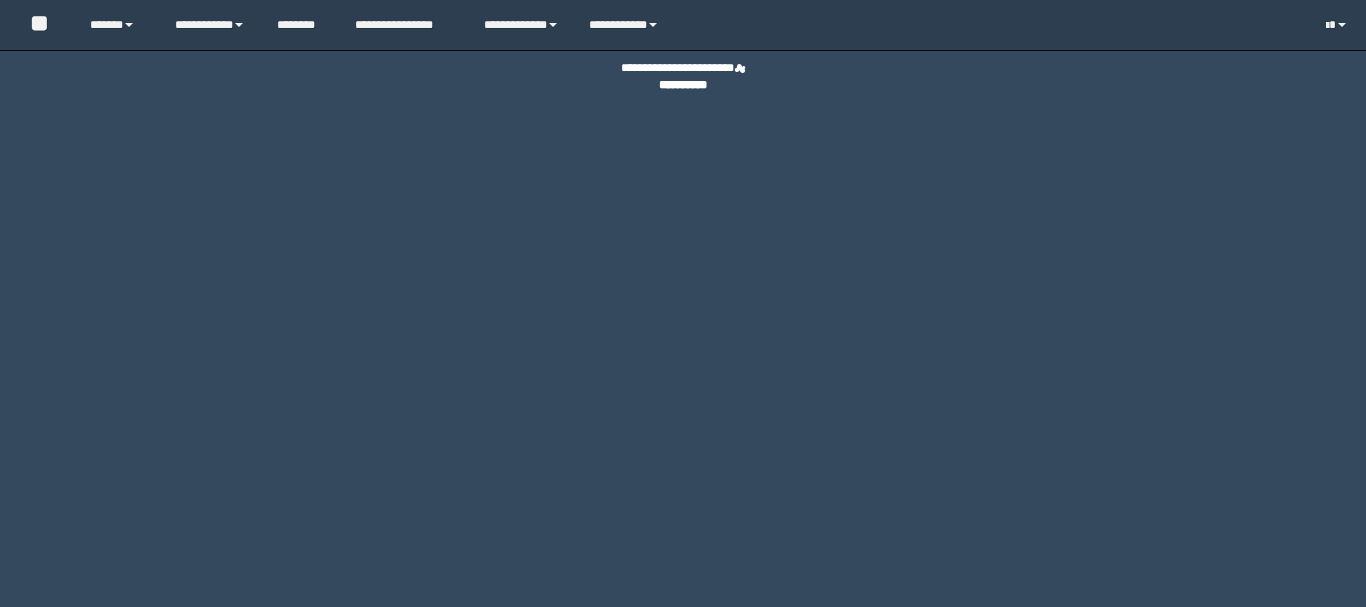 scroll, scrollTop: 0, scrollLeft: 0, axis: both 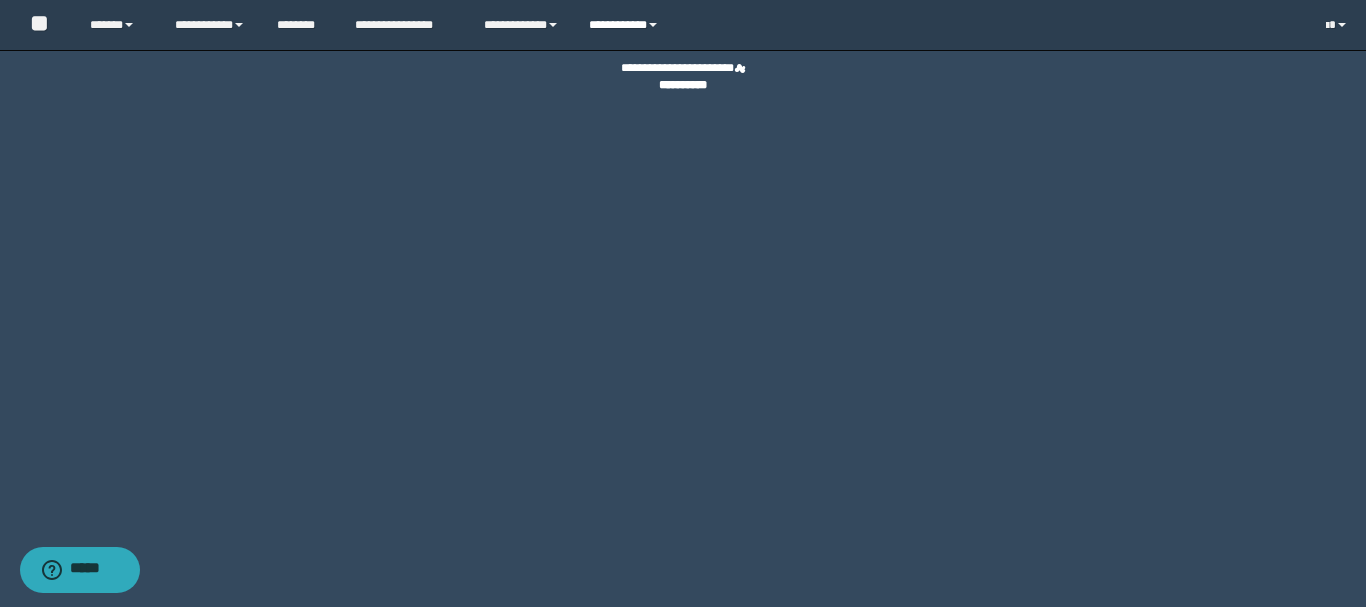 click on "**********" at bounding box center [626, 25] 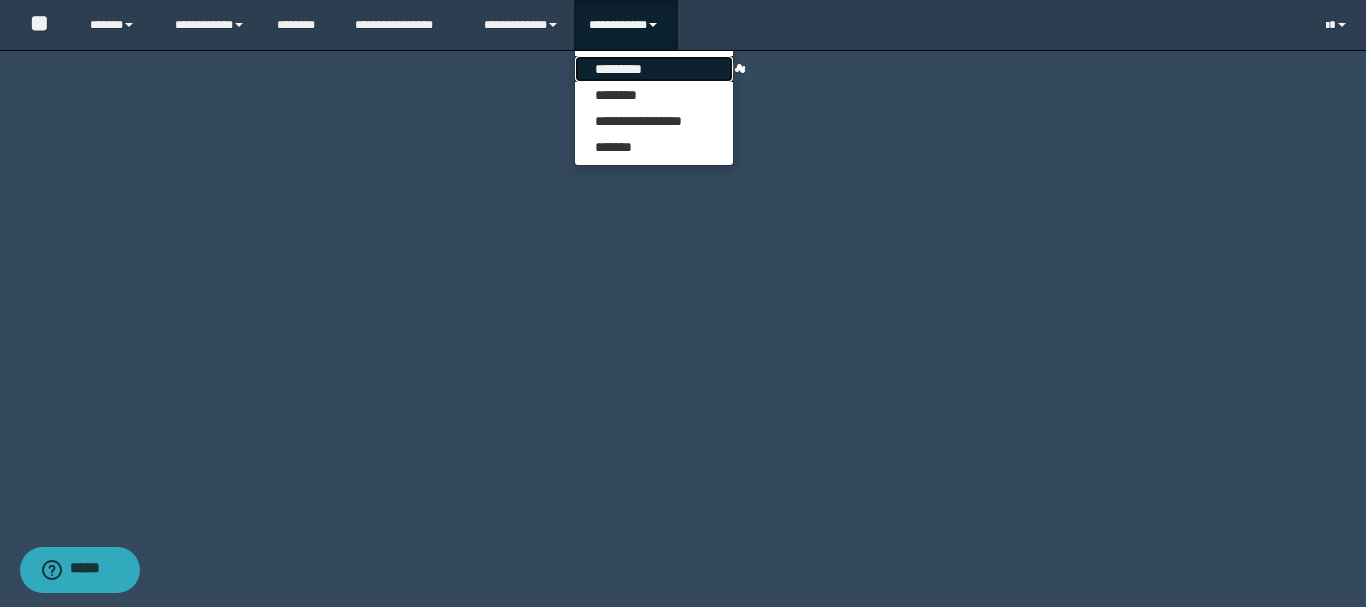 click on "*********" at bounding box center (654, 69) 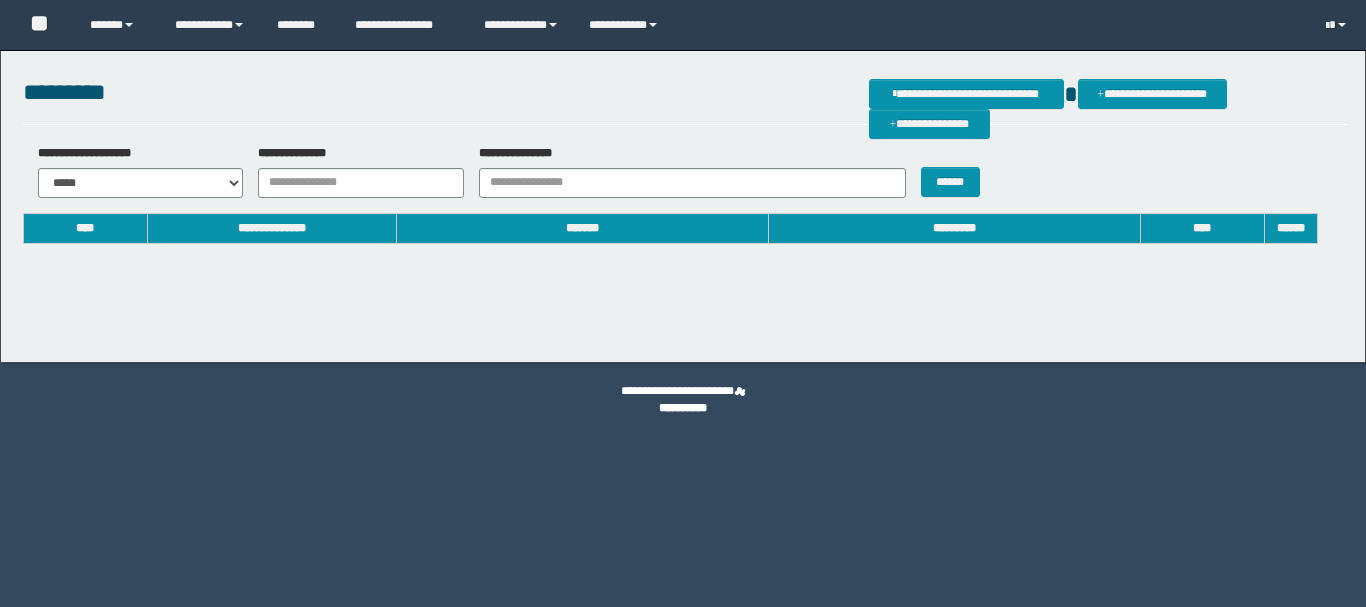 scroll, scrollTop: 0, scrollLeft: 0, axis: both 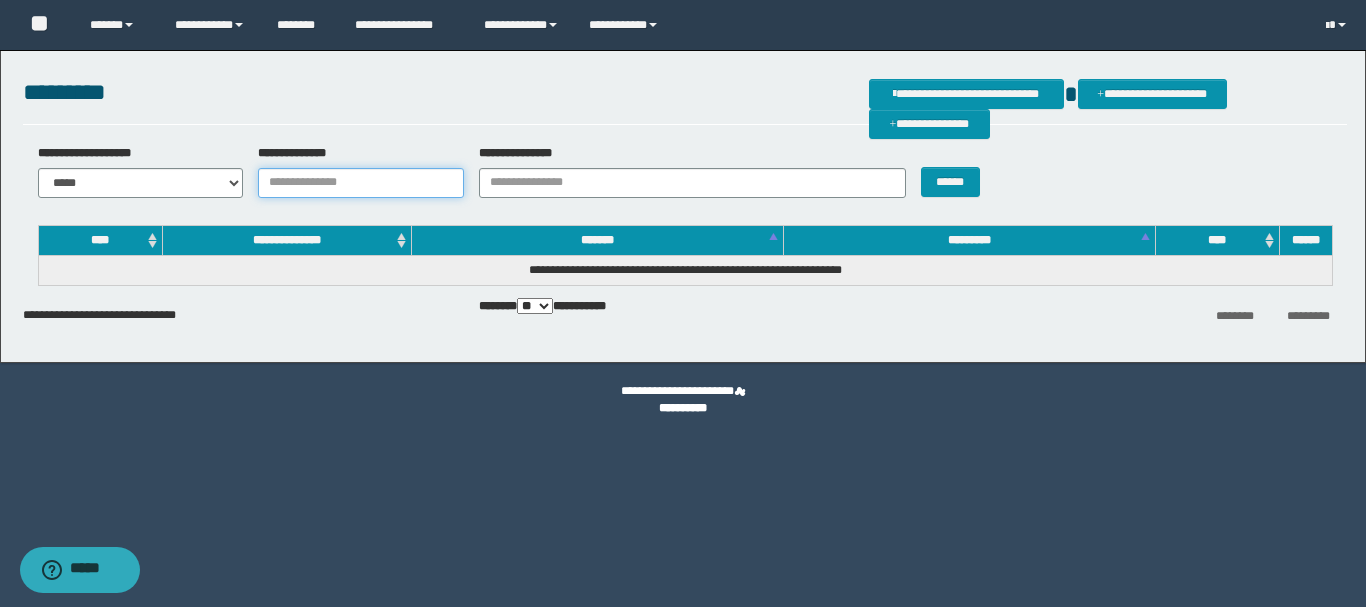 click on "**********" at bounding box center [361, 183] 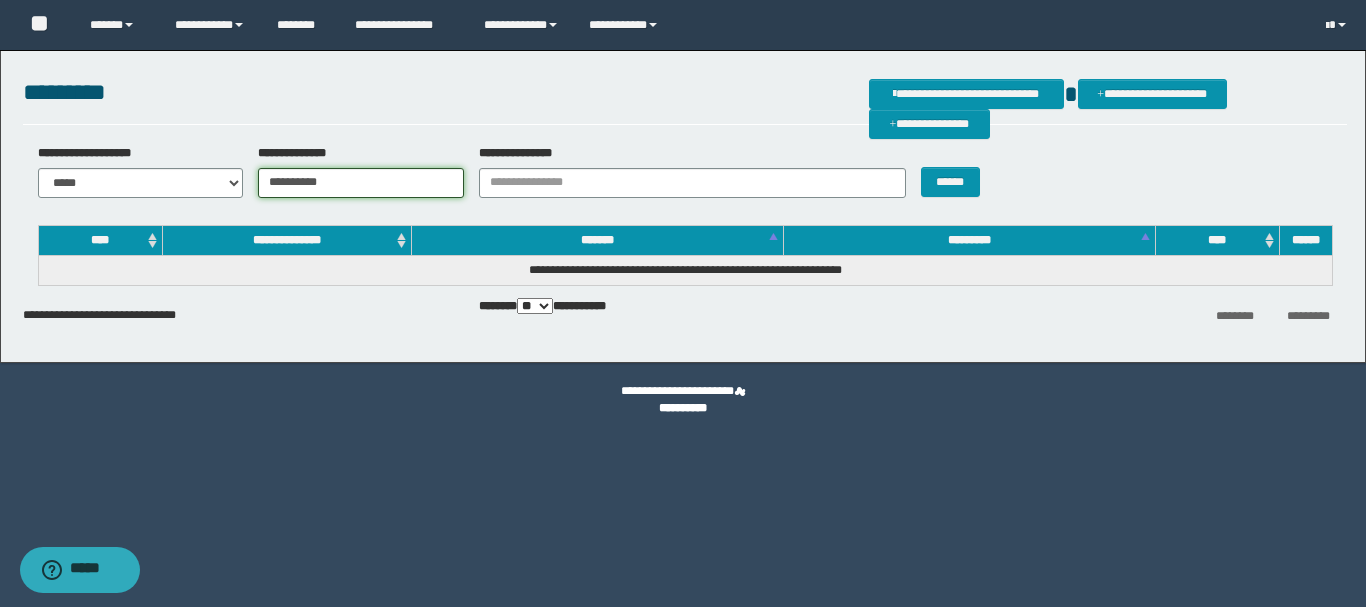 drag, startPoint x: 355, startPoint y: 185, endPoint x: 222, endPoint y: 178, distance: 133.18408 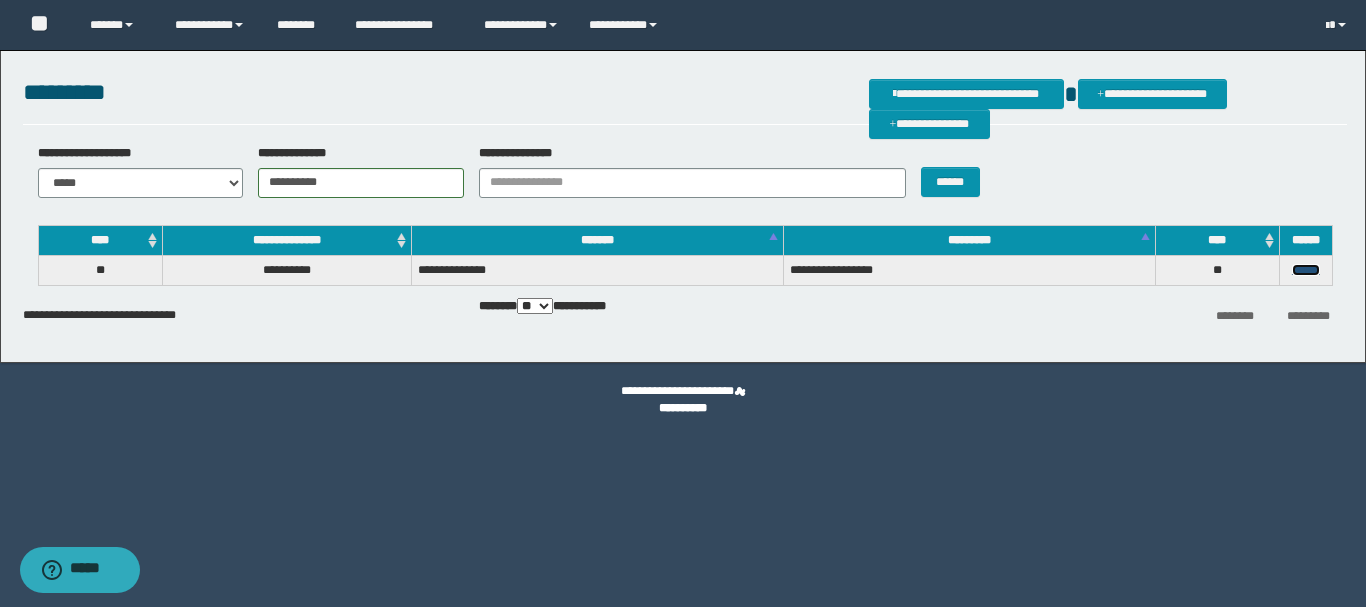 click on "******" at bounding box center [1306, 270] 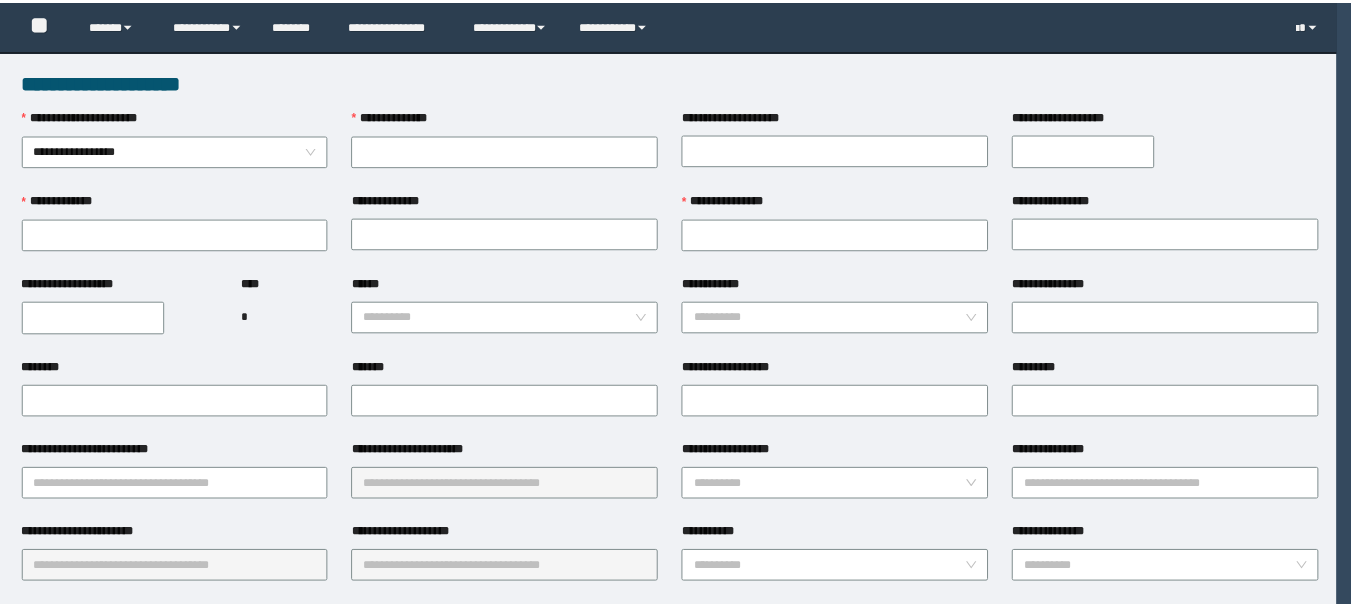 scroll, scrollTop: 0, scrollLeft: 0, axis: both 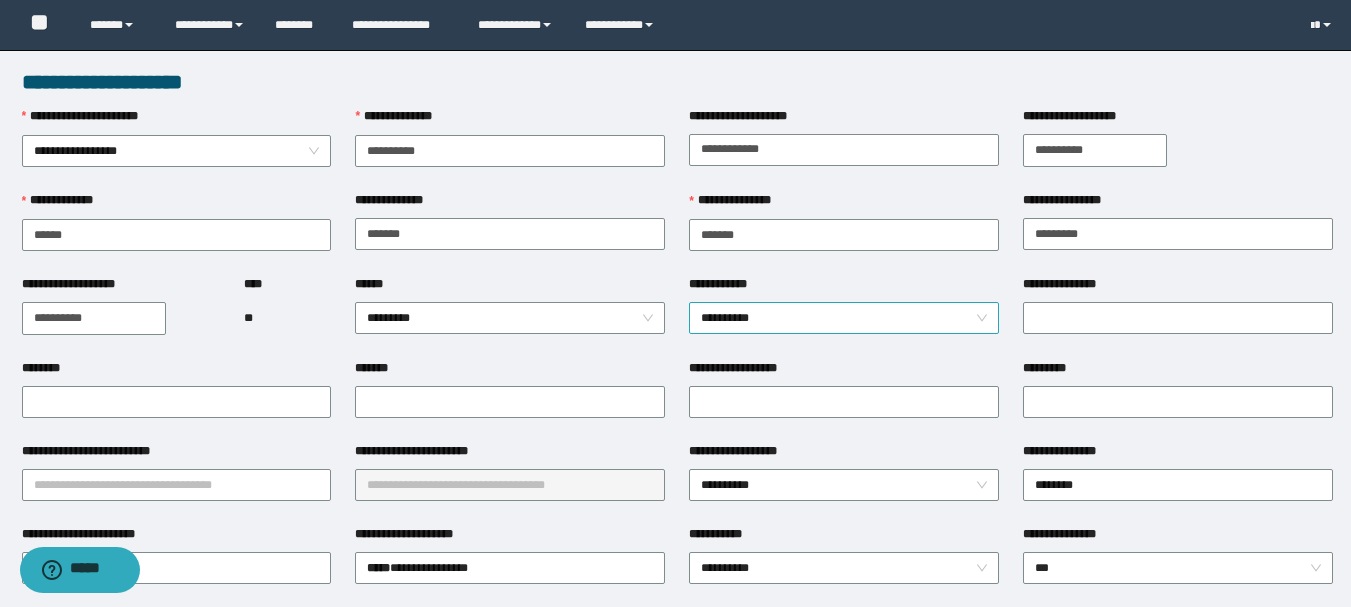 click on "**********" at bounding box center (844, 318) 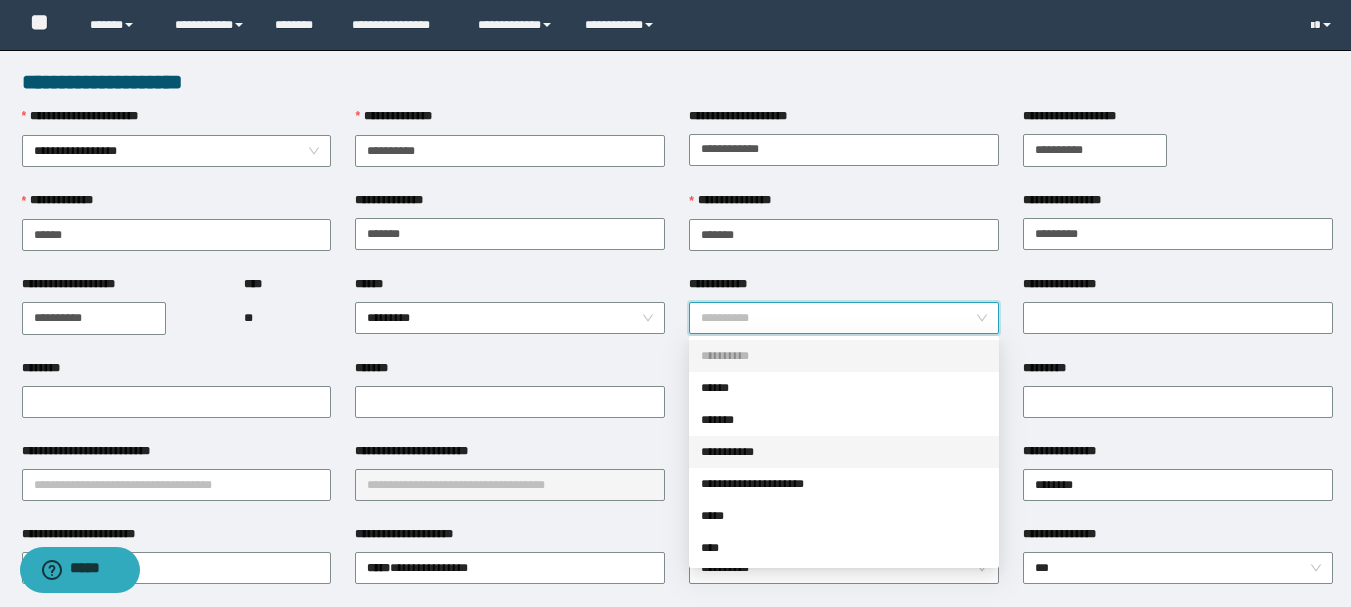 click on "**********" at bounding box center [844, 452] 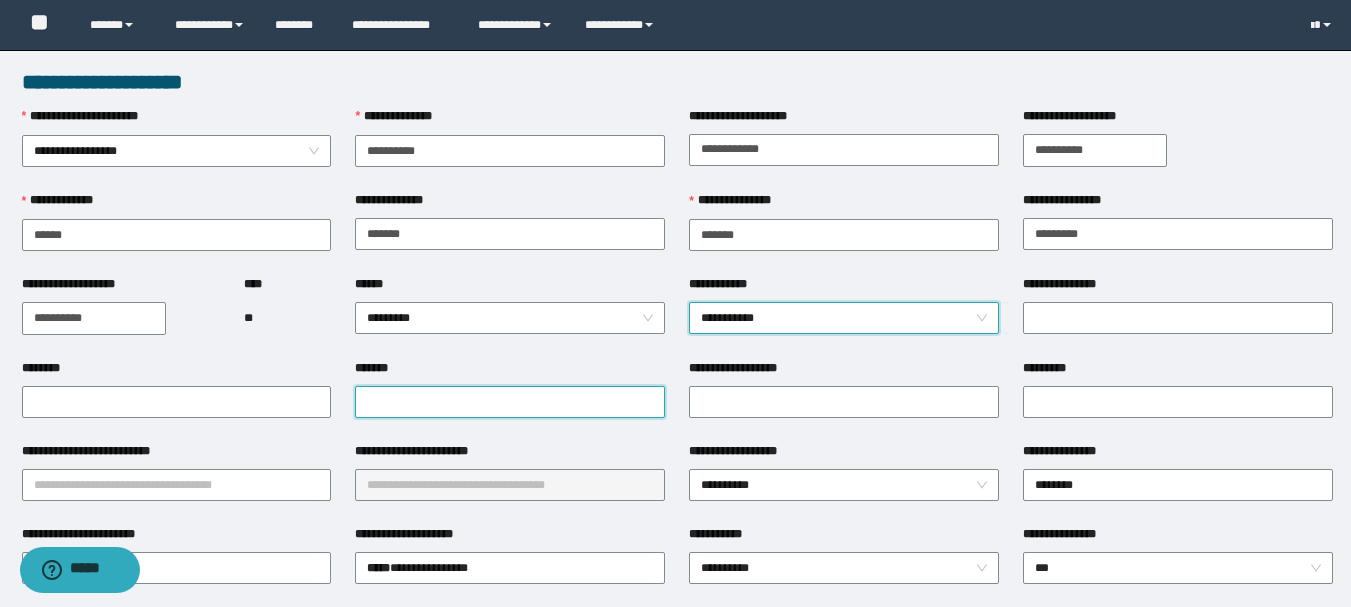 click on "*******" at bounding box center [510, 402] 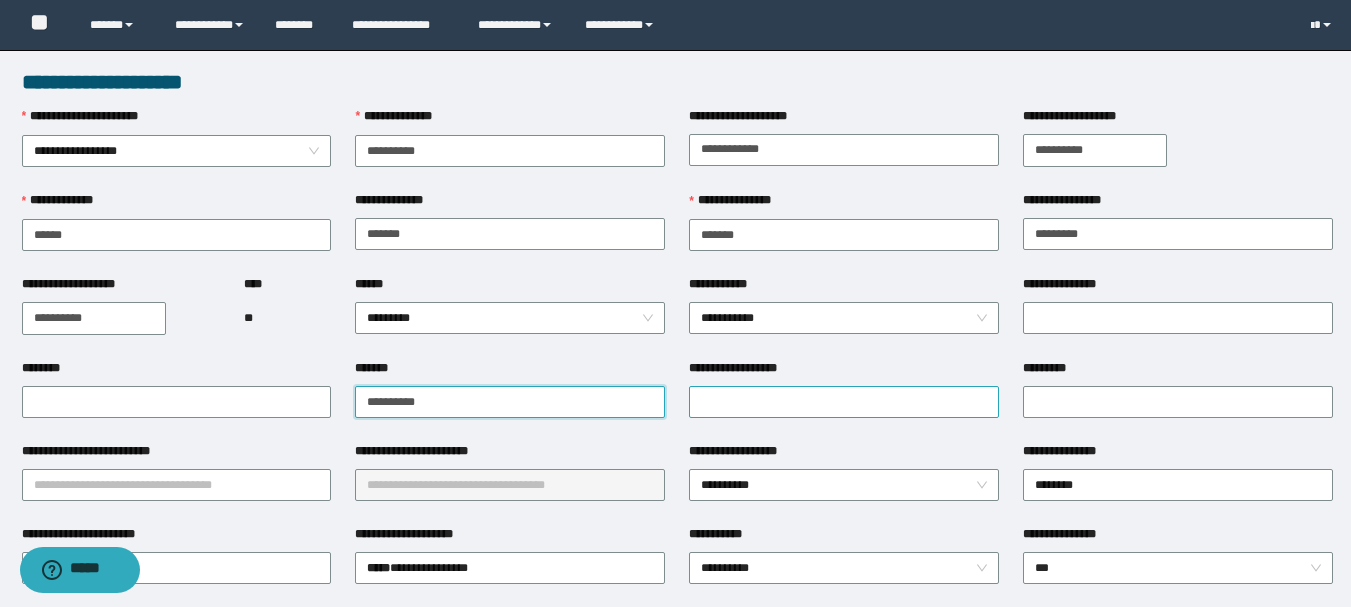 type on "**********" 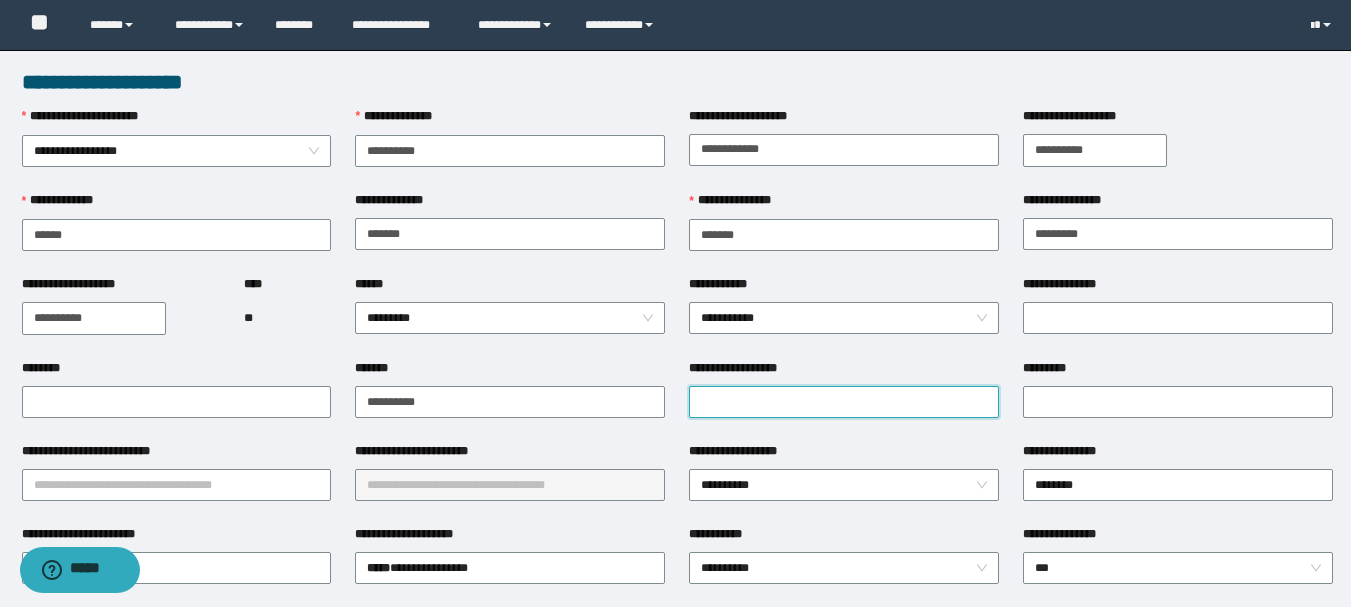 click on "**********" at bounding box center (844, 402) 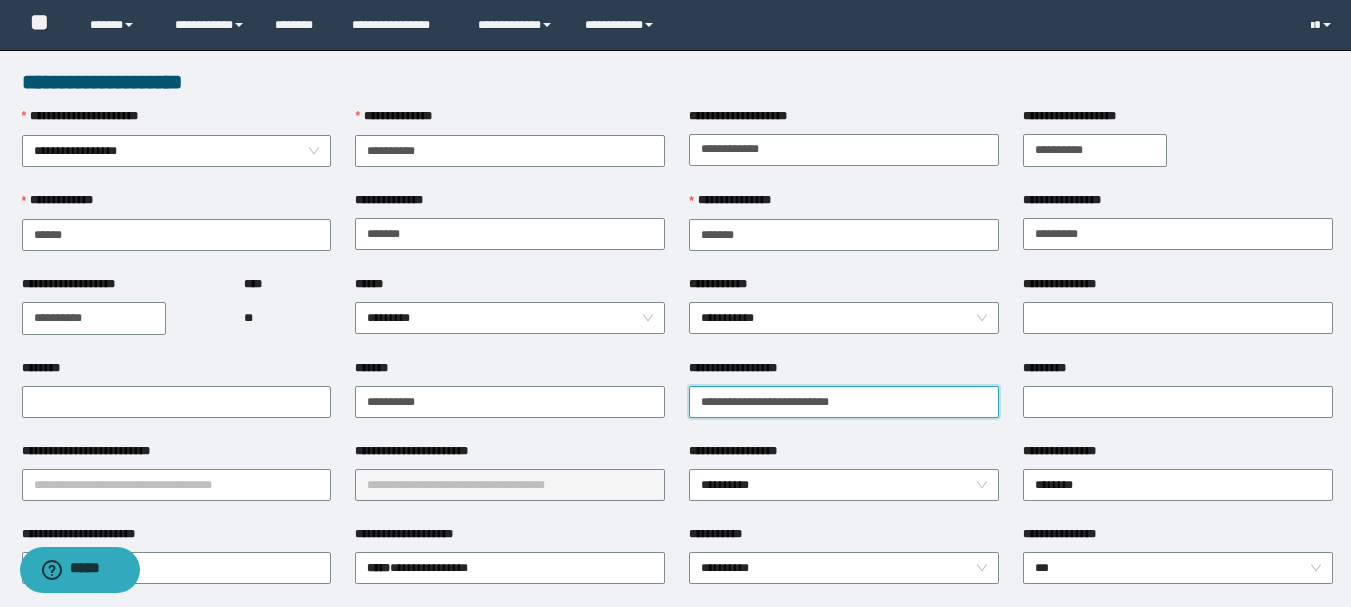 type on "**********" 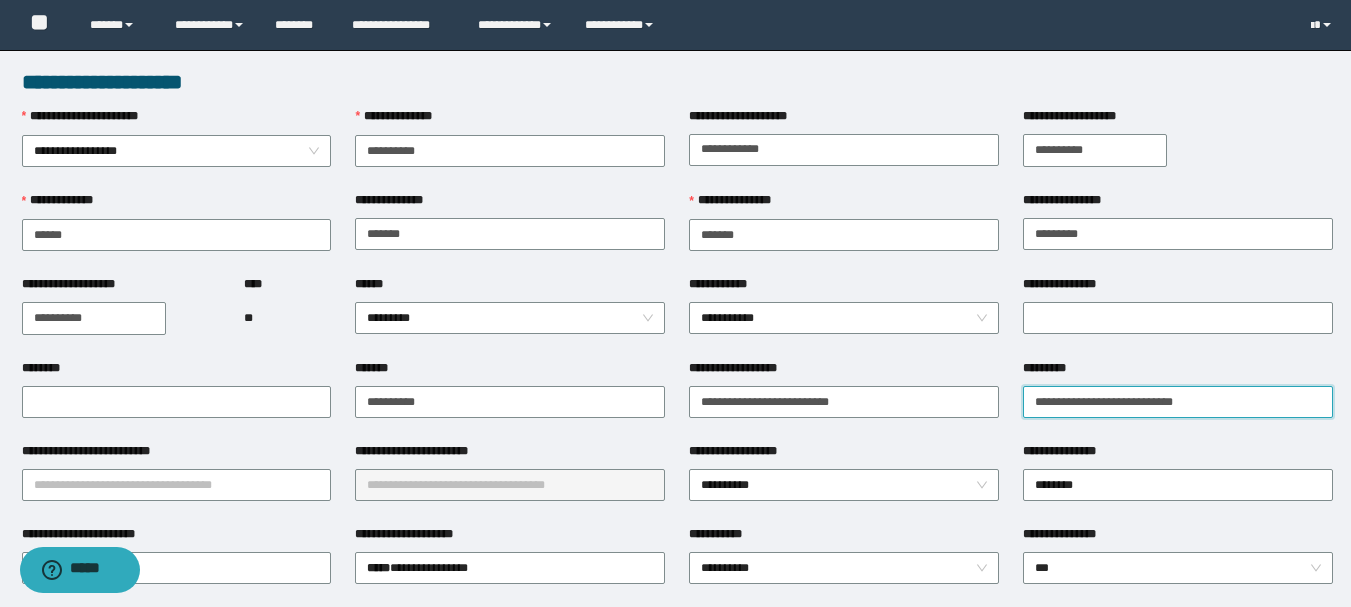 type on "**********" 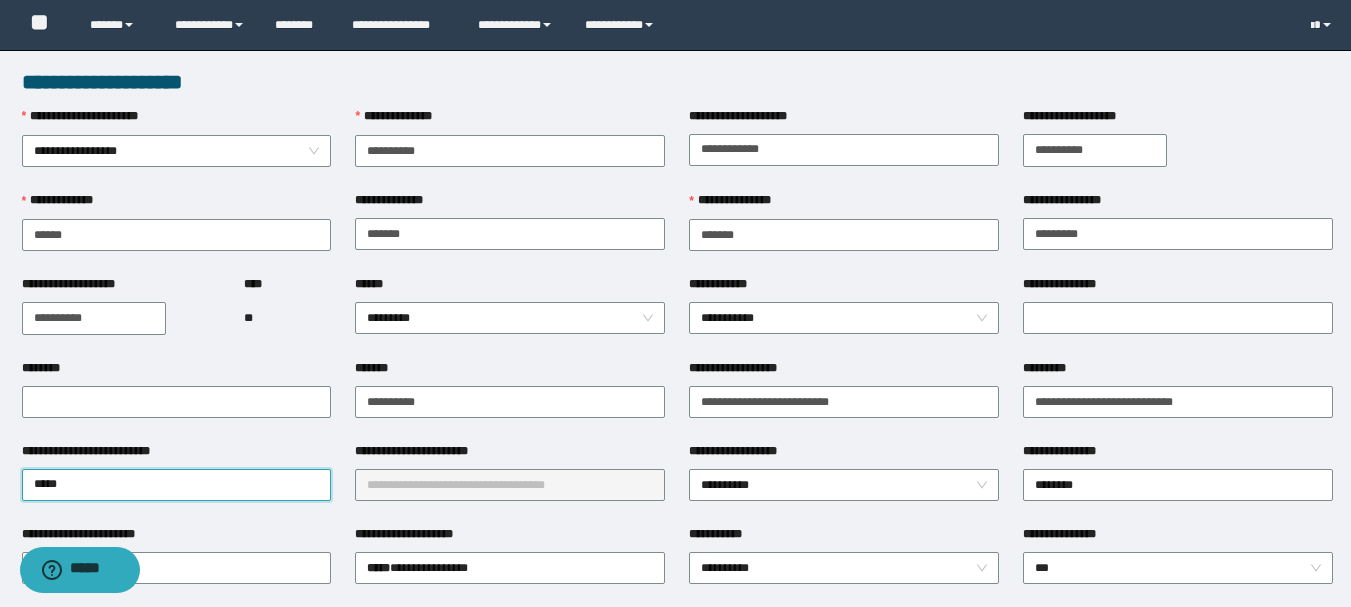 type on "******" 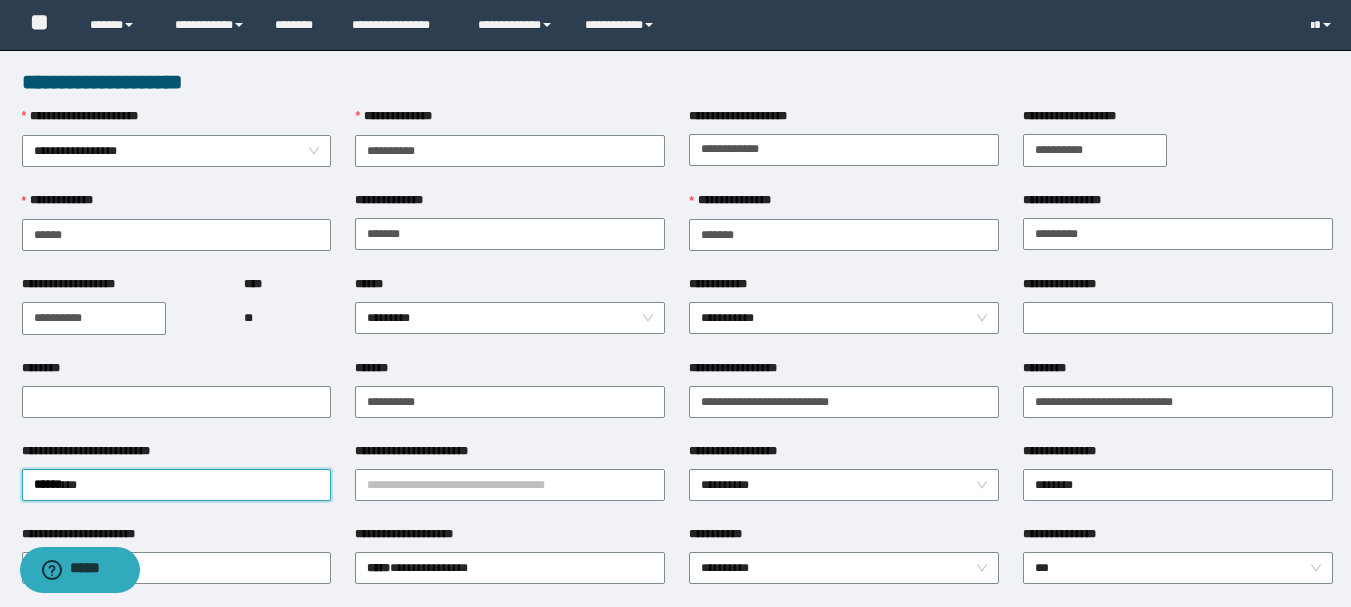 type 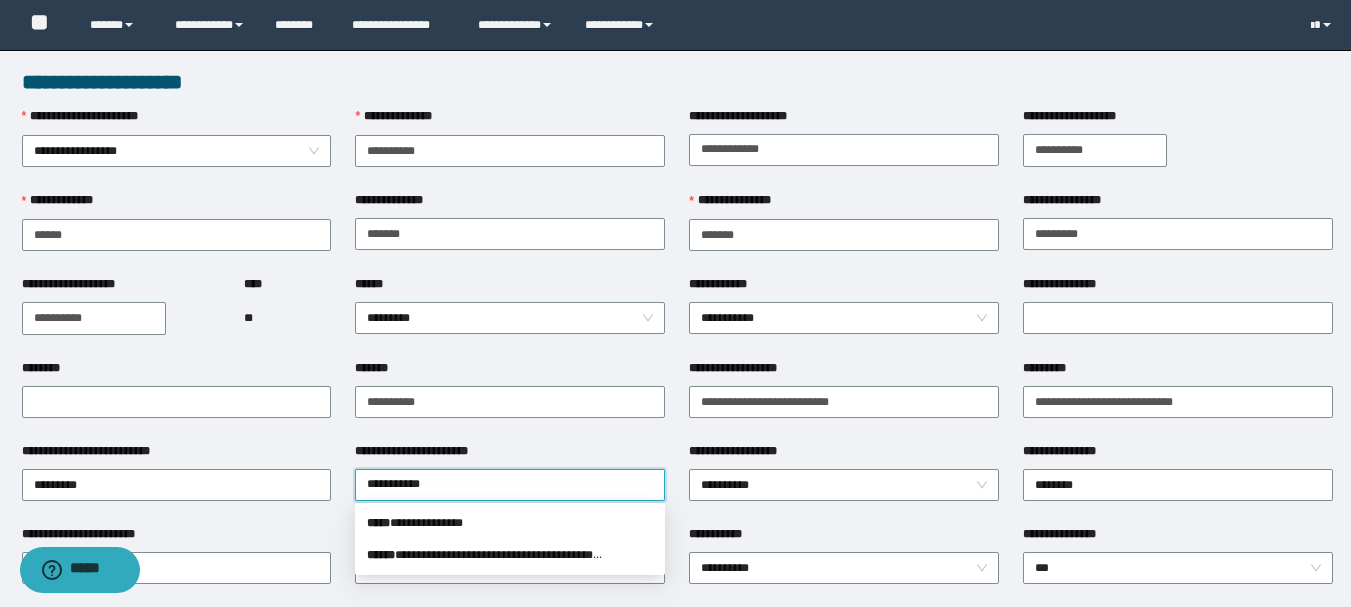type on "**********" 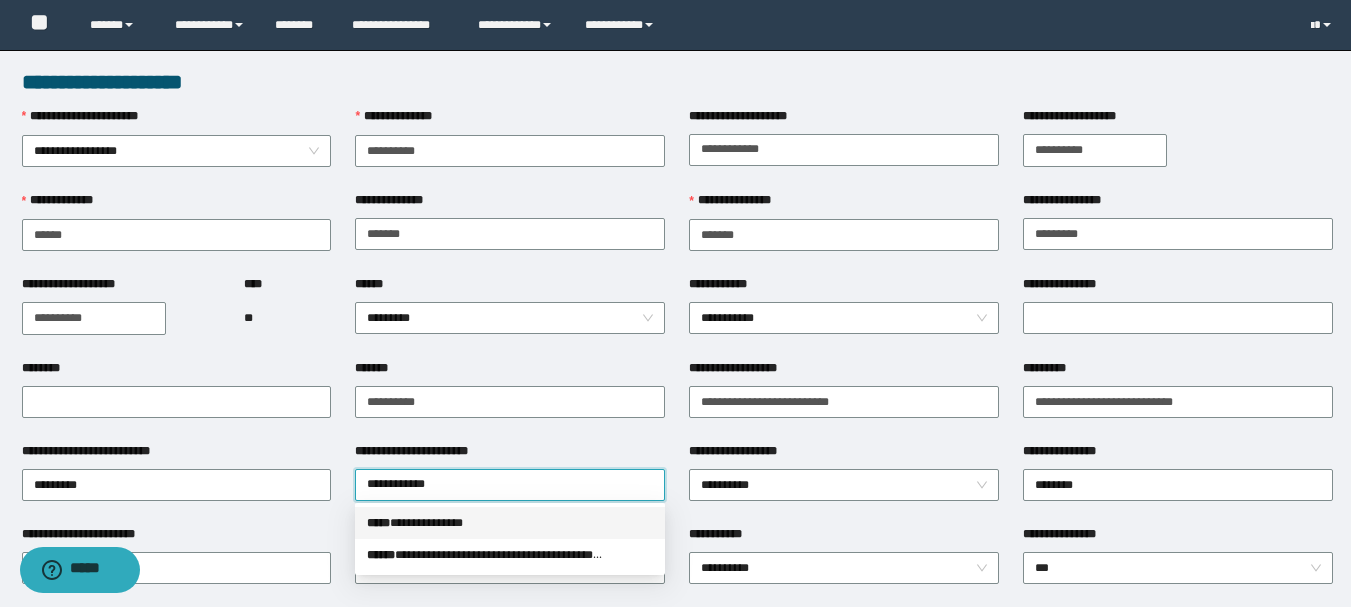 click on "**********" at bounding box center [510, 523] 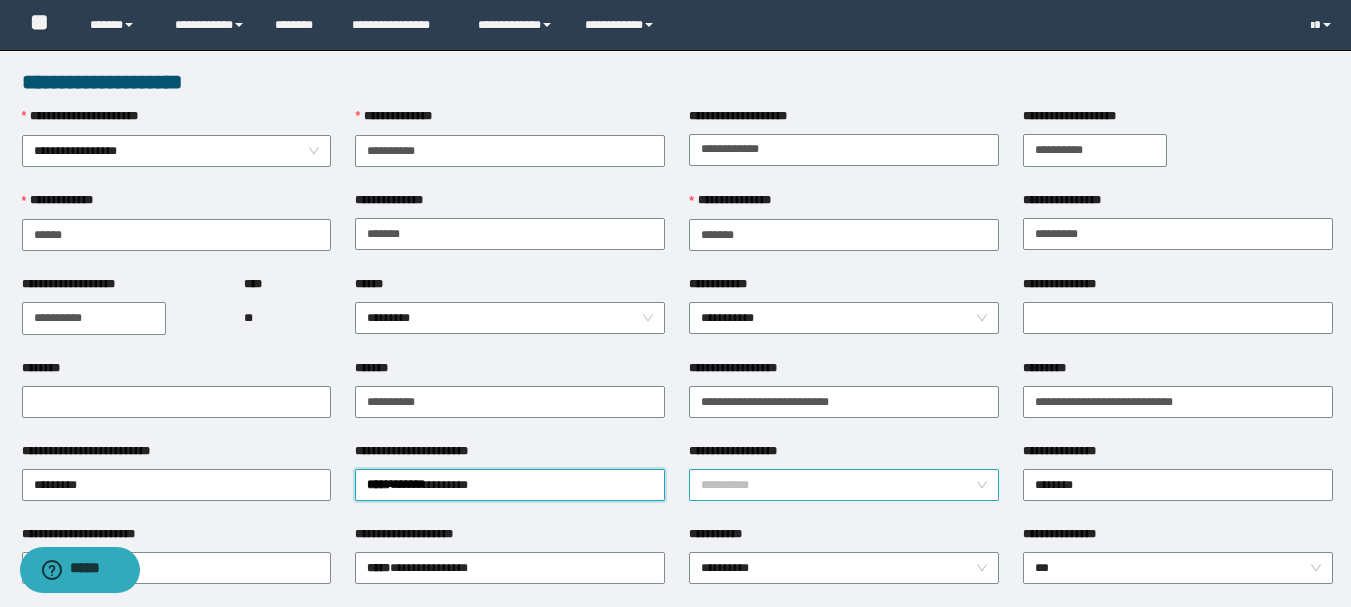 click on "**********" at bounding box center [844, 485] 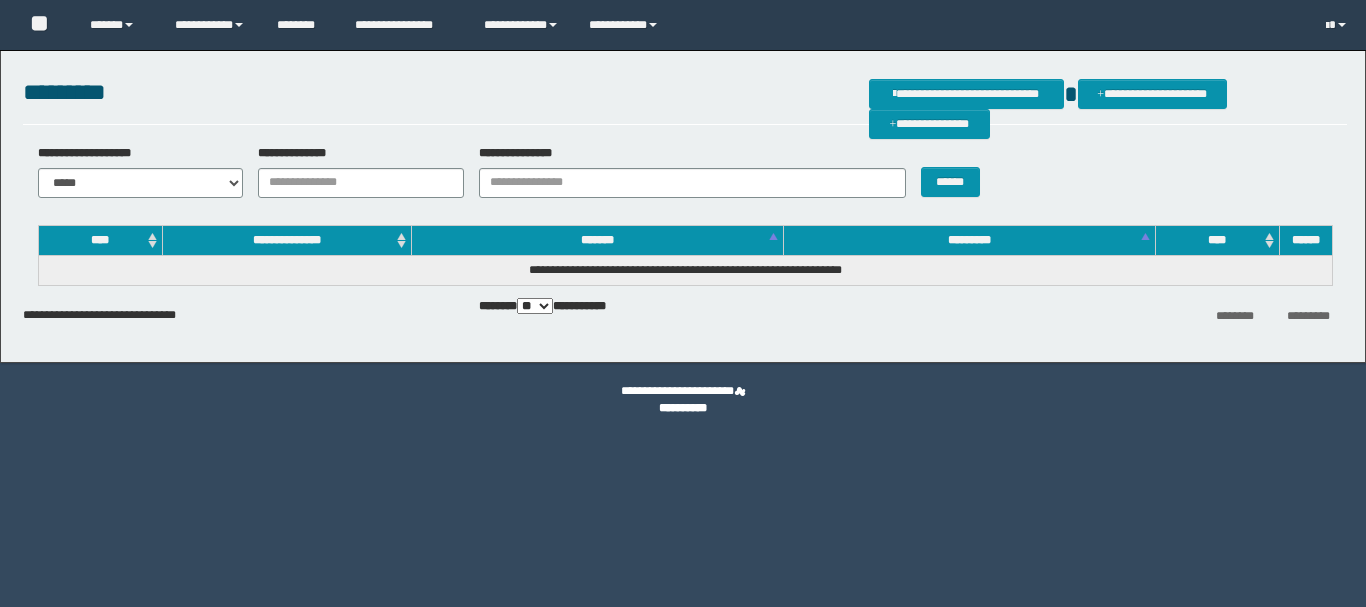 scroll, scrollTop: 0, scrollLeft: 0, axis: both 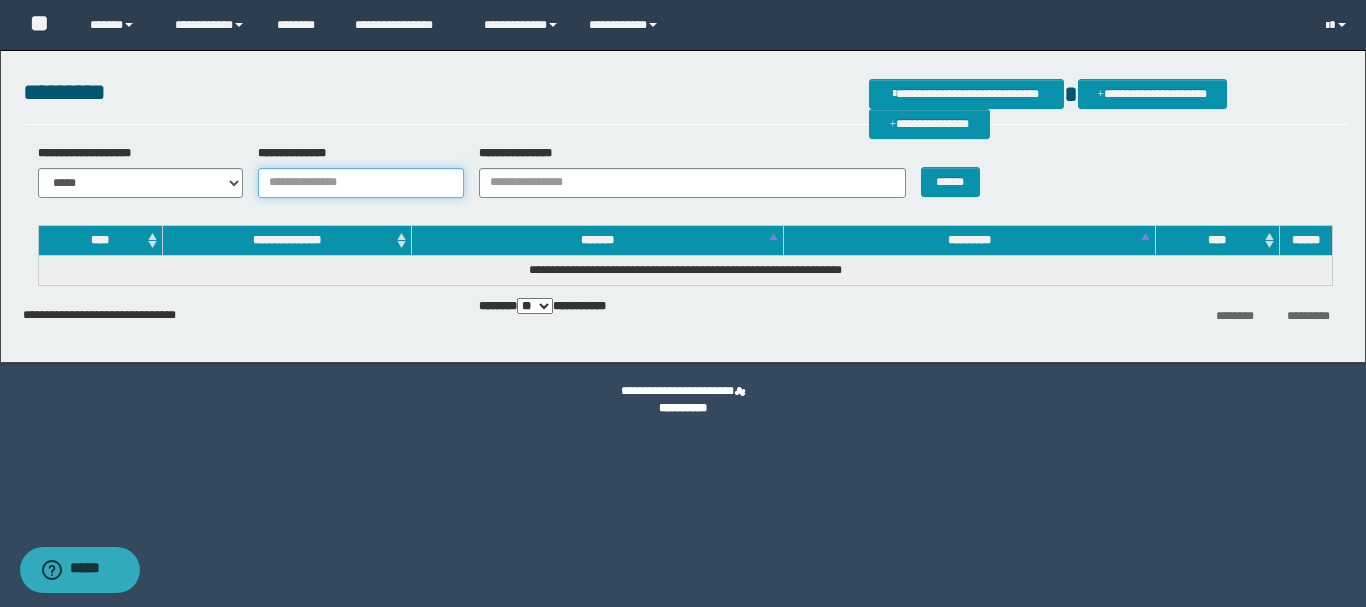 click on "**********" at bounding box center (361, 183) 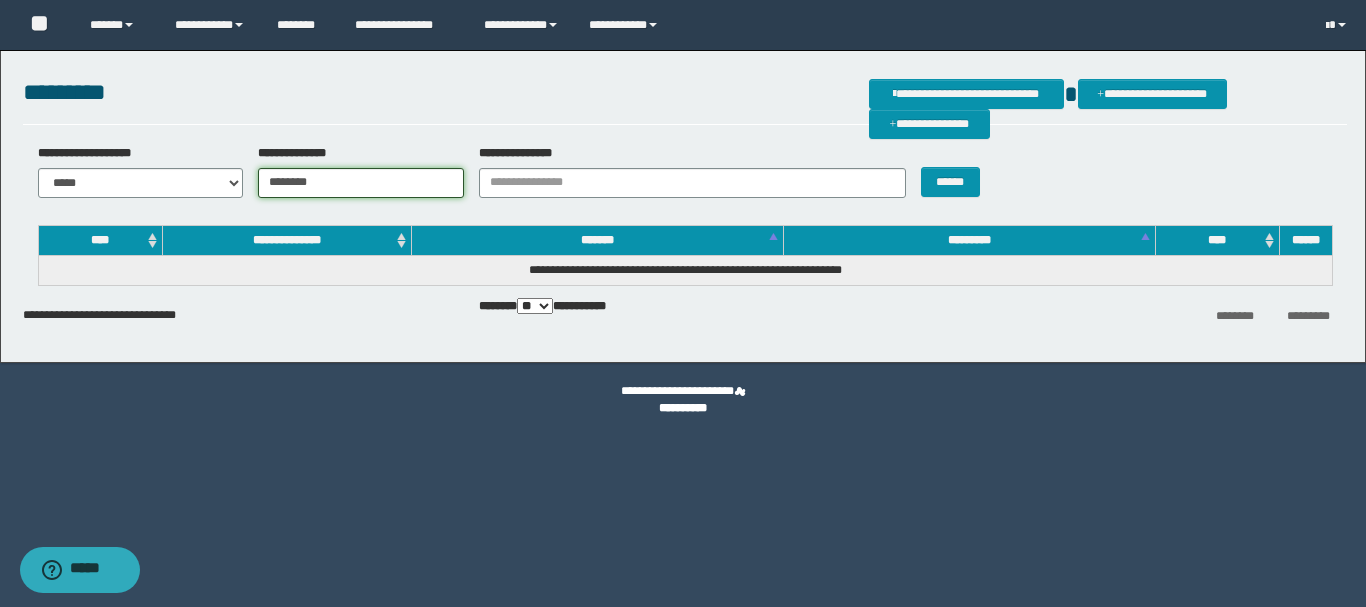 type on "********" 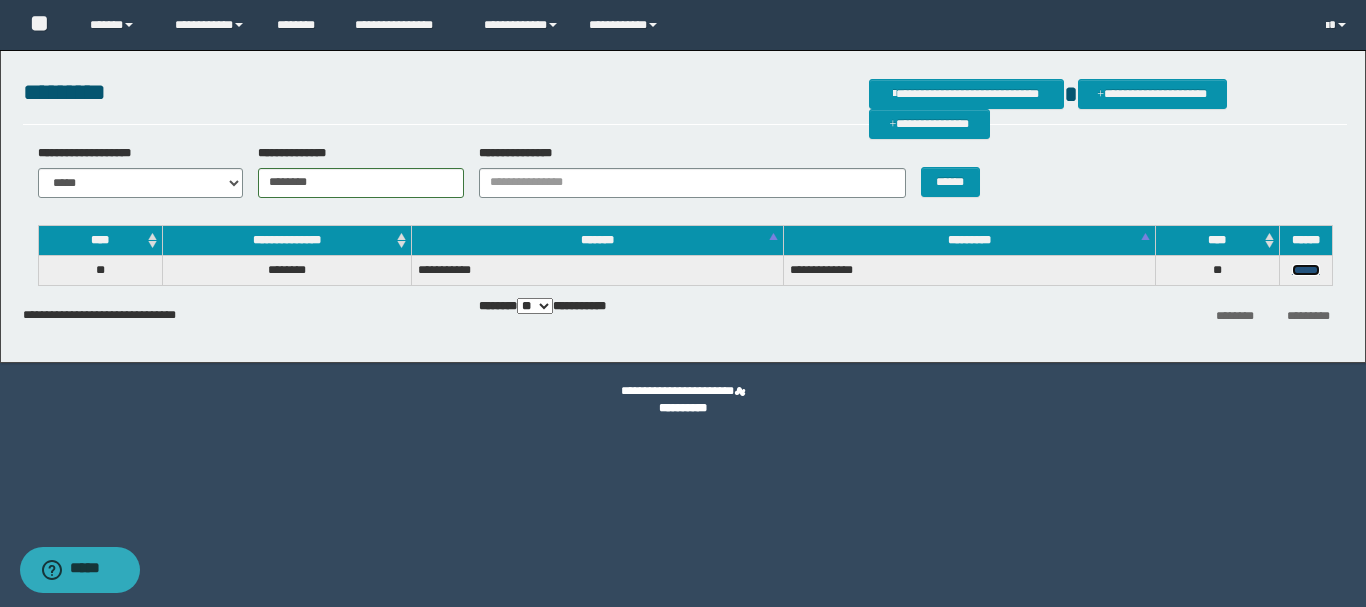 click on "******" at bounding box center [1306, 270] 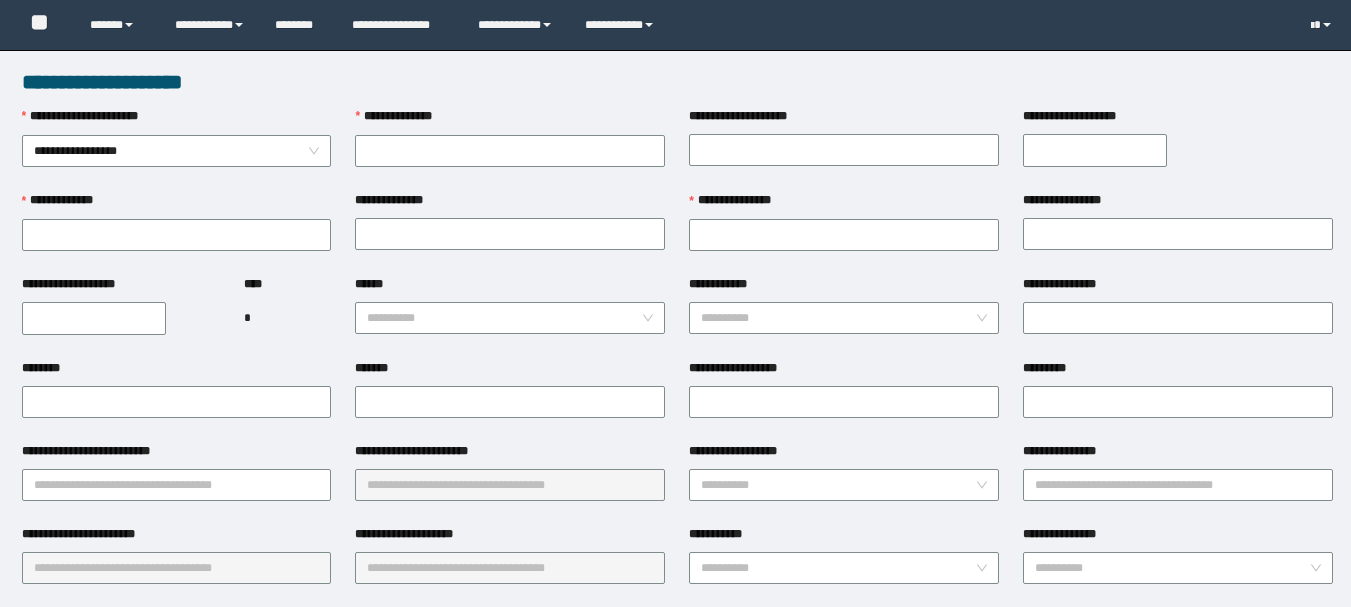 scroll, scrollTop: 0, scrollLeft: 0, axis: both 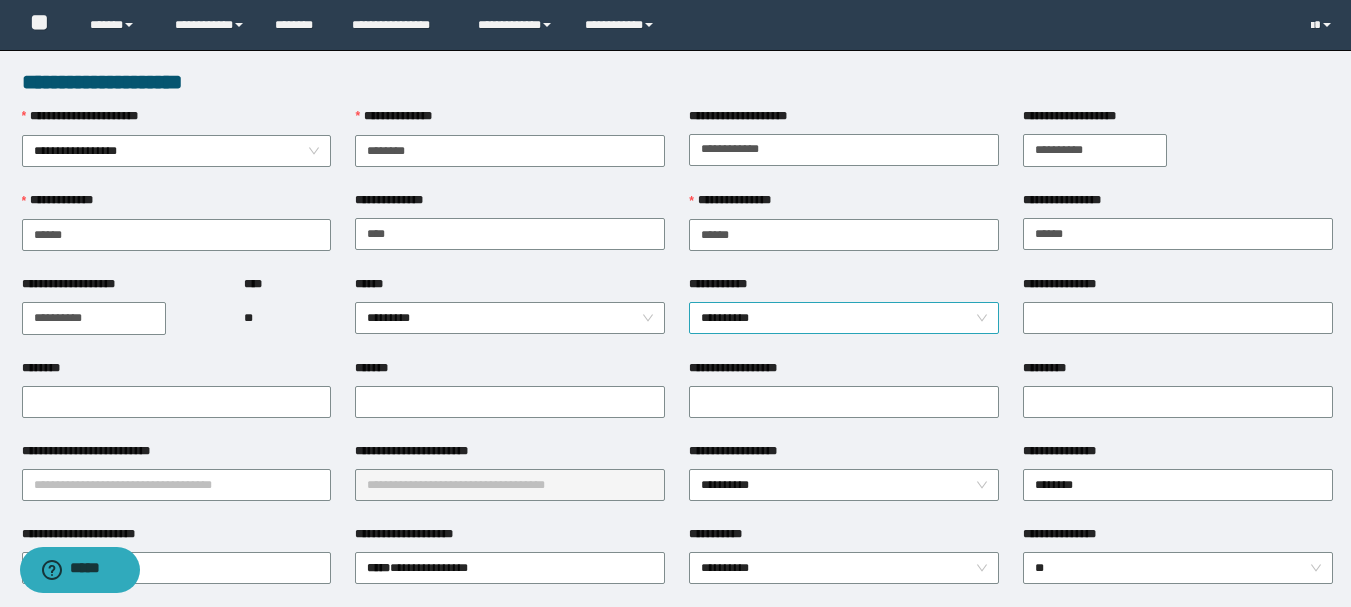 click on "**********" at bounding box center (844, 318) 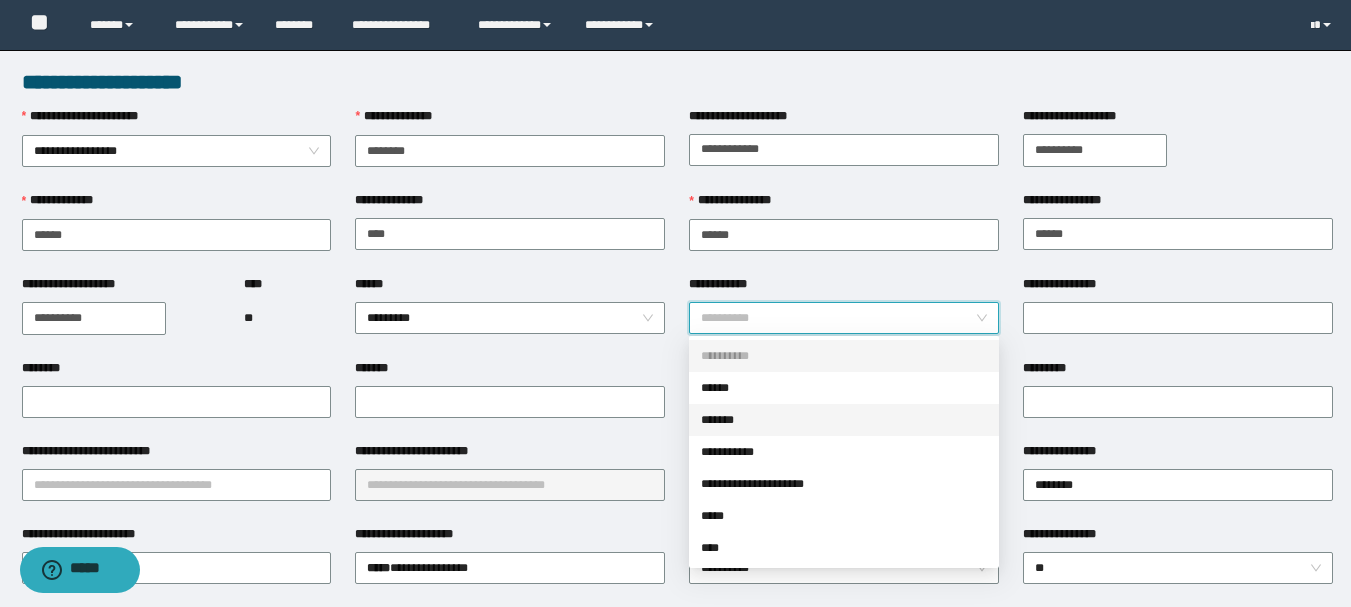 click on "*******" at bounding box center [844, 420] 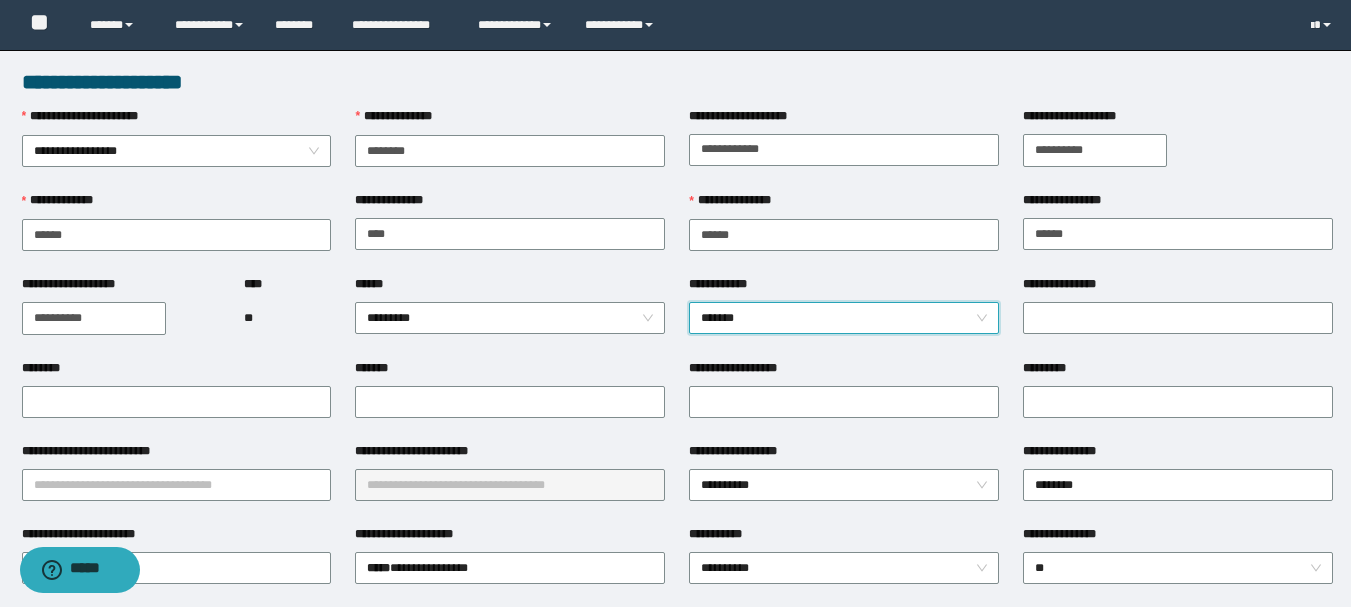 click on "*******" at bounding box center [510, 372] 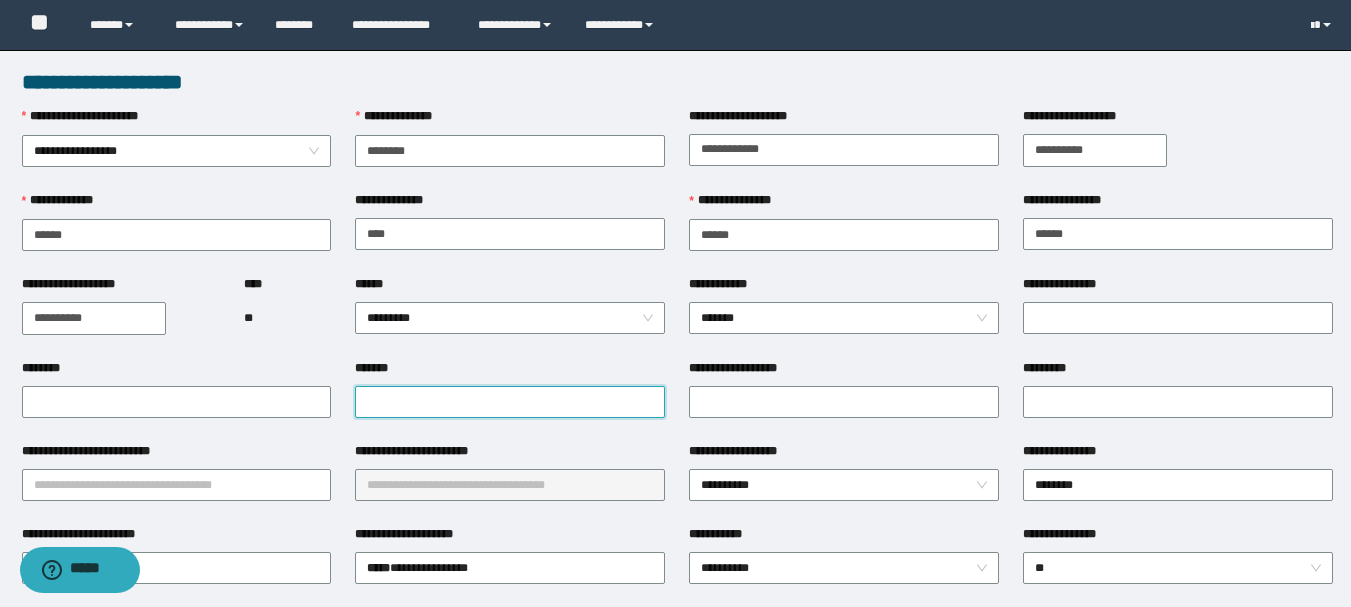 click on "*******" at bounding box center (510, 402) 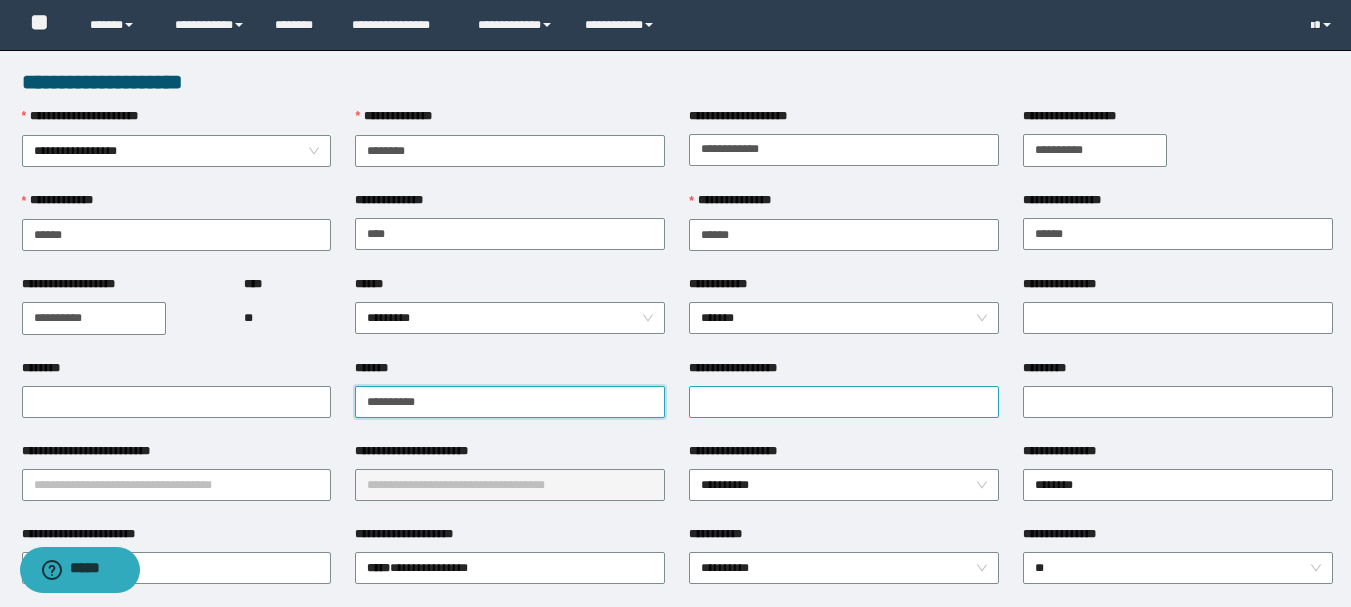 type on "**********" 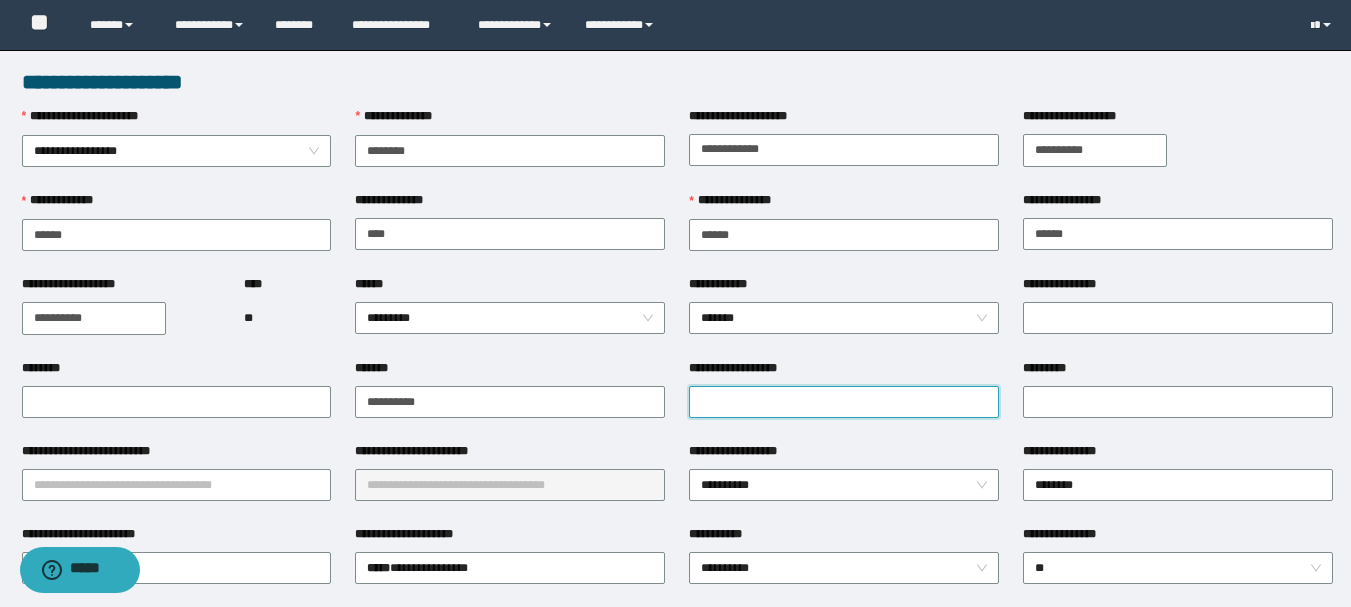 click on "**********" at bounding box center [844, 402] 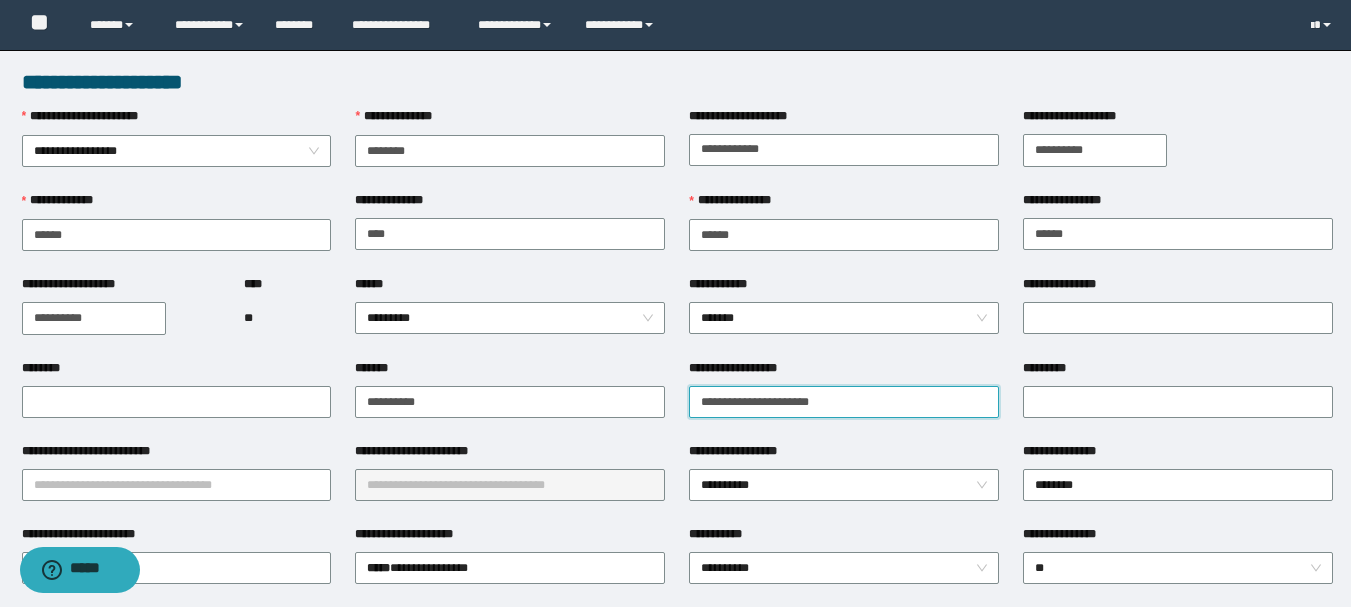 type on "**********" 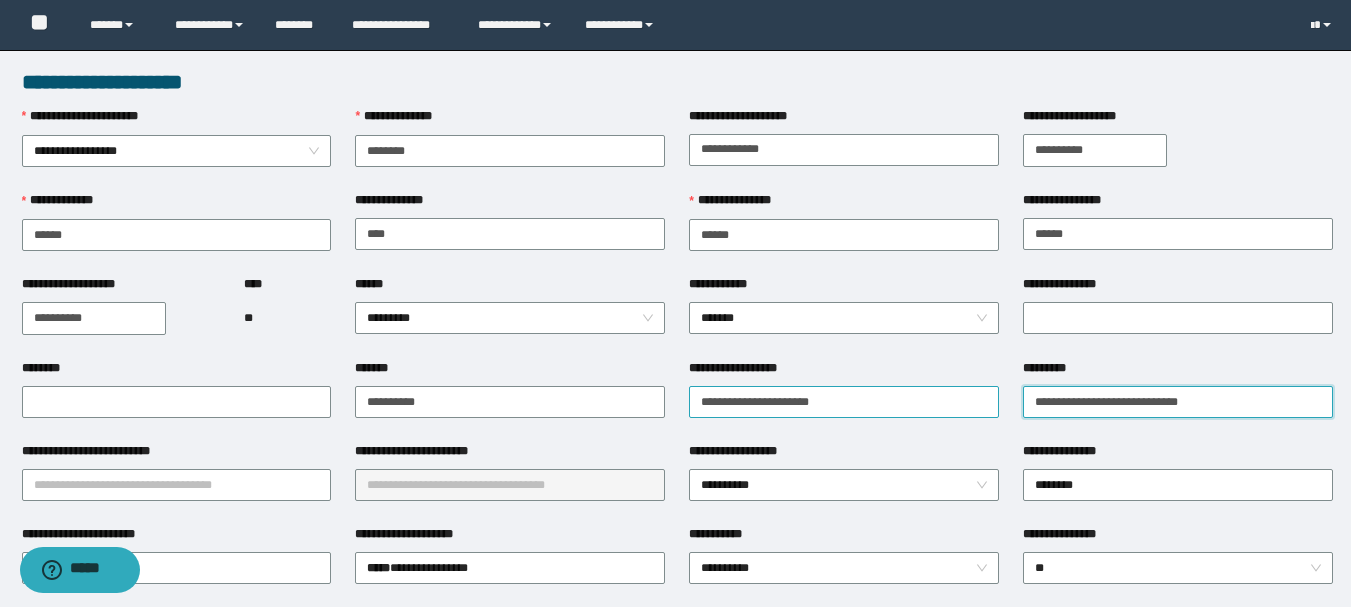 type on "**********" 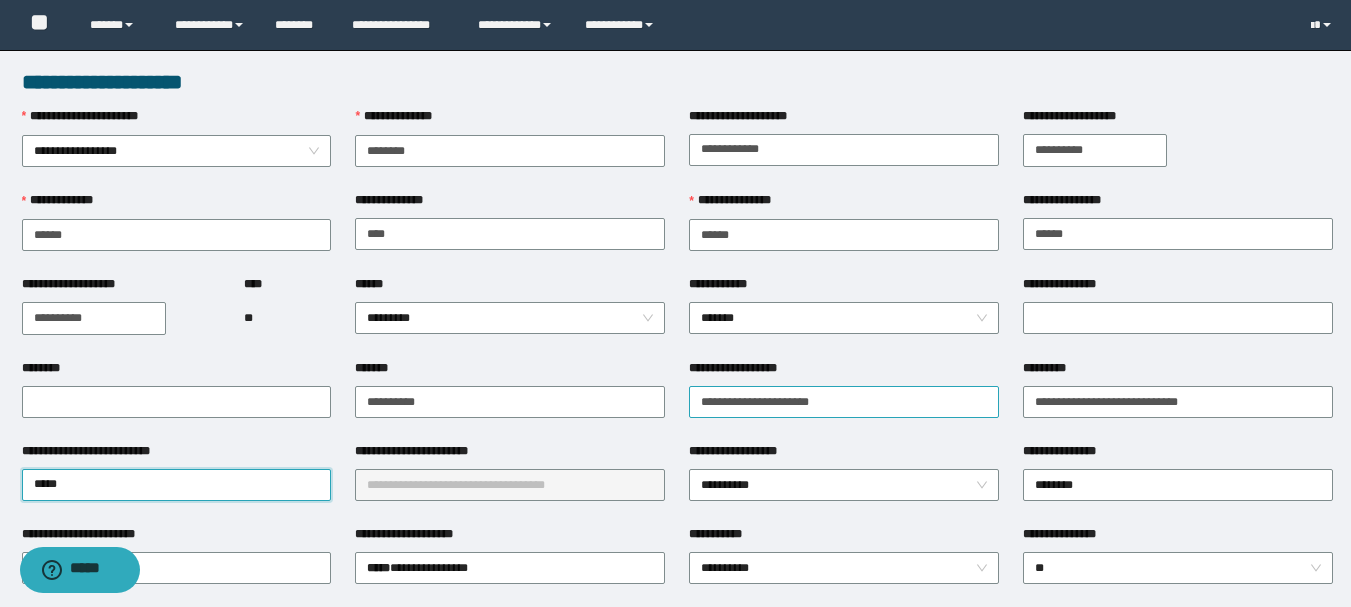 type on "******" 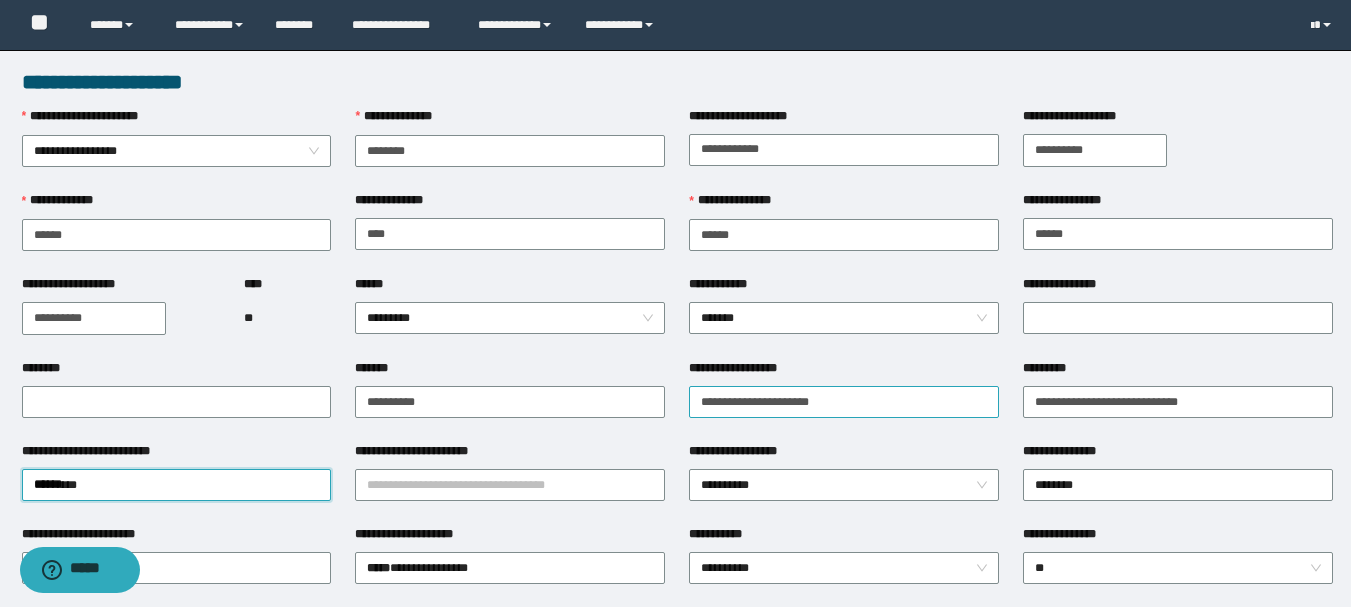 type 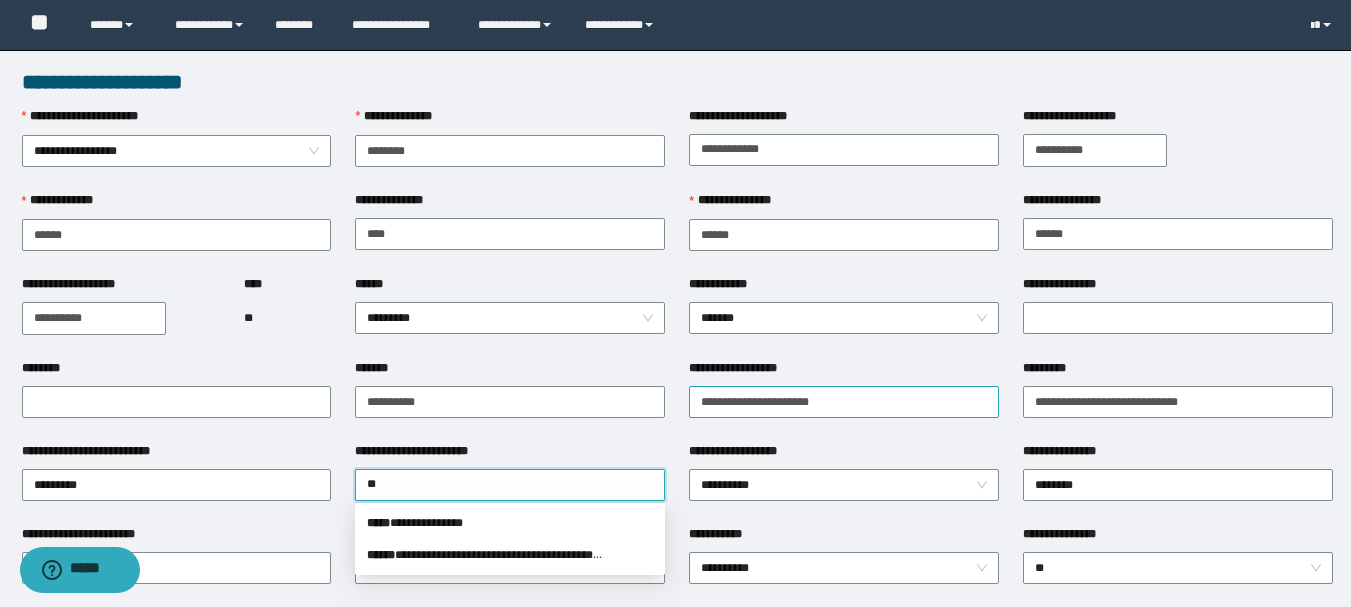 type on "*" 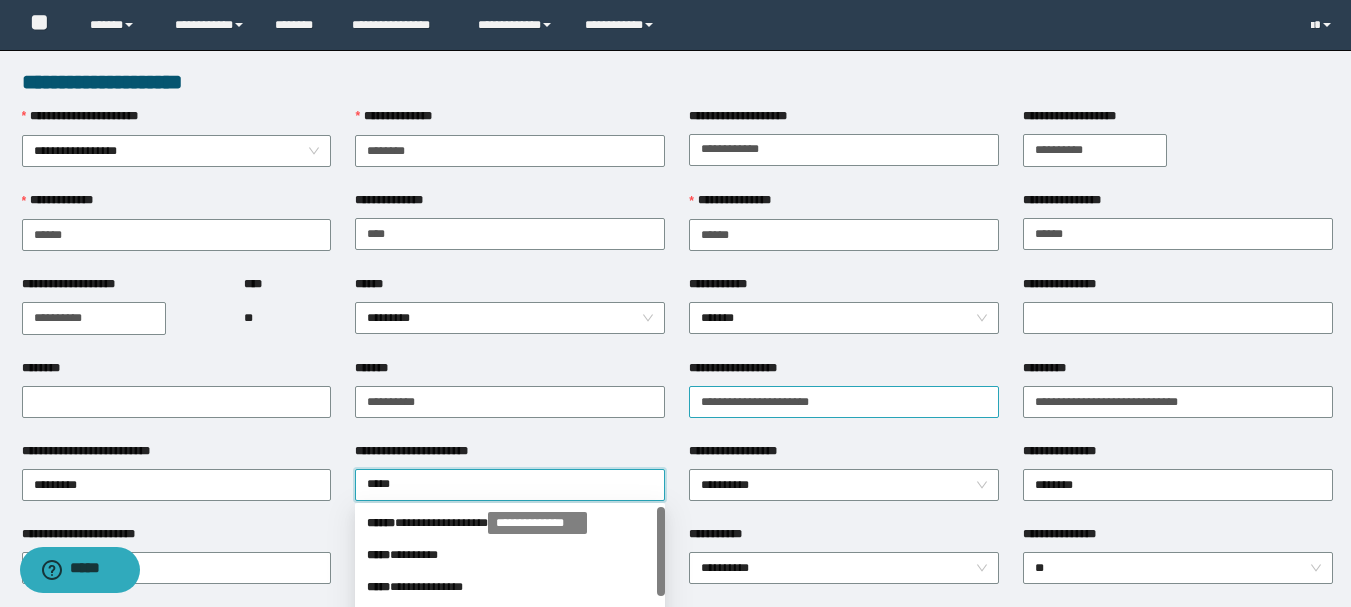type on "******" 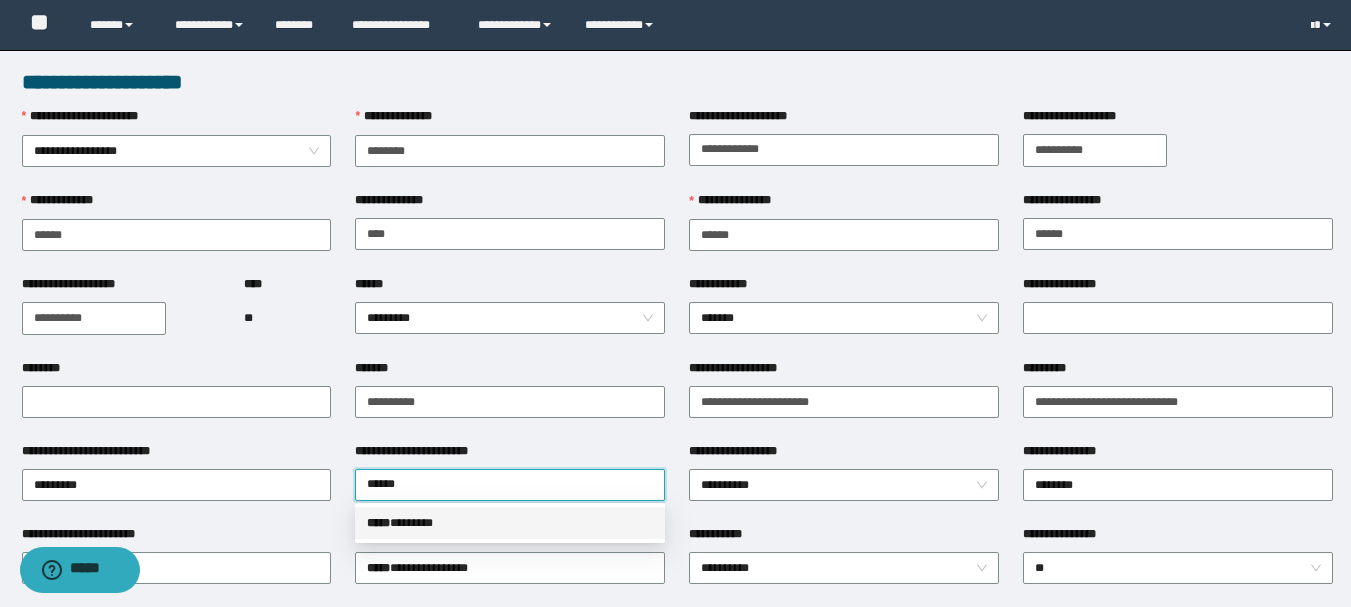 click on "***** * ******" at bounding box center (510, 523) 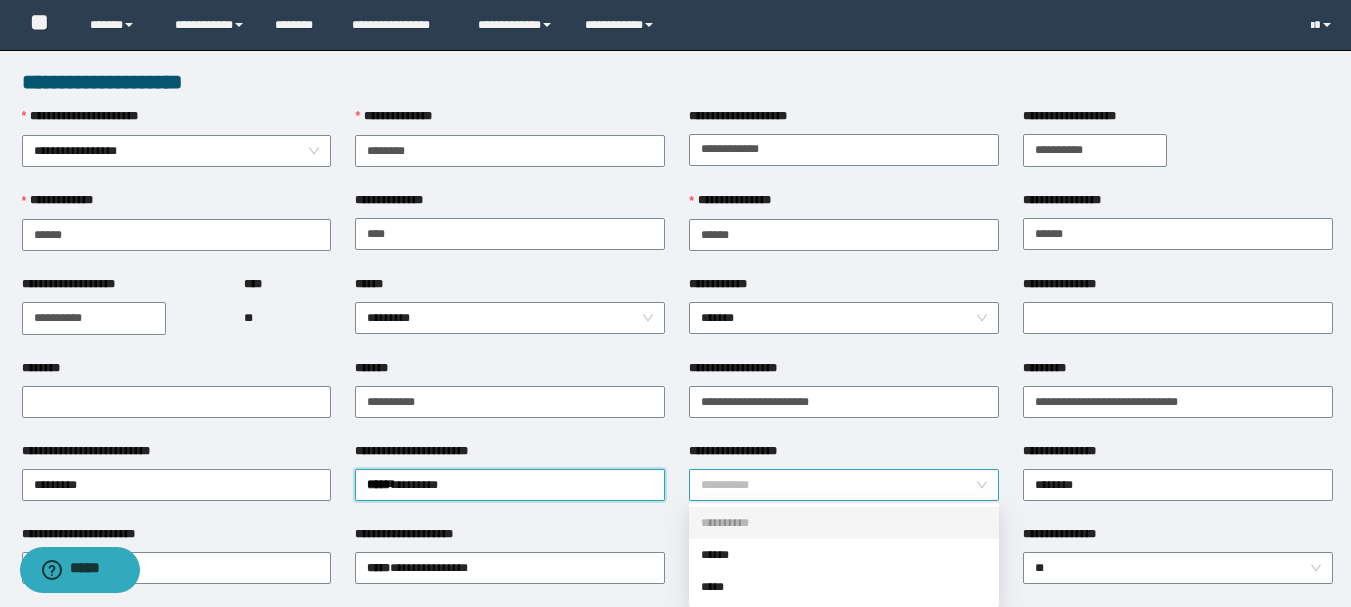 click on "**********" at bounding box center [844, 485] 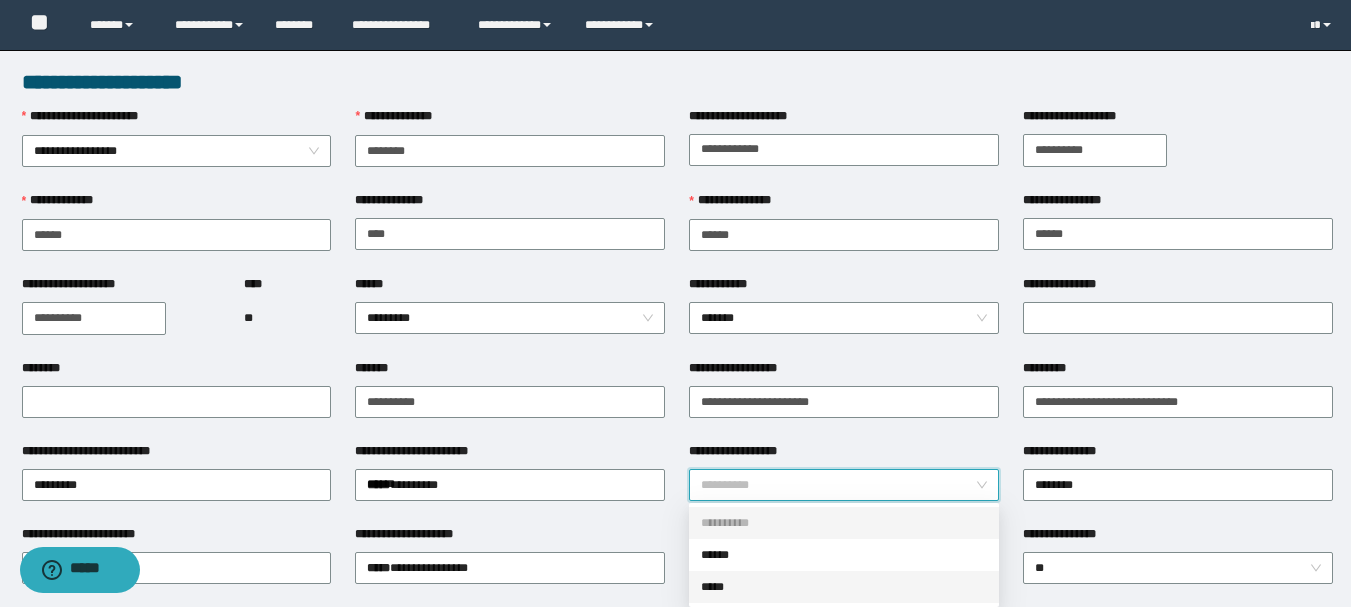 click on "*****" at bounding box center (844, 587) 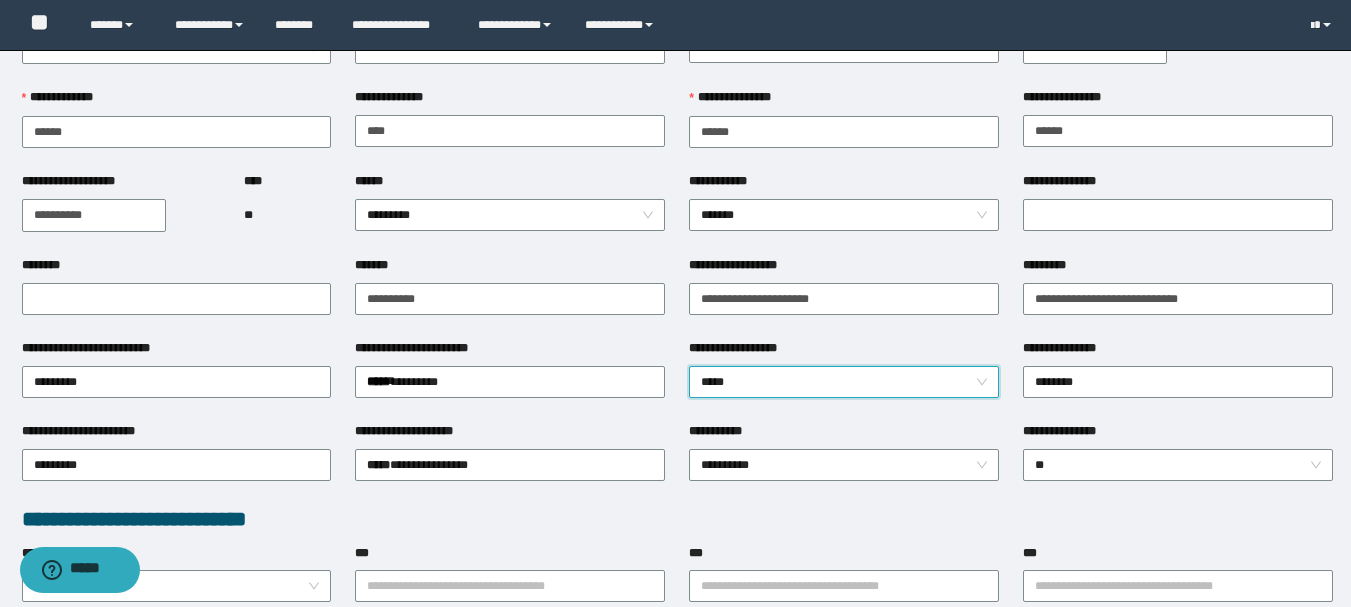 scroll, scrollTop: 200, scrollLeft: 0, axis: vertical 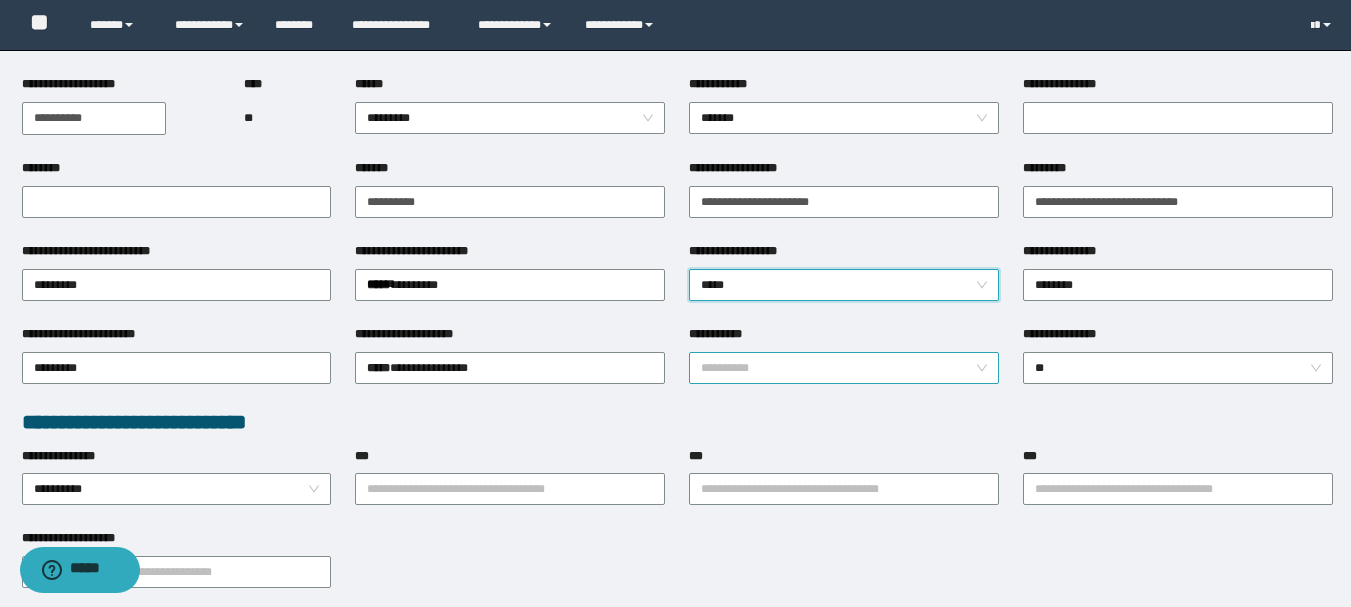 click on "**********" at bounding box center [844, 368] 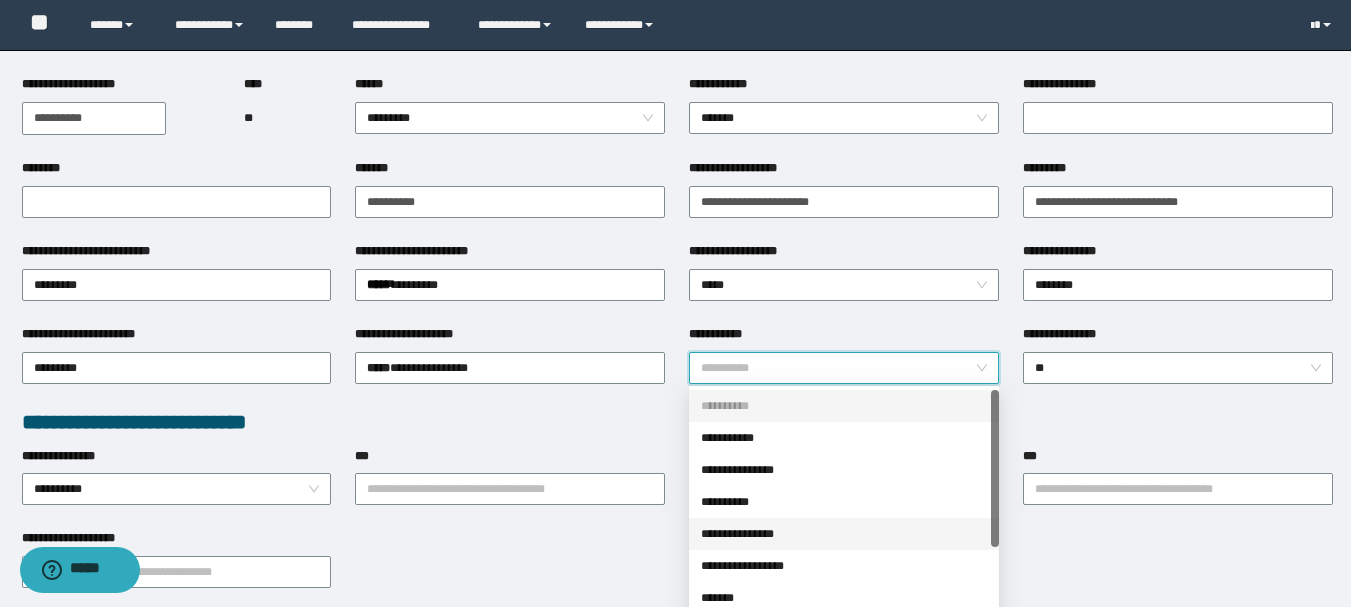 click on "**********" at bounding box center [844, 534] 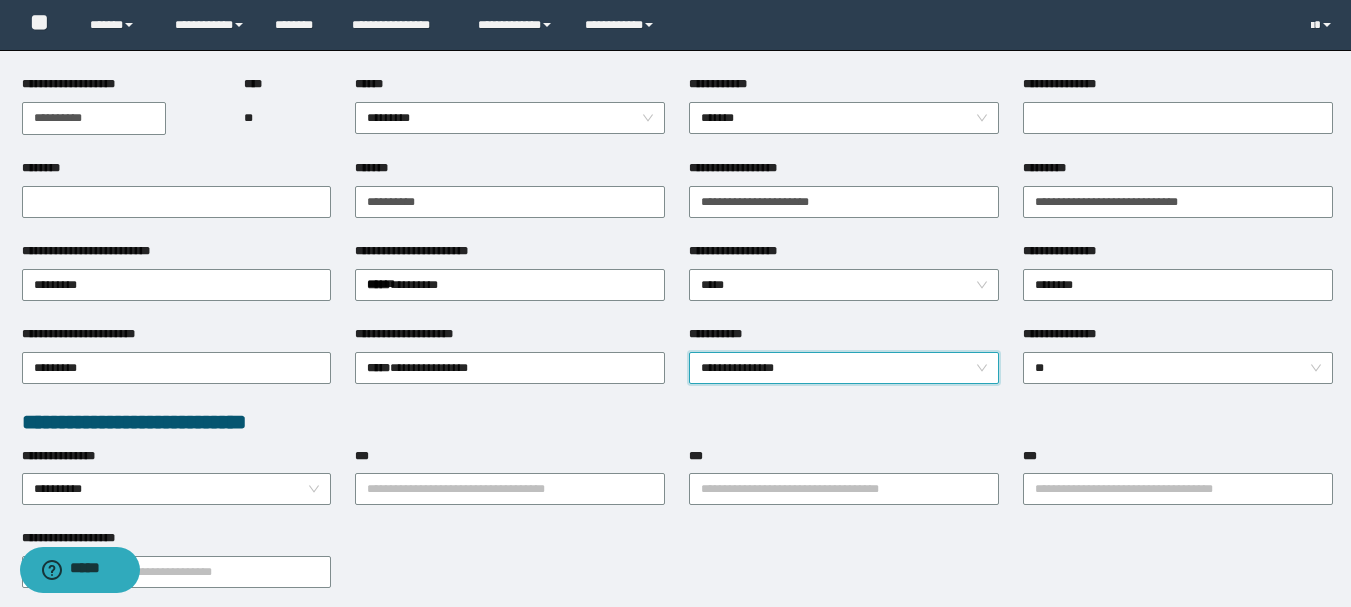 click on "**********" at bounding box center [844, 368] 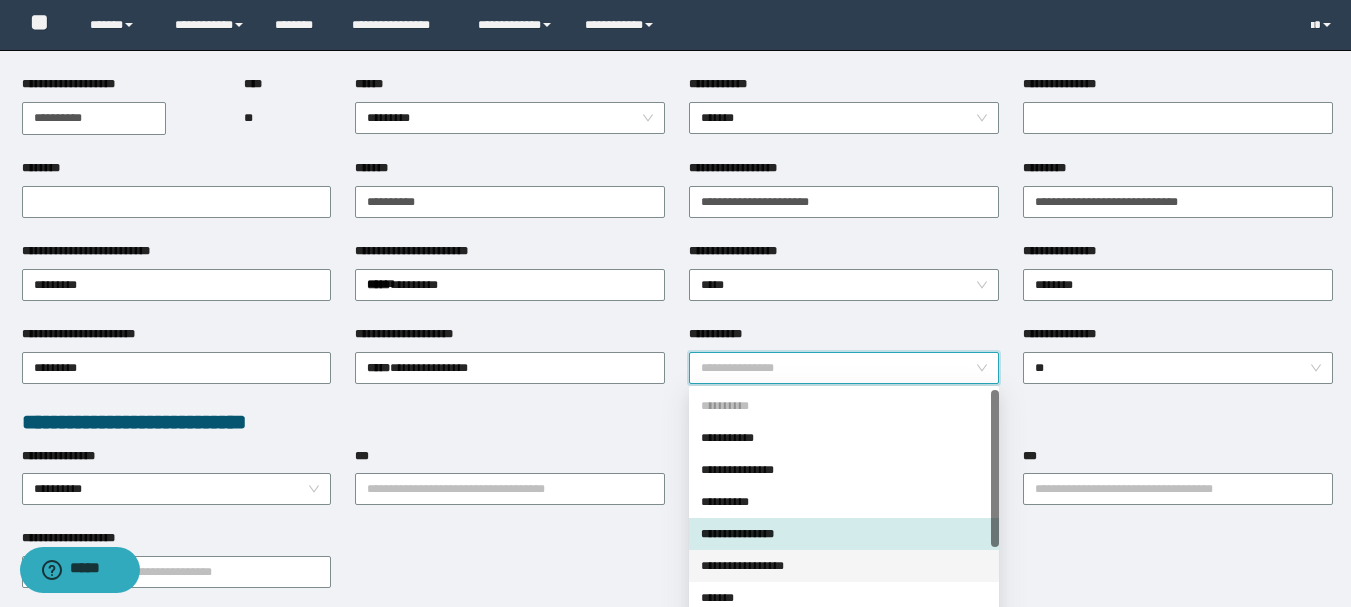 click on "**********" at bounding box center [844, 566] 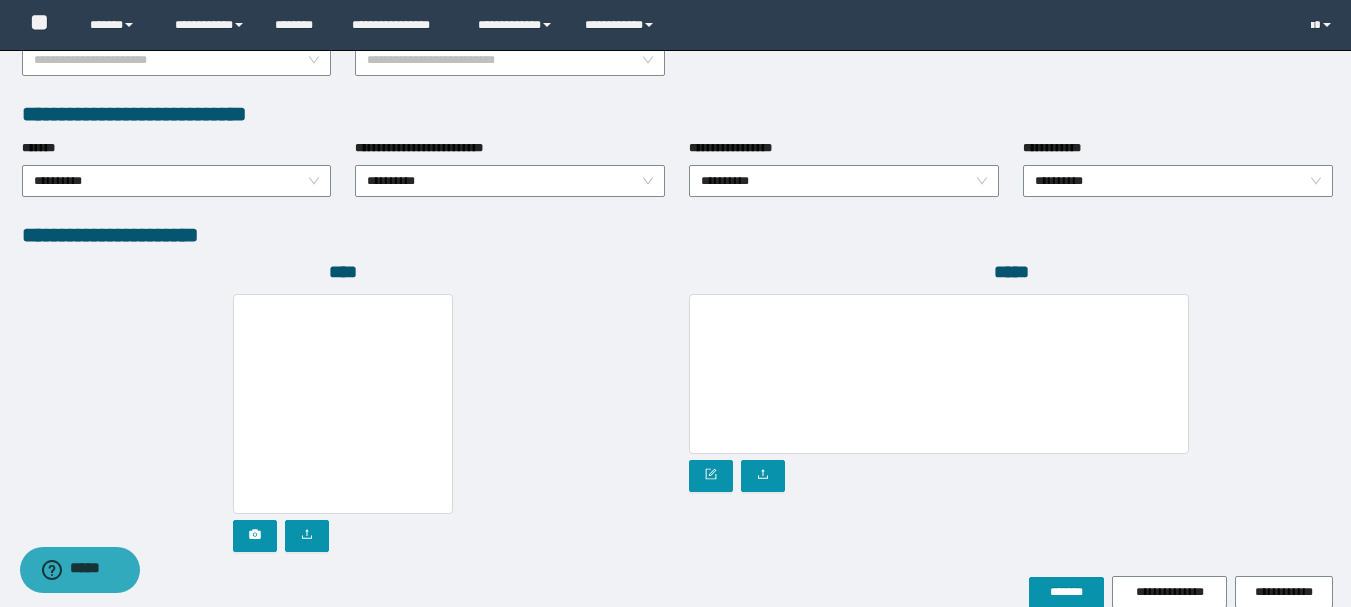 scroll, scrollTop: 1096, scrollLeft: 0, axis: vertical 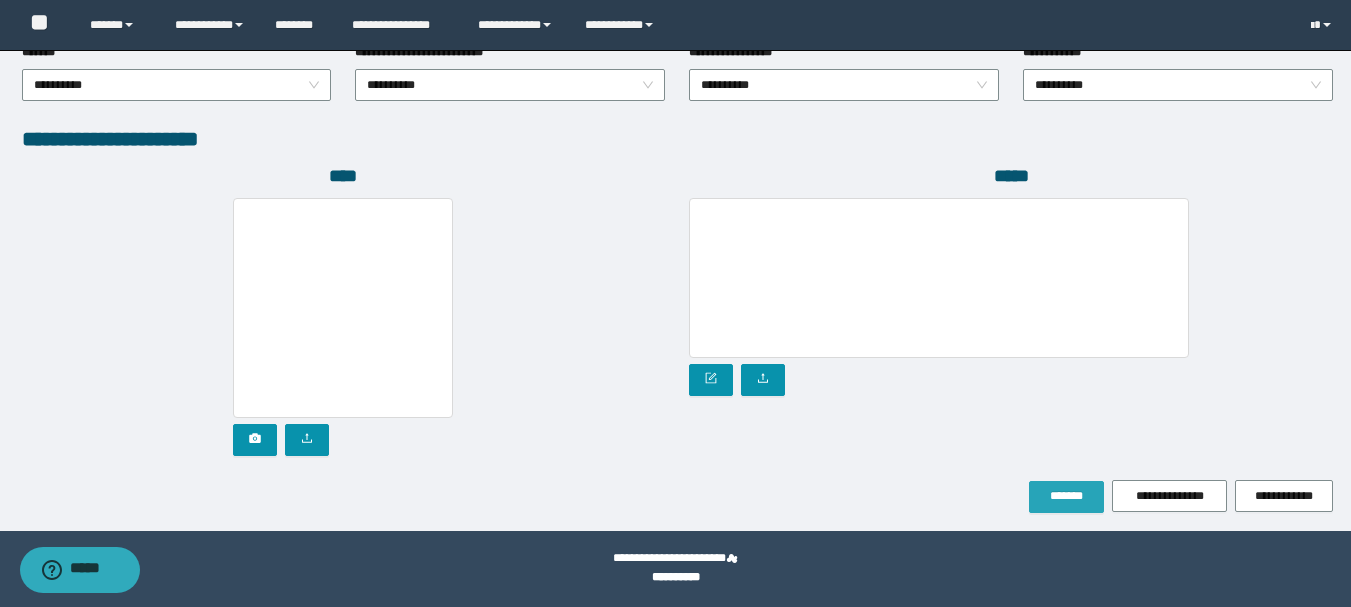 click on "*******" at bounding box center (1066, 496) 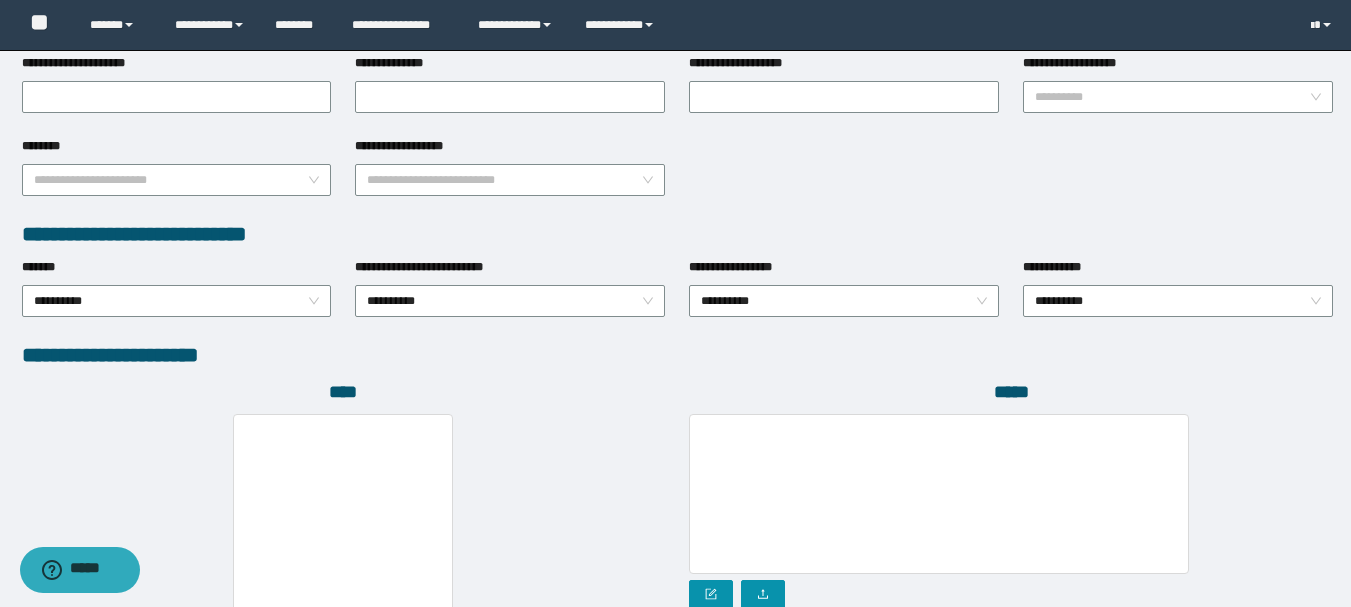 scroll, scrollTop: 1202, scrollLeft: 0, axis: vertical 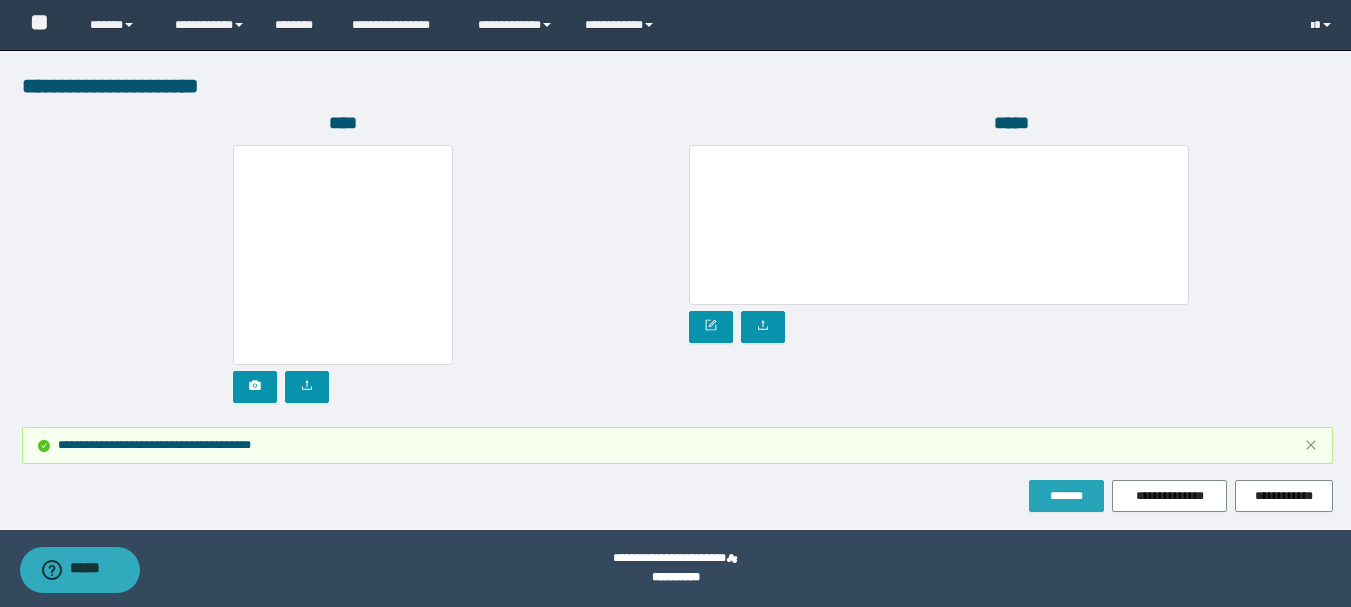click on "*******" at bounding box center (1066, 496) 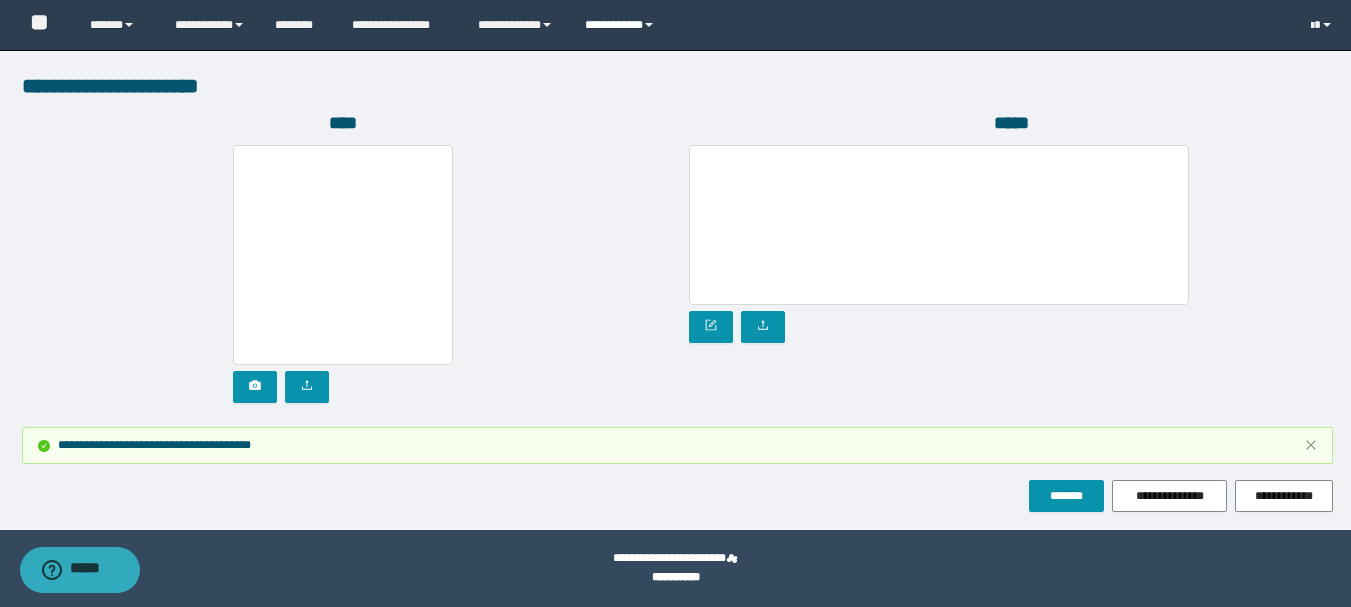 click on "**********" at bounding box center [622, 25] 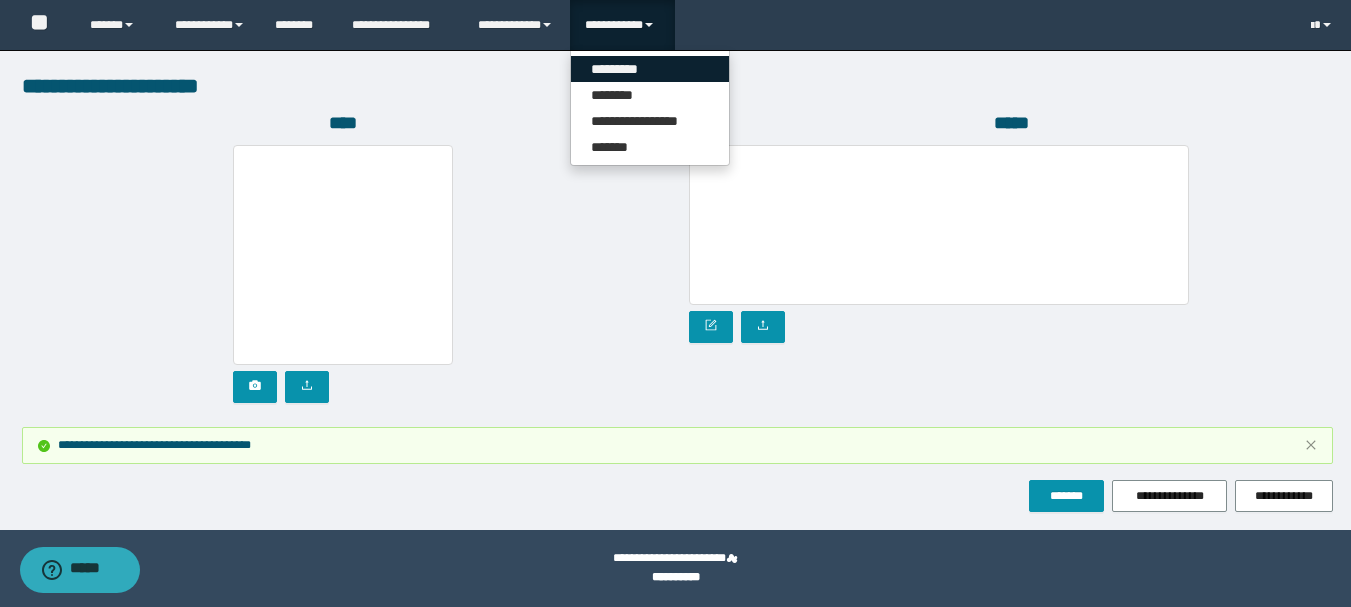 click on "*********" at bounding box center [650, 69] 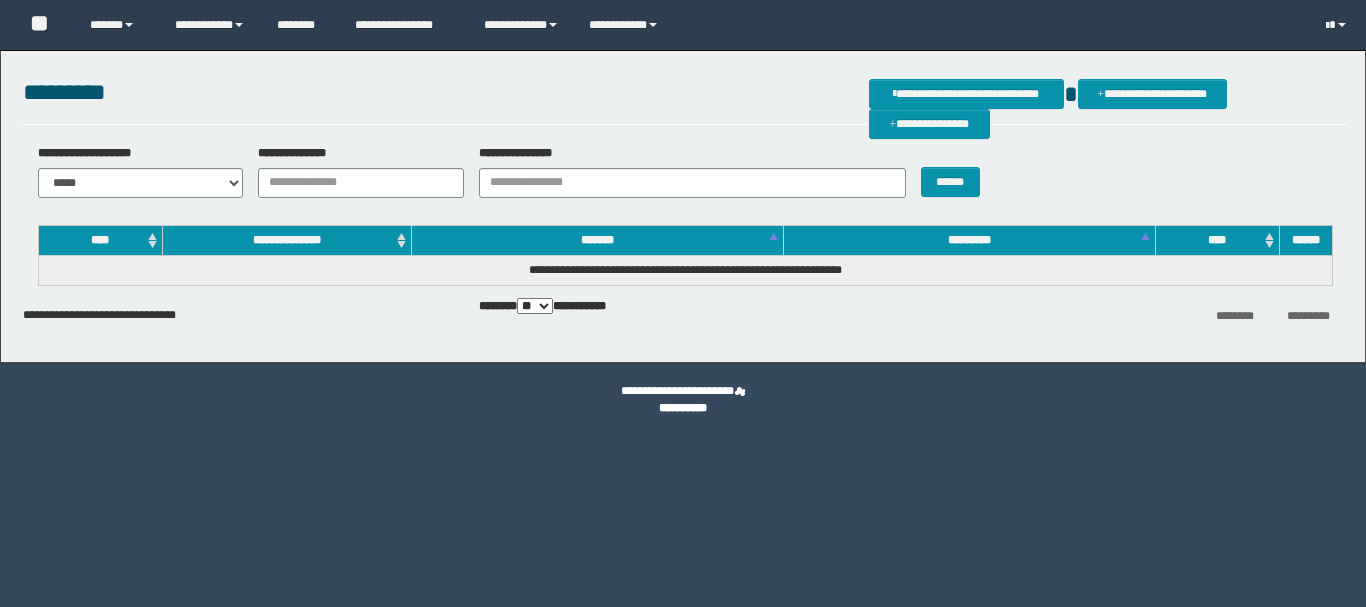 scroll, scrollTop: 0, scrollLeft: 0, axis: both 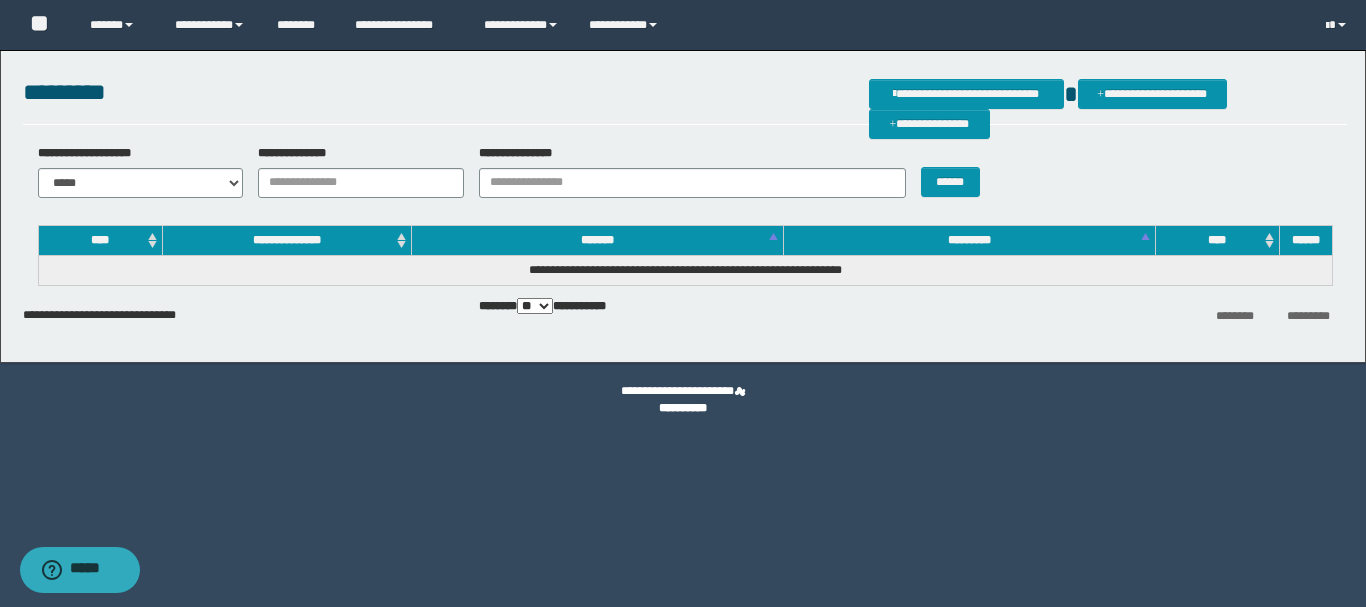 click on "**********" at bounding box center [353, 171] 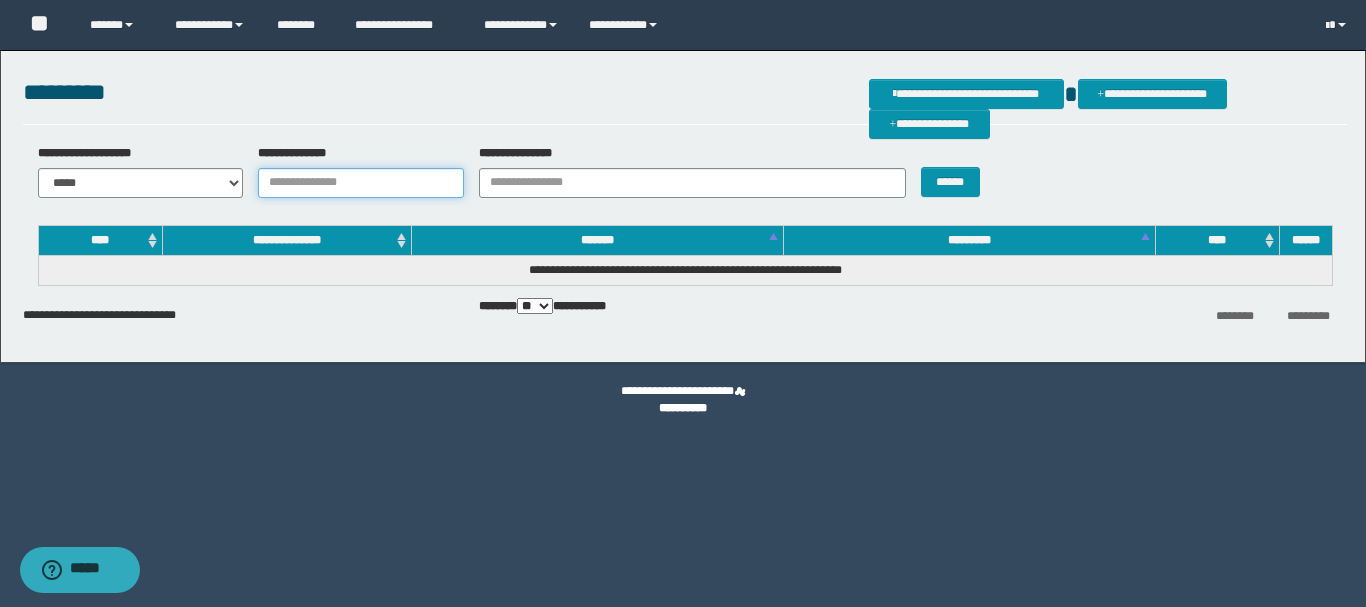 click on "**********" at bounding box center (361, 183) 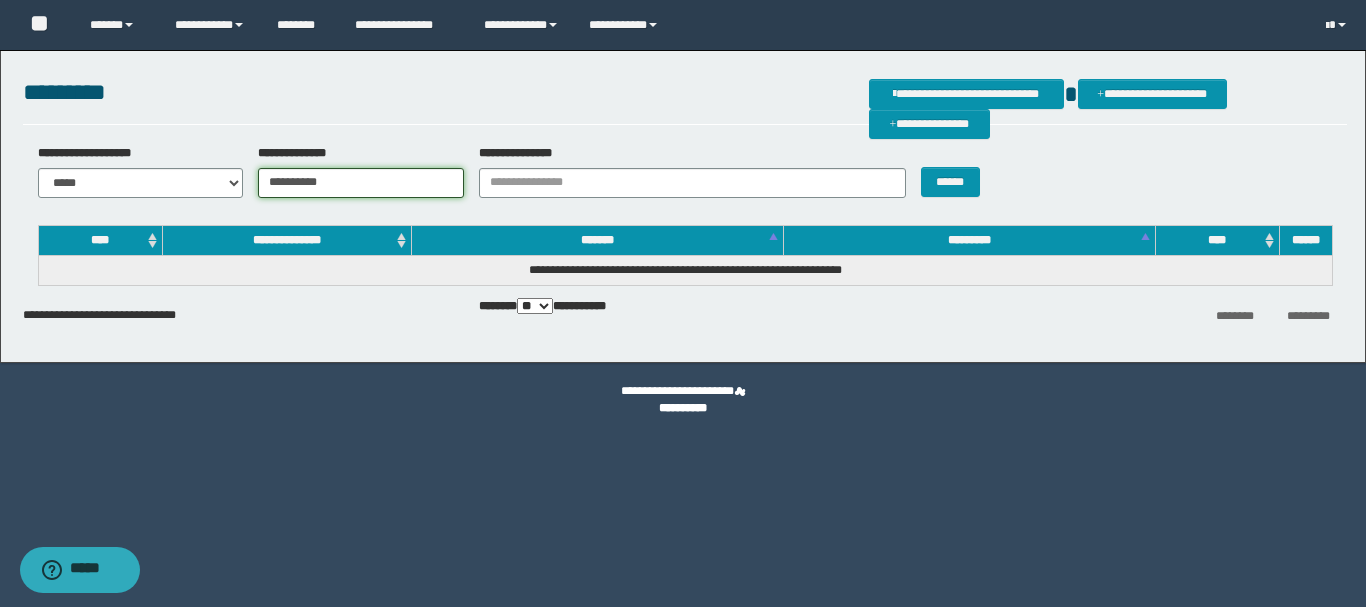 type on "**********" 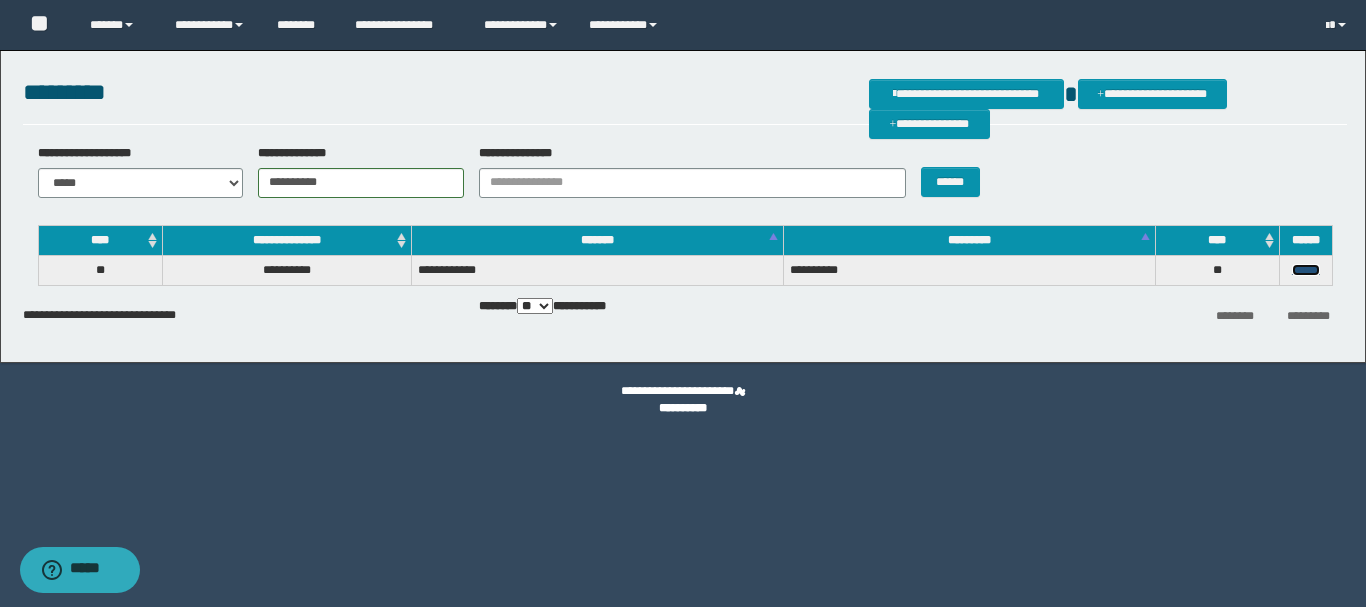 click on "******" at bounding box center [1306, 270] 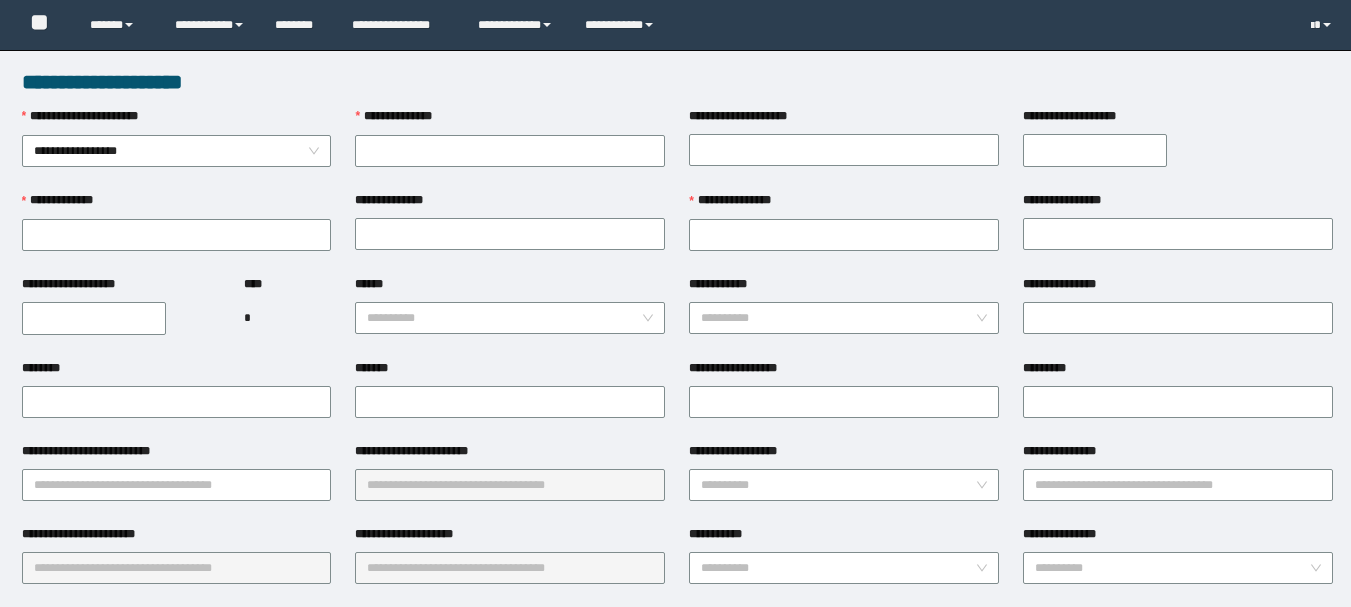 scroll, scrollTop: 0, scrollLeft: 0, axis: both 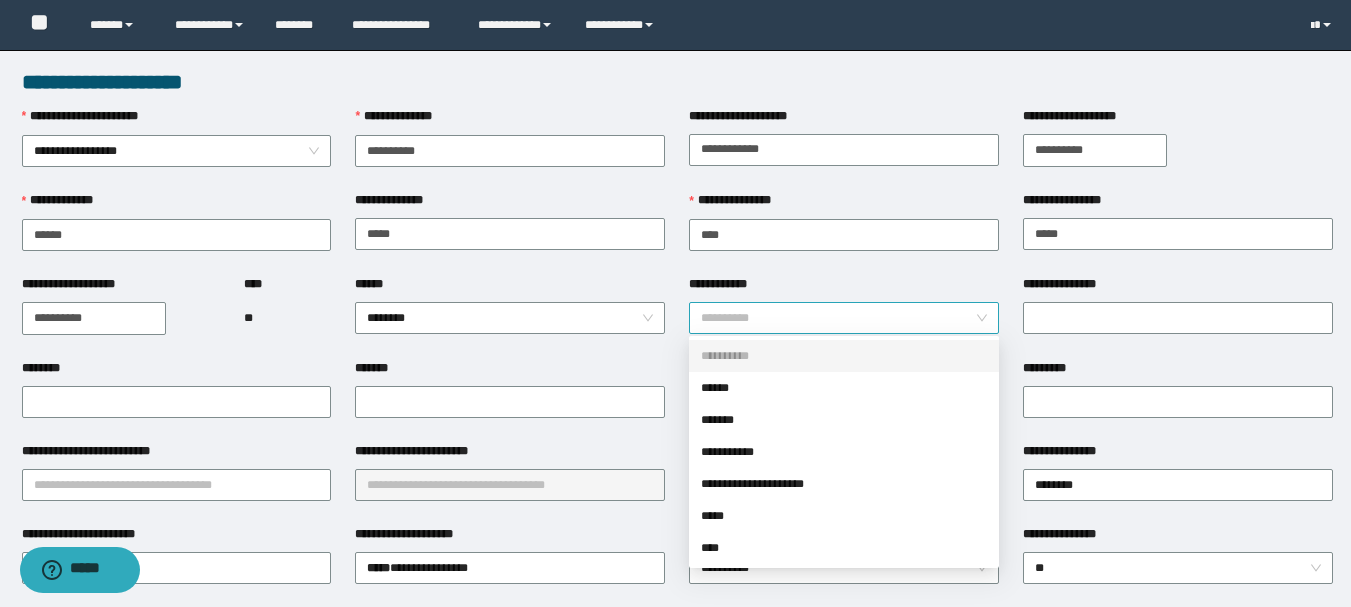 click on "**********" at bounding box center [844, 318] 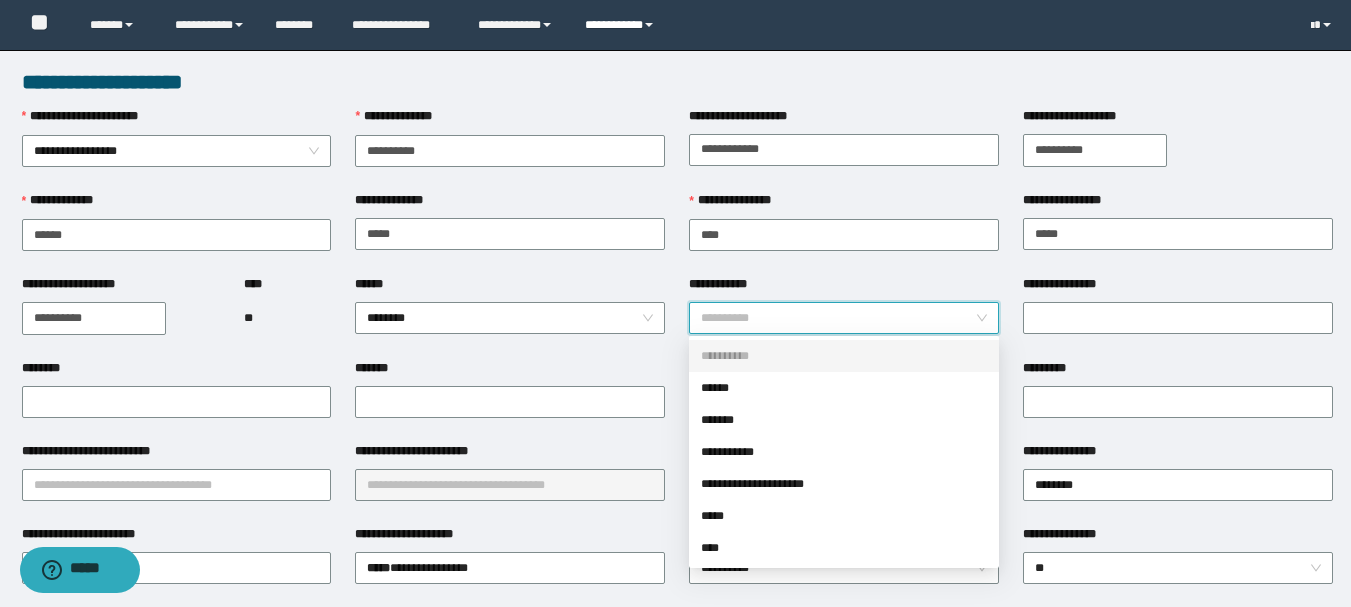 click on "**********" at bounding box center (622, 25) 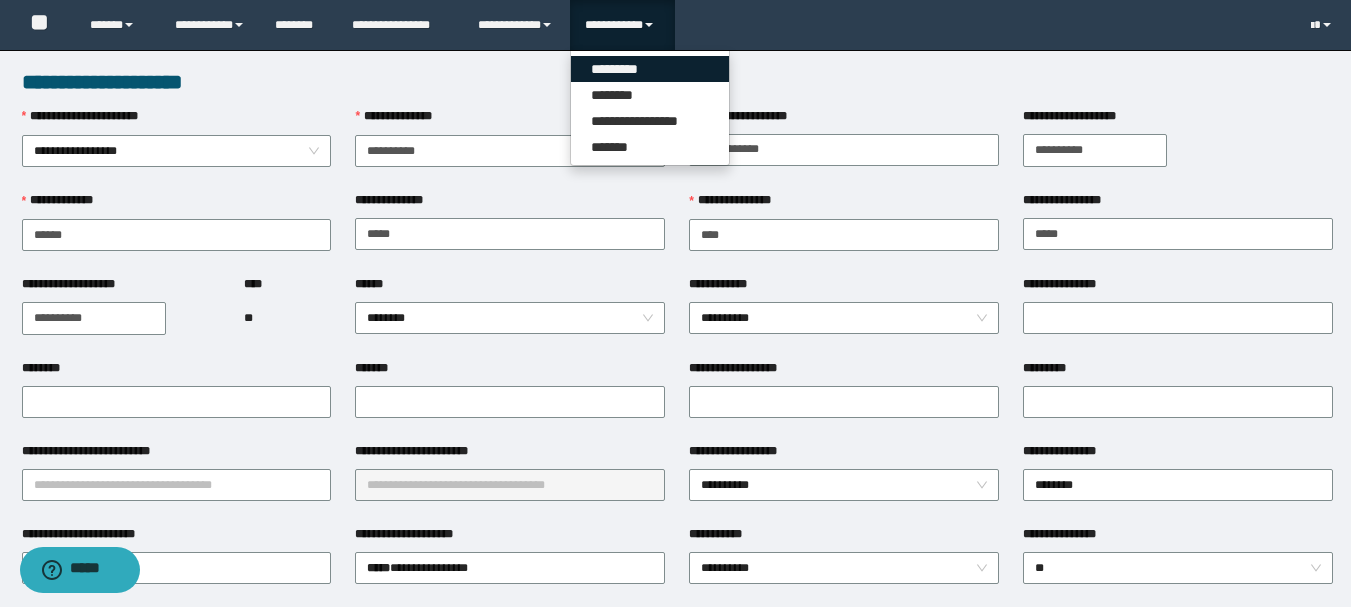 click on "*********" at bounding box center (650, 69) 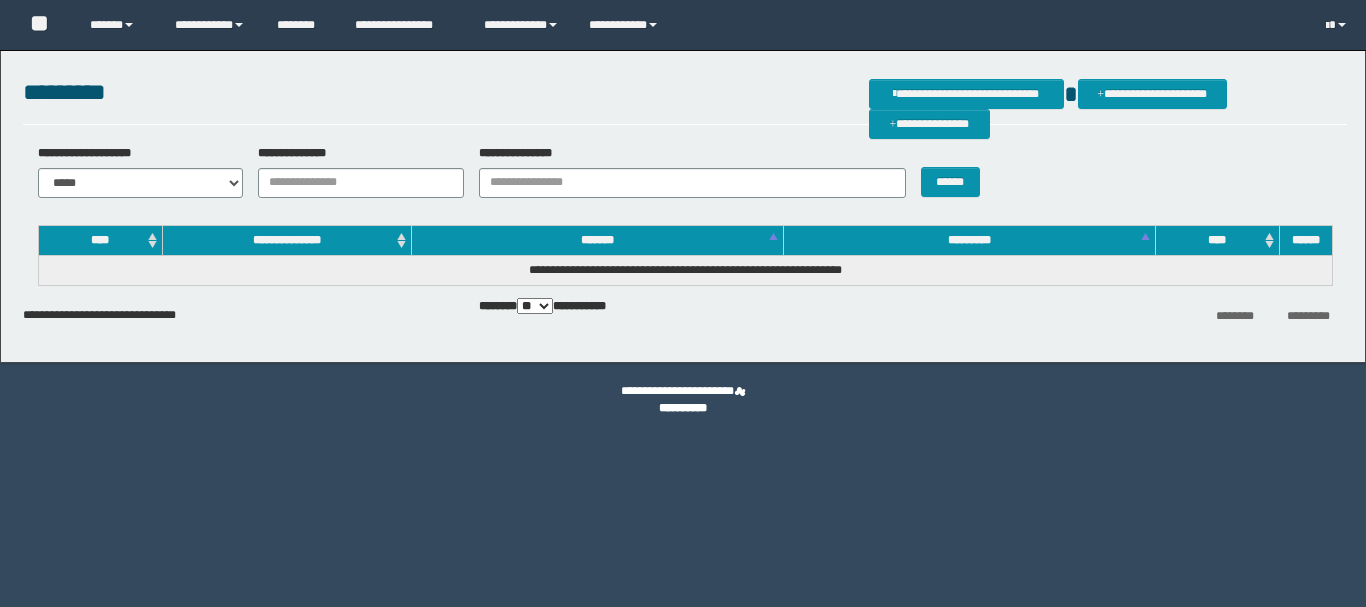 scroll, scrollTop: 0, scrollLeft: 0, axis: both 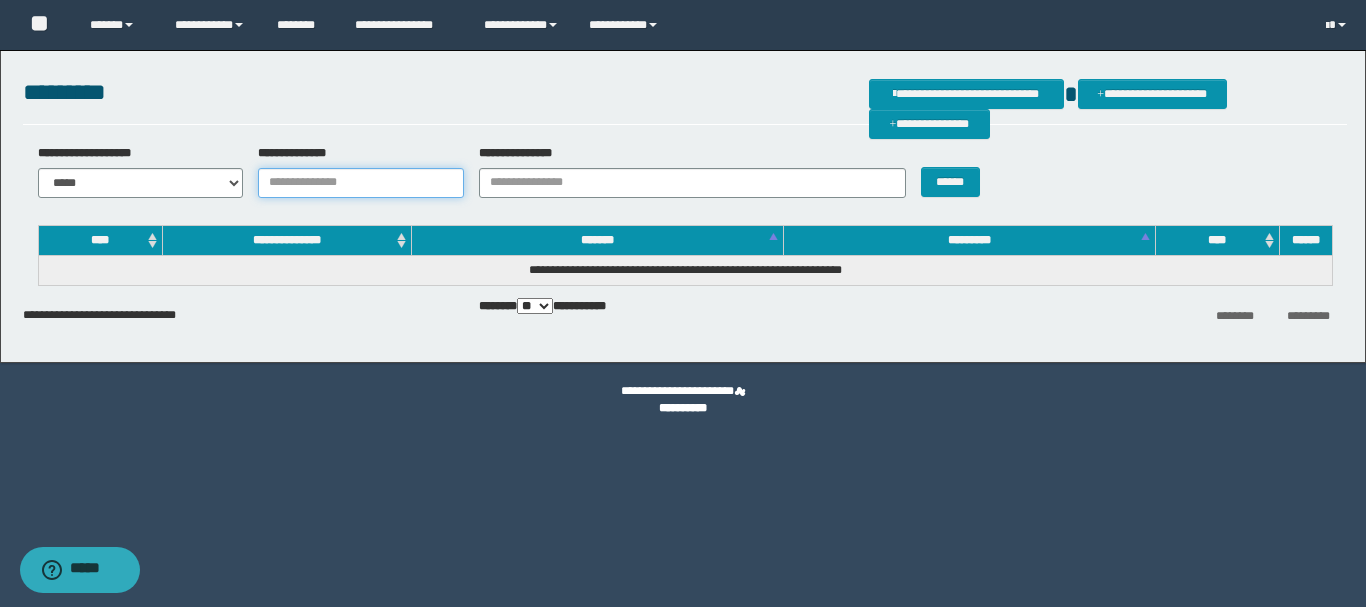 click on "**********" at bounding box center [361, 183] 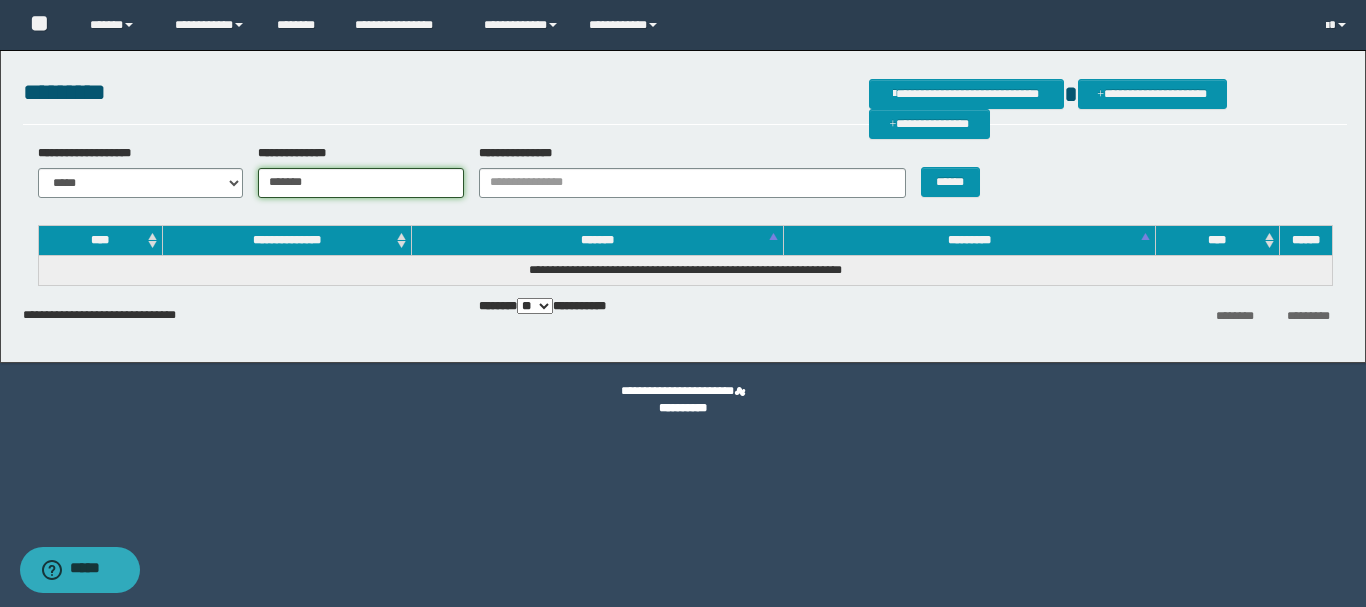 type on "*******" 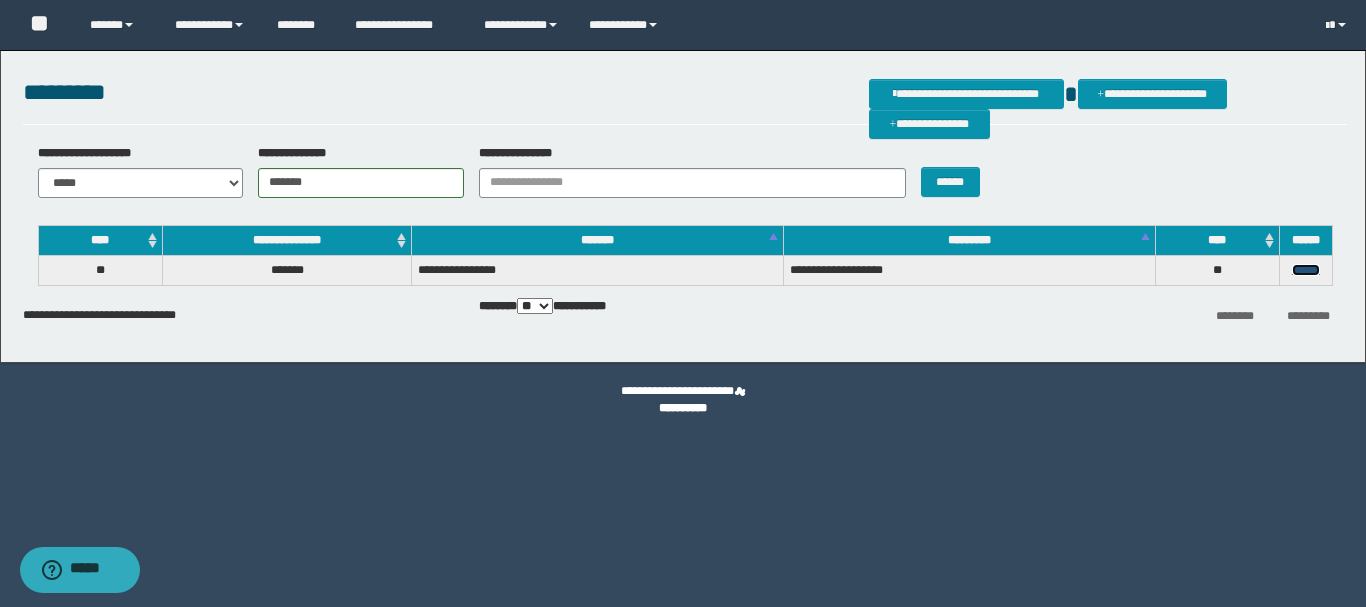 click on "******" at bounding box center [1306, 270] 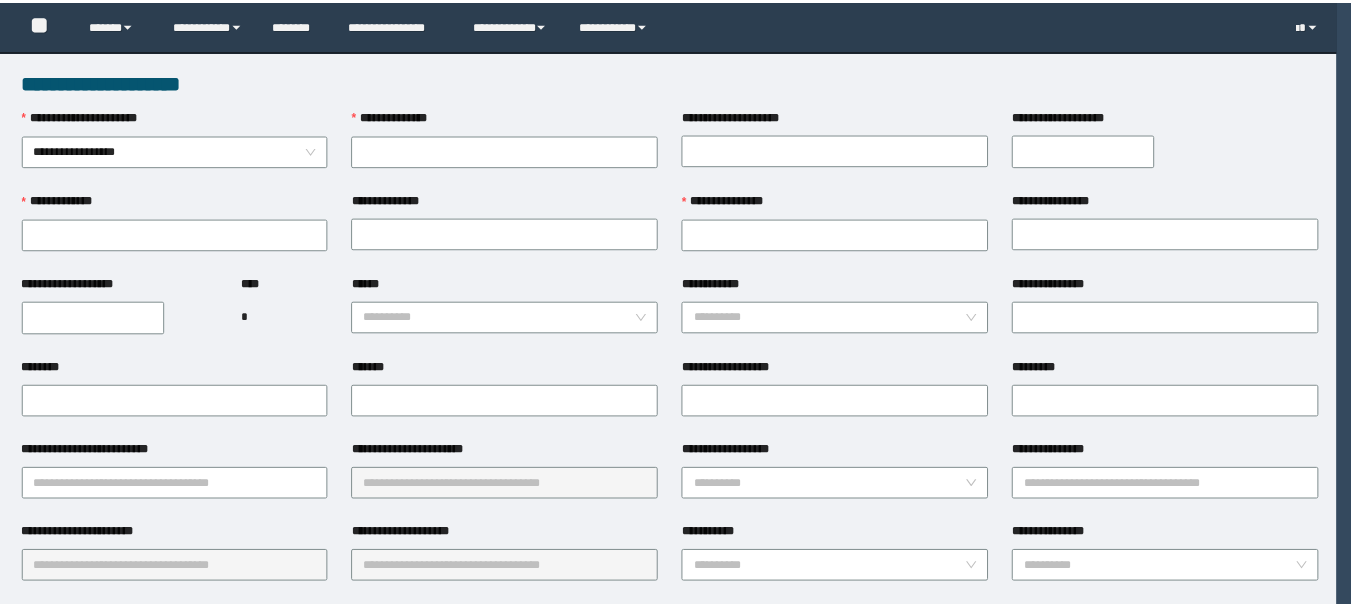 scroll, scrollTop: 0, scrollLeft: 0, axis: both 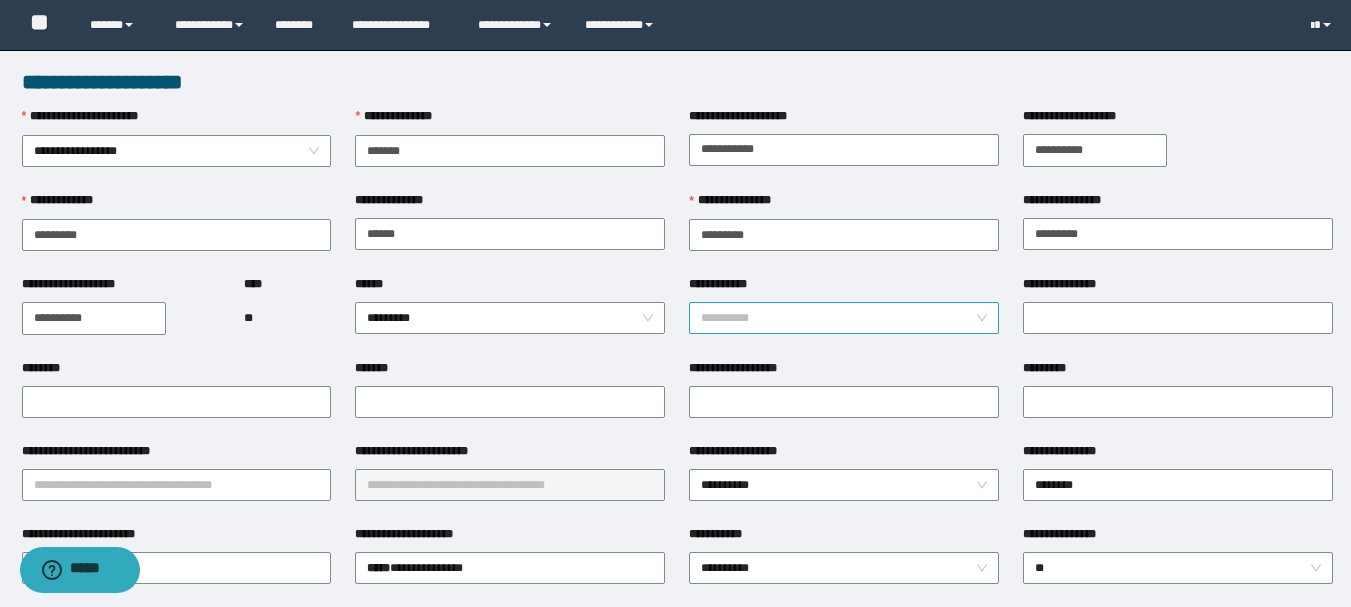 click on "**********" at bounding box center (844, 318) 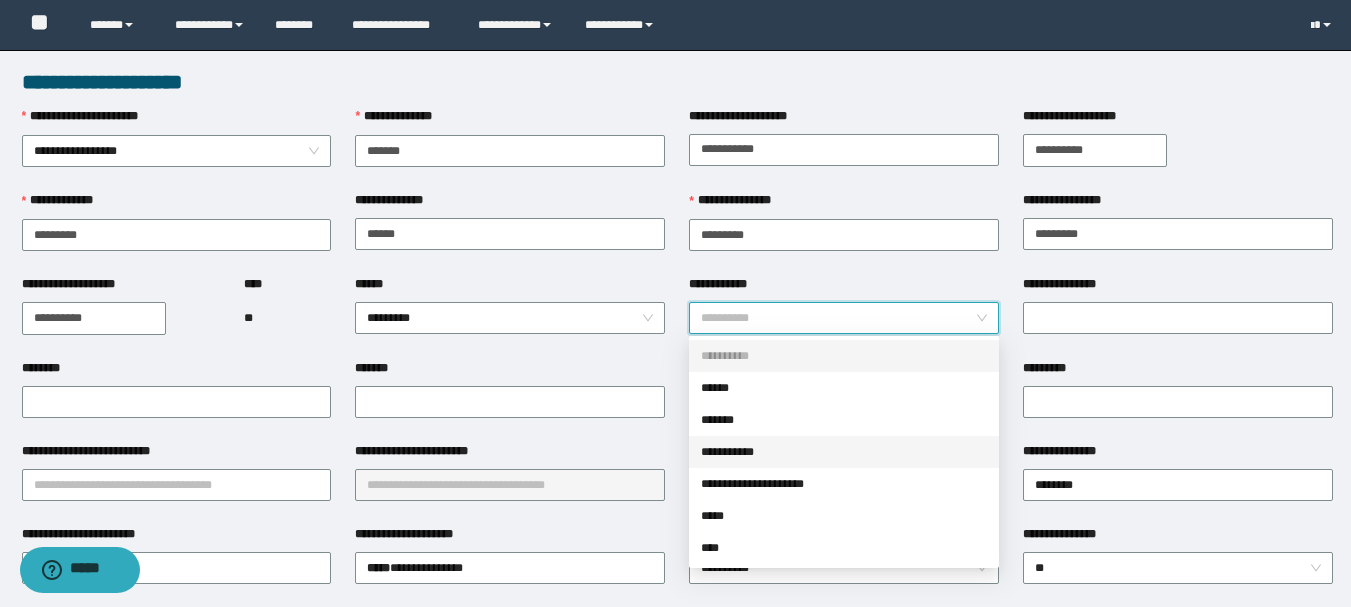 click on "**********" at bounding box center [844, 452] 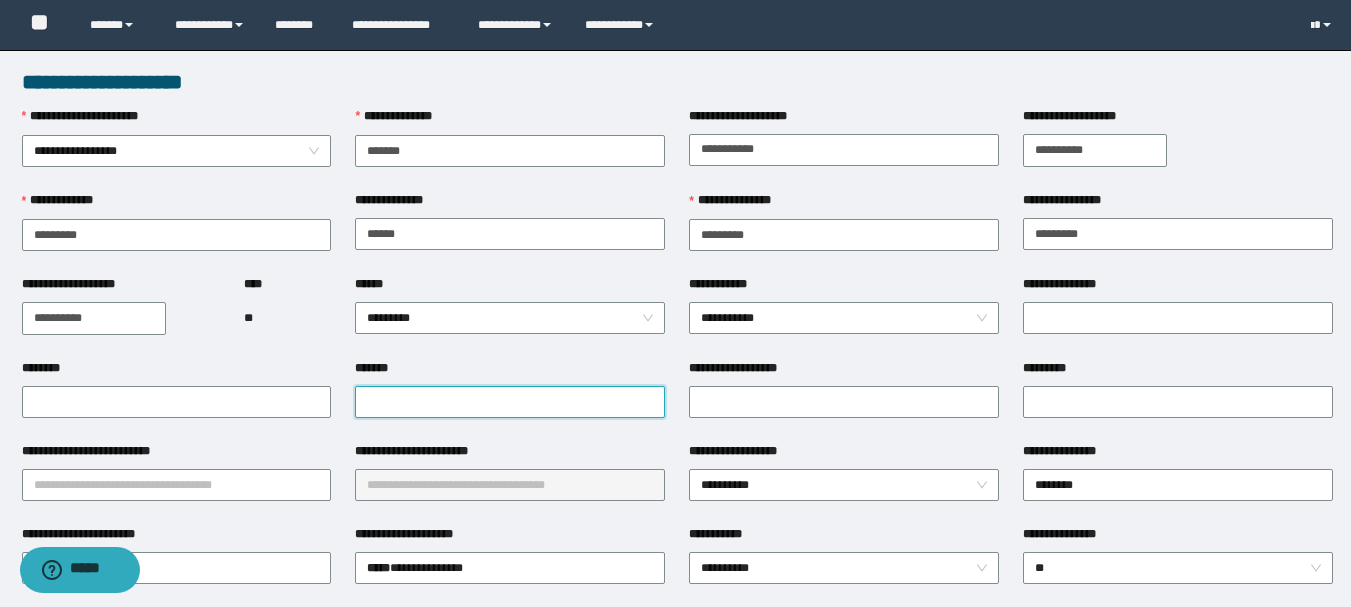 click on "*******" at bounding box center [510, 402] 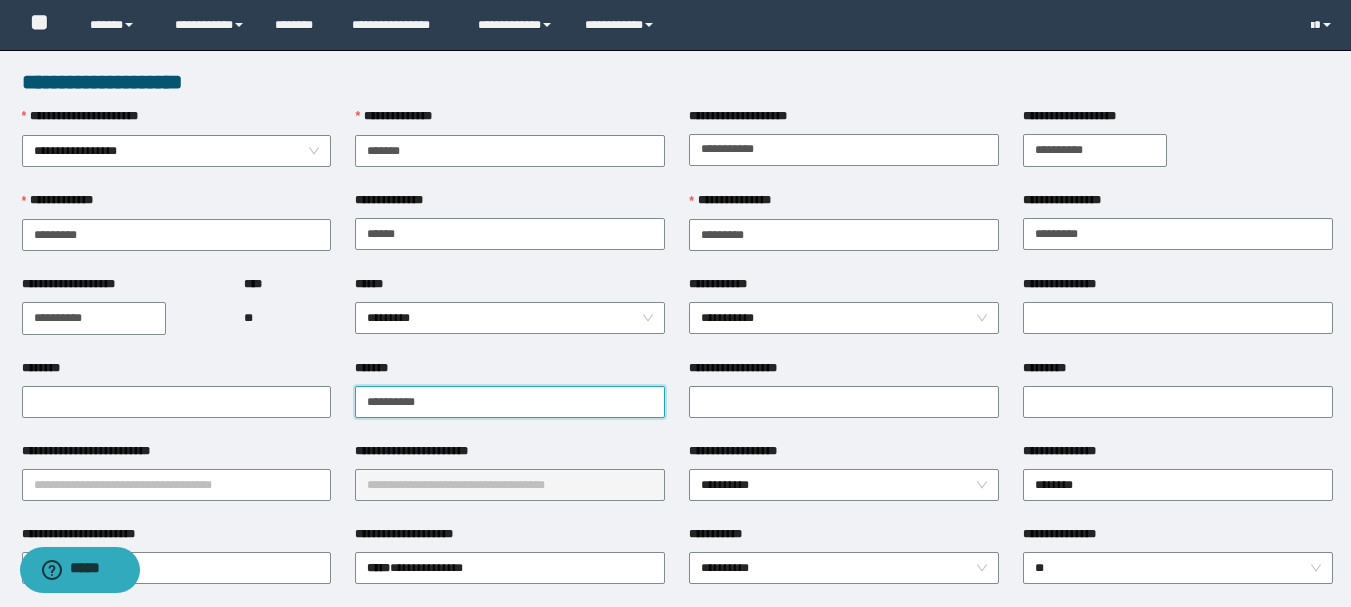 type on "**********" 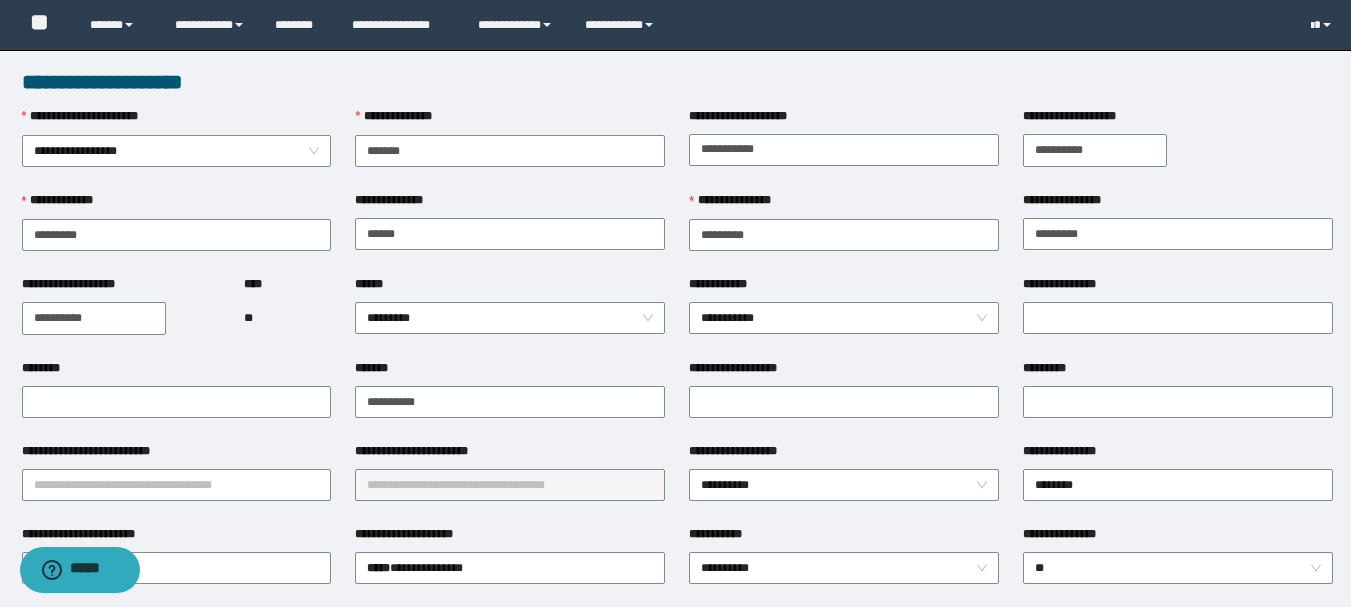 click on "**********" at bounding box center (844, 400) 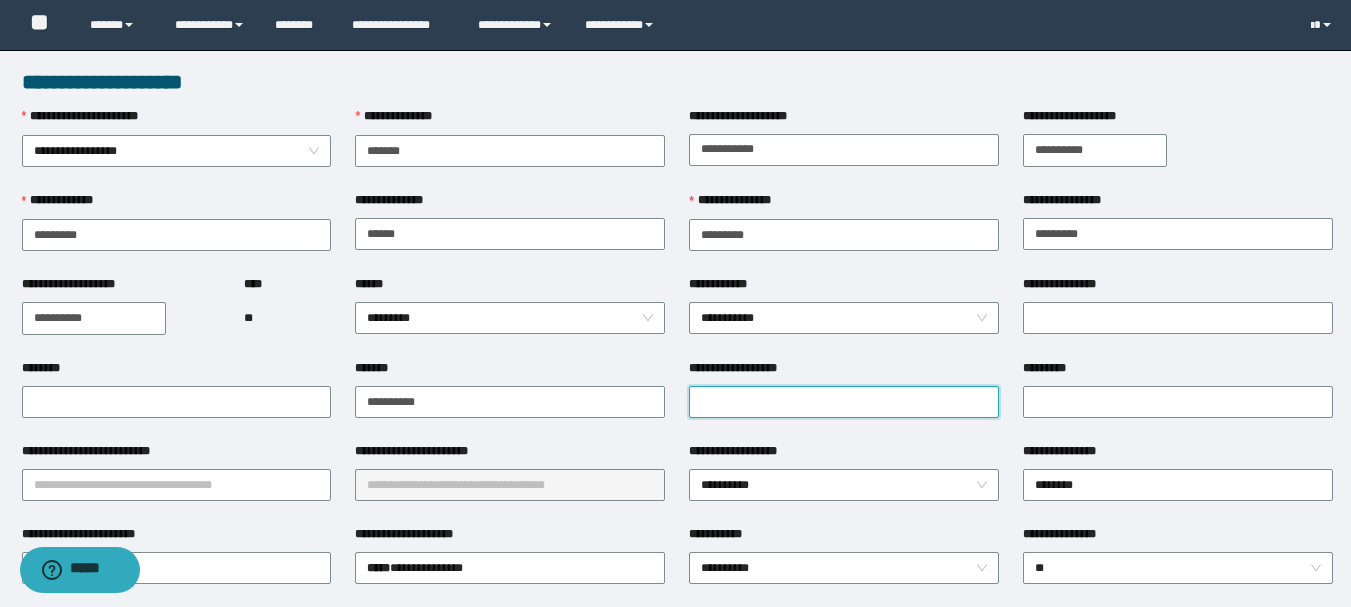 click on "**********" at bounding box center (844, 402) 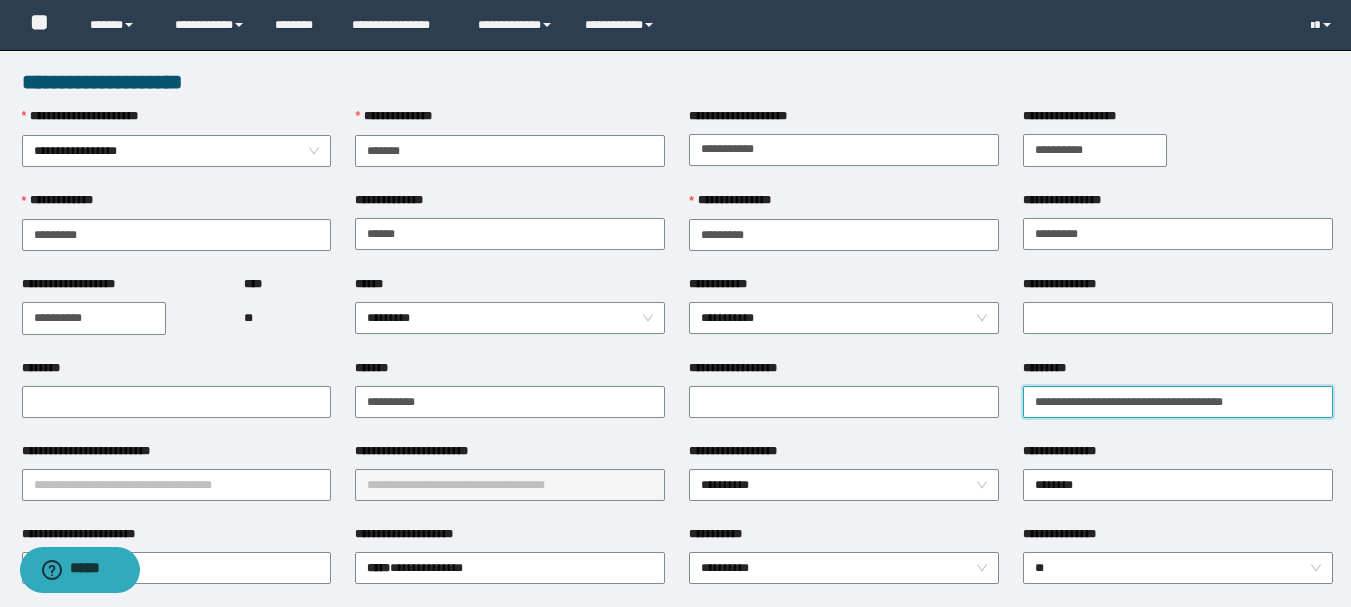 type on "**********" 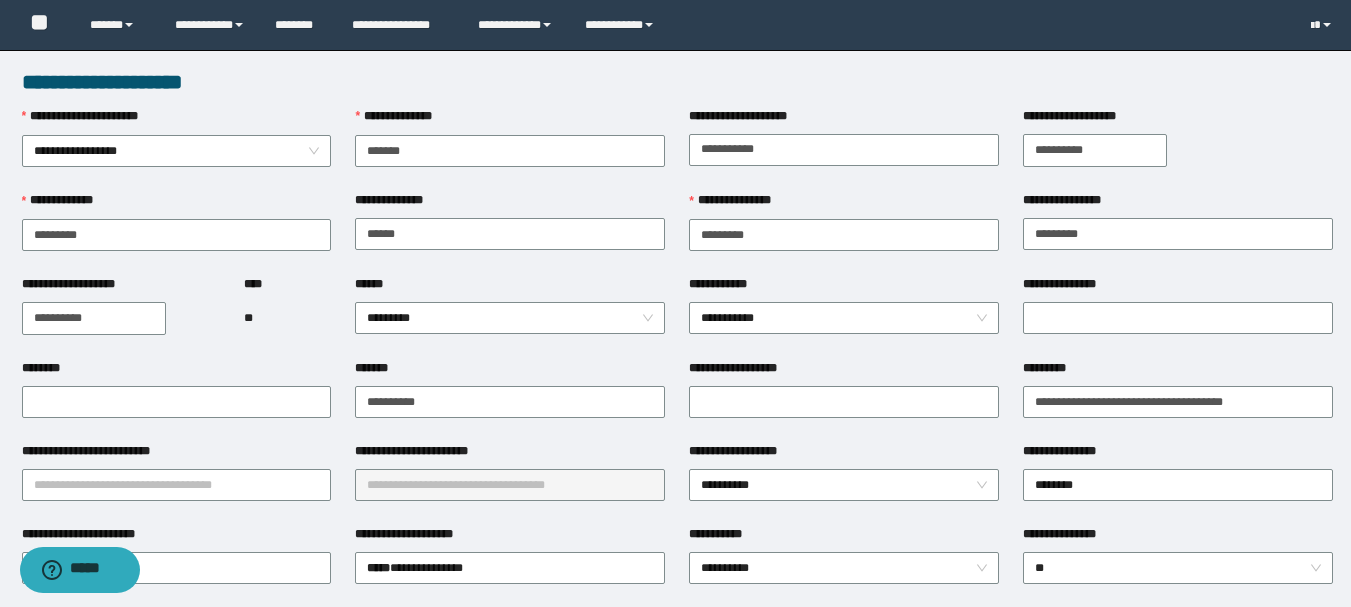 click on "**********" at bounding box center [177, 483] 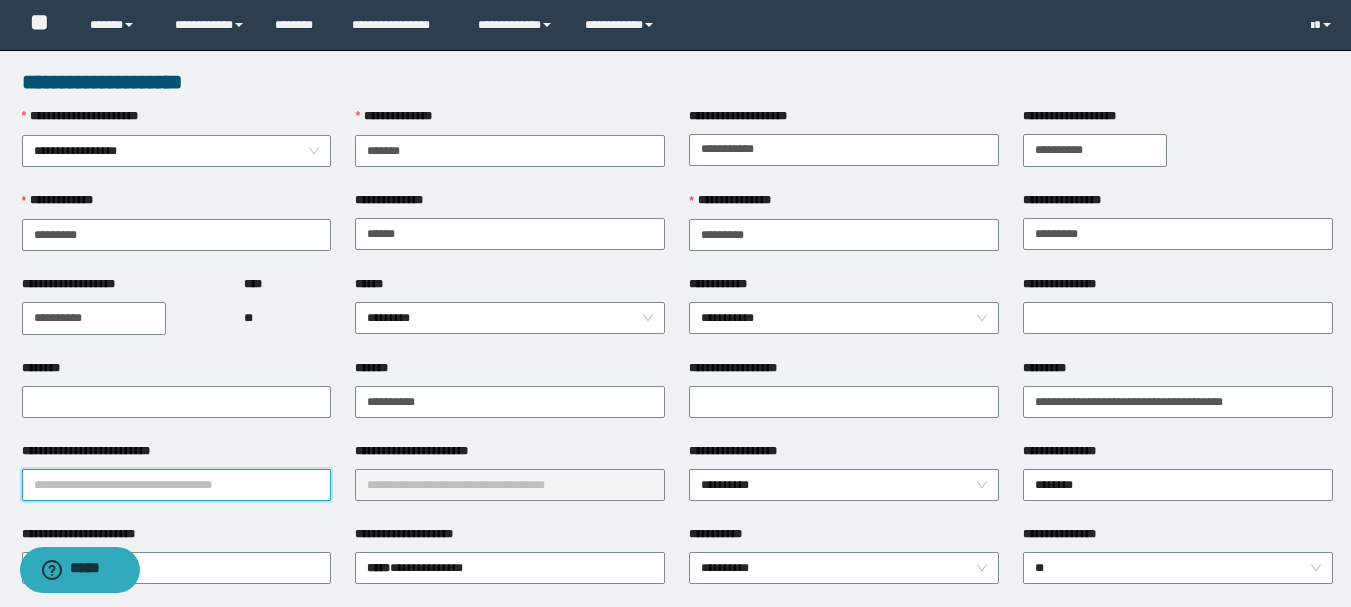 click on "**********" at bounding box center [177, 485] 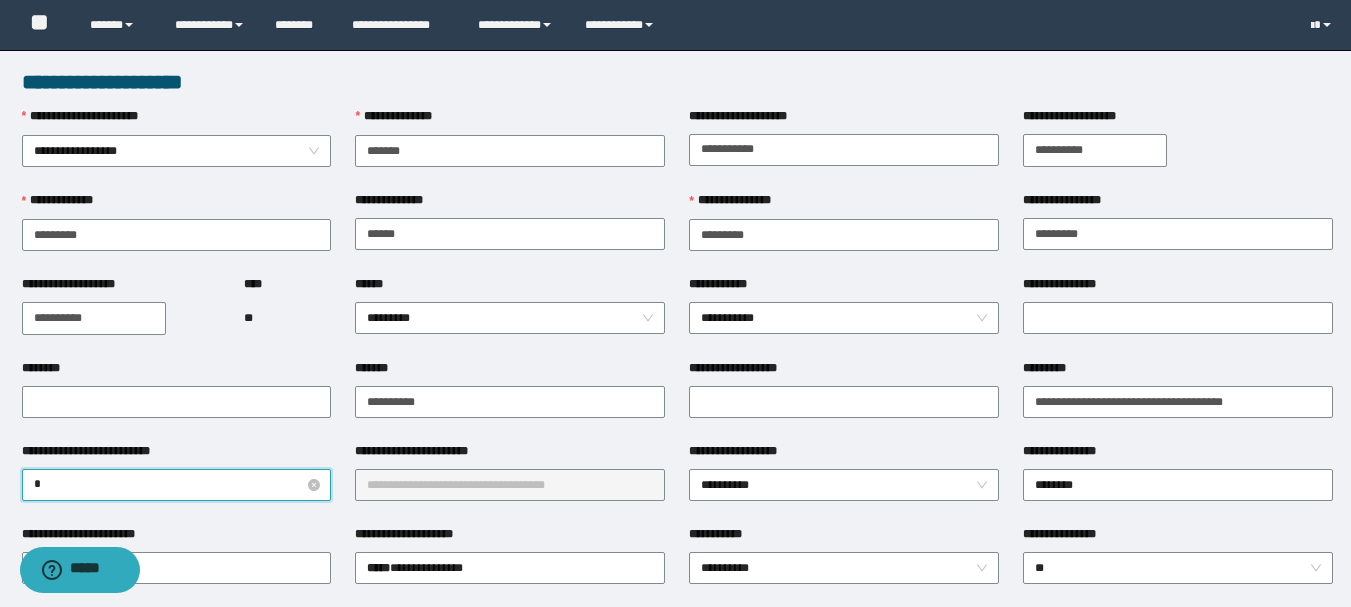 type on "**" 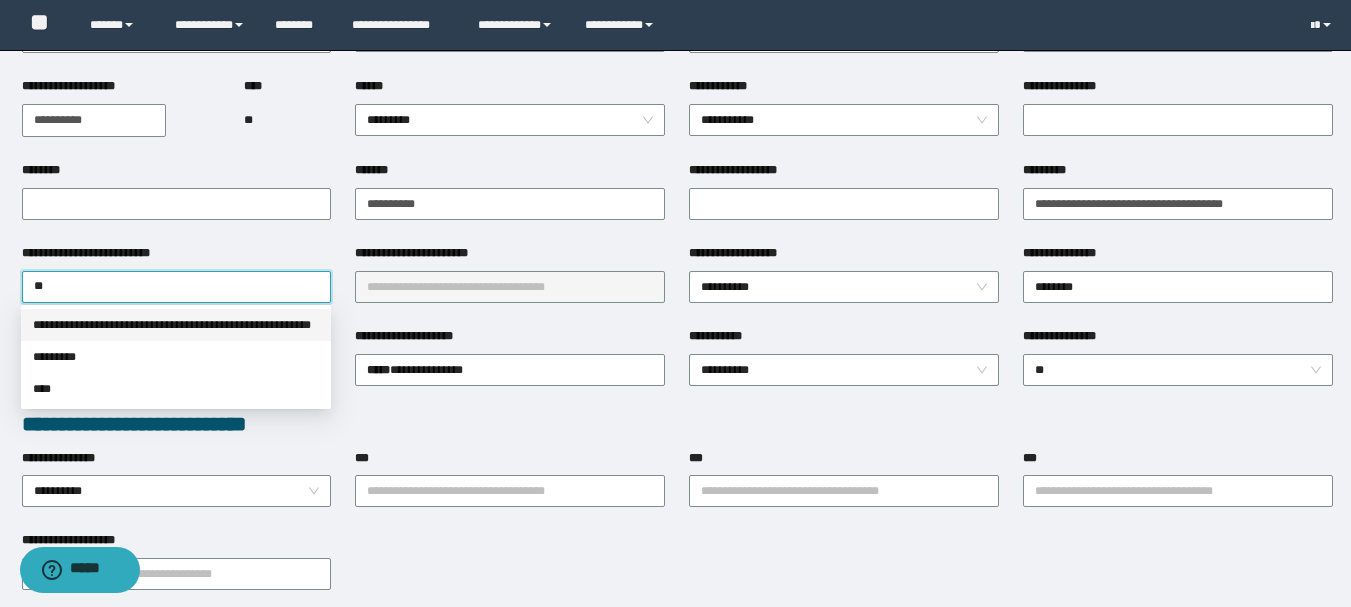 scroll, scrollTop: 200, scrollLeft: 0, axis: vertical 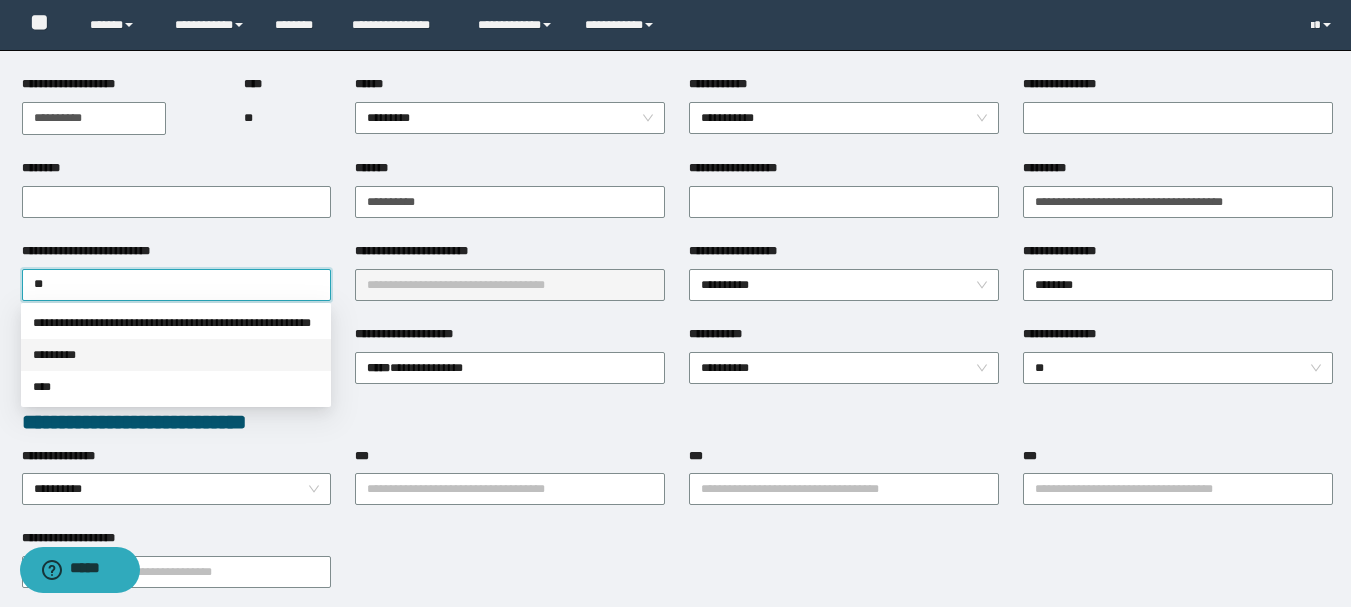 click on "*********" at bounding box center (176, 355) 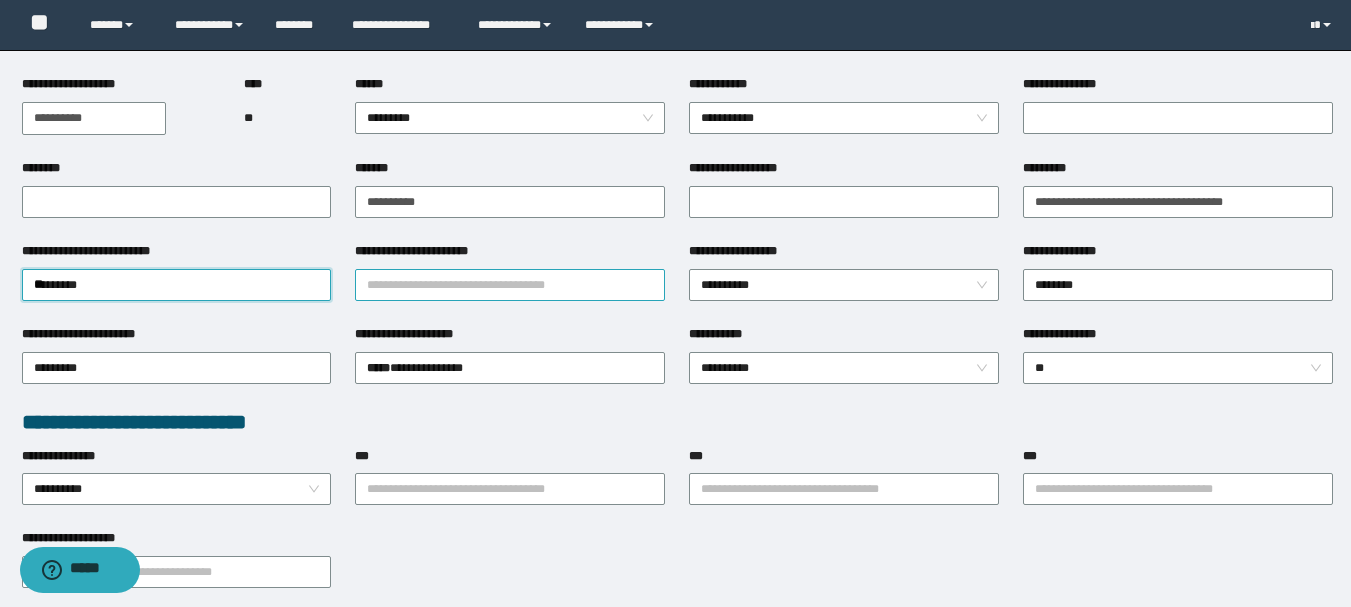 click on "**********" at bounding box center [510, 285] 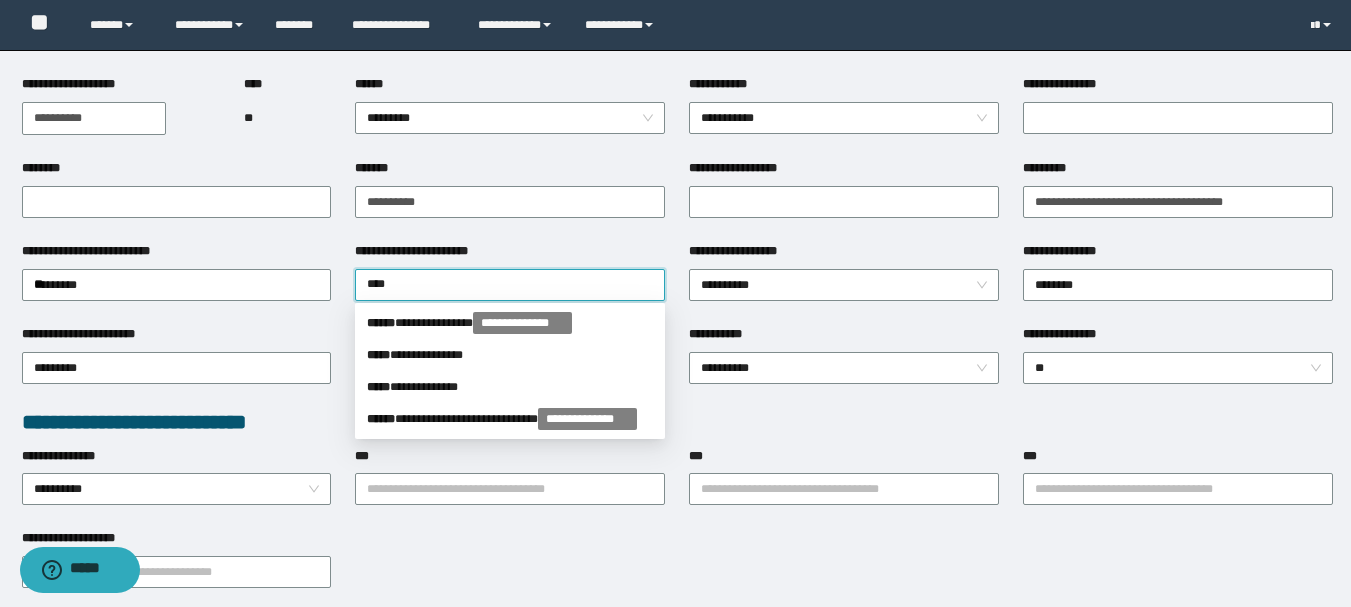 type on "*****" 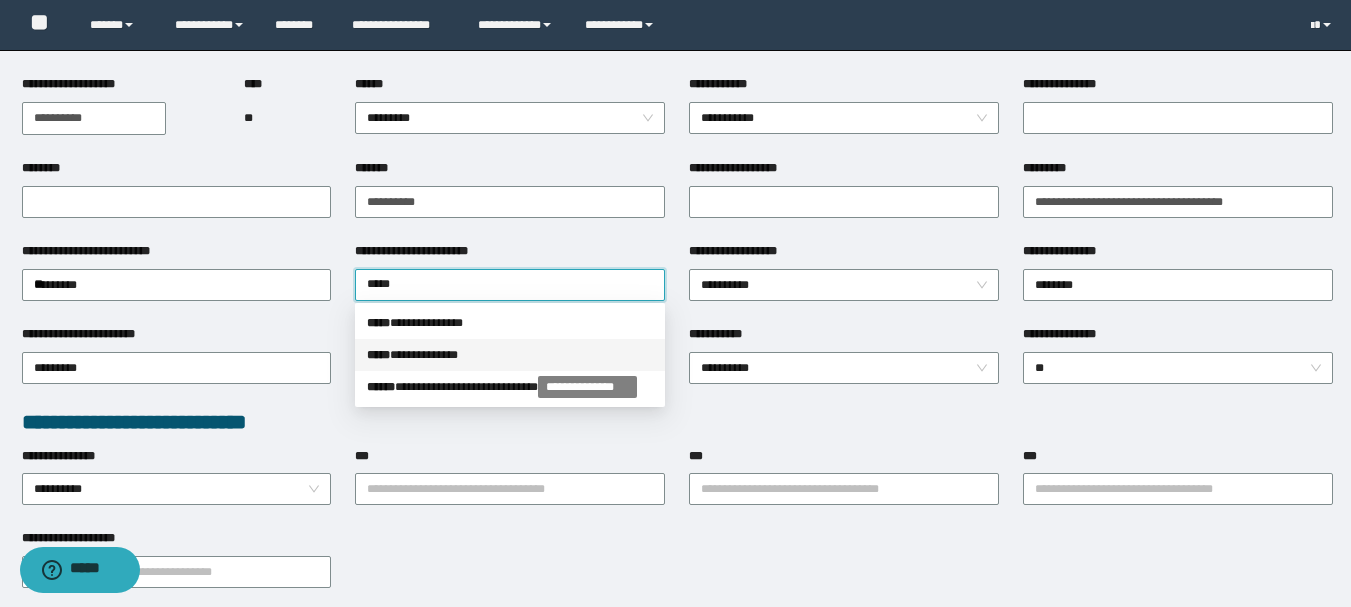 click on "**********" at bounding box center [510, 355] 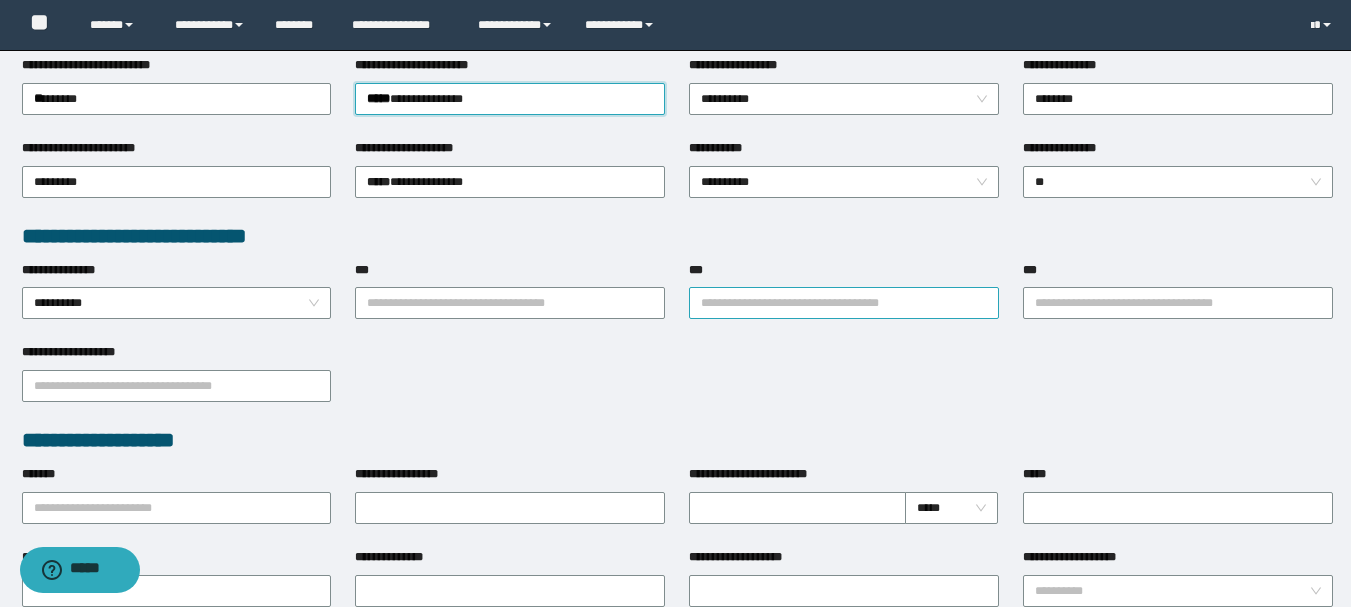 scroll, scrollTop: 400, scrollLeft: 0, axis: vertical 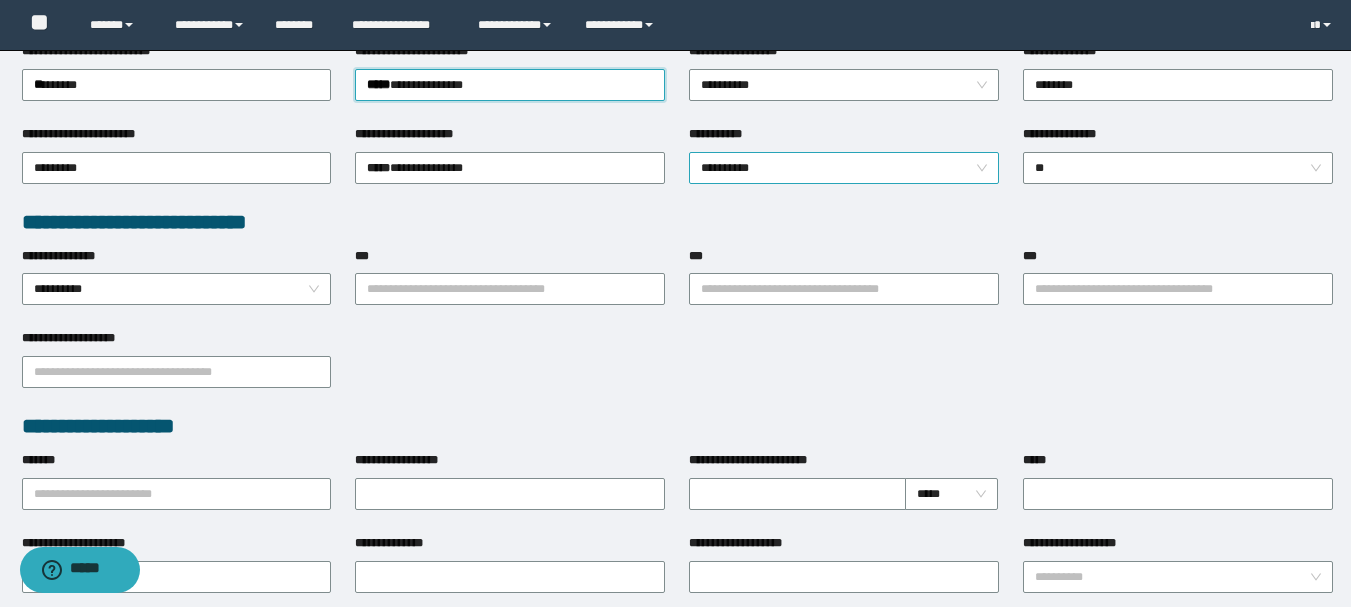 click on "**********" at bounding box center [844, 168] 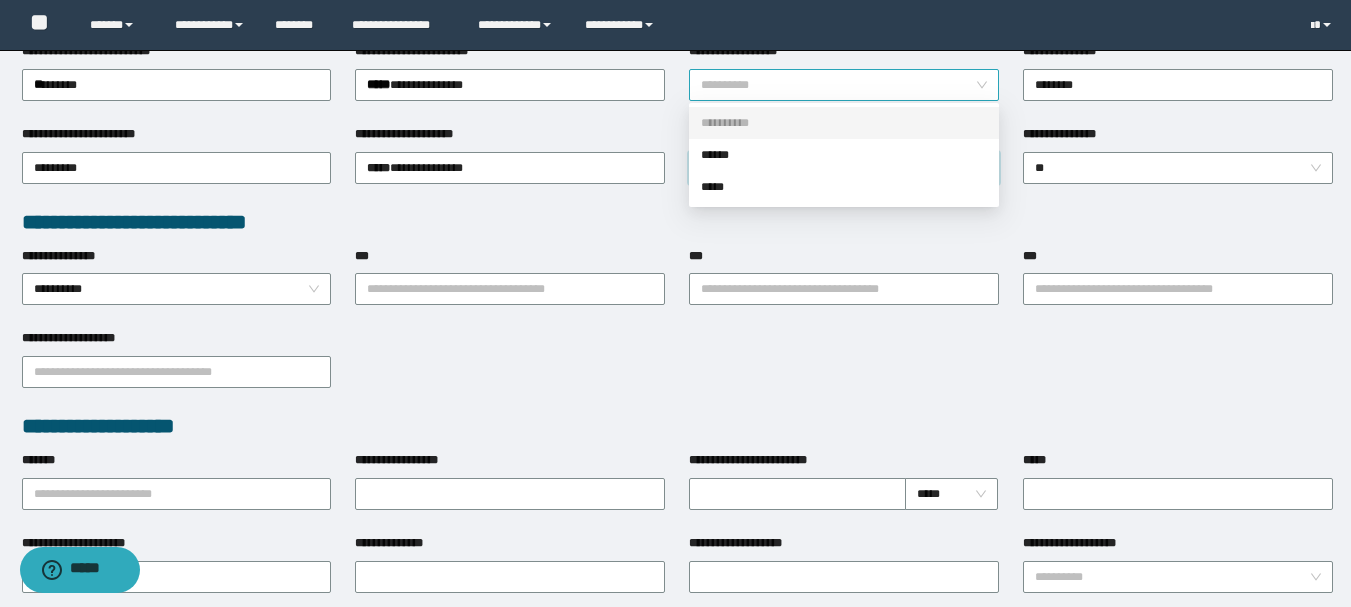click on "**********" at bounding box center [844, 85] 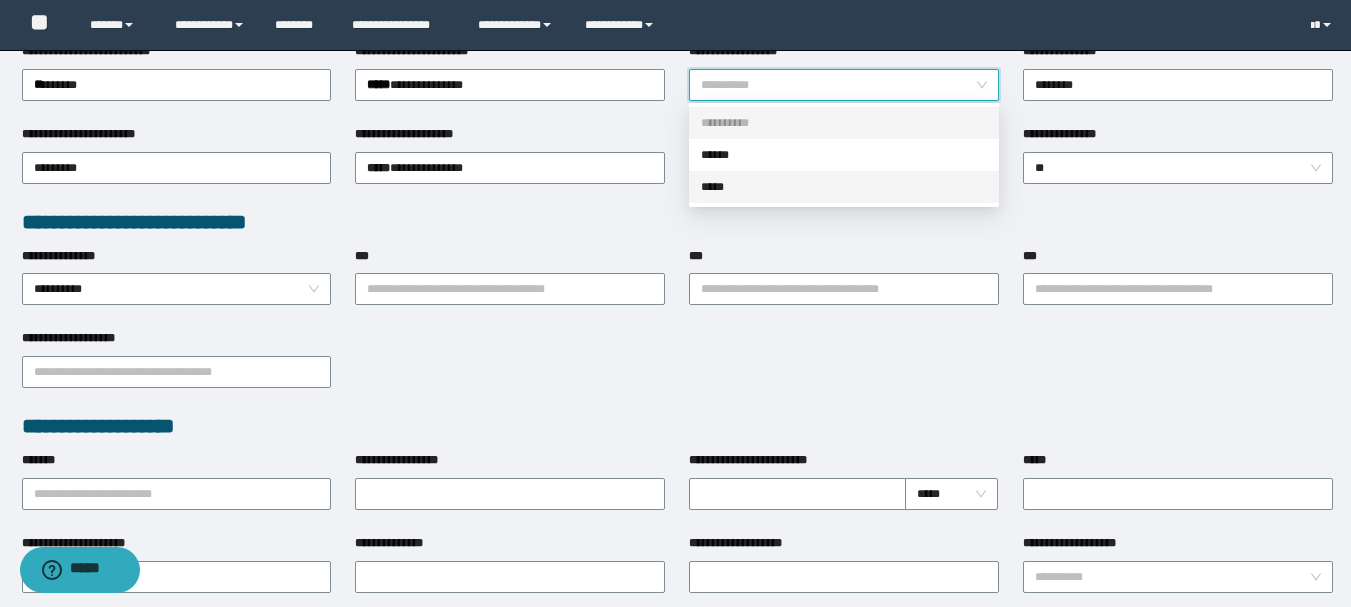 click on "*****" at bounding box center (844, 187) 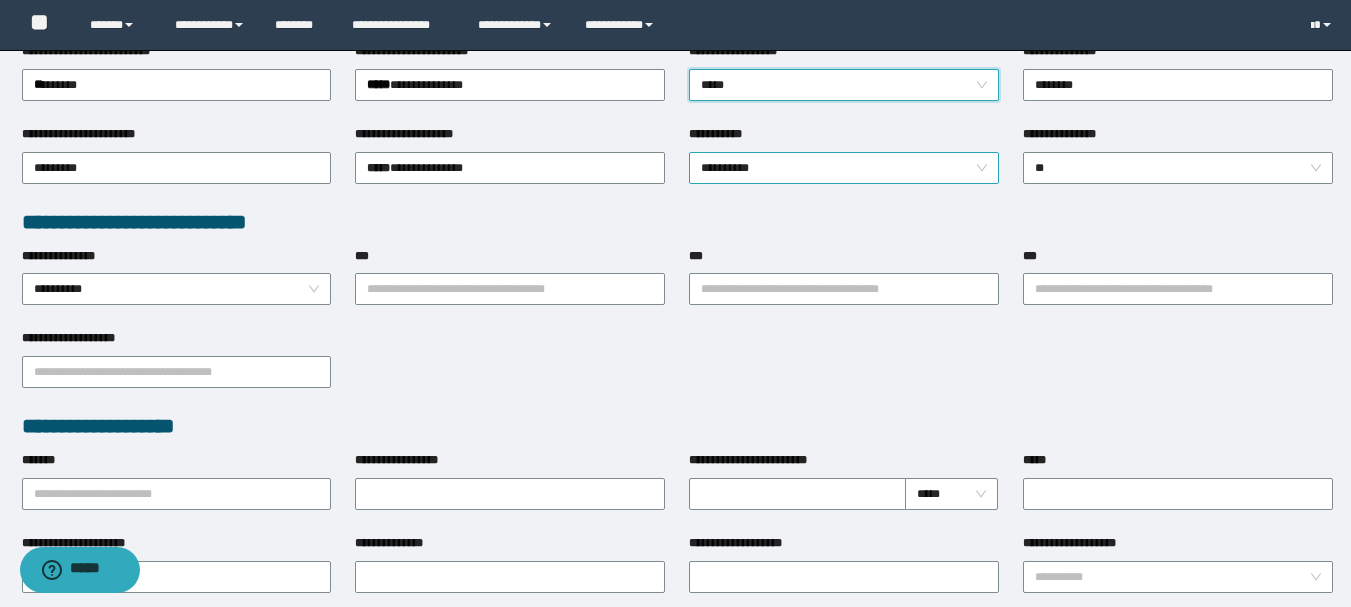 click on "**********" at bounding box center [844, 168] 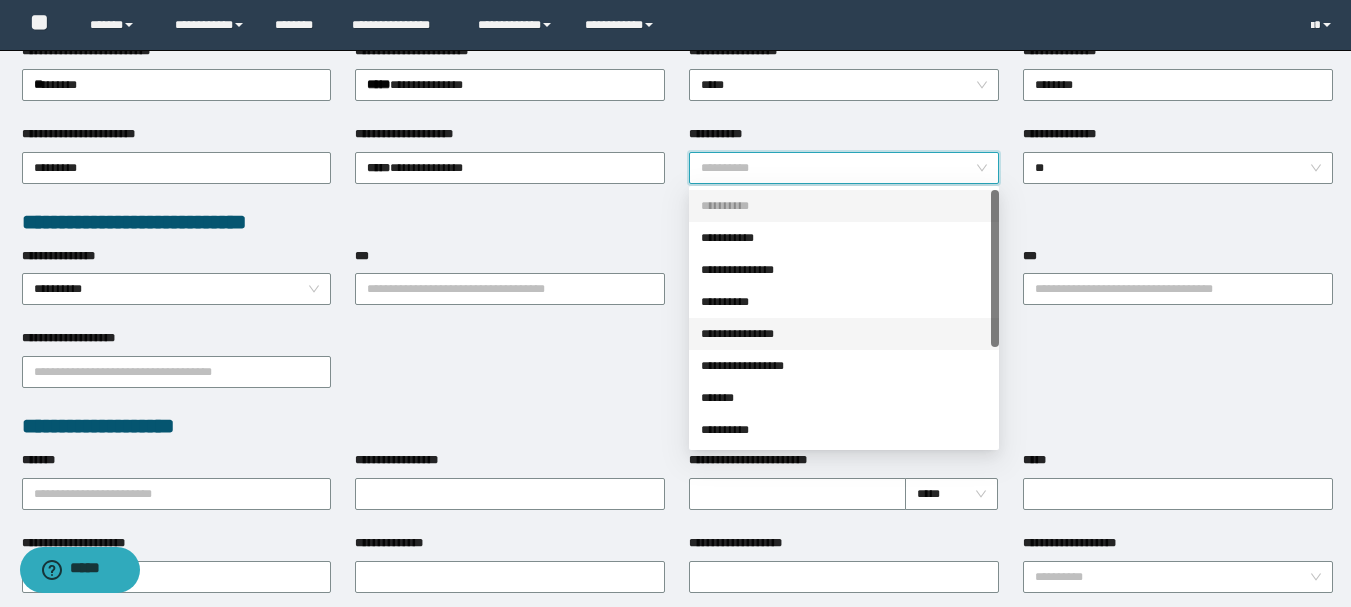 click on "**********" at bounding box center (844, 334) 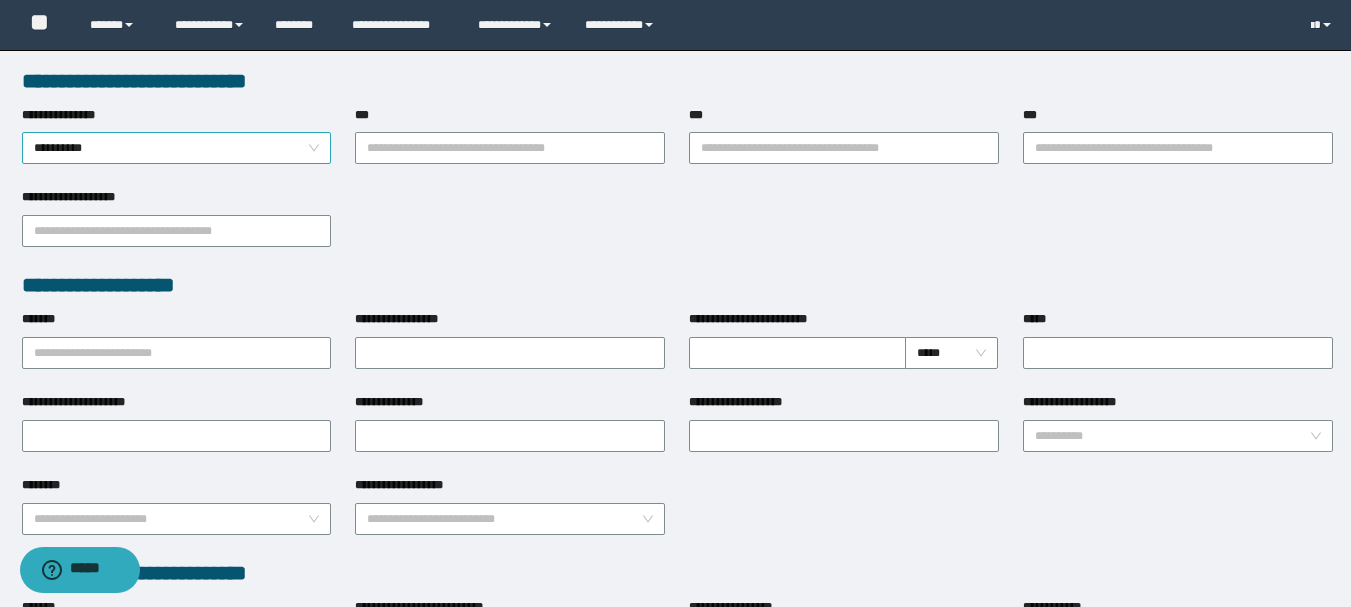 scroll, scrollTop: 300, scrollLeft: 0, axis: vertical 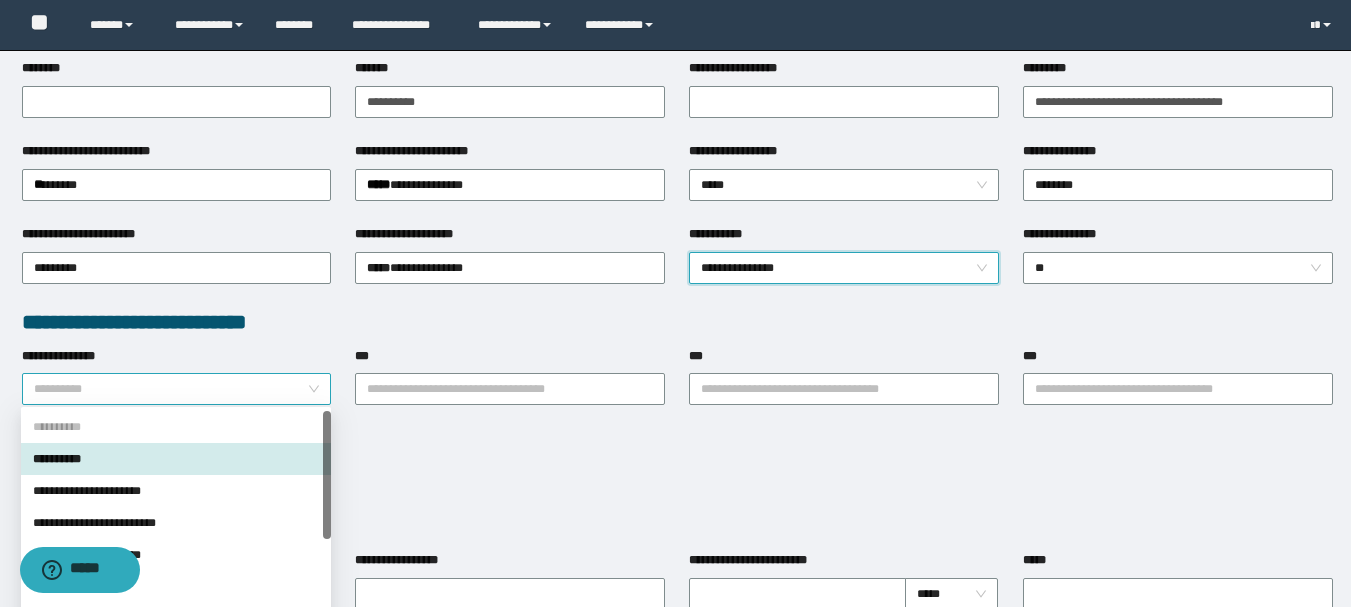 click on "**********" at bounding box center [177, 389] 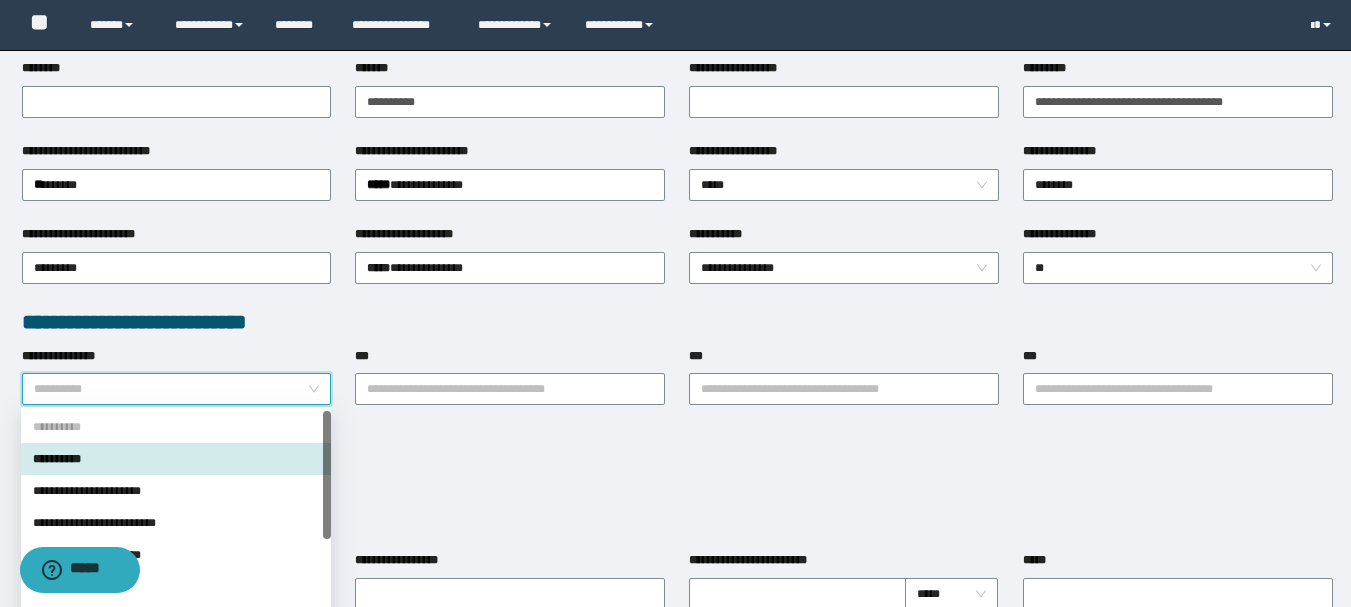 scroll, scrollTop: 400, scrollLeft: 0, axis: vertical 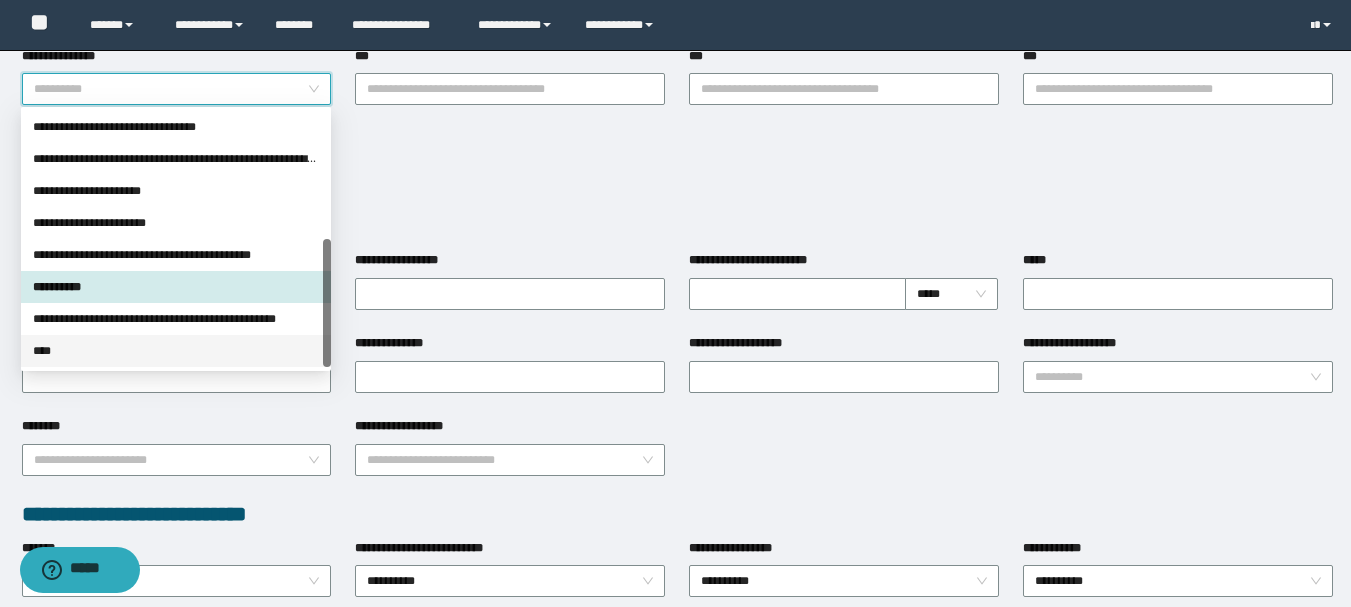 click on "****" at bounding box center [176, 351] 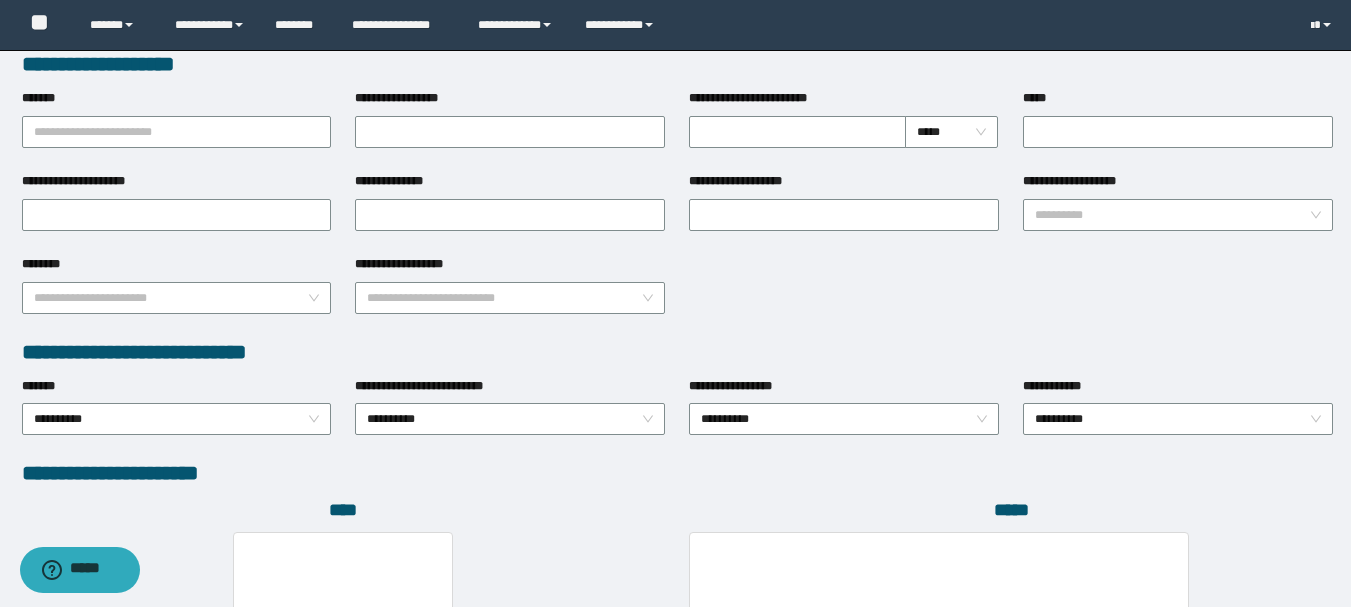 scroll, scrollTop: 1096, scrollLeft: 0, axis: vertical 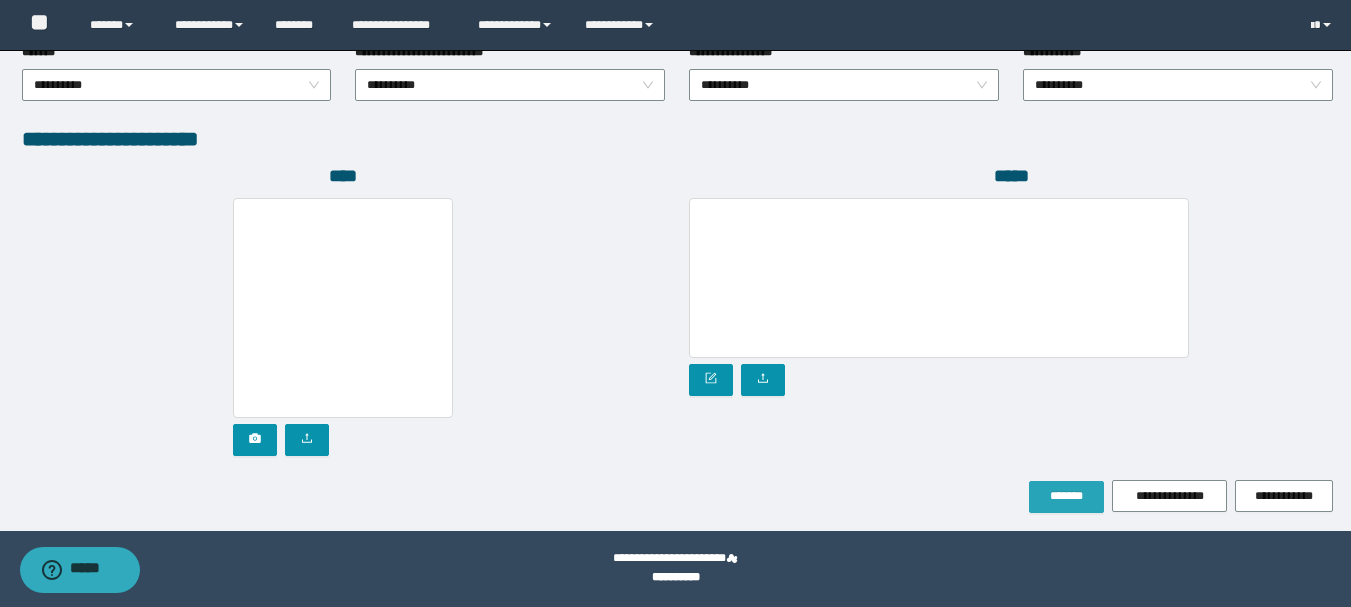 click on "*******" at bounding box center (1066, 496) 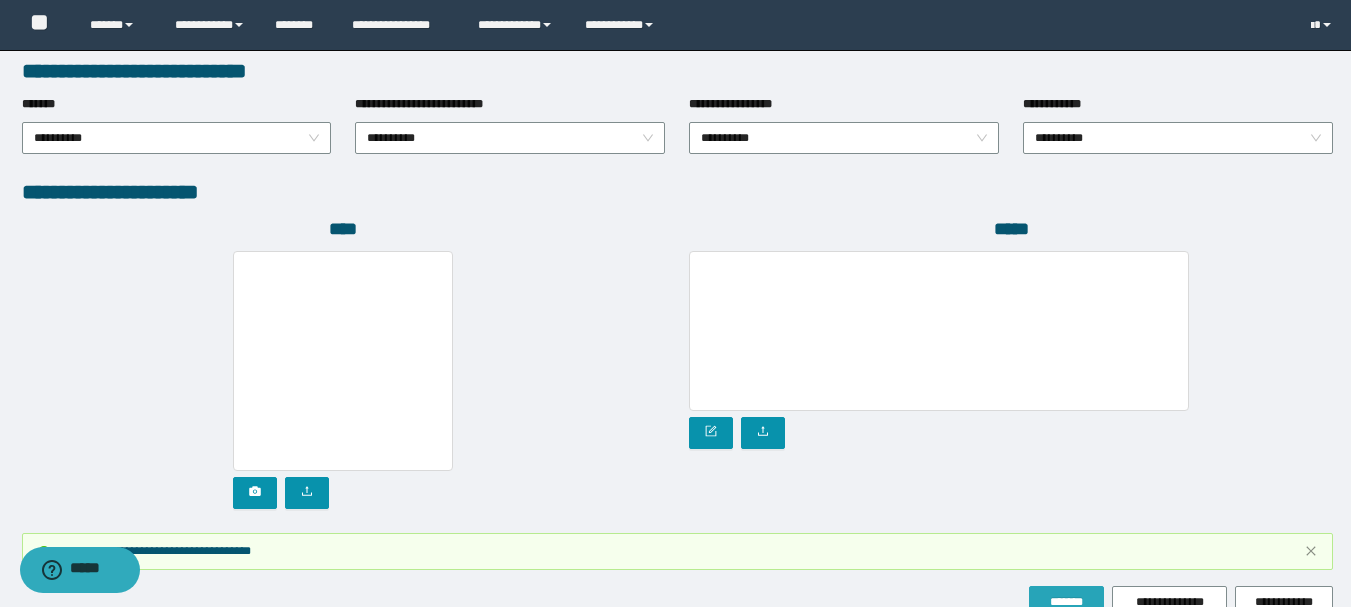 scroll, scrollTop: 1149, scrollLeft: 0, axis: vertical 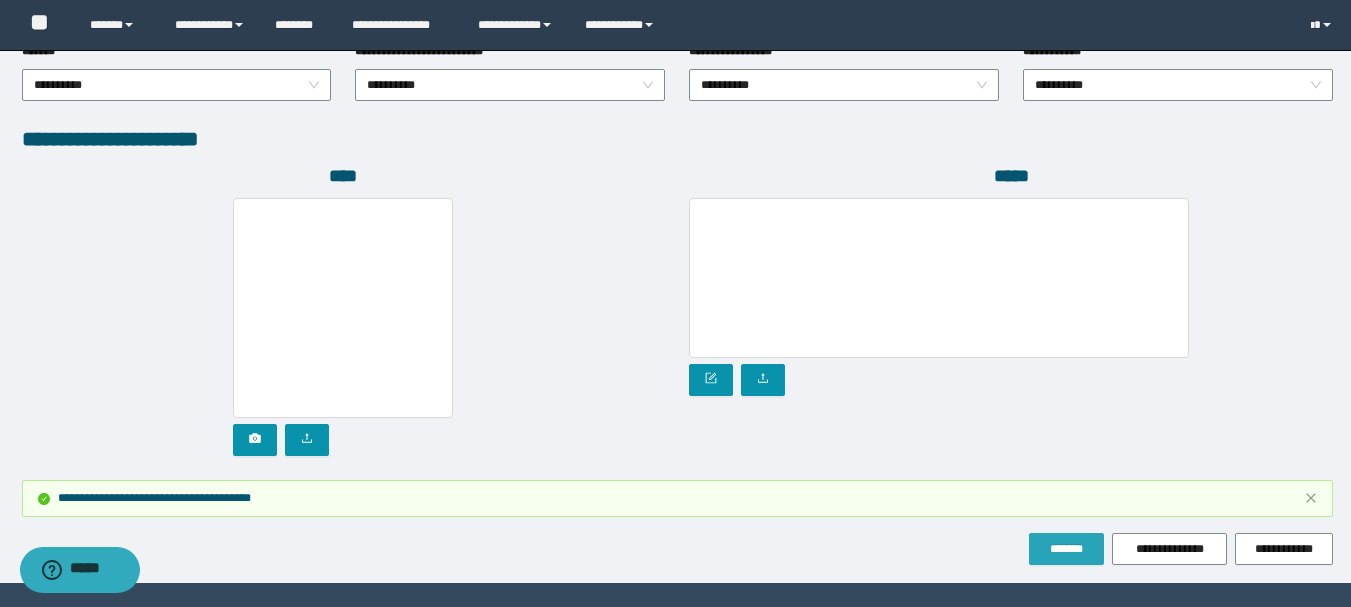 click on "*******" at bounding box center (1066, 549) 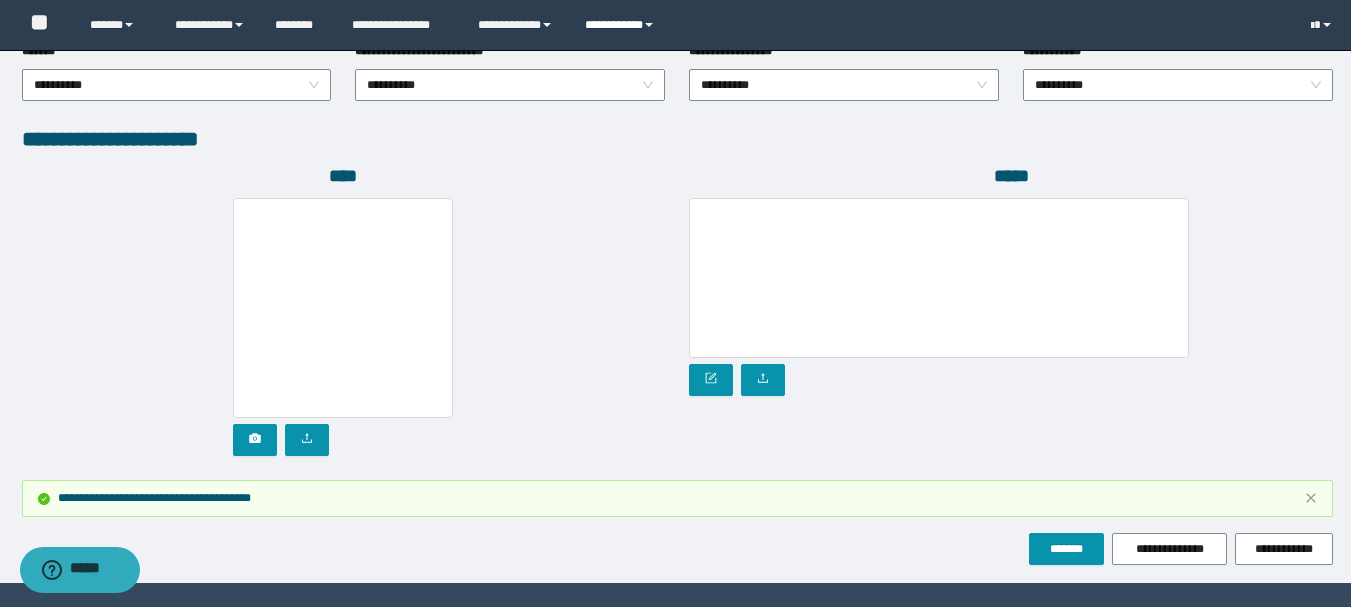 click on "**********" at bounding box center (622, 25) 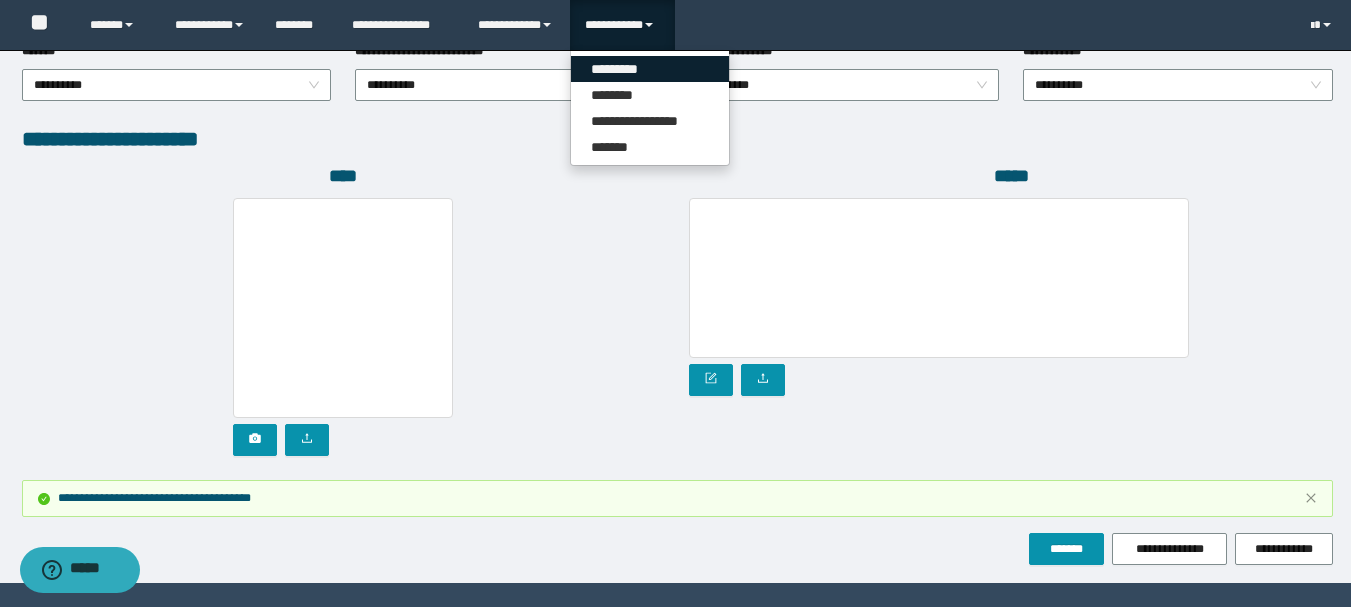 click on "*********" at bounding box center (650, 69) 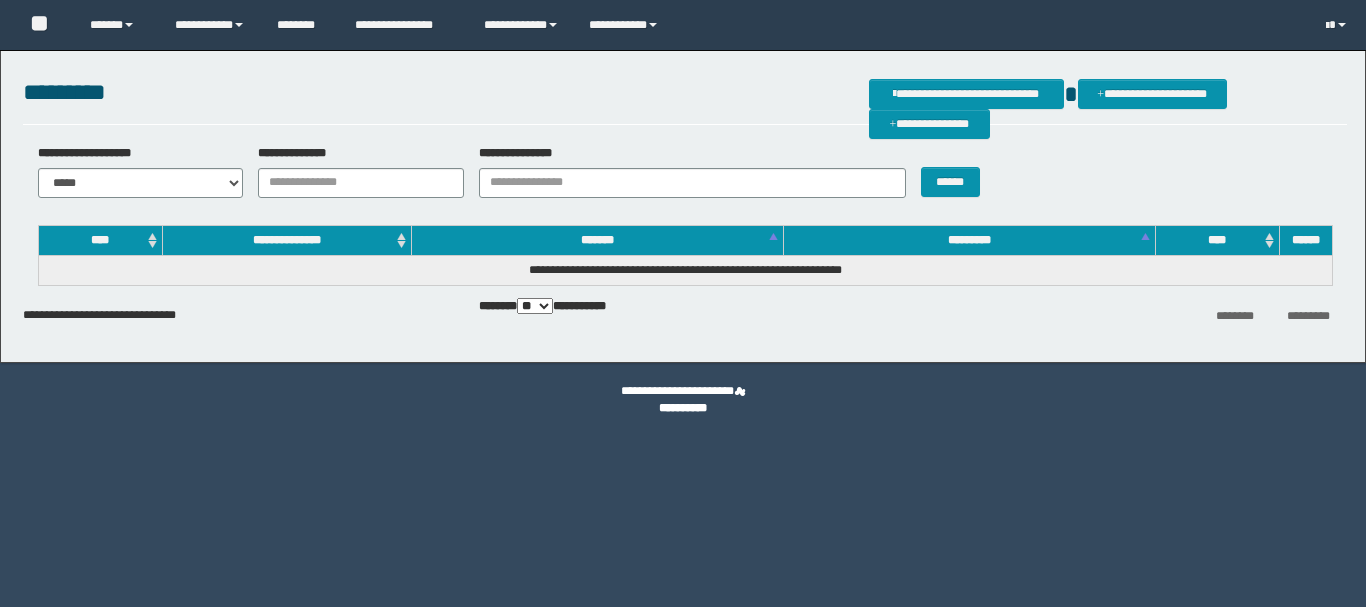 scroll, scrollTop: 0, scrollLeft: 0, axis: both 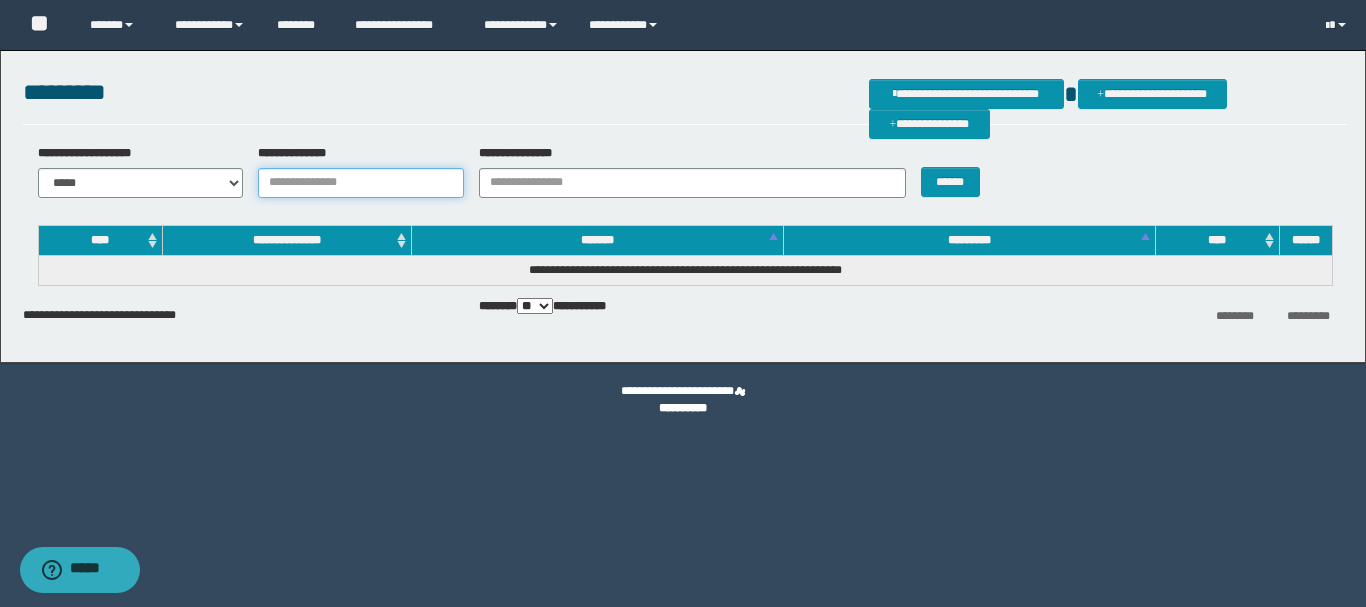 click on "**********" at bounding box center [361, 183] 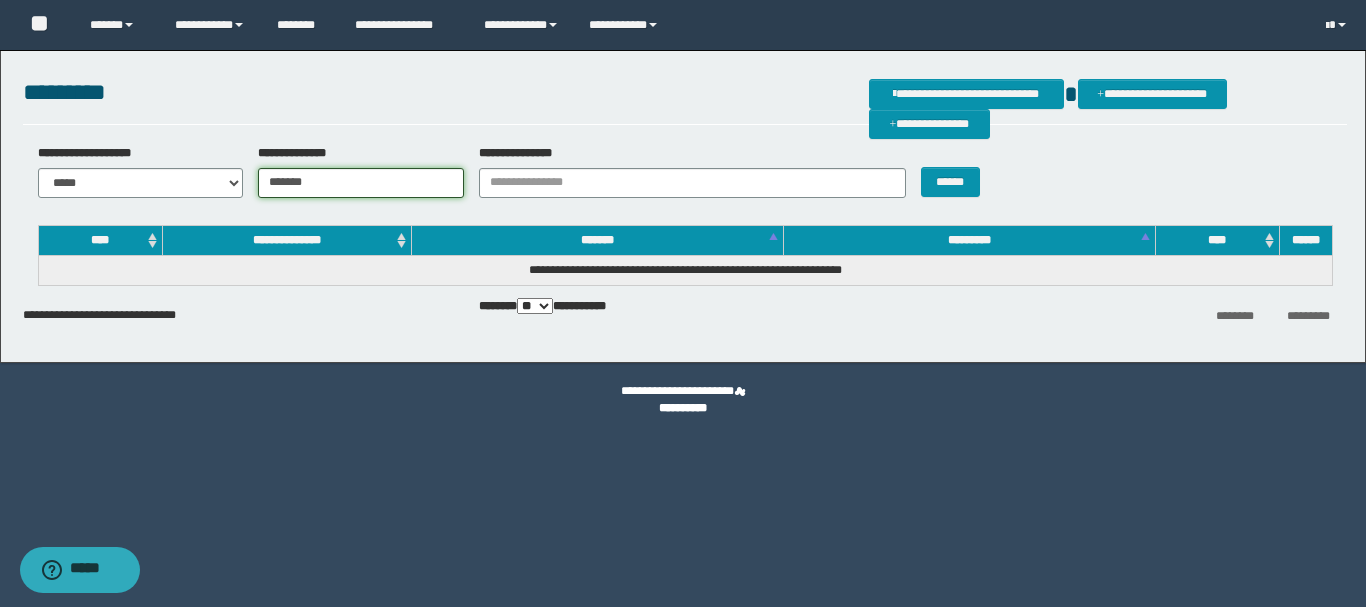 type on "*******" 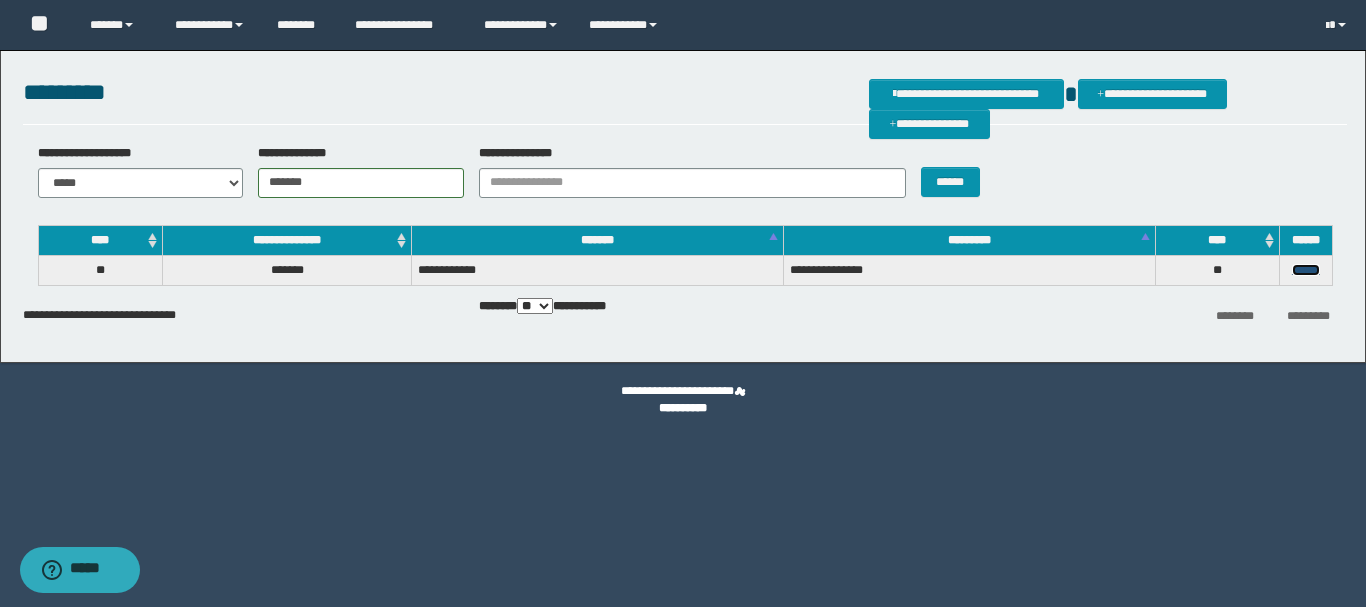 click on "******" at bounding box center (1306, 270) 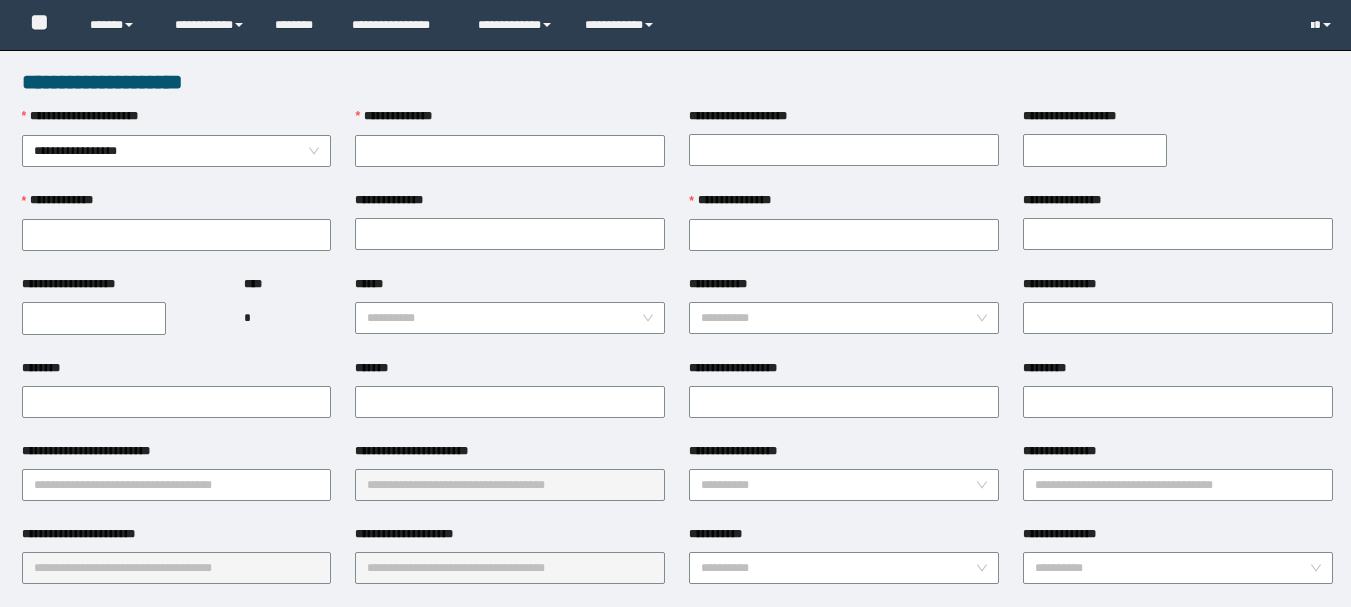 scroll, scrollTop: 0, scrollLeft: 0, axis: both 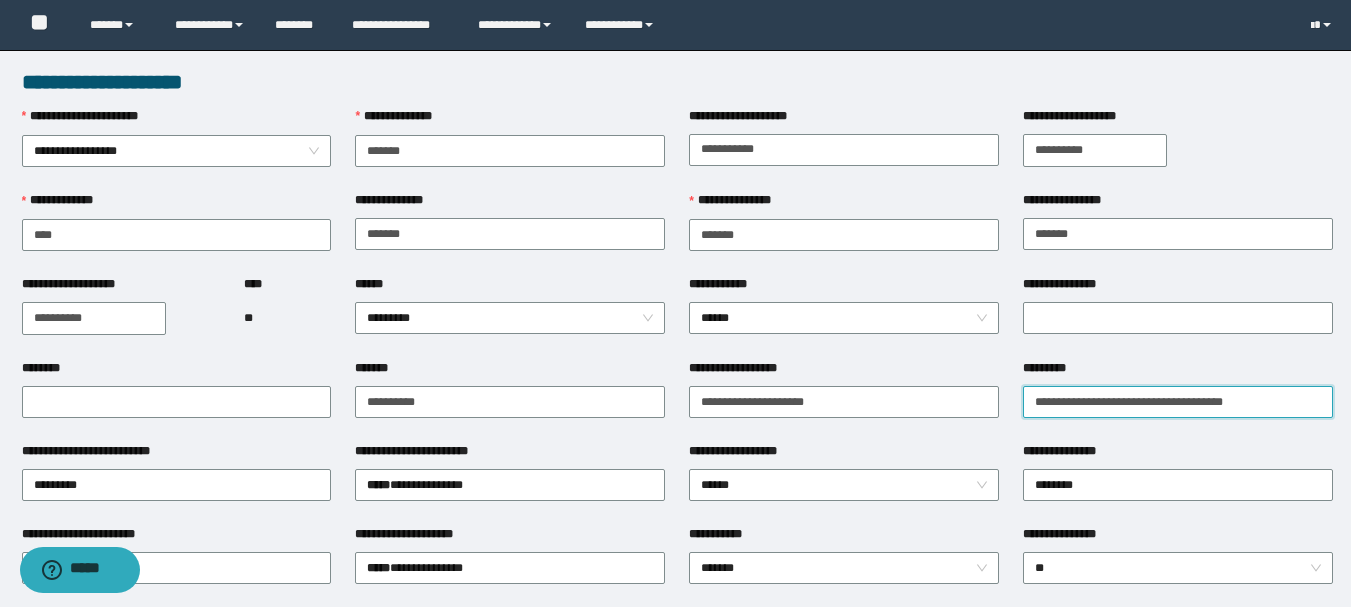 click on "*********" at bounding box center (1178, 402) 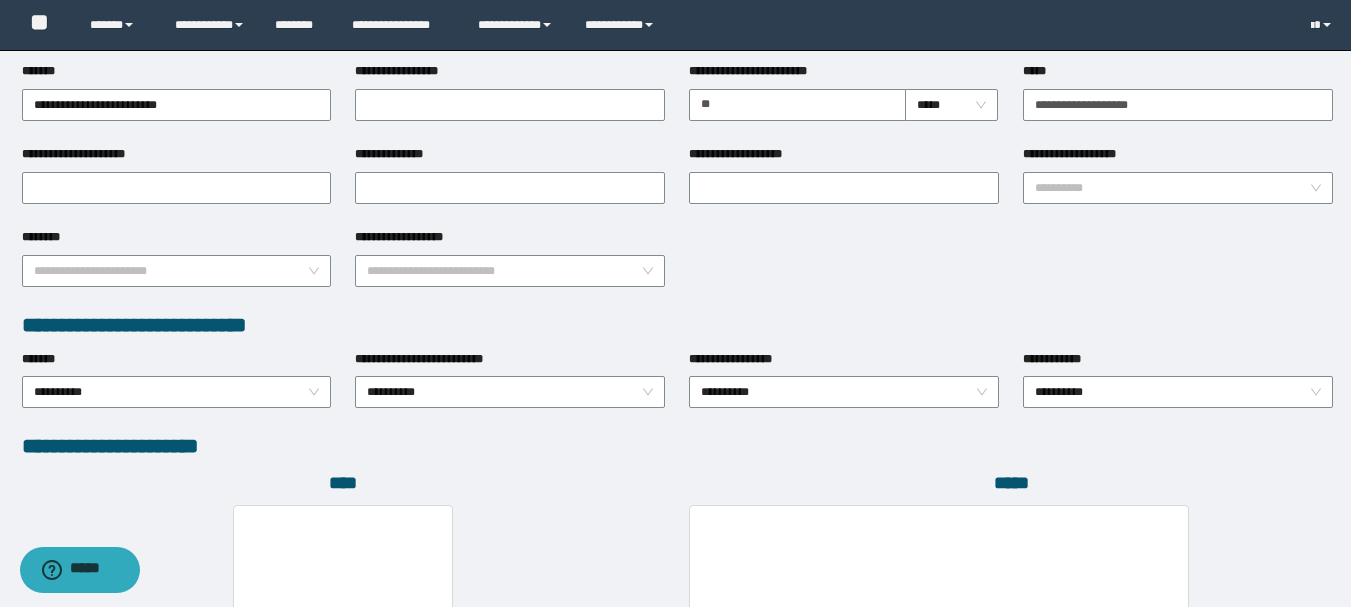 scroll, scrollTop: 1096, scrollLeft: 0, axis: vertical 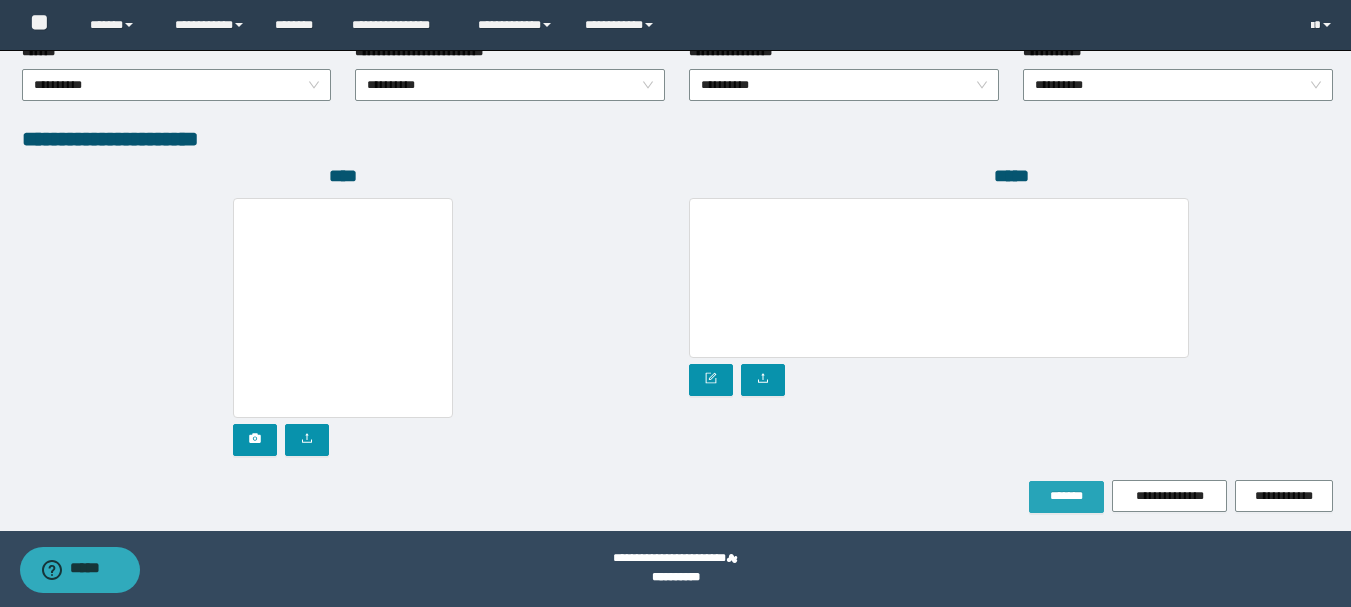 type on "**********" 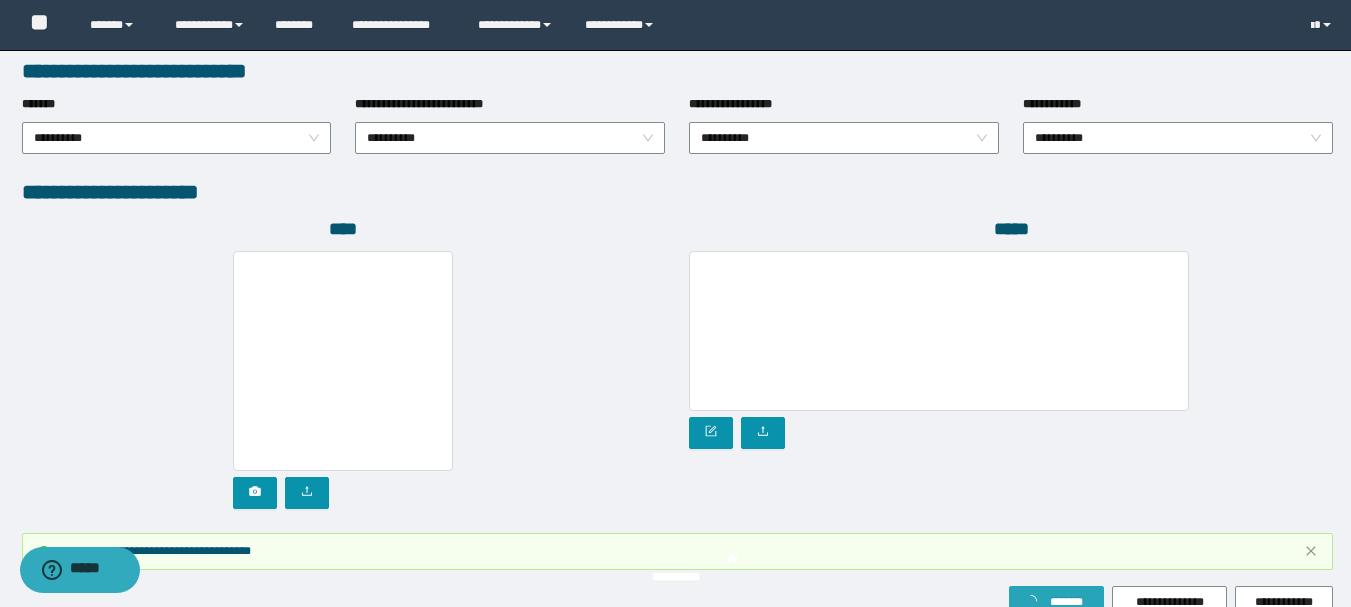 scroll, scrollTop: 1149, scrollLeft: 0, axis: vertical 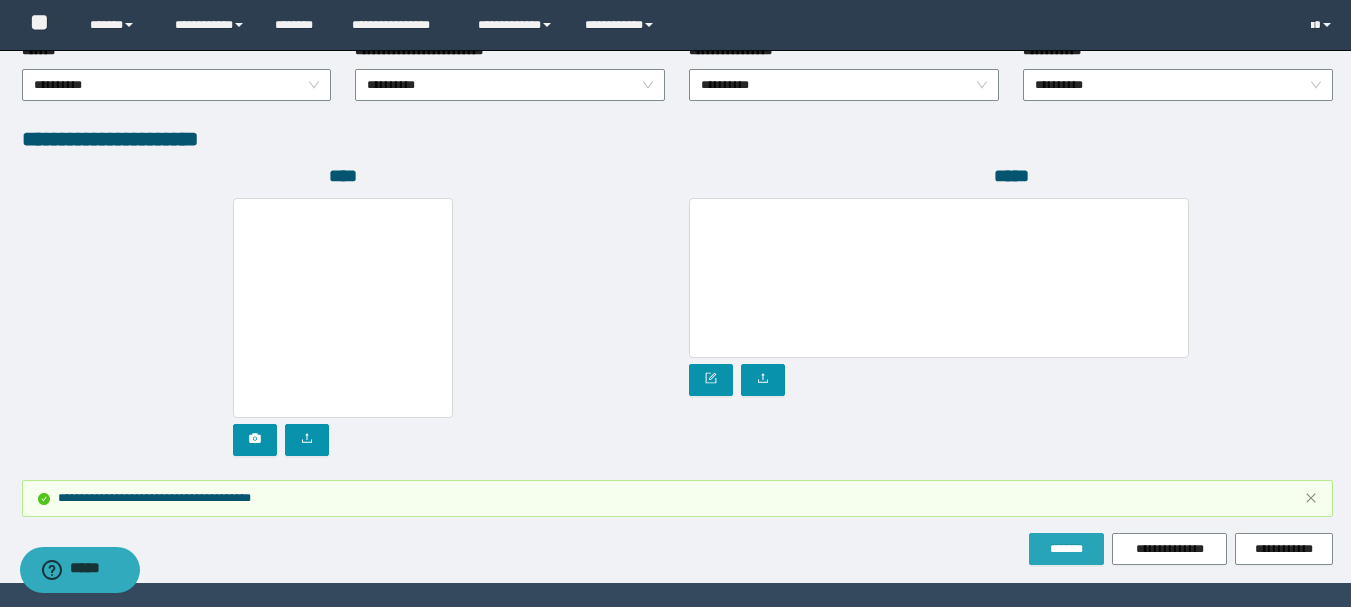 click on "*******" at bounding box center (1066, 549) 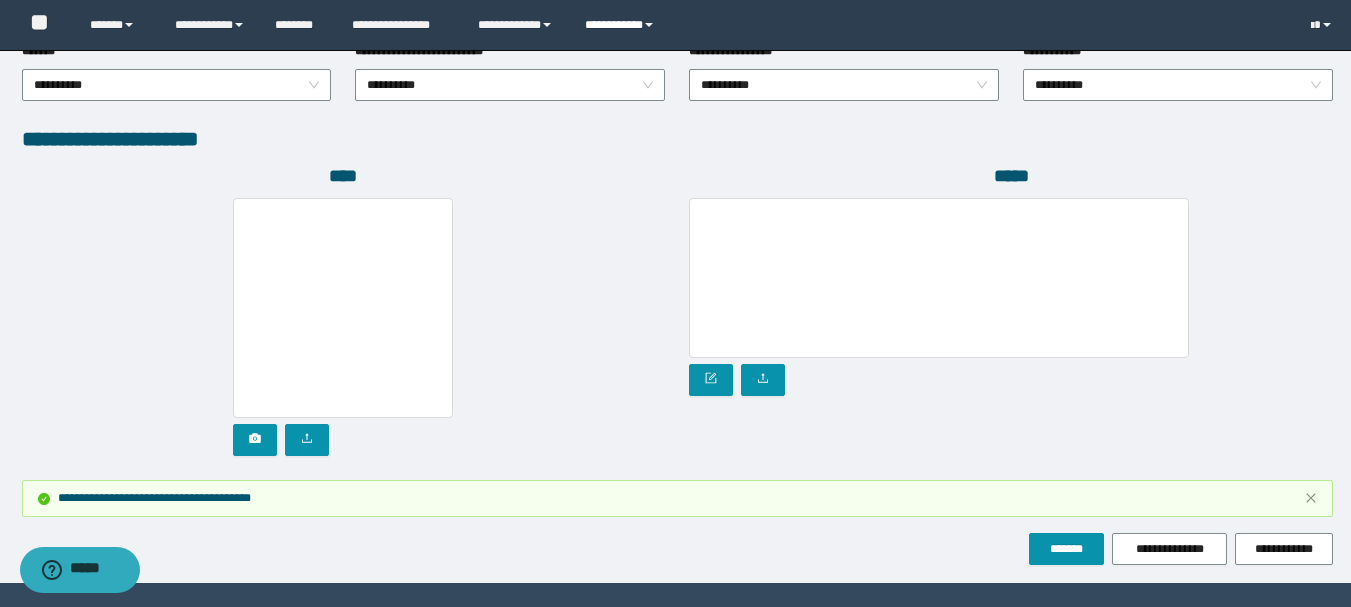 click on "**********" at bounding box center (622, 25) 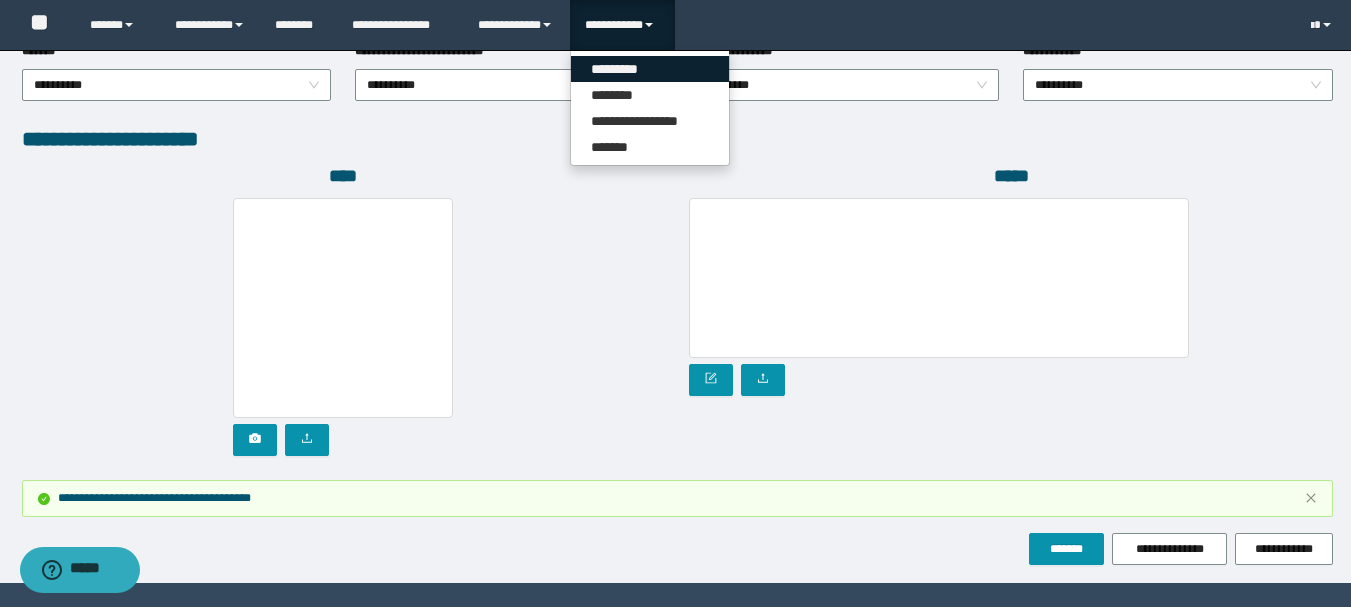 click on "*********" at bounding box center [650, 69] 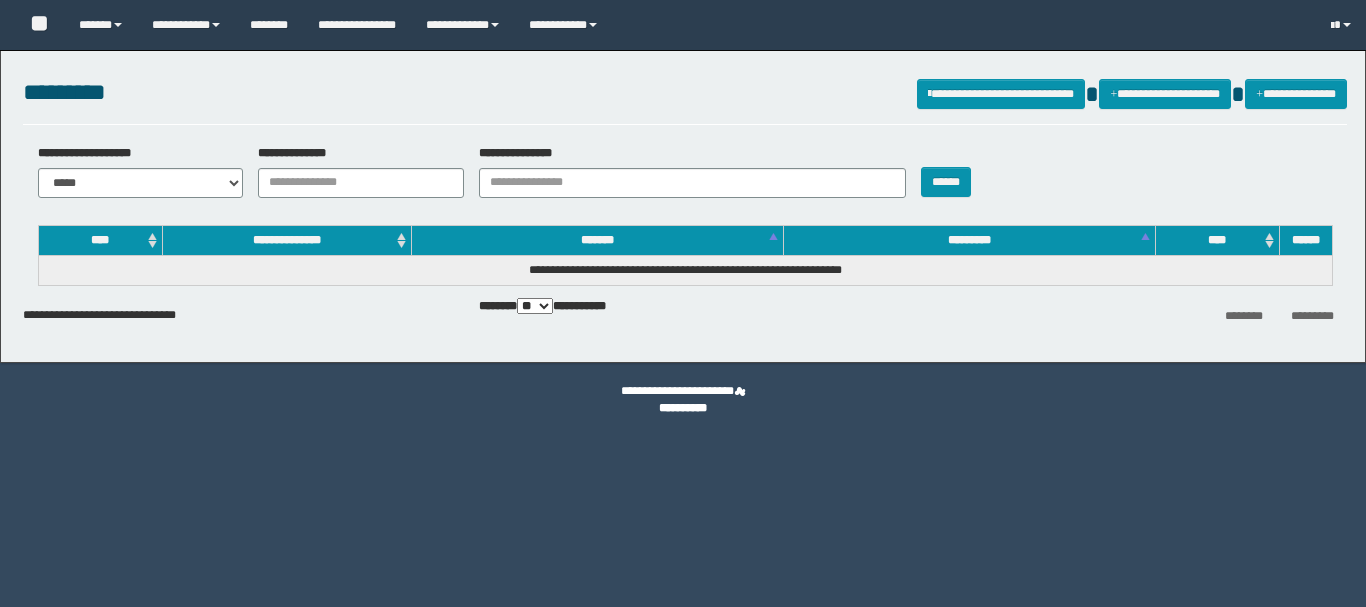 scroll, scrollTop: 0, scrollLeft: 0, axis: both 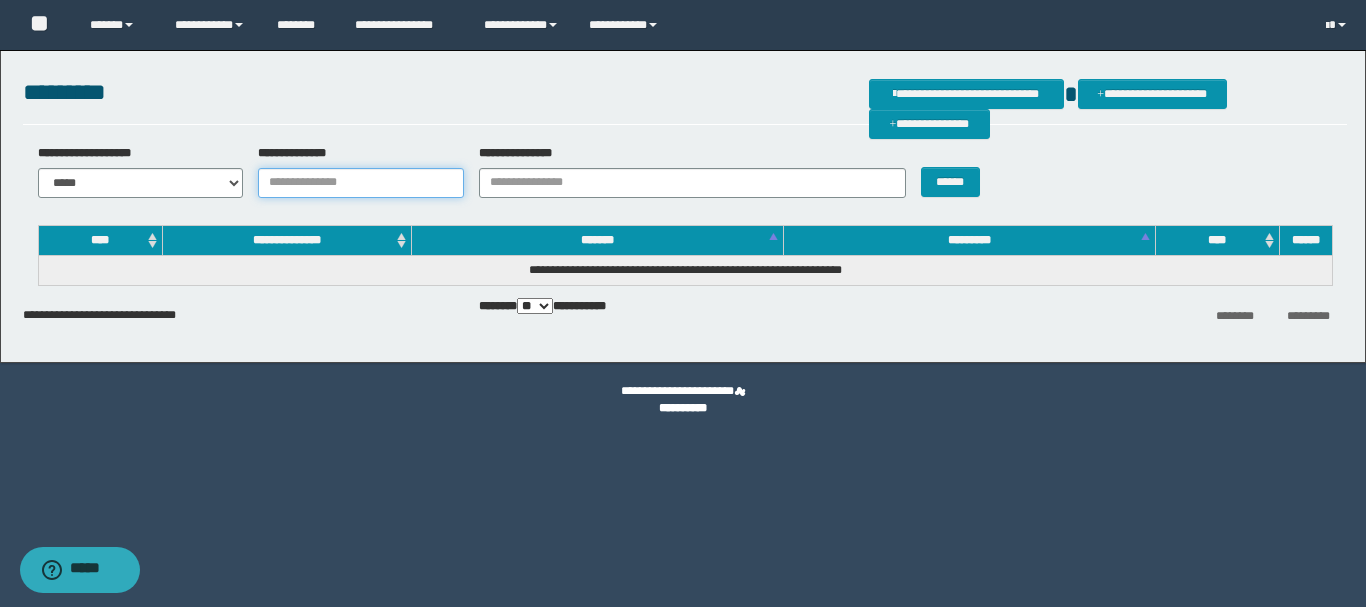 click on "**********" at bounding box center [361, 183] 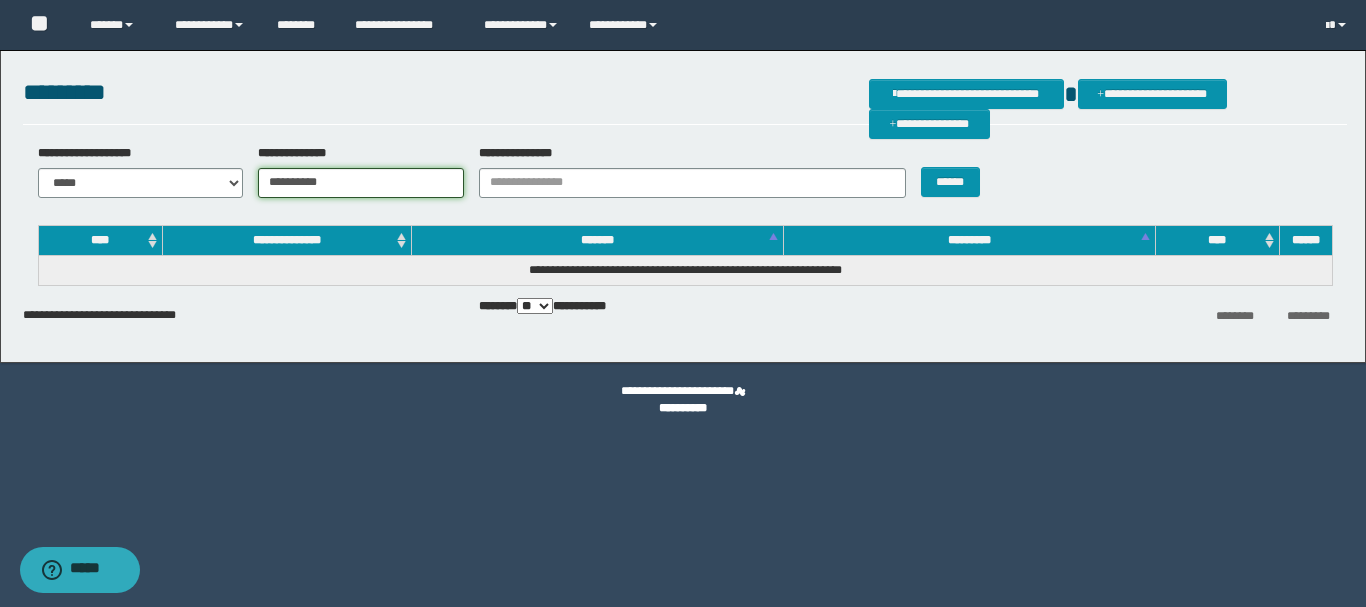 type on "**********" 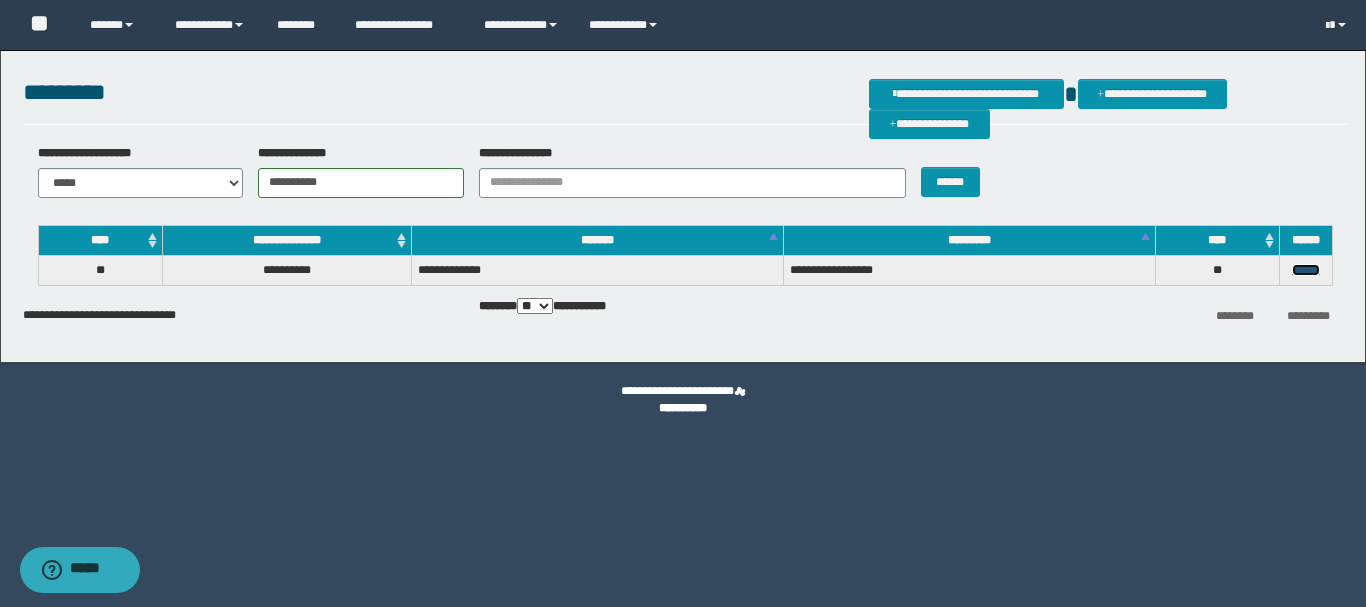 click on "******" at bounding box center (1306, 270) 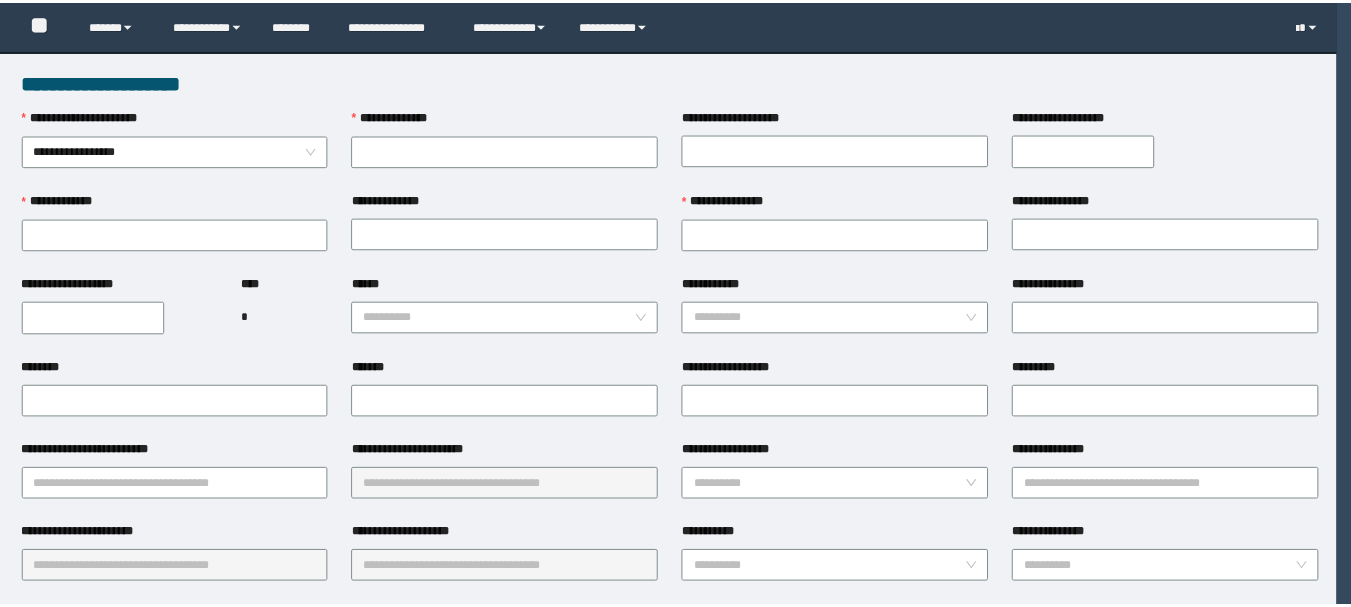 scroll, scrollTop: 0, scrollLeft: 0, axis: both 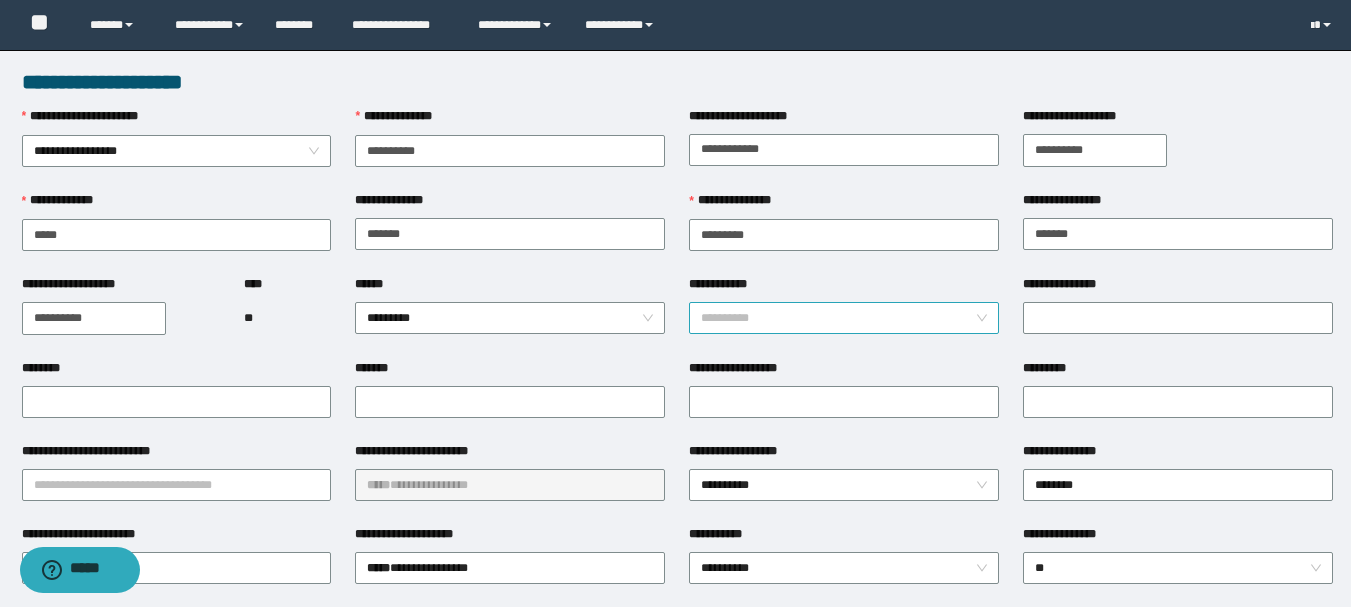 click on "**********" at bounding box center (844, 318) 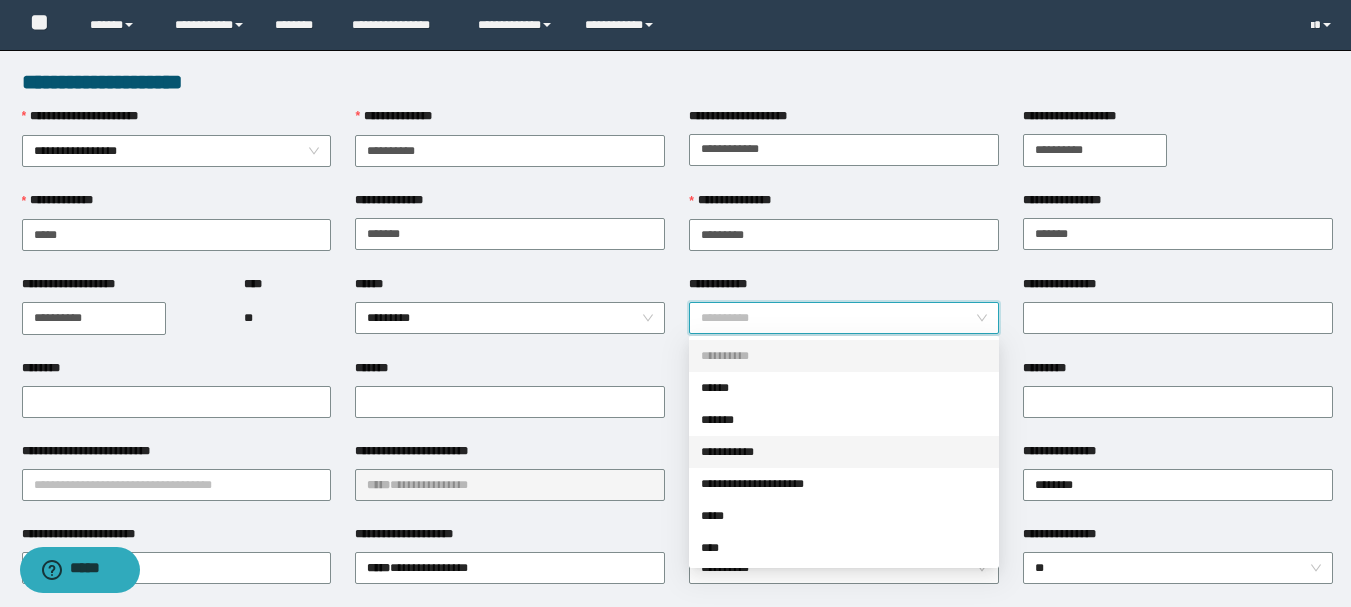 click on "**********" at bounding box center [844, 452] 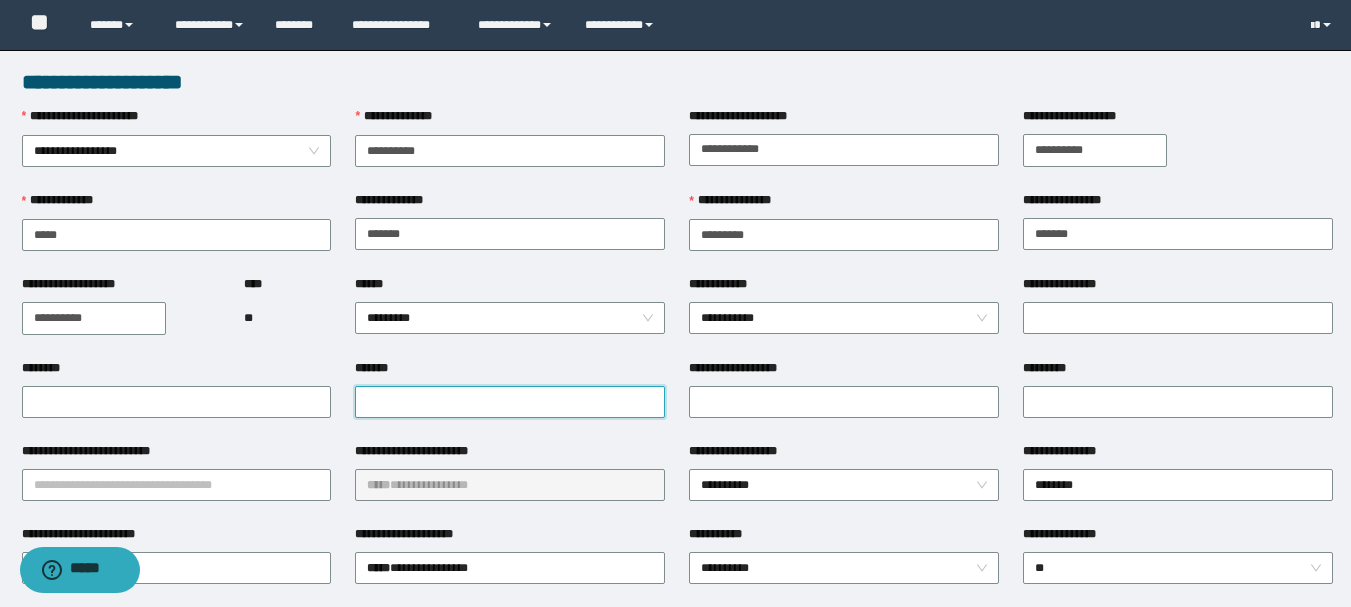 click on "*******" at bounding box center [510, 402] 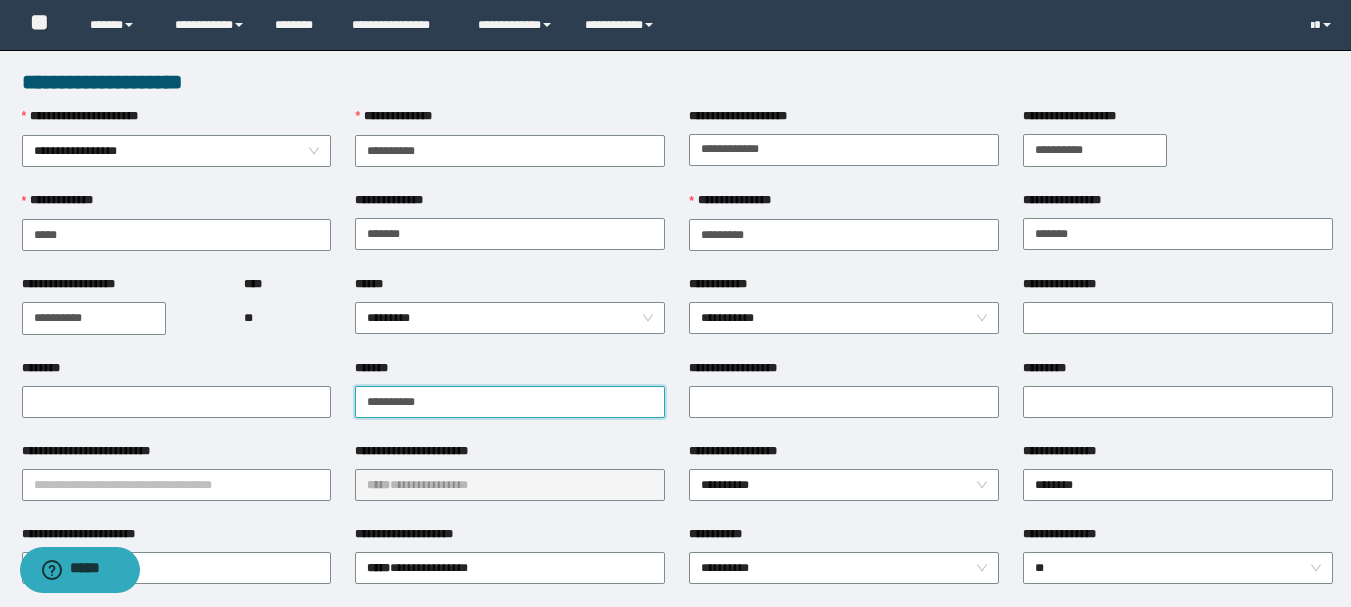 type on "**********" 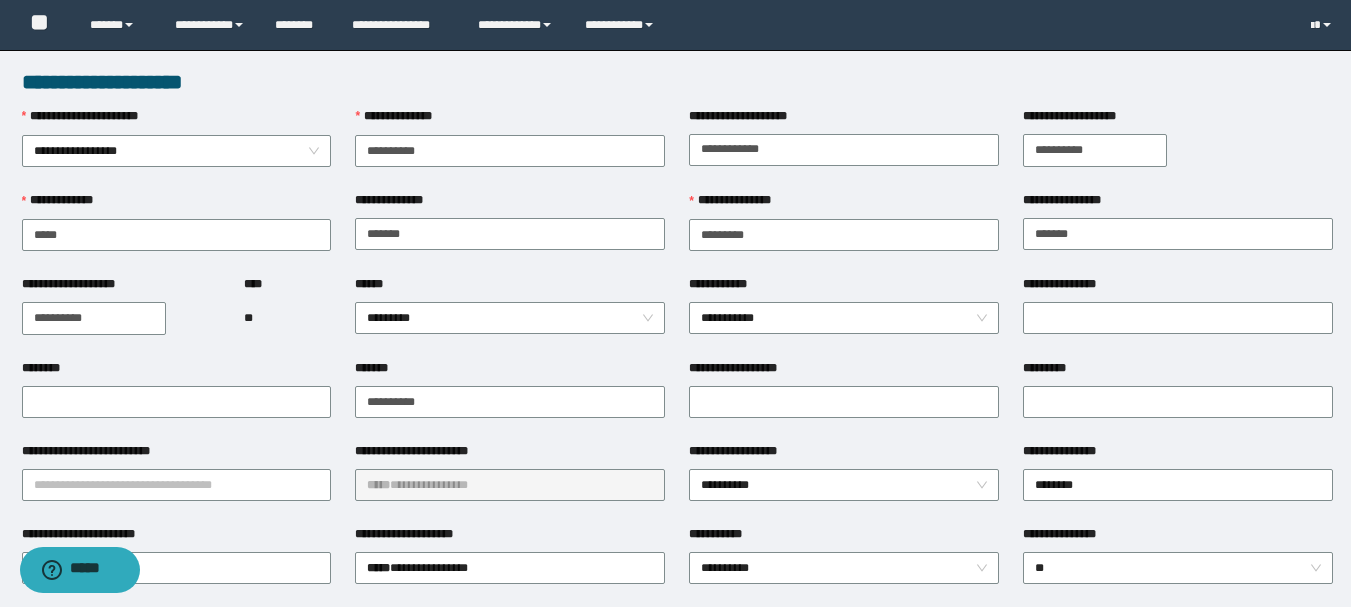 click on "**********" at bounding box center (844, 400) 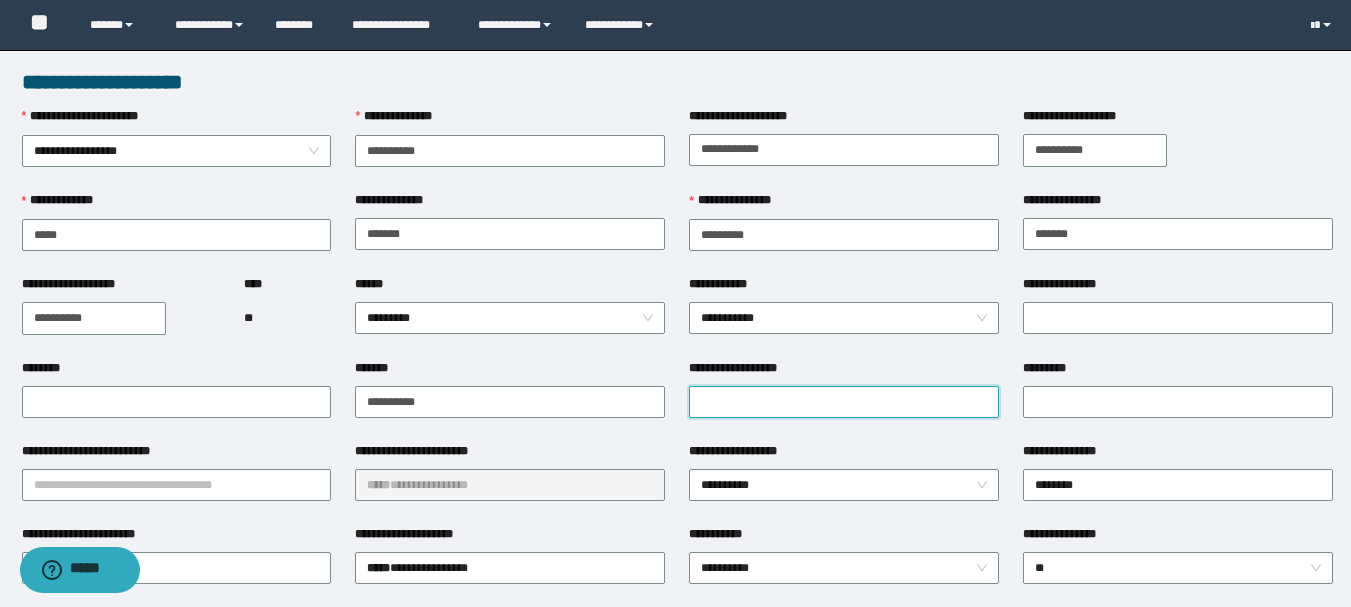 click on "**********" at bounding box center [844, 402] 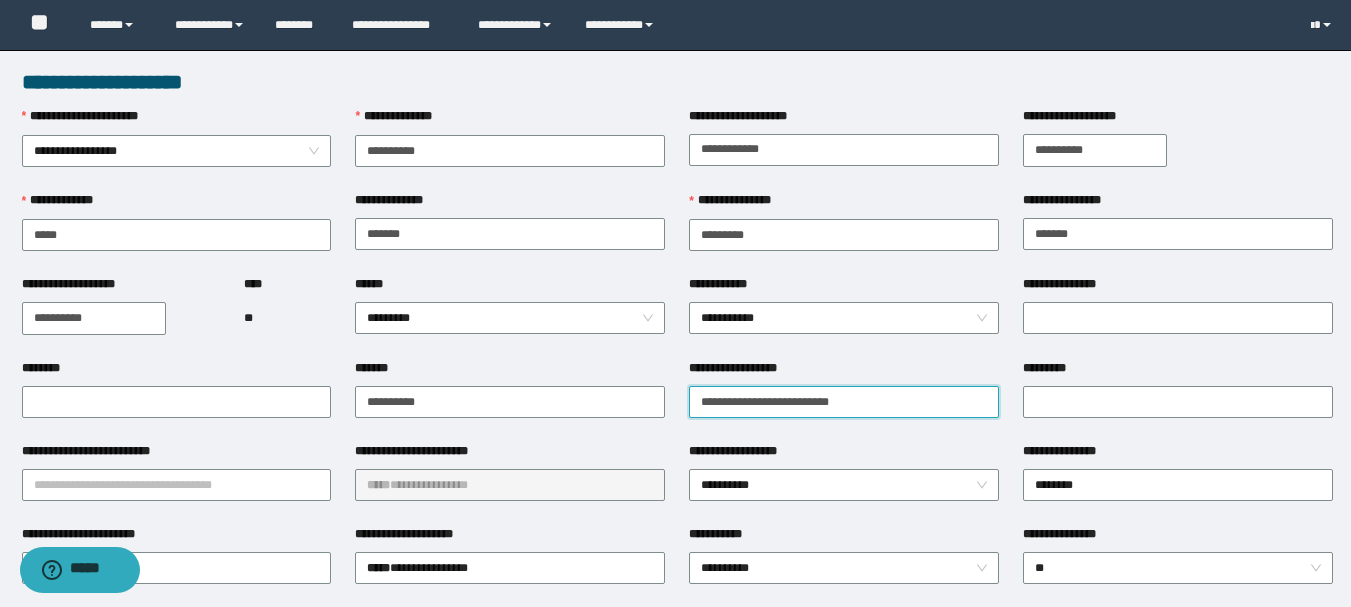 type on "**********" 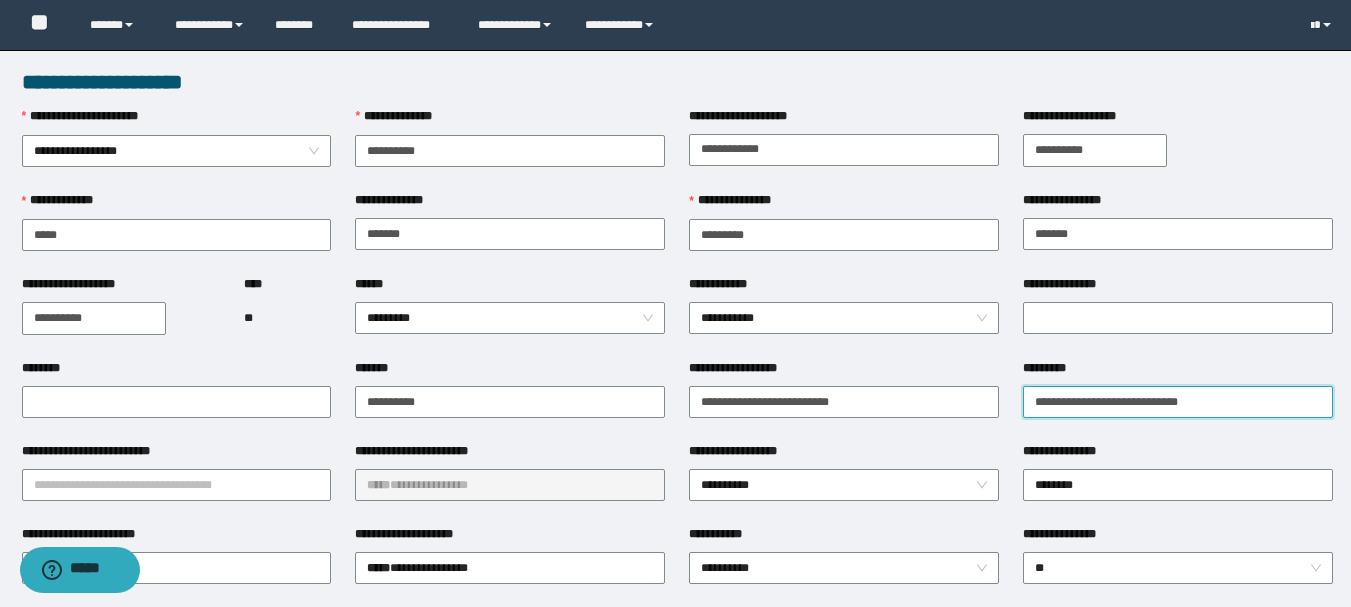 type on "**********" 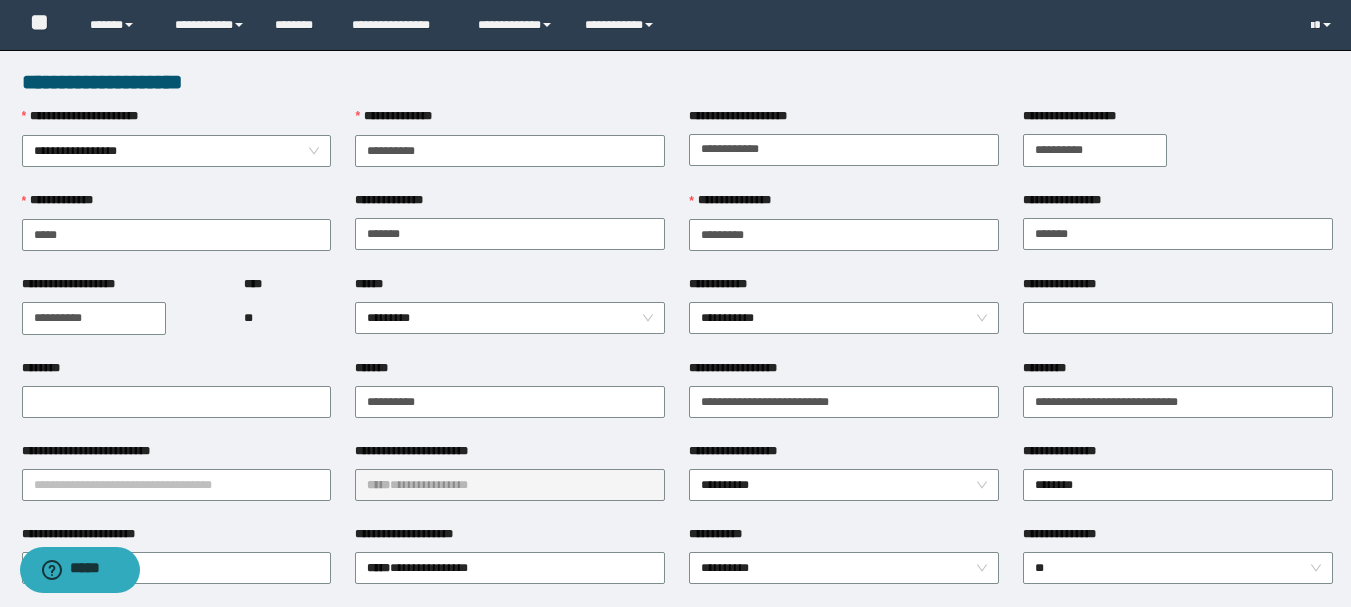 click on "**********" at bounding box center [177, 483] 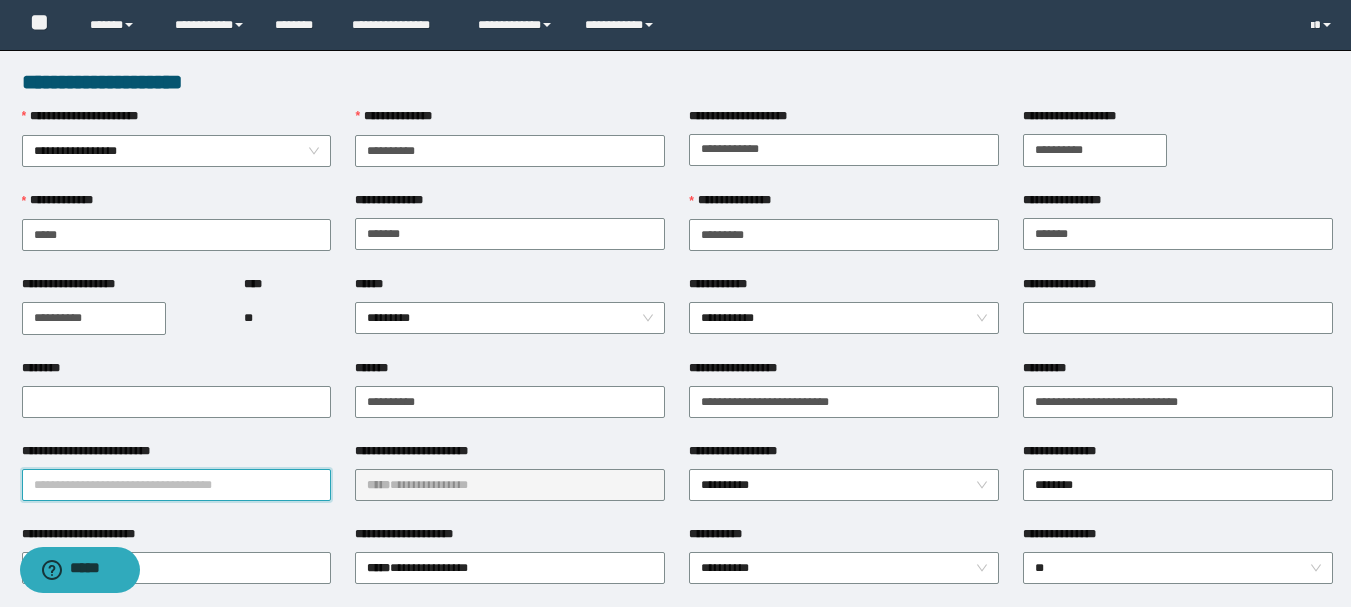 click on "**********" at bounding box center (177, 485) 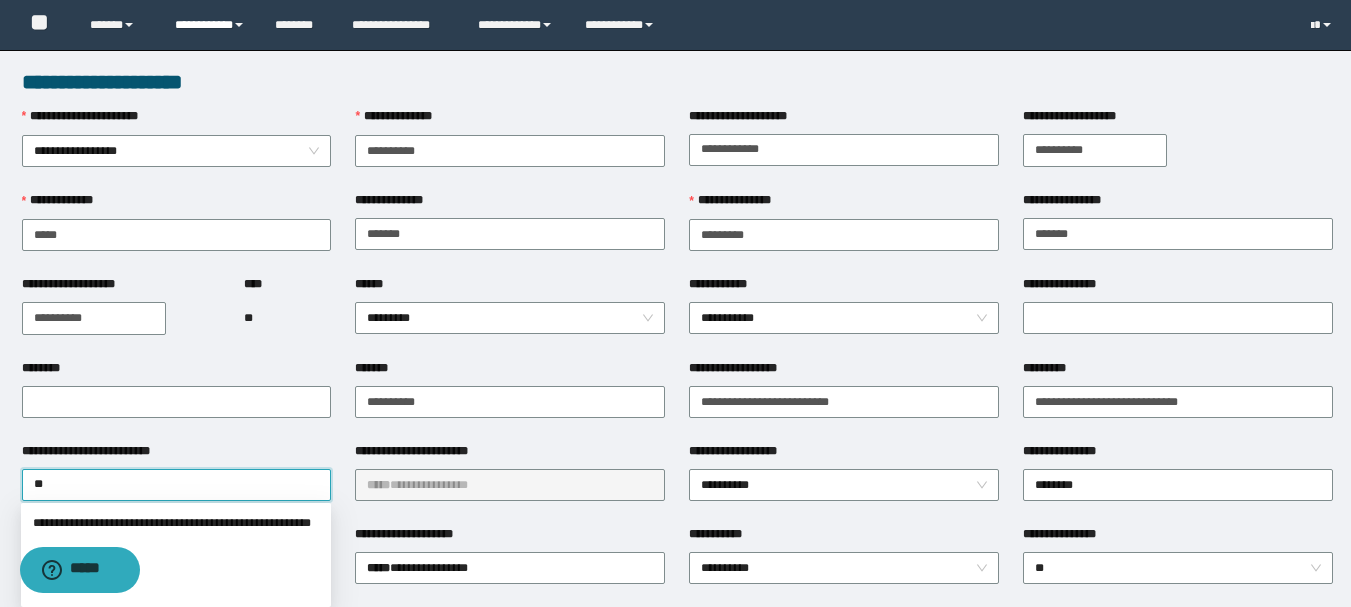 type on "***" 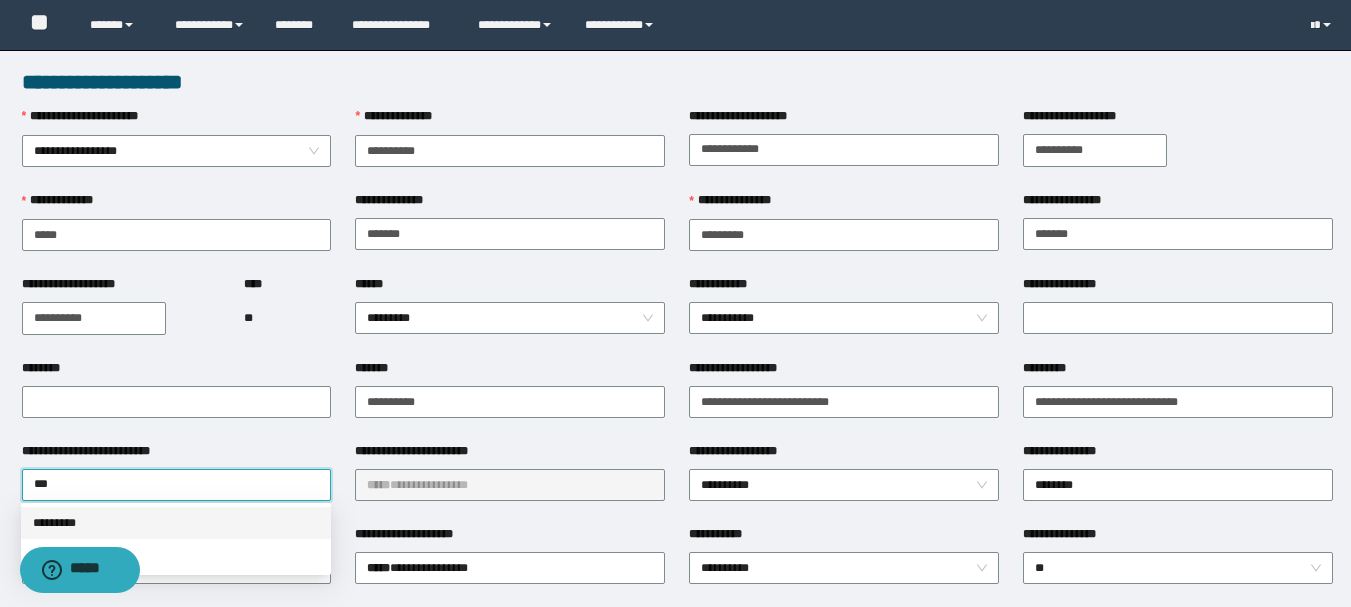 click on "*********" at bounding box center (176, 523) 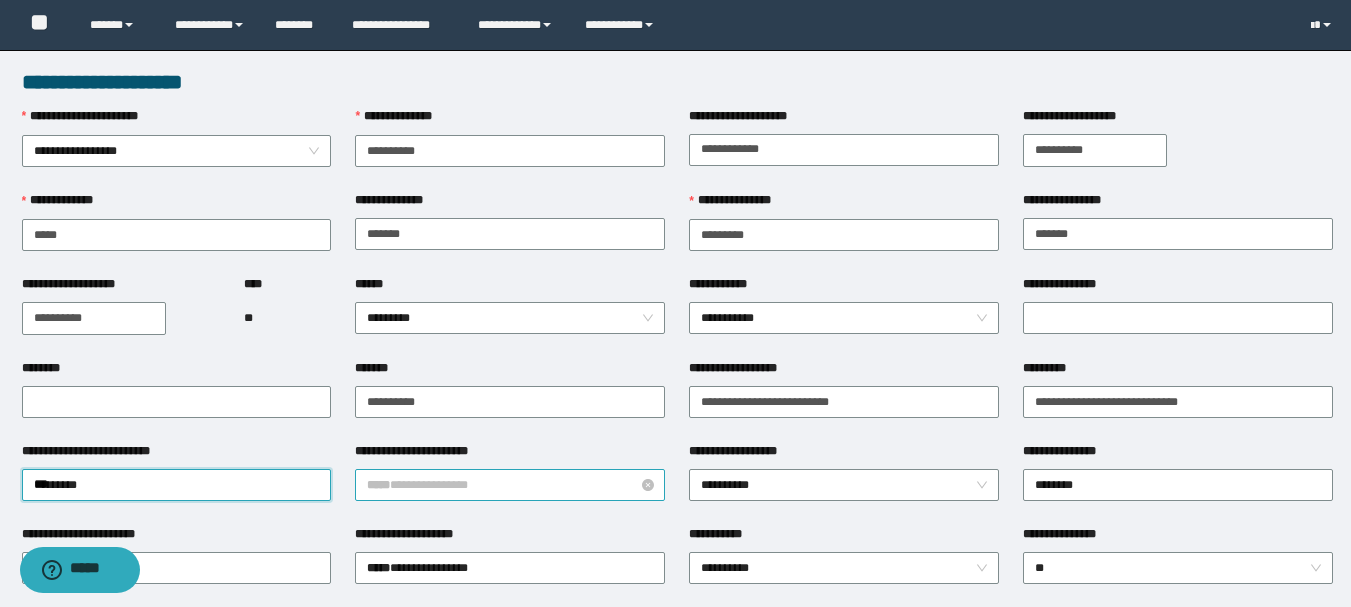 click on "**********" at bounding box center (510, 485) 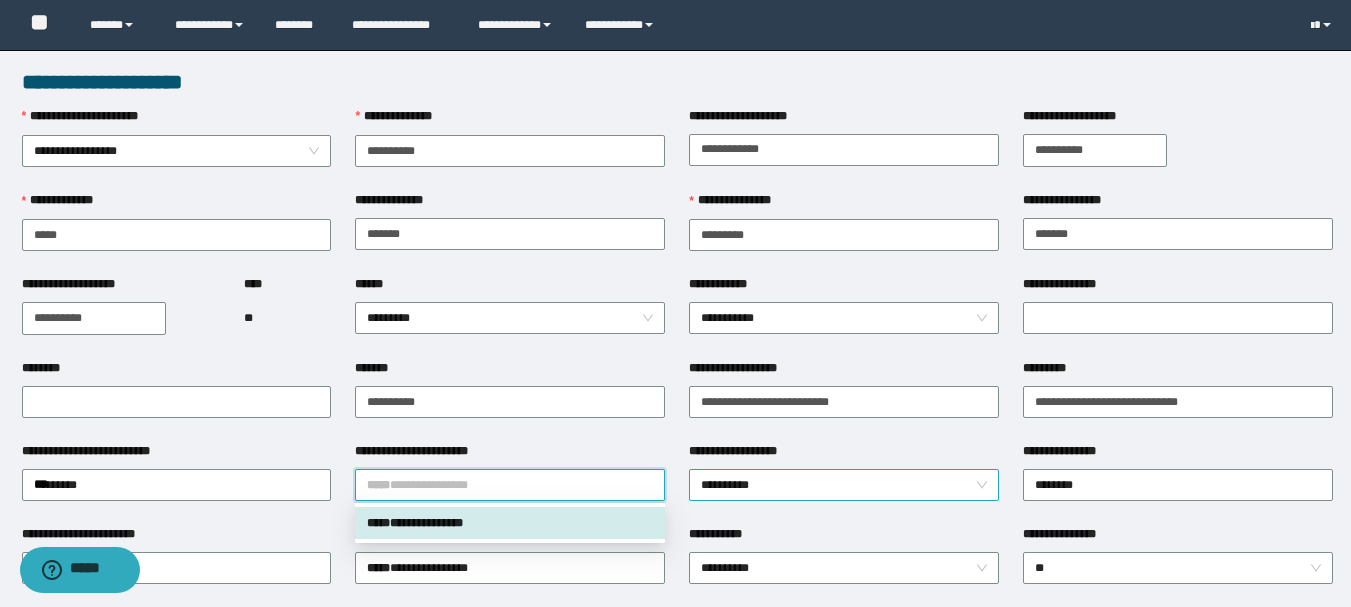 click on "**********" at bounding box center [844, 485] 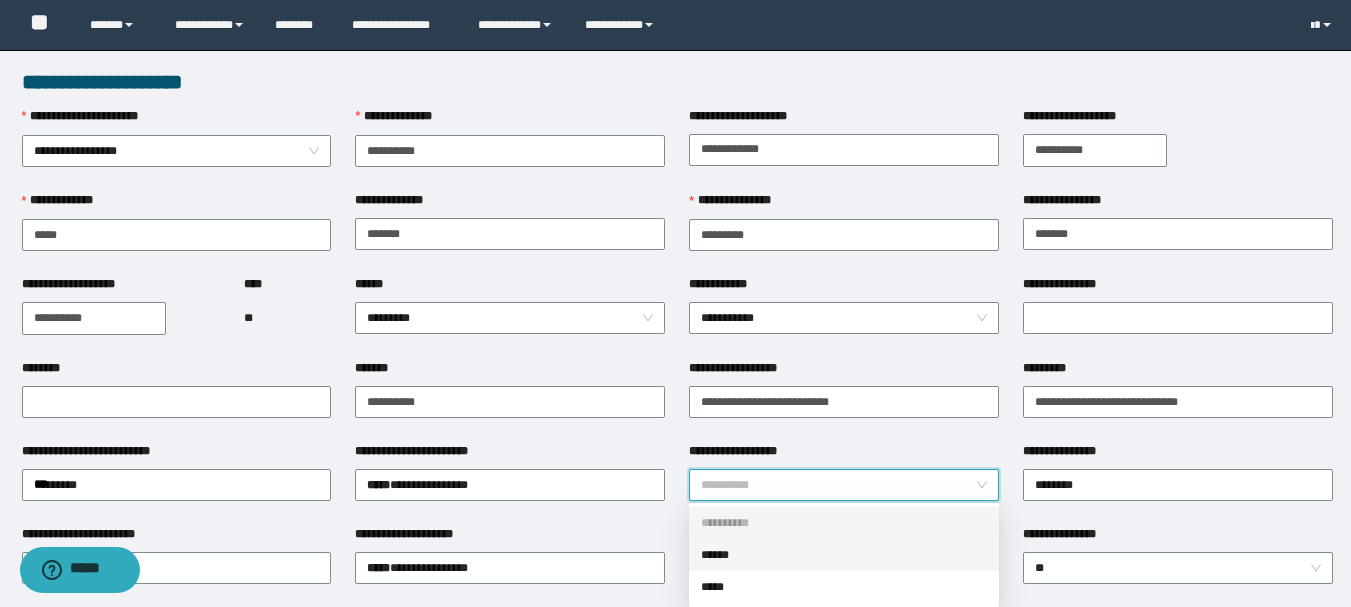 click on "******" at bounding box center (844, 555) 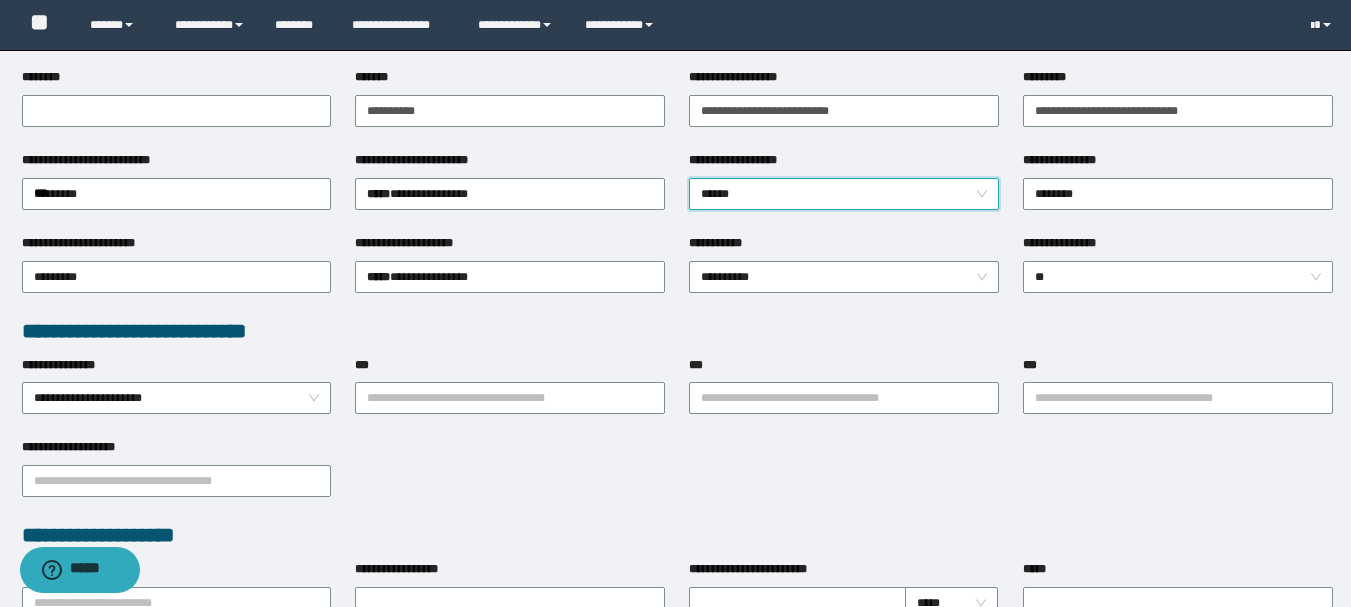 scroll, scrollTop: 300, scrollLeft: 0, axis: vertical 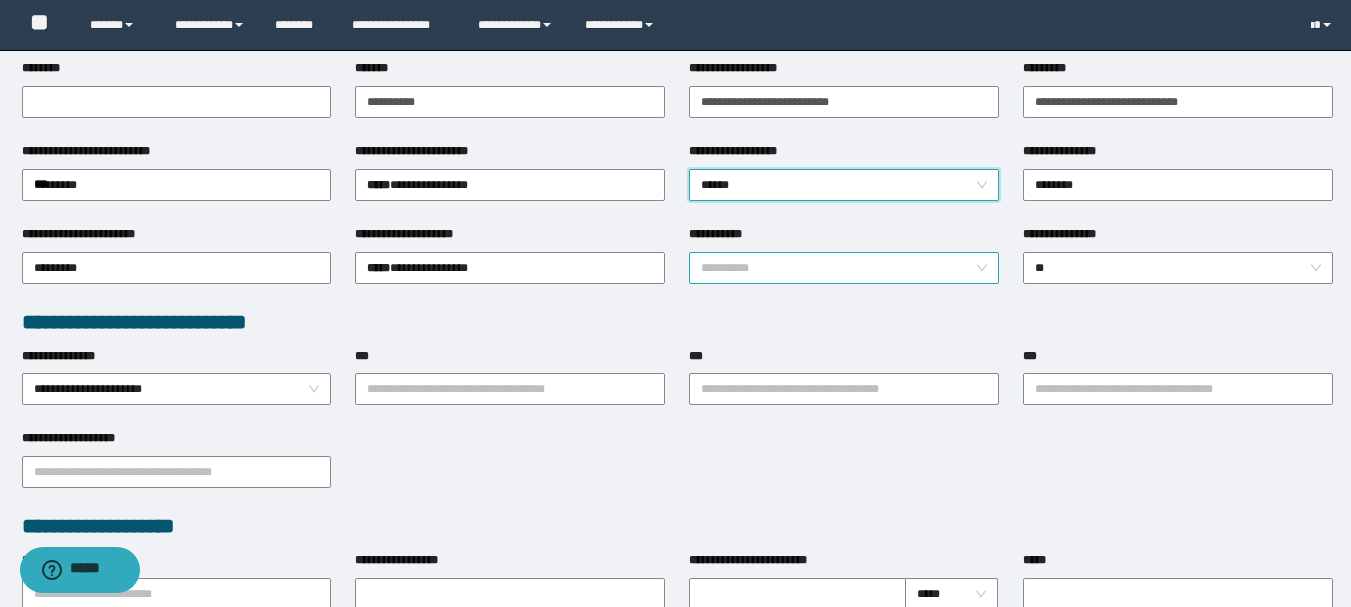 click on "**********" at bounding box center [844, 268] 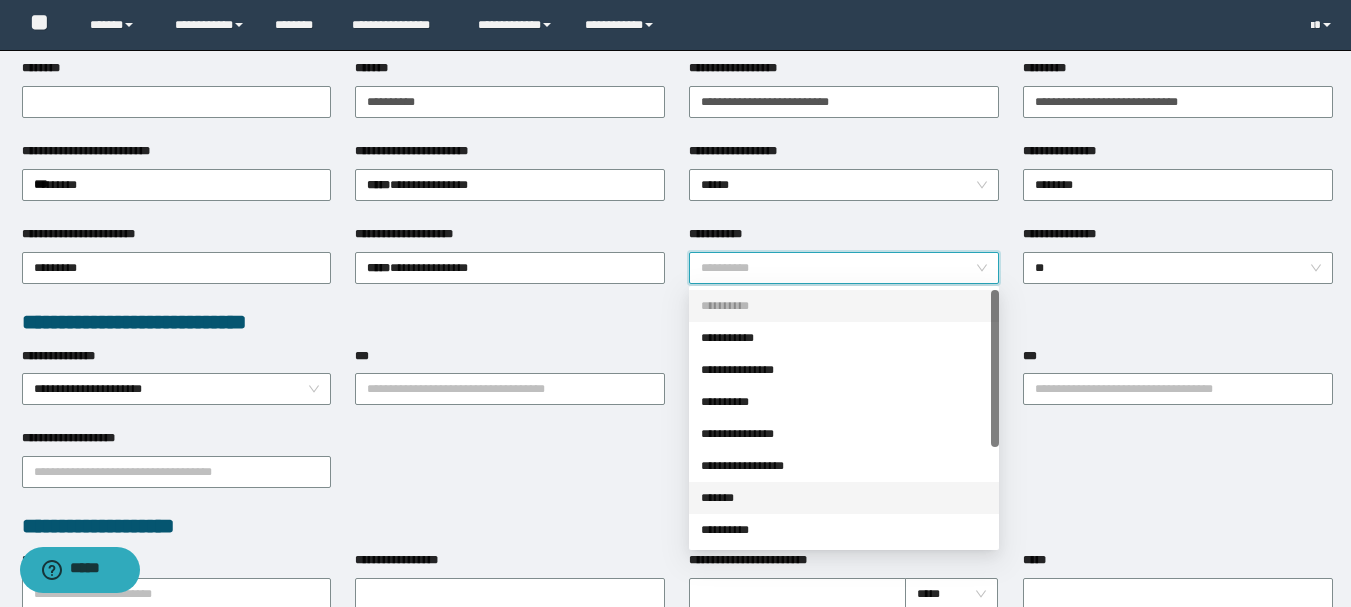 click on "*******" at bounding box center (844, 498) 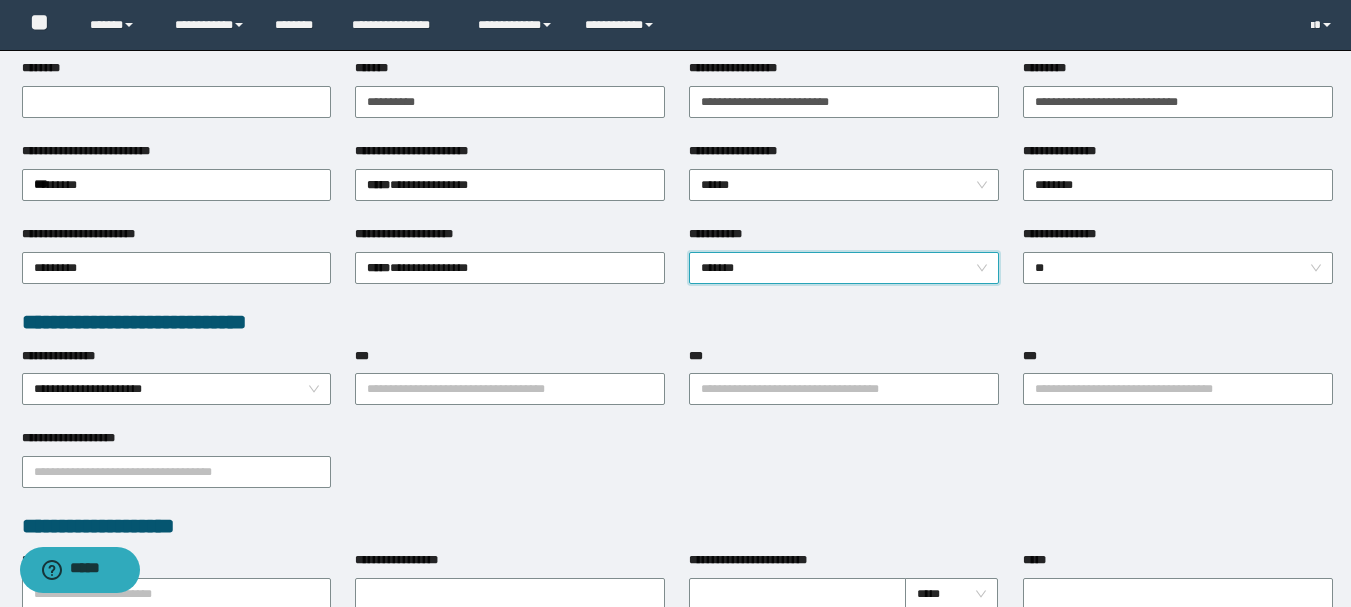 click on "**********" at bounding box center (510, 388) 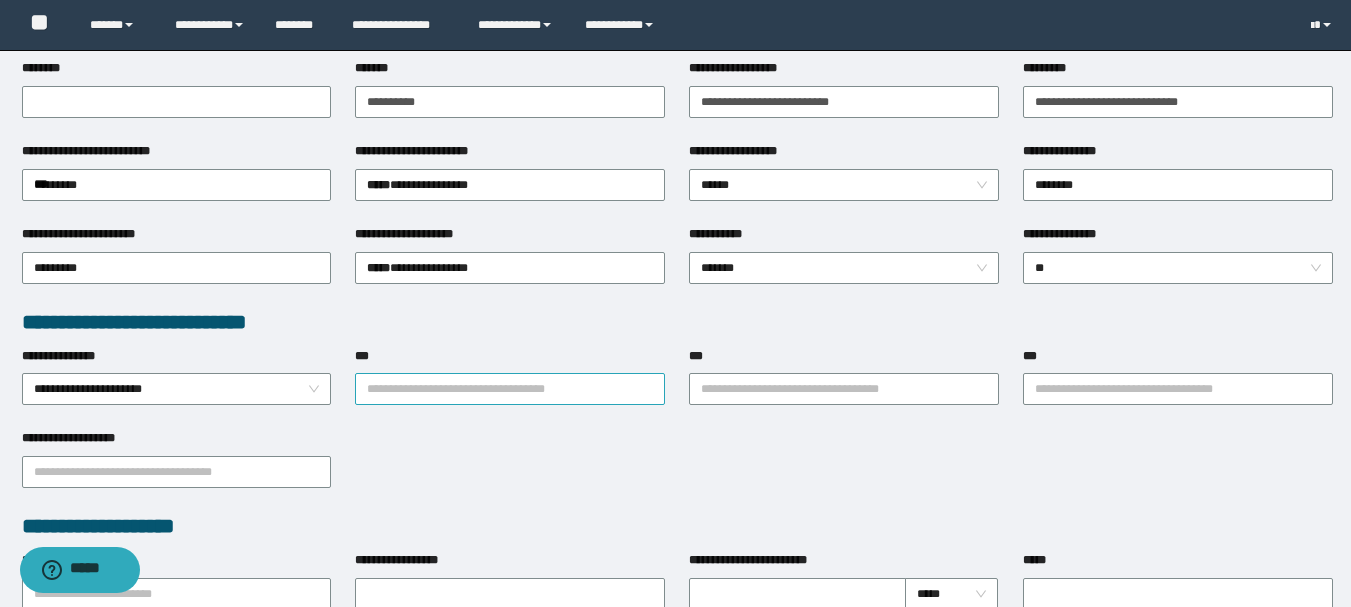 click on "***" at bounding box center [510, 389] 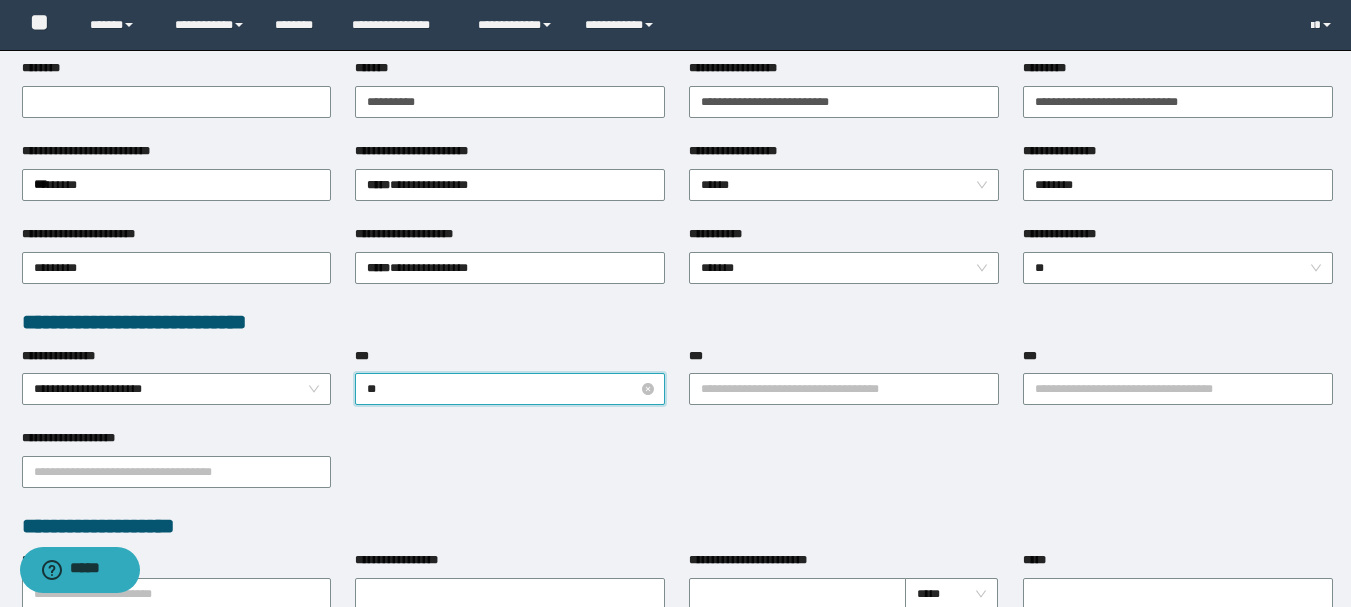 type on "***" 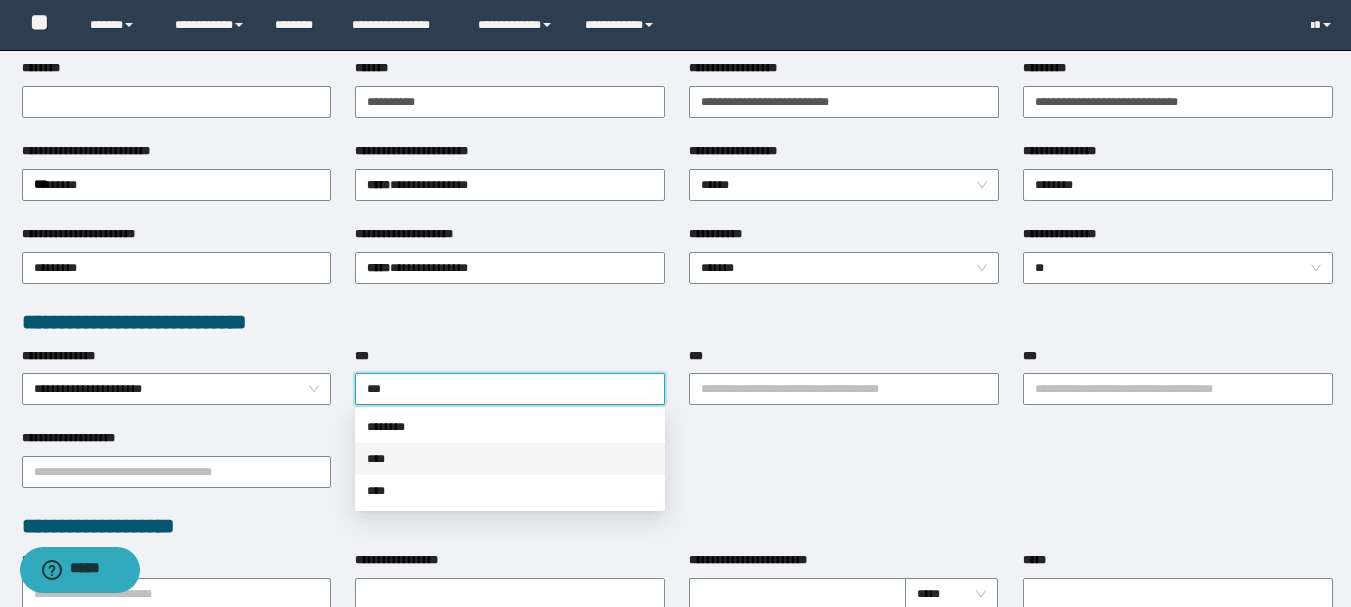 drag, startPoint x: 431, startPoint y: 450, endPoint x: 513, endPoint y: 430, distance: 84.40379 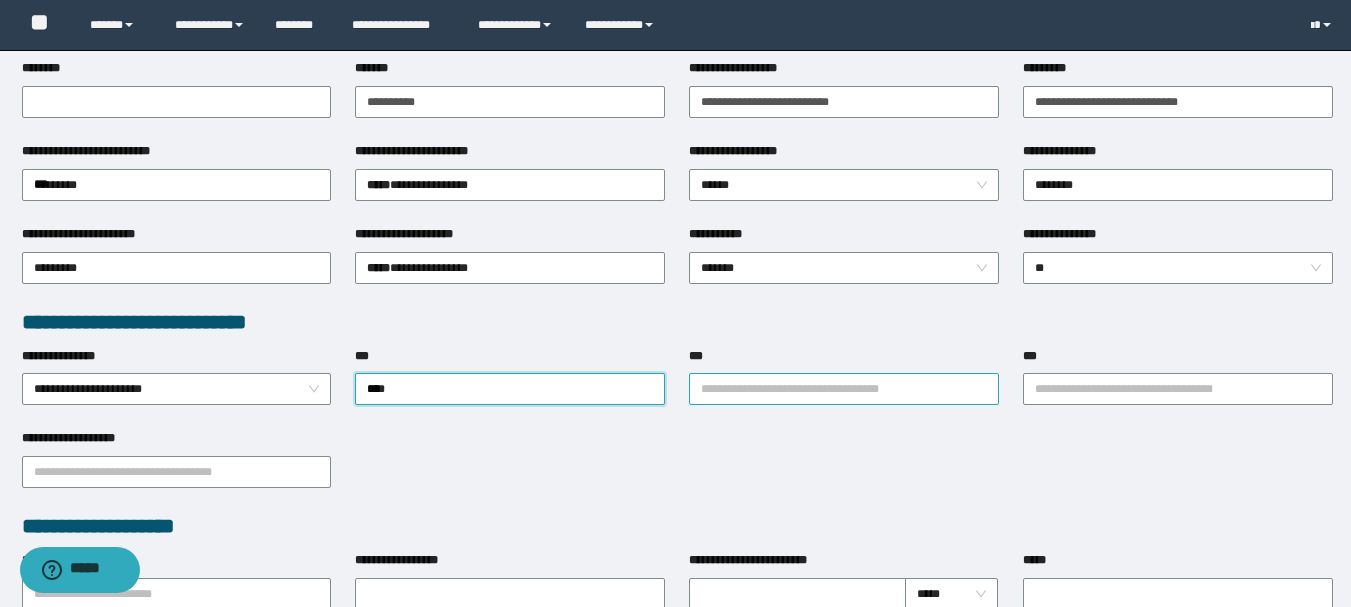 drag, startPoint x: 685, startPoint y: 403, endPoint x: 701, endPoint y: 396, distance: 17.464249 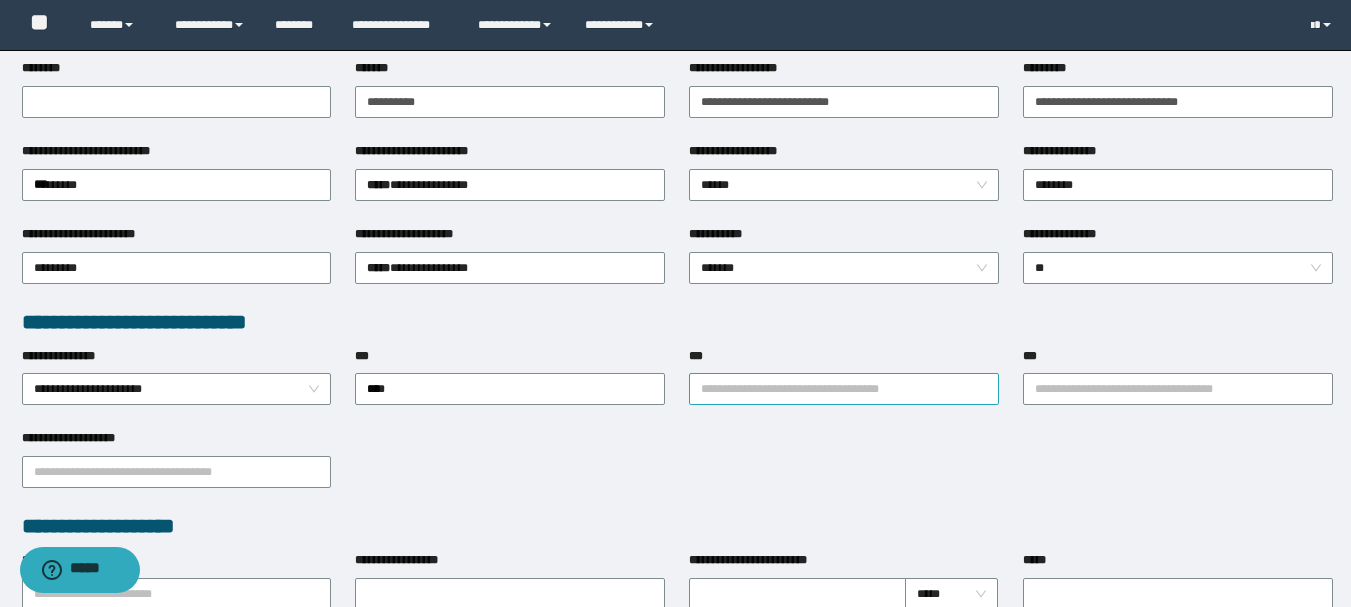 click on "***" at bounding box center (844, 389) 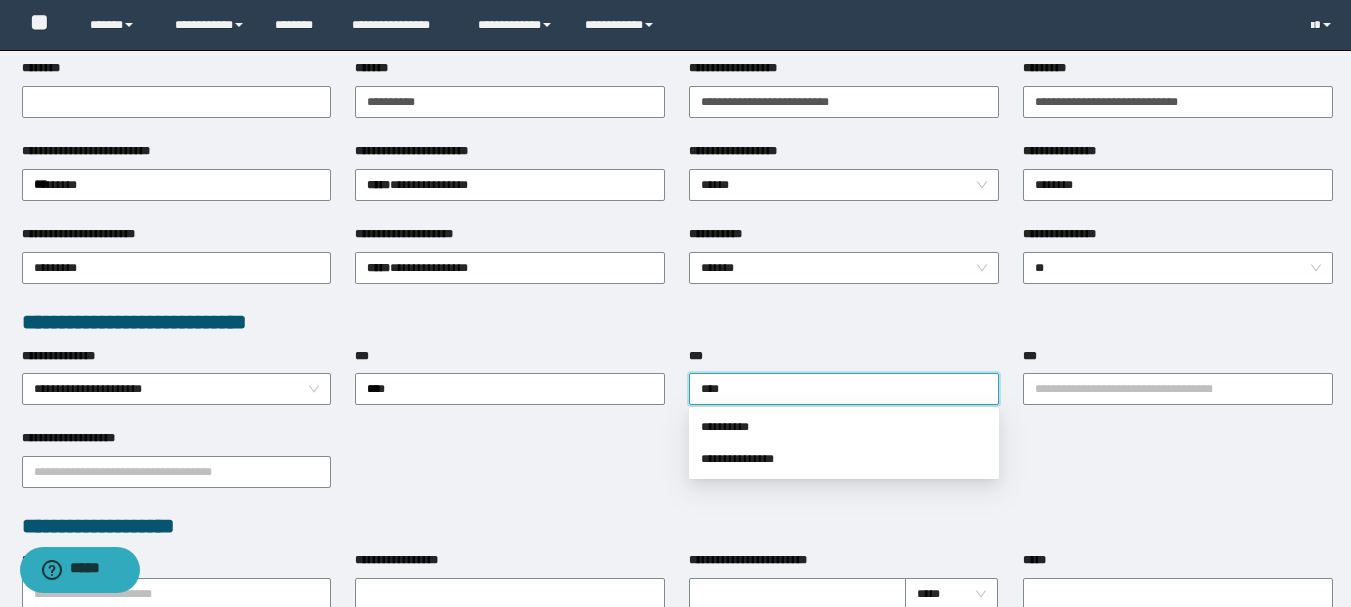 type on "*****" 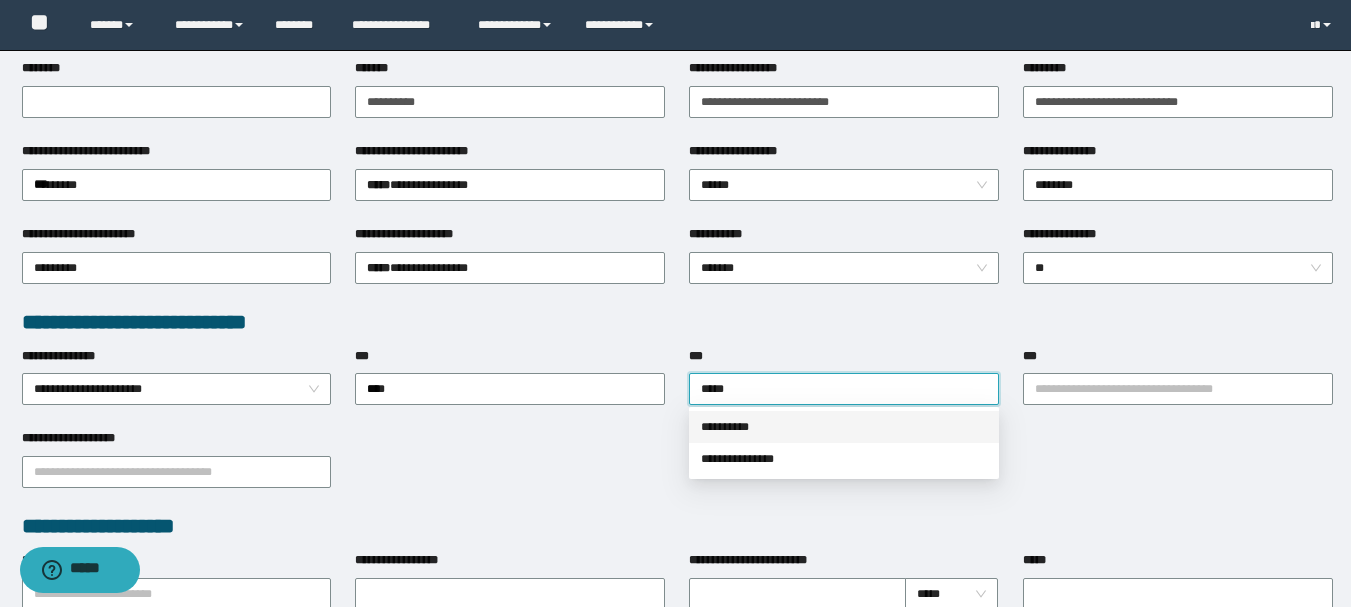 click on "**********" at bounding box center [844, 427] 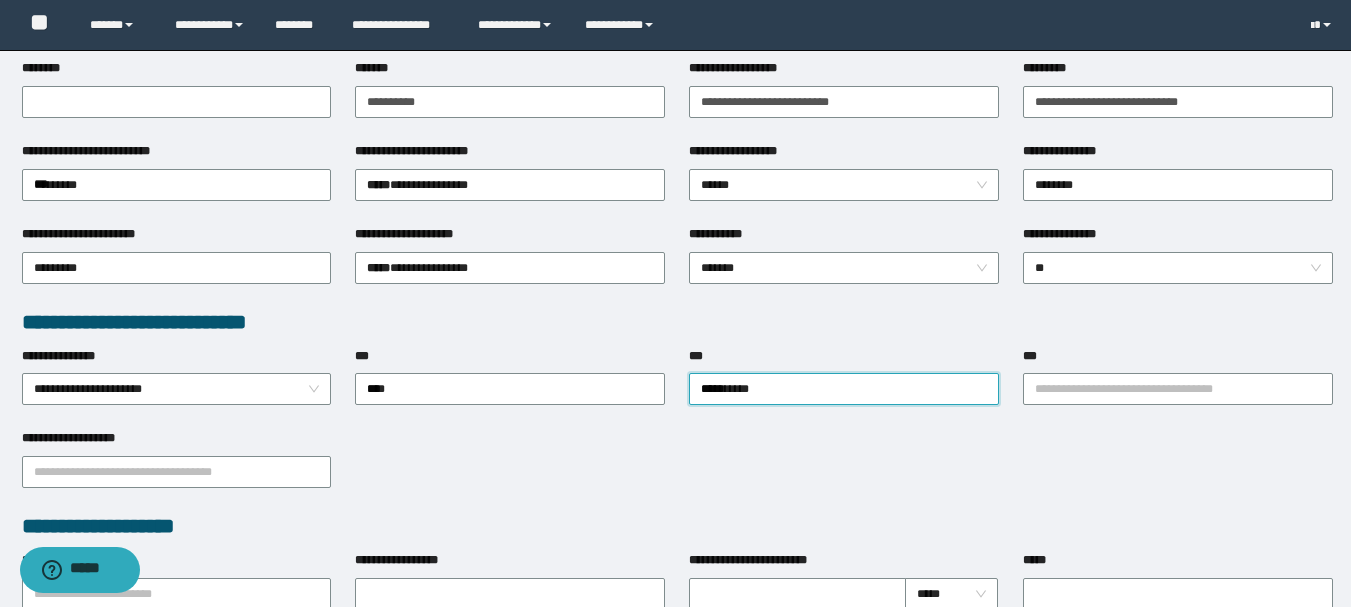 click on "**********" at bounding box center (1178, 388) 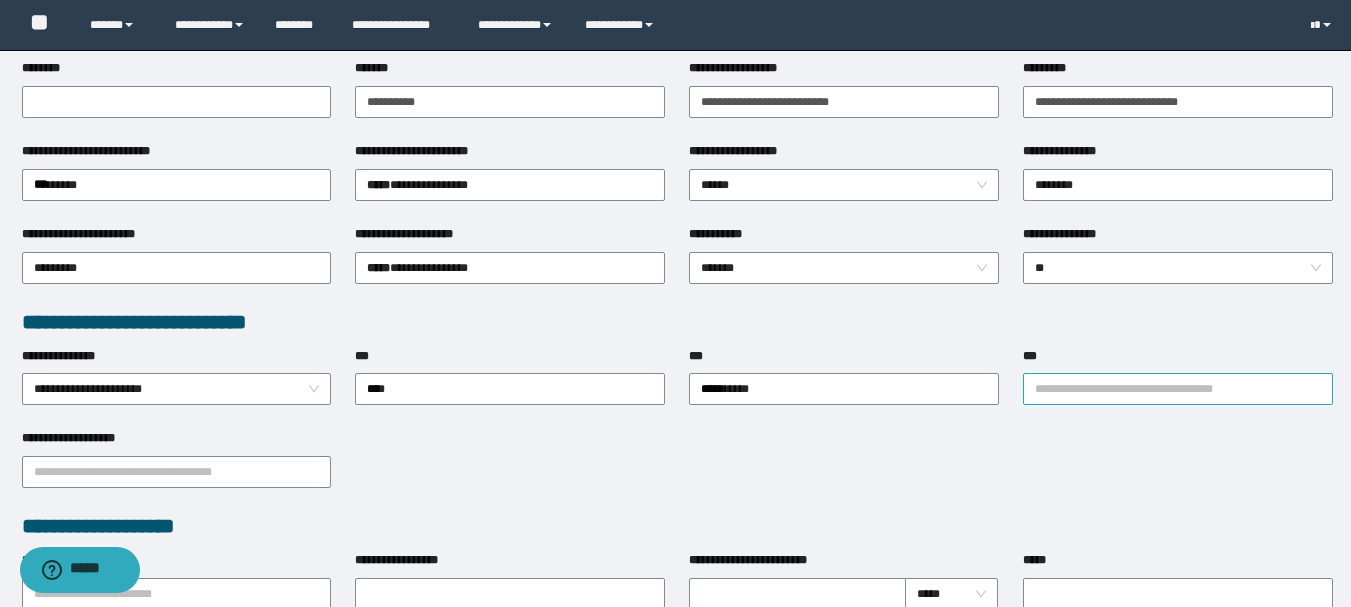 click on "***" at bounding box center (1178, 389) 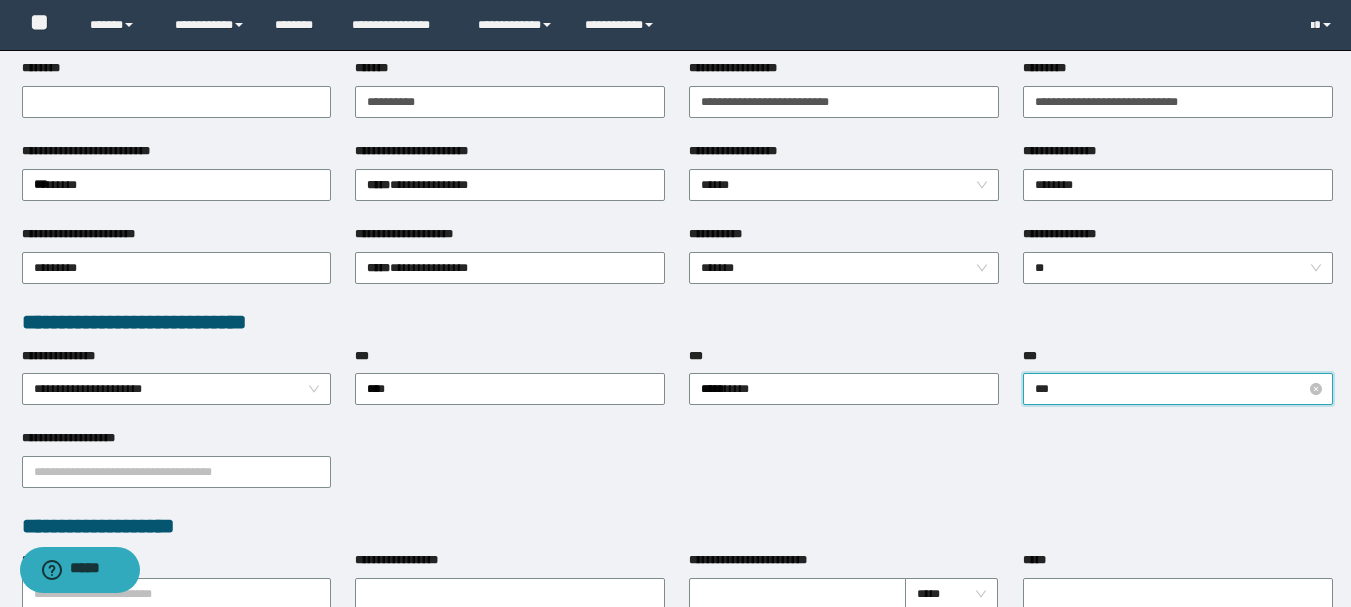 type on "****" 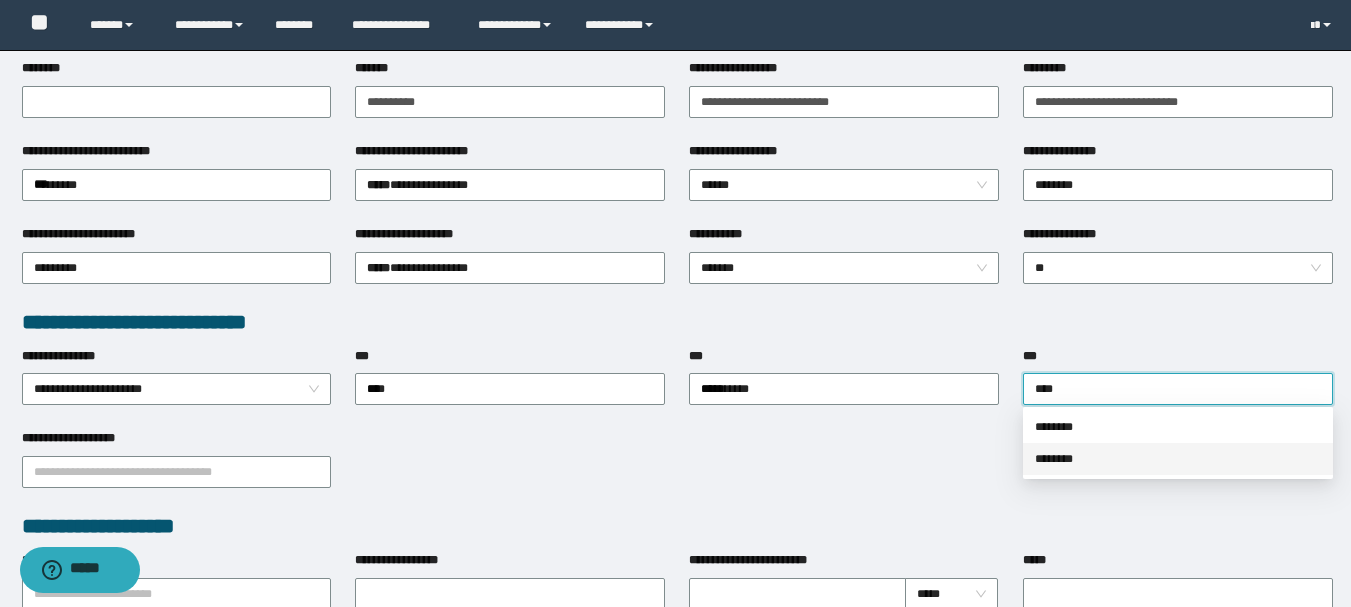 click on "********" at bounding box center (1178, 459) 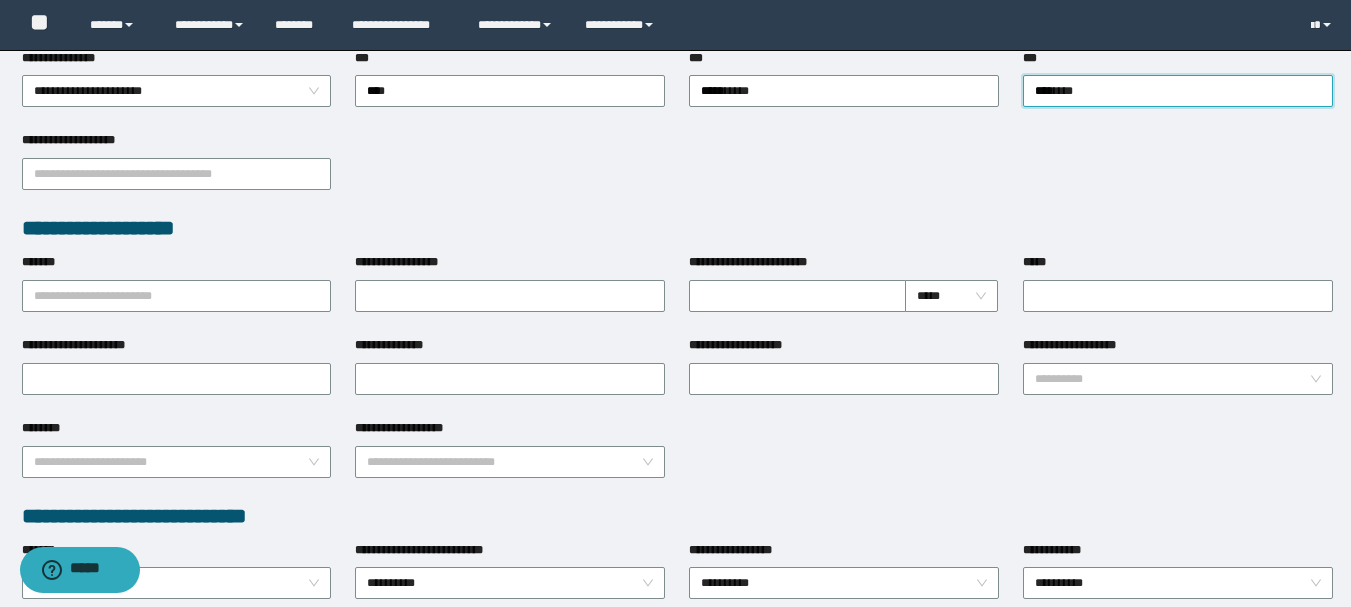 scroll, scrollTop: 600, scrollLeft: 0, axis: vertical 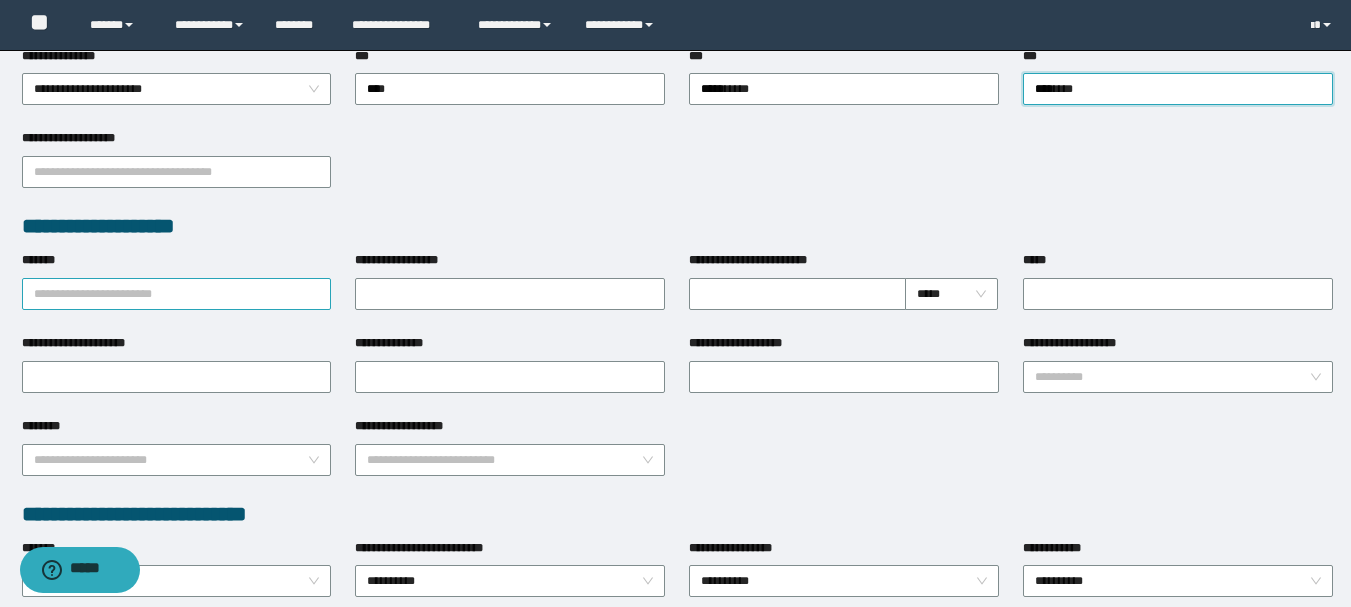 click on "*******" at bounding box center [177, 294] 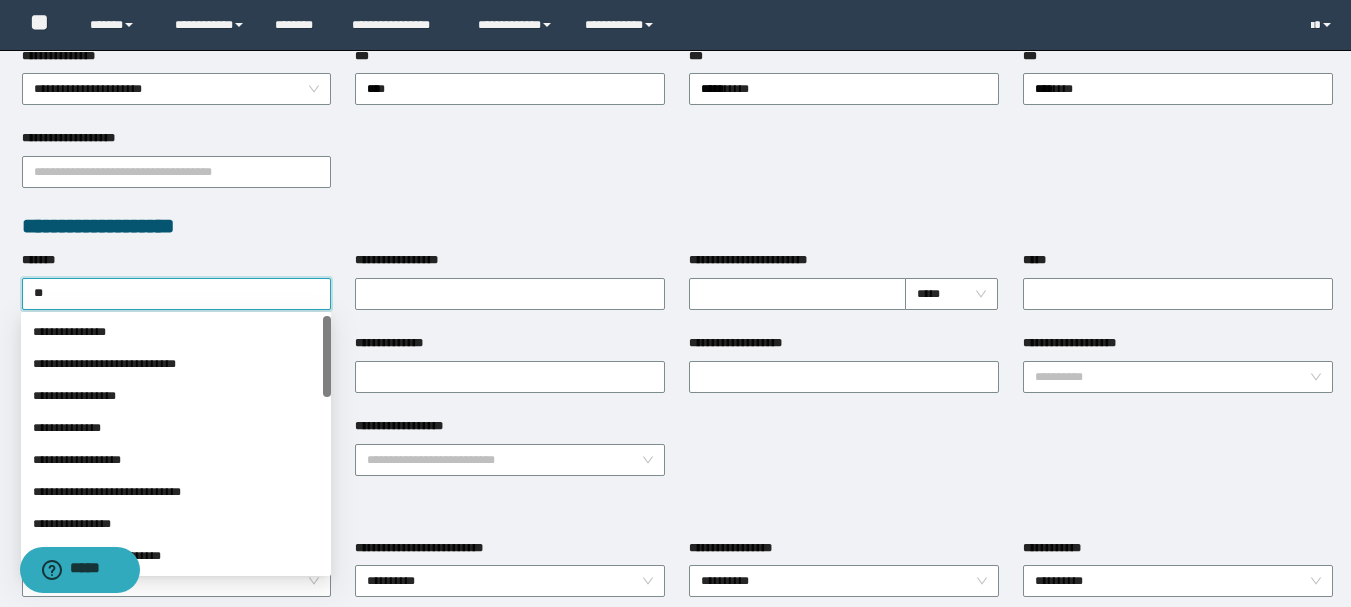 type on "*" 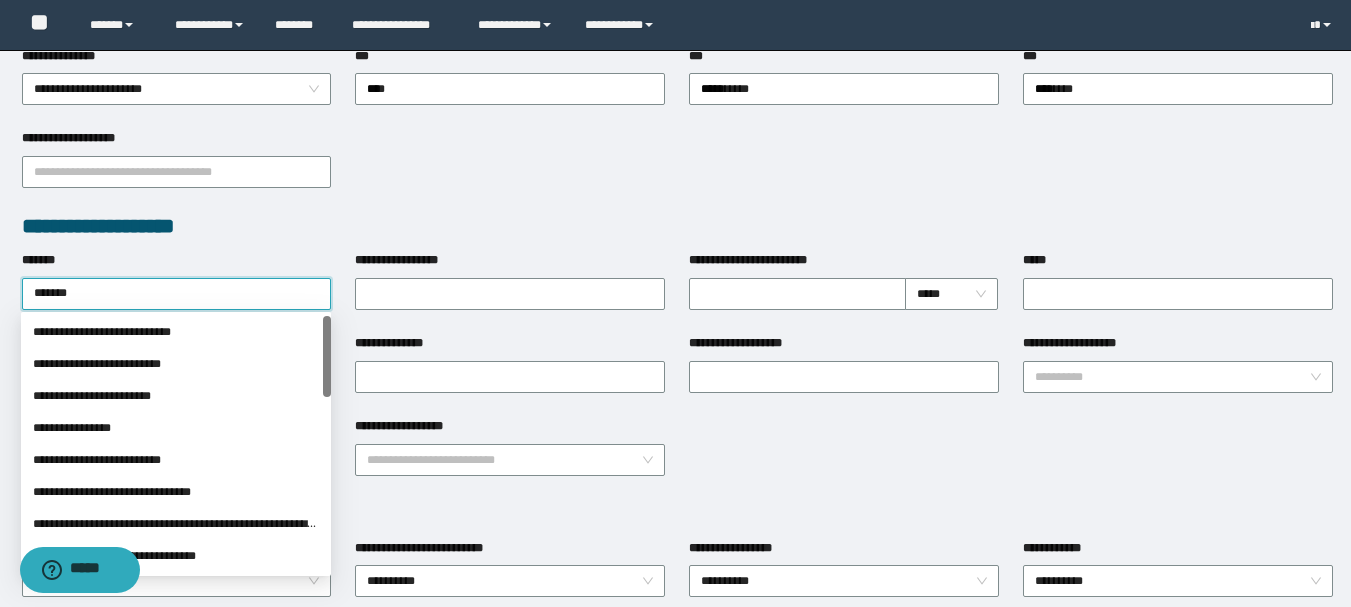 type on "********" 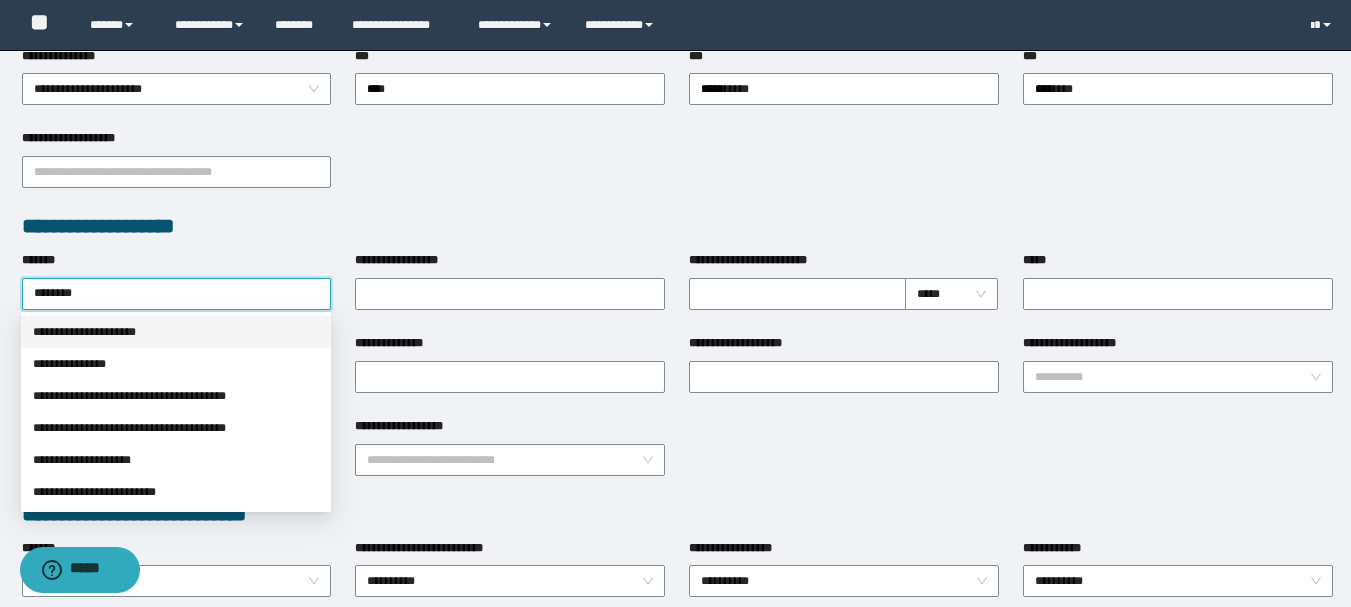 click on "**********" at bounding box center [176, 332] 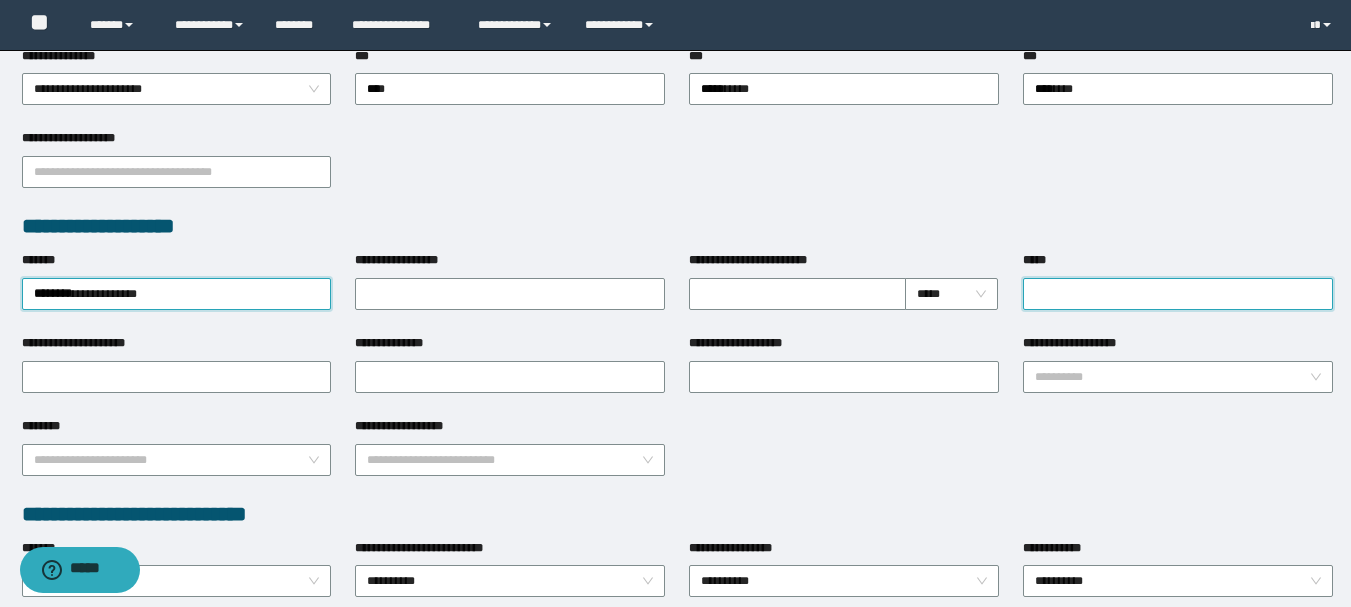 click on "*****" at bounding box center [1178, 294] 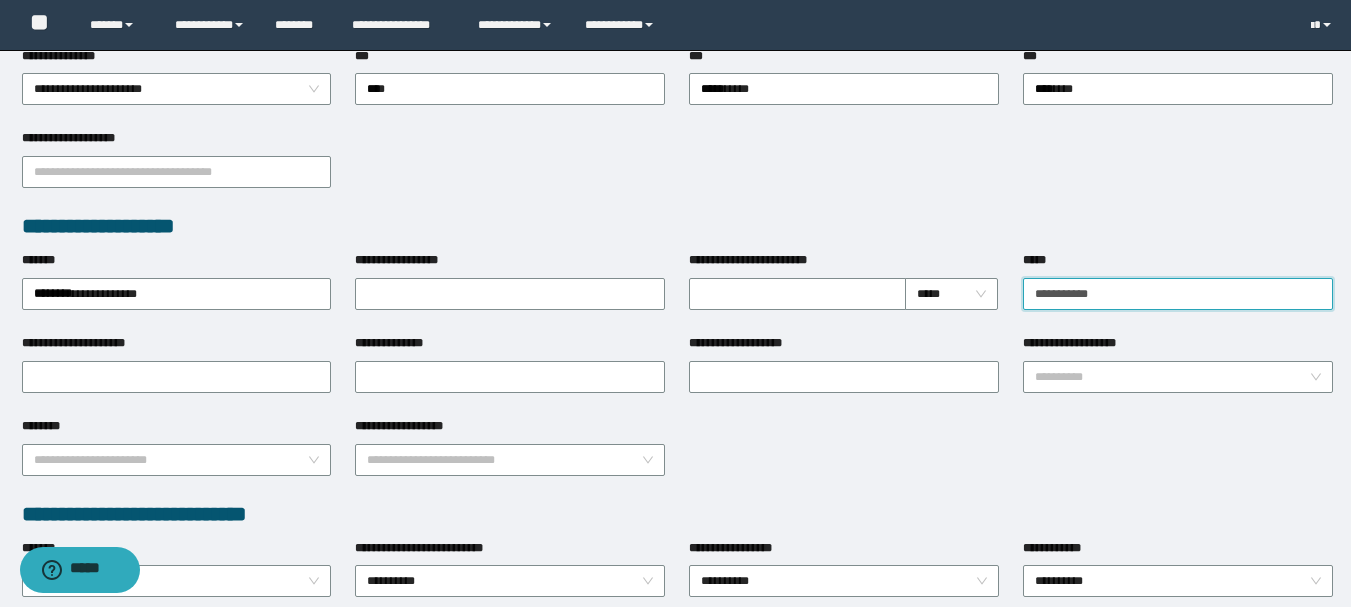 type on "**********" 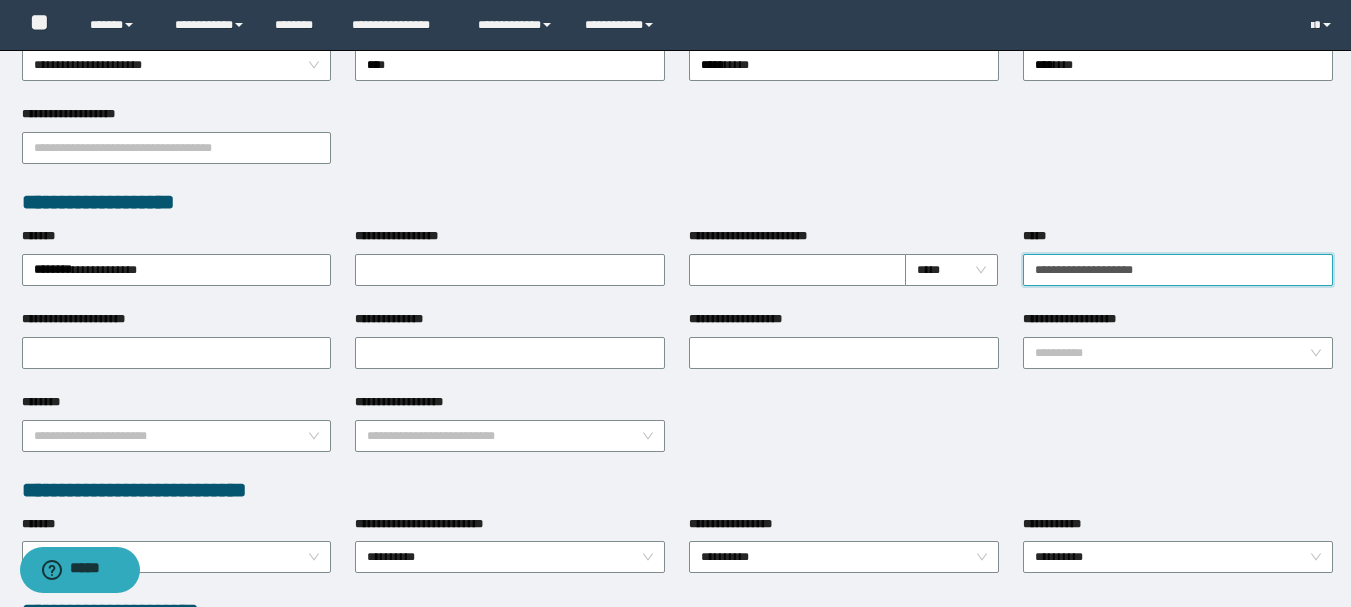 scroll, scrollTop: 1096, scrollLeft: 0, axis: vertical 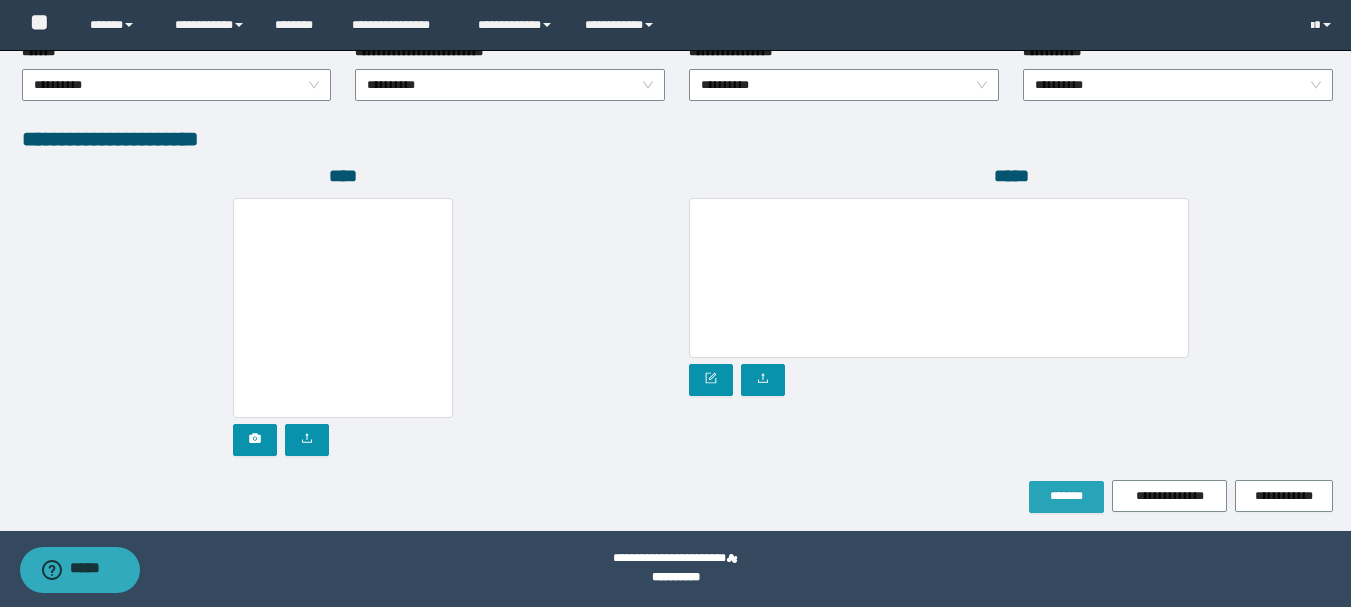 click on "*******" at bounding box center [1066, 496] 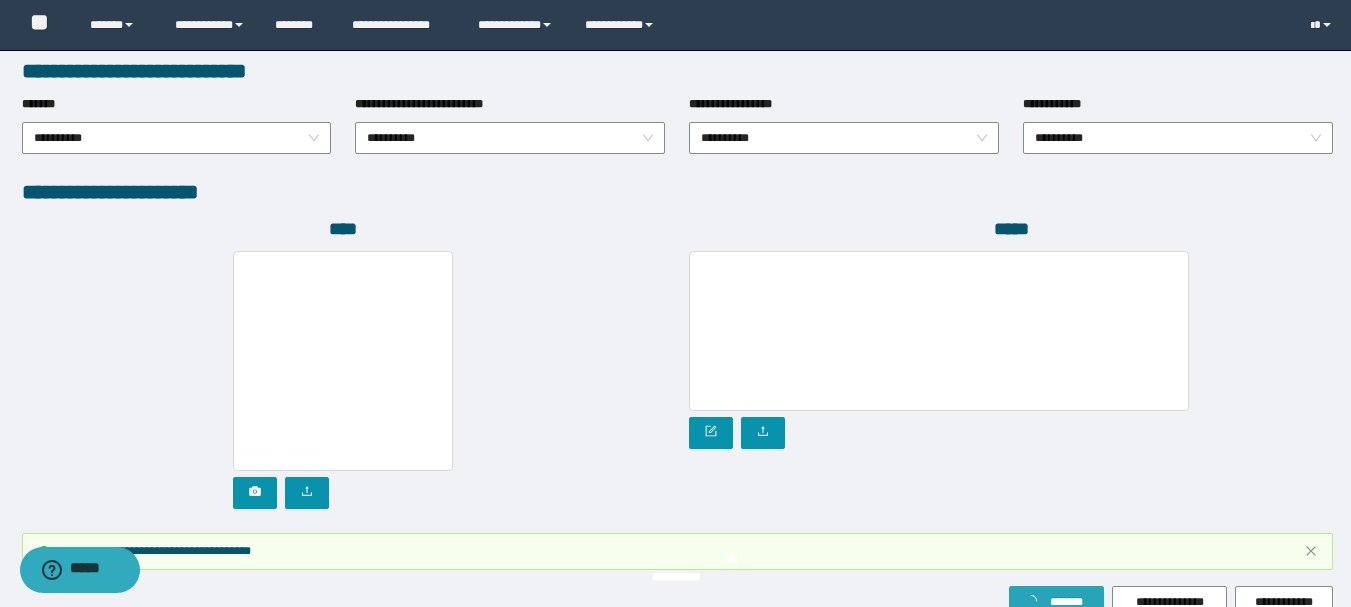 scroll, scrollTop: 1149, scrollLeft: 0, axis: vertical 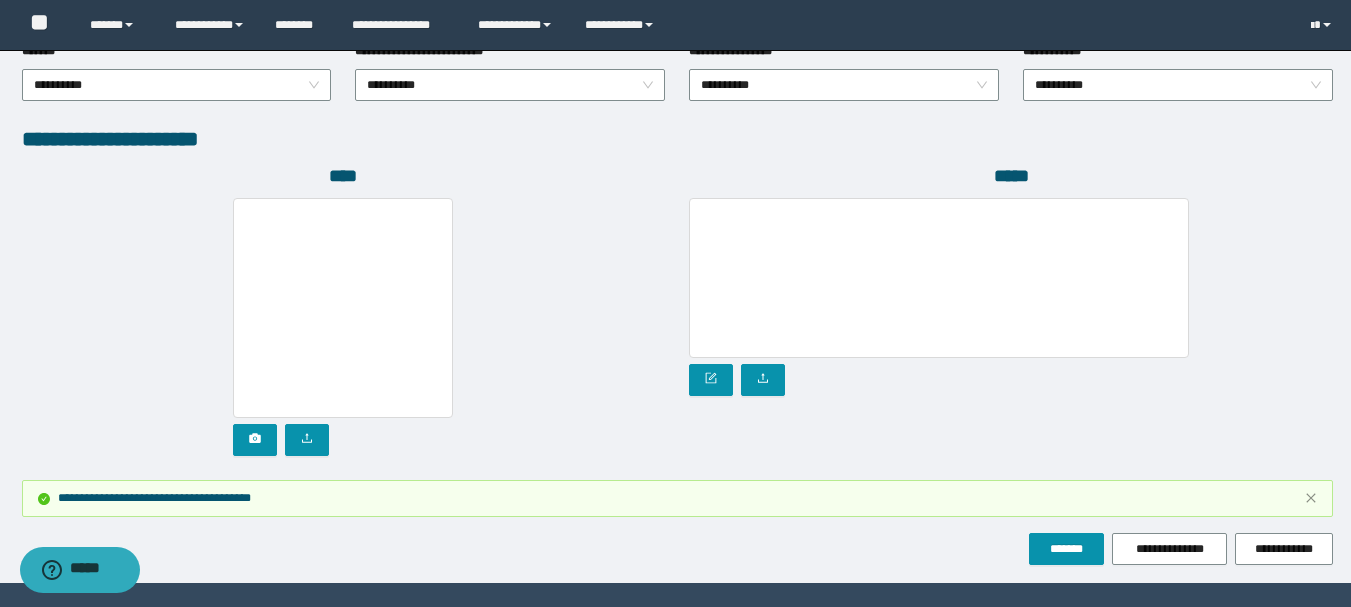 click on "**********" at bounding box center (675, -258) 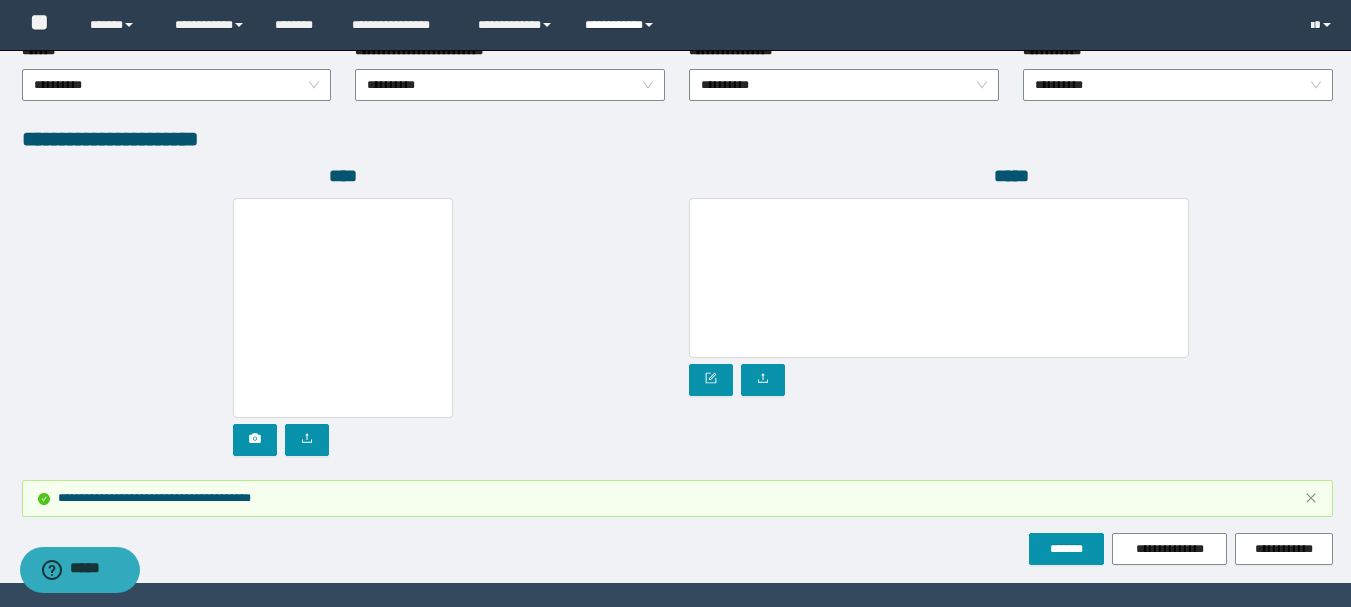 click on "**********" at bounding box center (622, 25) 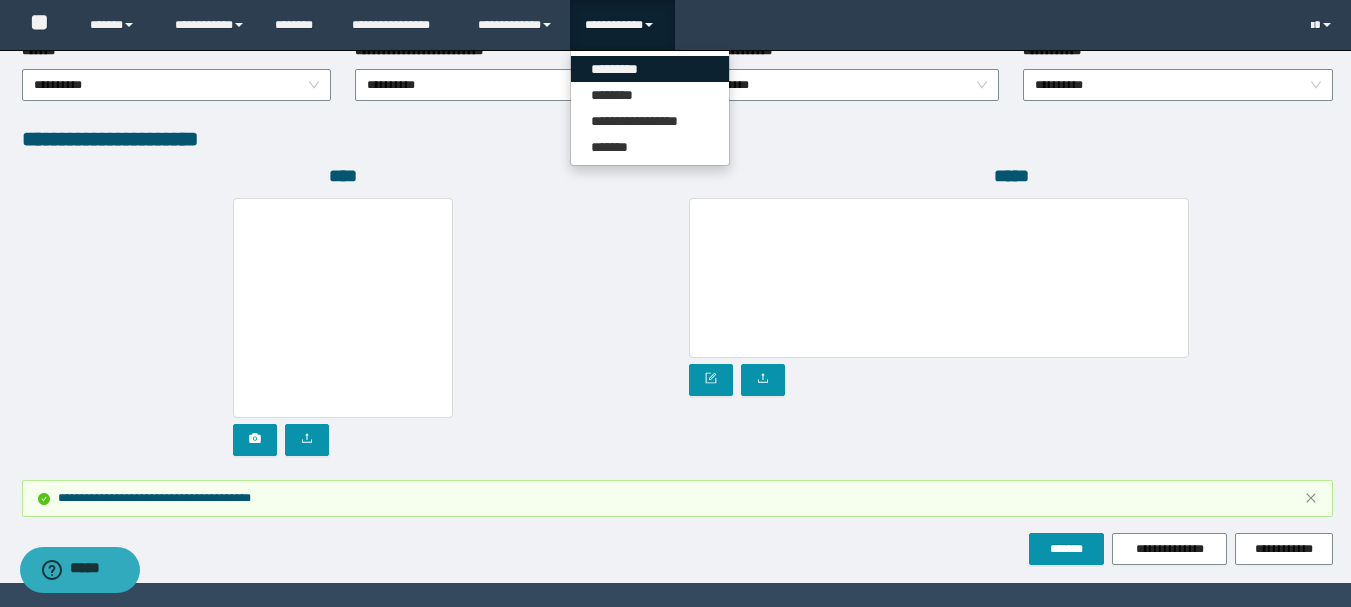 click on "*********" at bounding box center [650, 69] 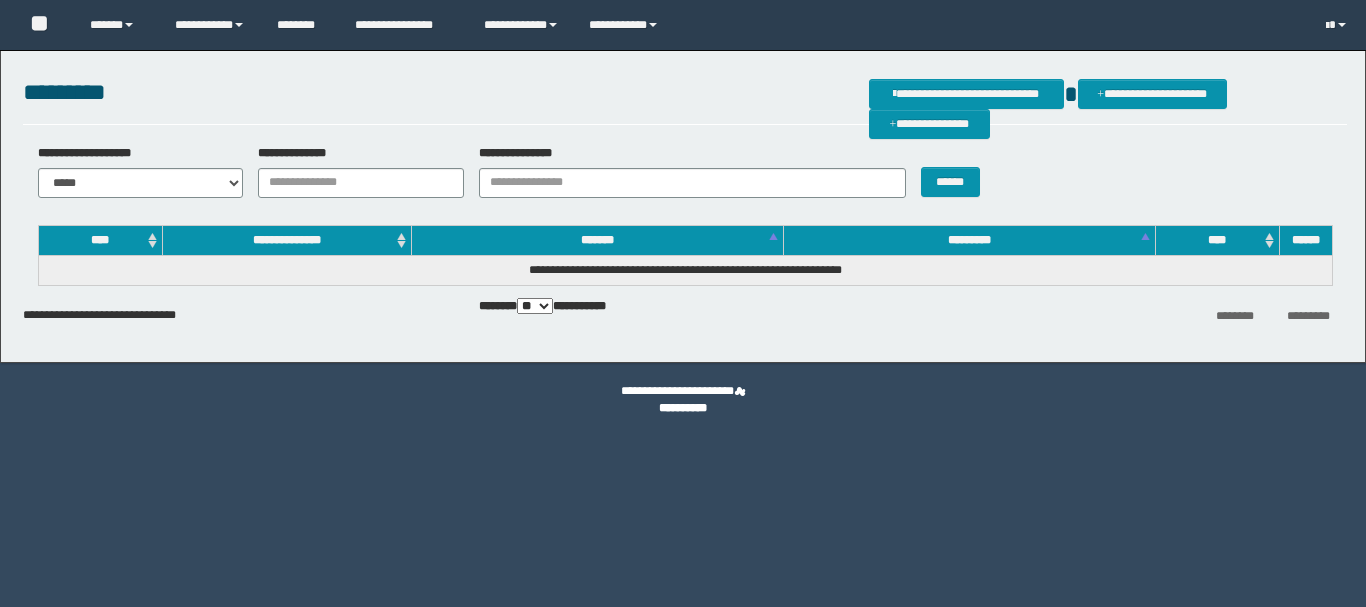 scroll, scrollTop: 0, scrollLeft: 0, axis: both 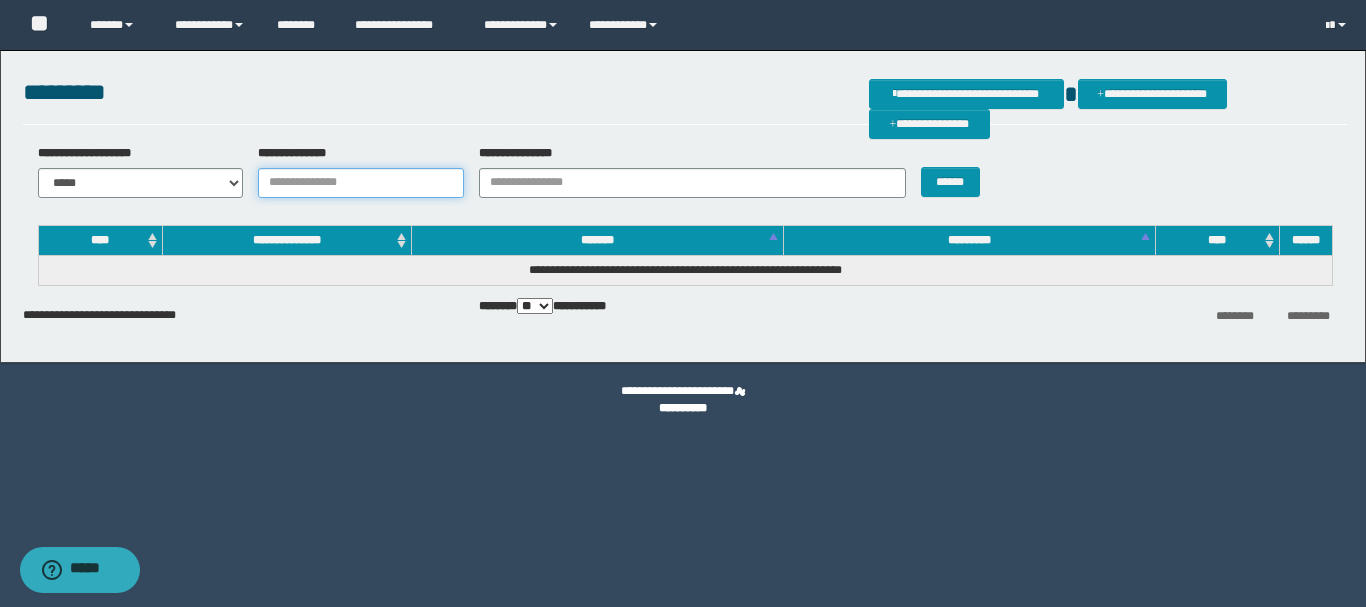 click on "**********" at bounding box center (361, 183) 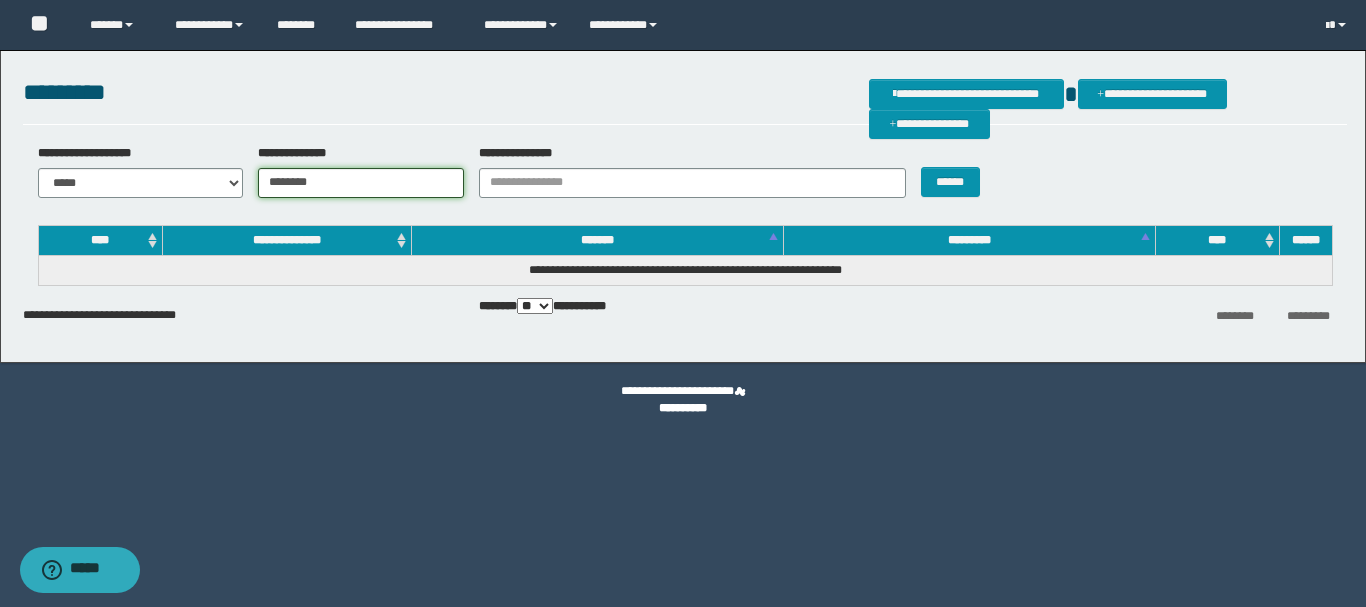 type on "********" 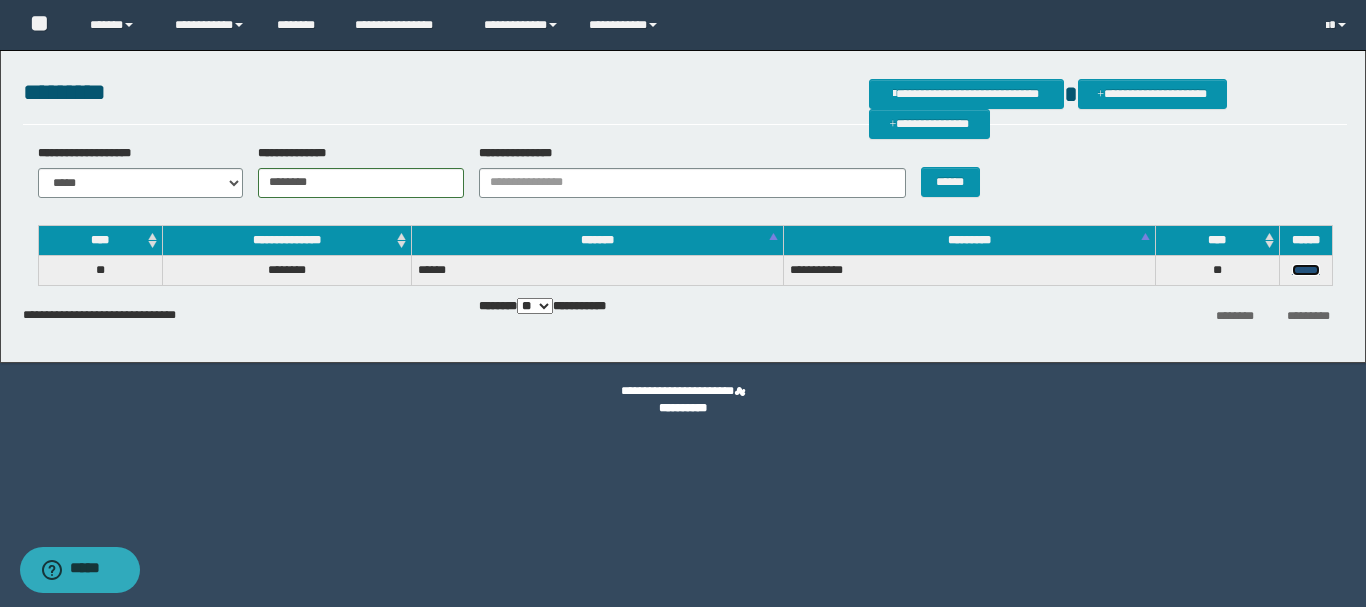 click on "******" at bounding box center [1306, 270] 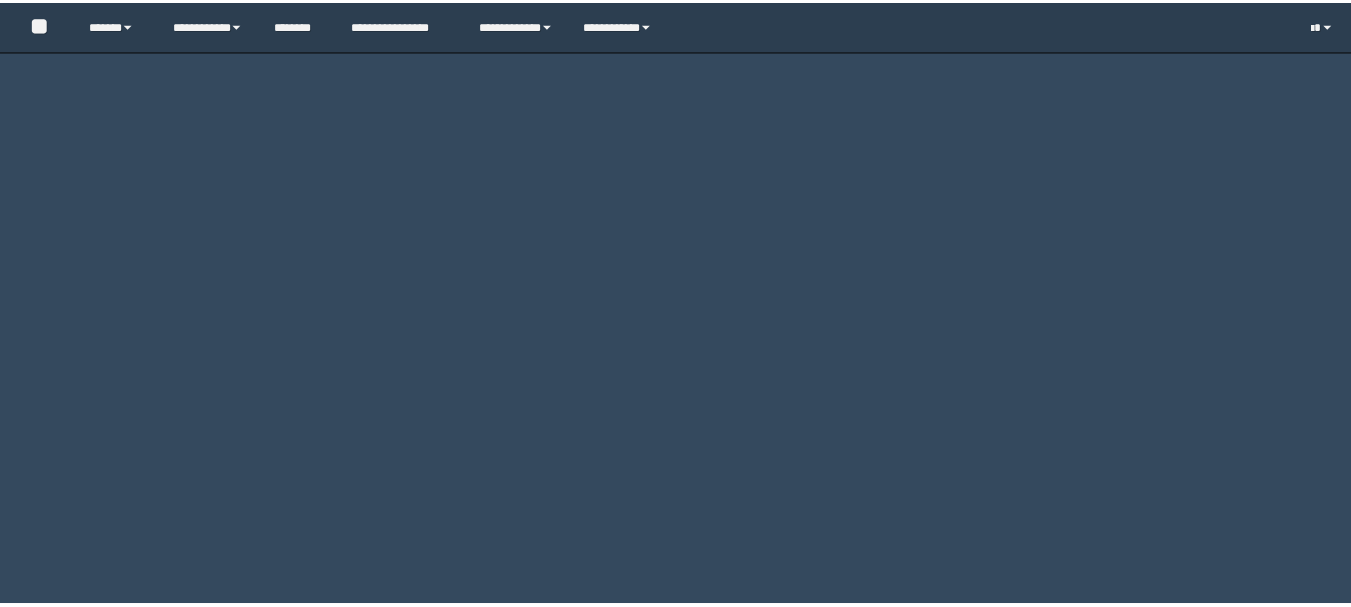 scroll, scrollTop: 0, scrollLeft: 0, axis: both 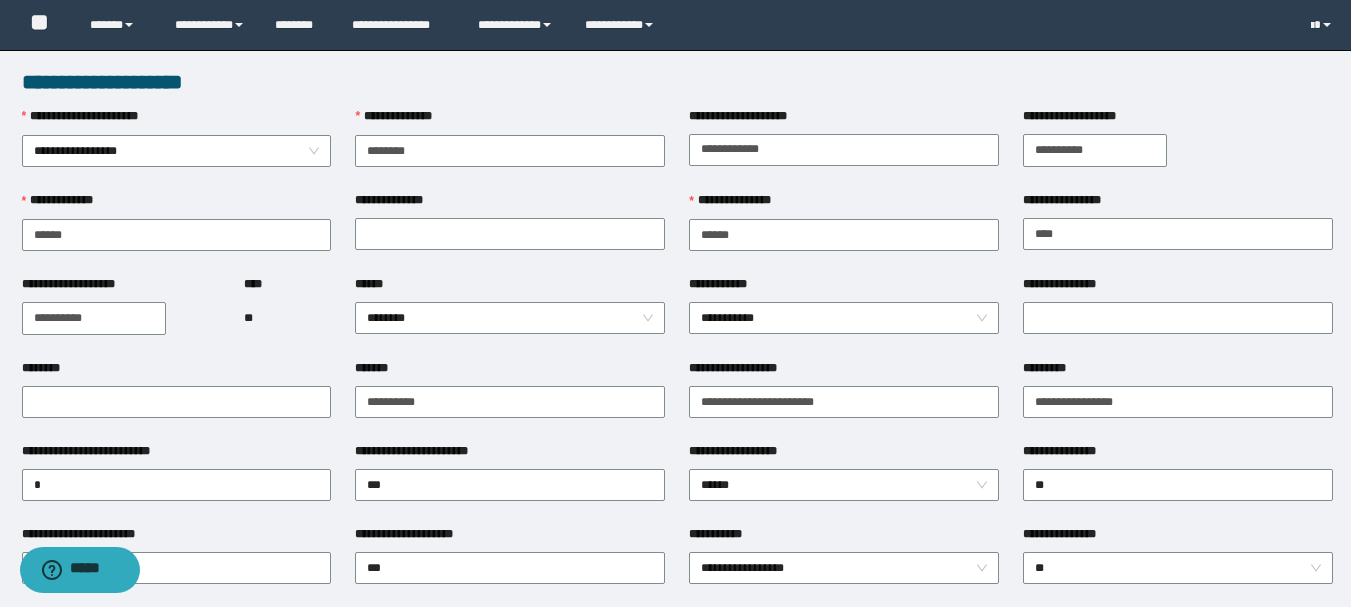 type on "********" 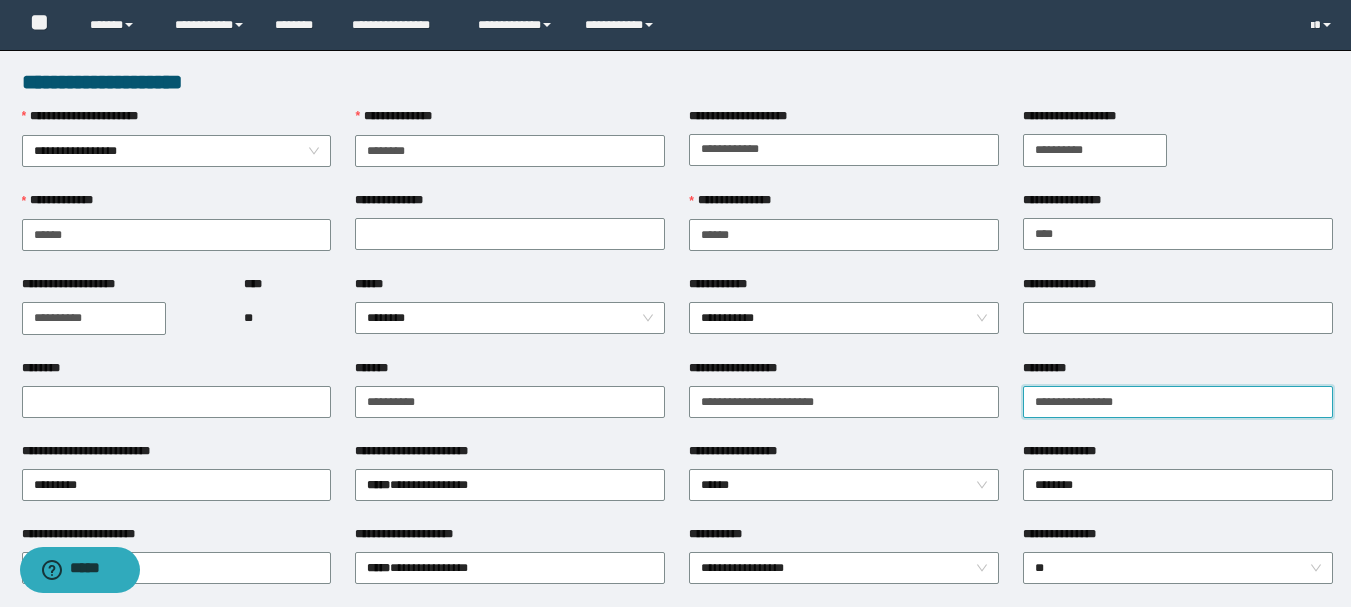 drag, startPoint x: 1156, startPoint y: 403, endPoint x: 1031, endPoint y: 400, distance: 125.035995 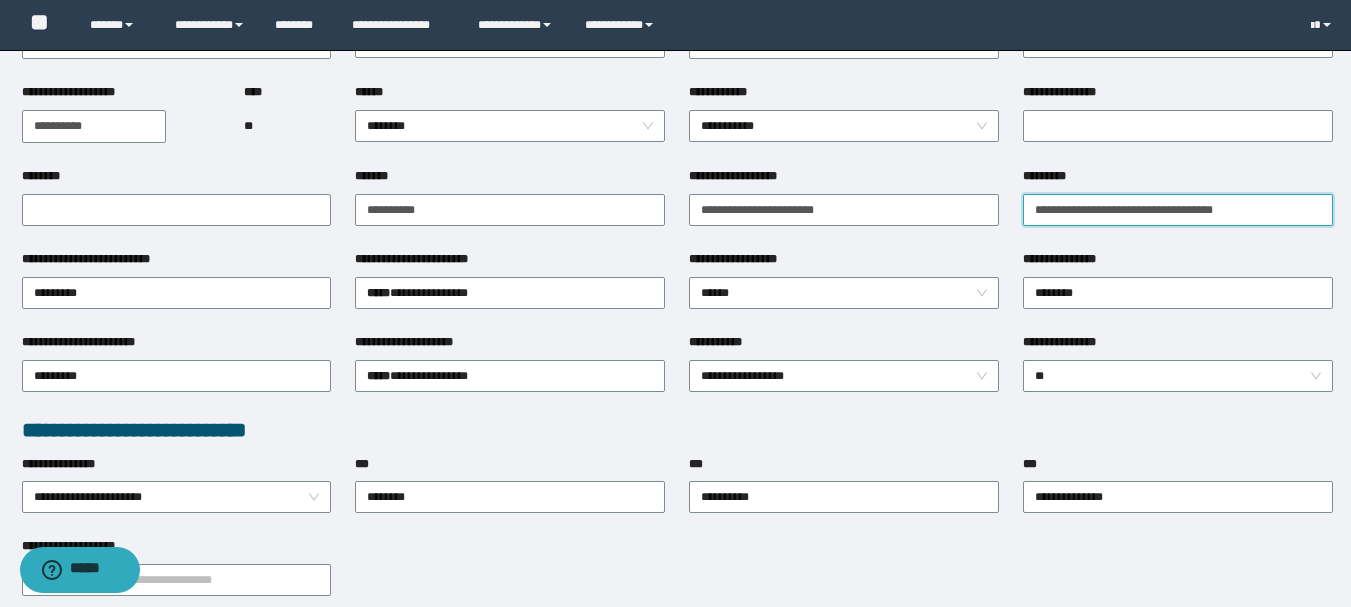 scroll, scrollTop: 200, scrollLeft: 0, axis: vertical 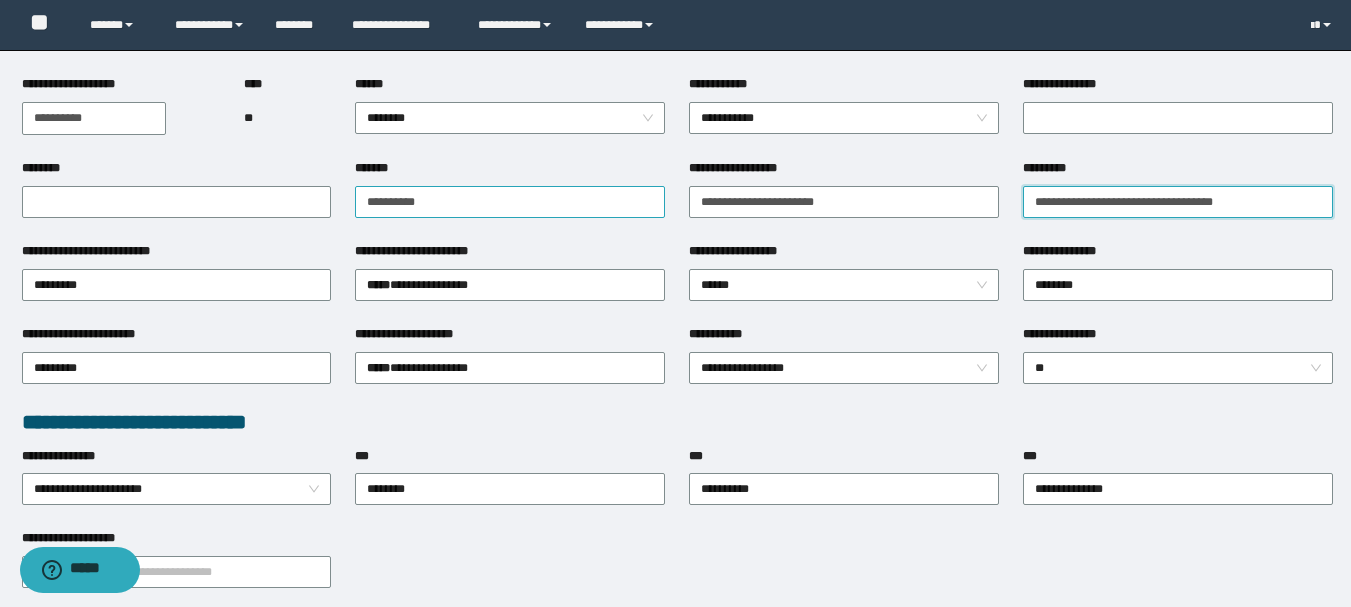 type on "**********" 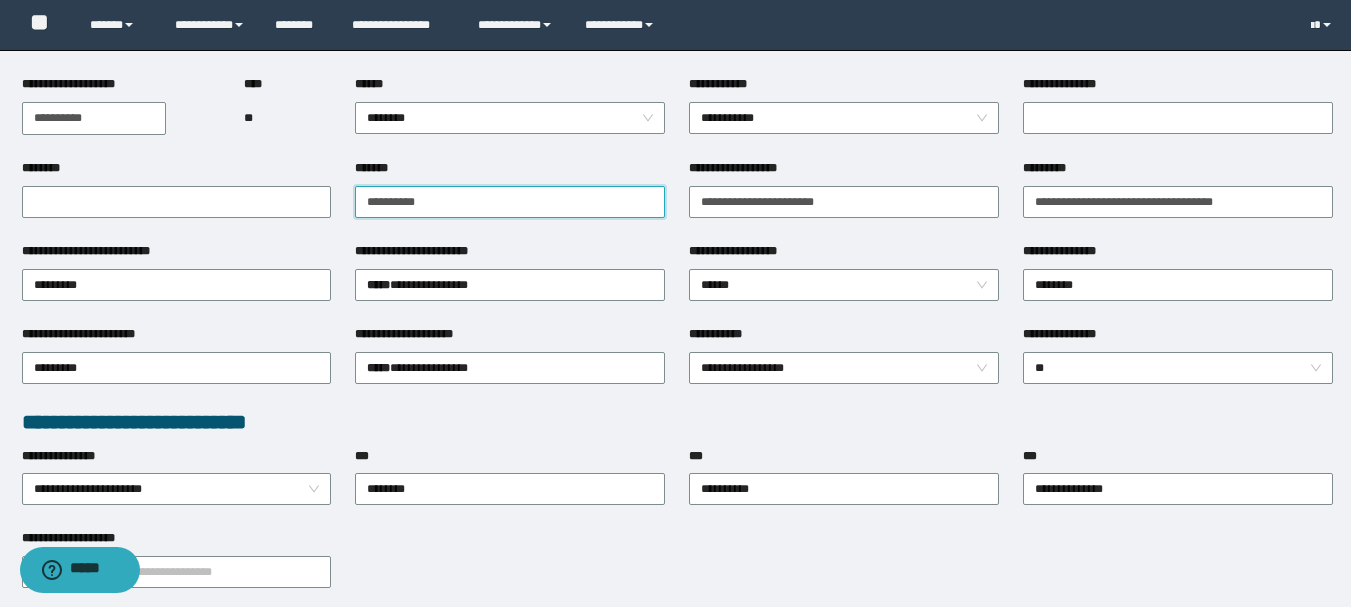 click on "**********" at bounding box center [510, 202] 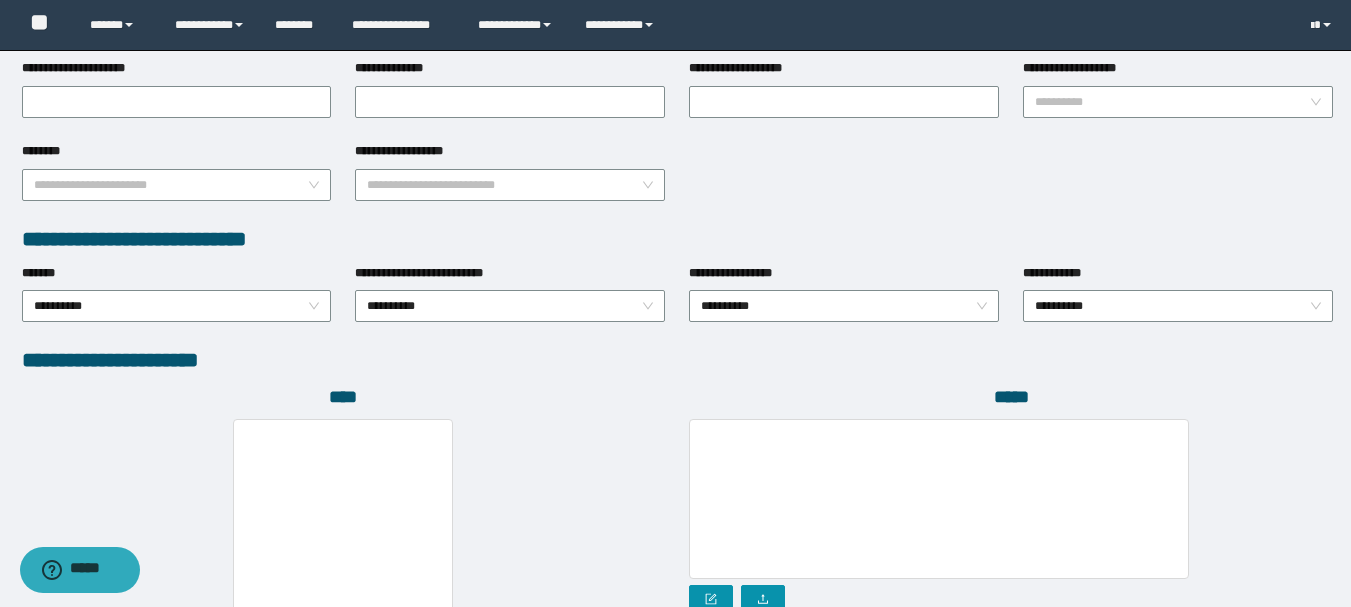 scroll, scrollTop: 1096, scrollLeft: 0, axis: vertical 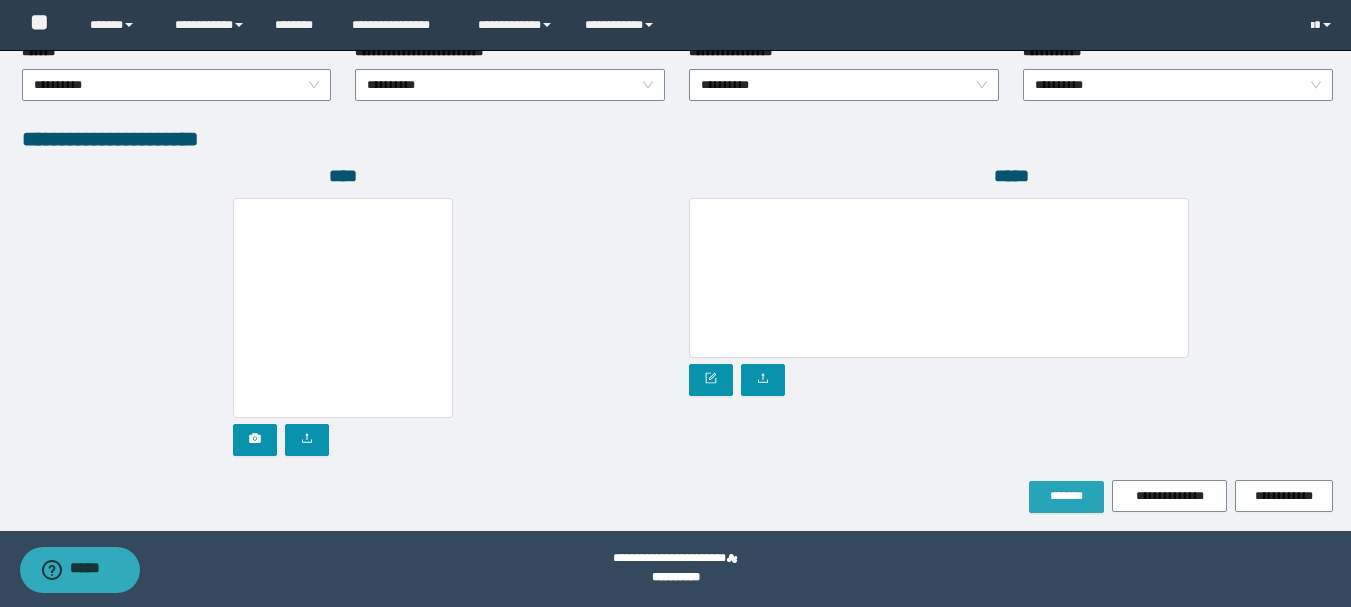 click on "*******" at bounding box center (1066, 496) 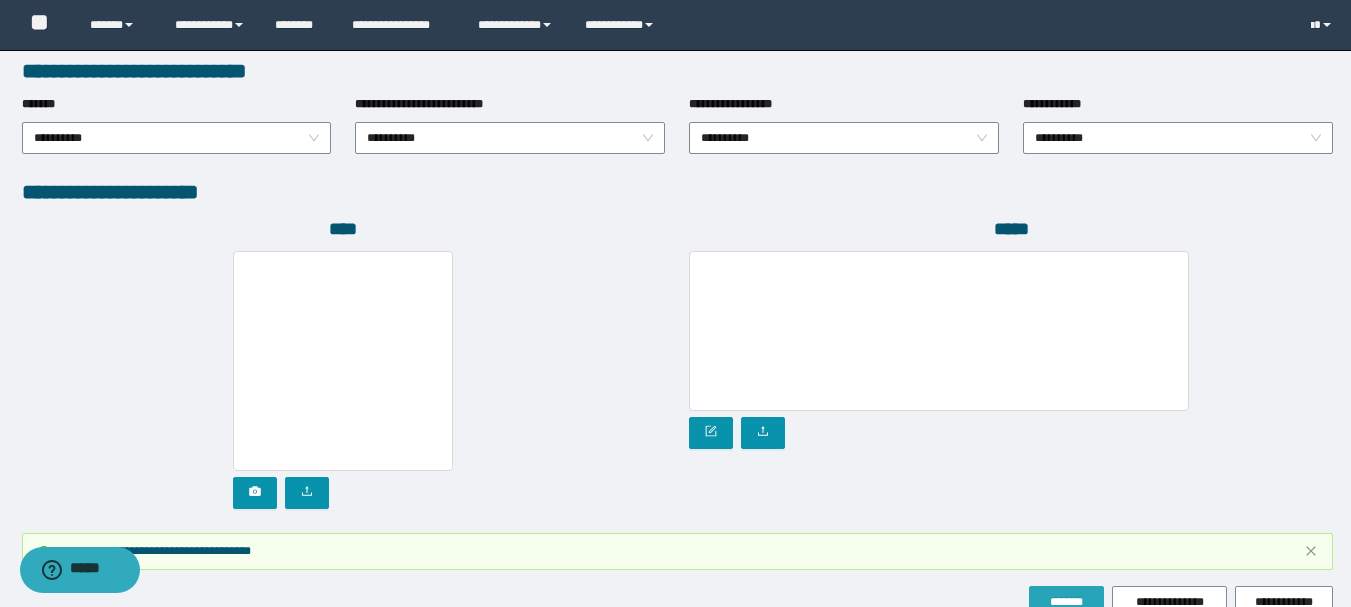 scroll, scrollTop: 1149, scrollLeft: 0, axis: vertical 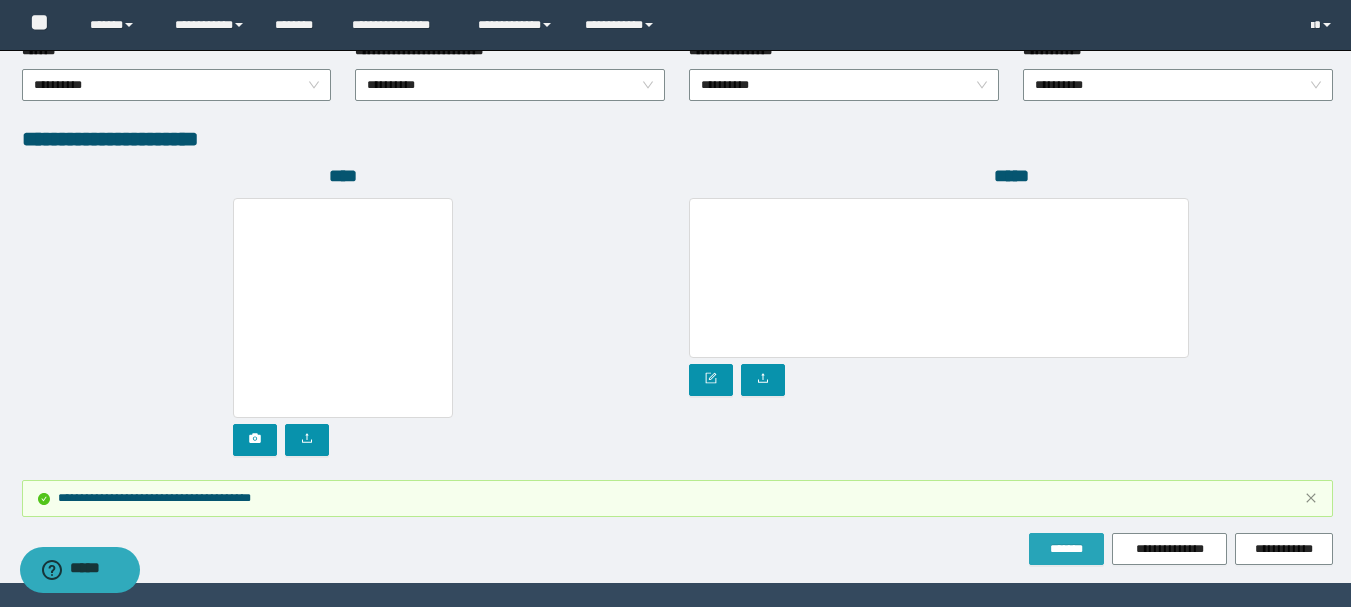 click on "*******" at bounding box center [1066, 549] 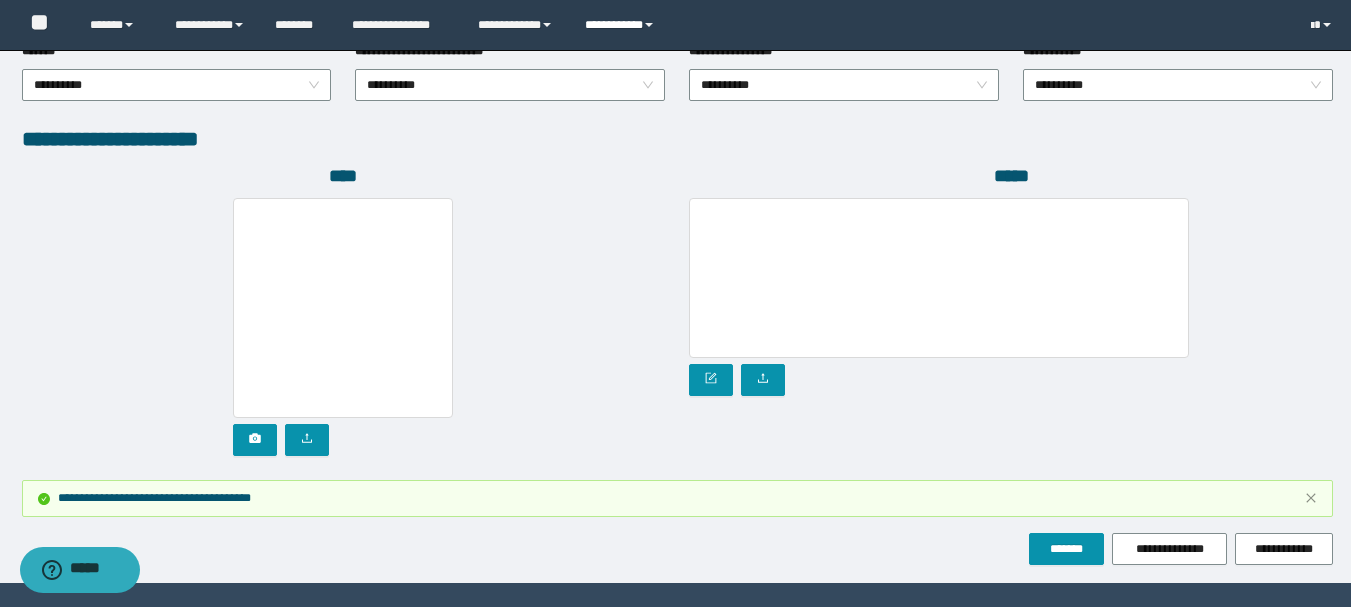 click on "**********" at bounding box center [622, 25] 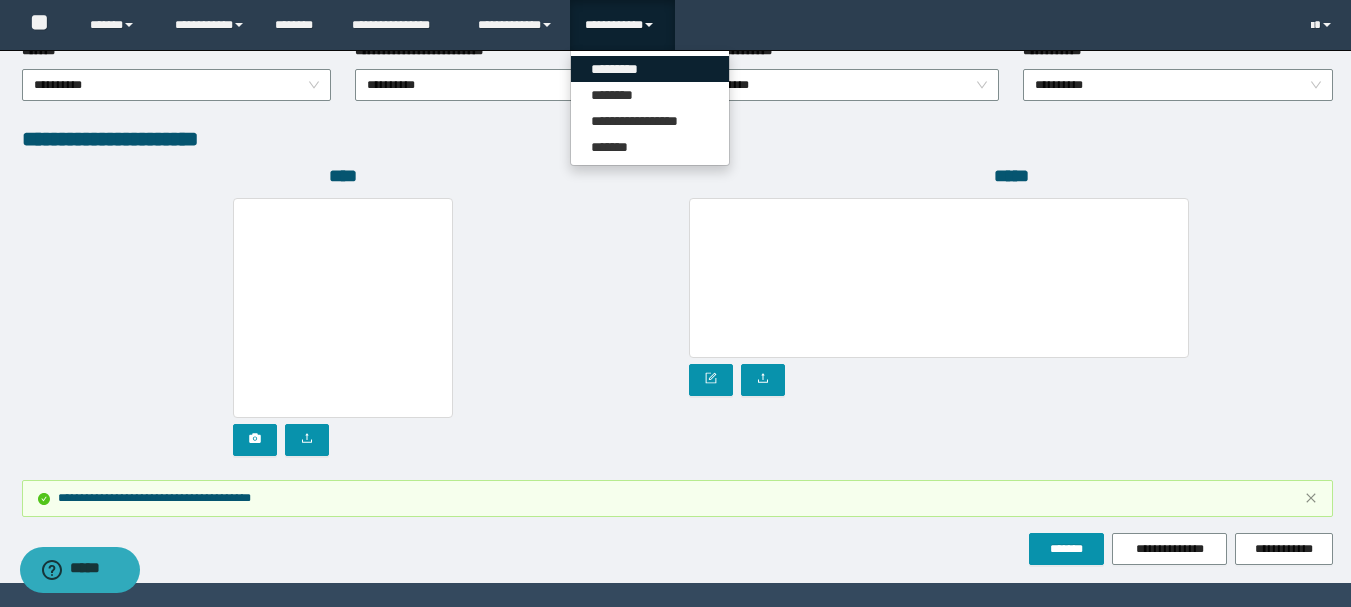 click on "*********" at bounding box center (650, 69) 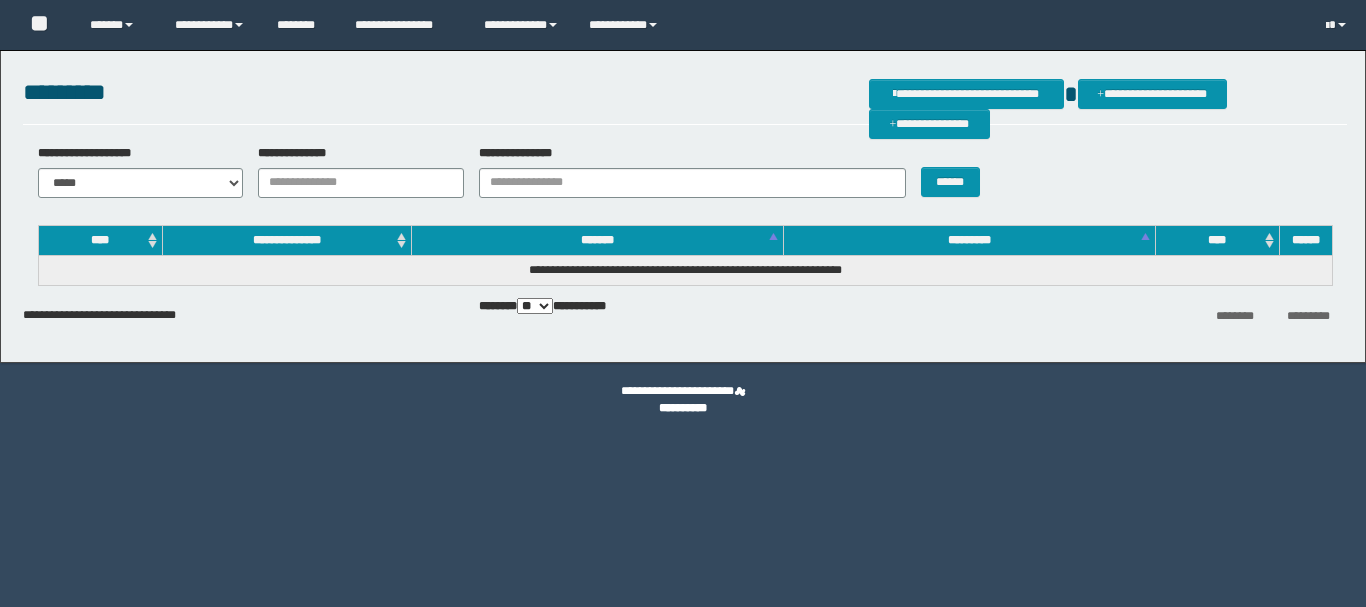 scroll, scrollTop: 0, scrollLeft: 0, axis: both 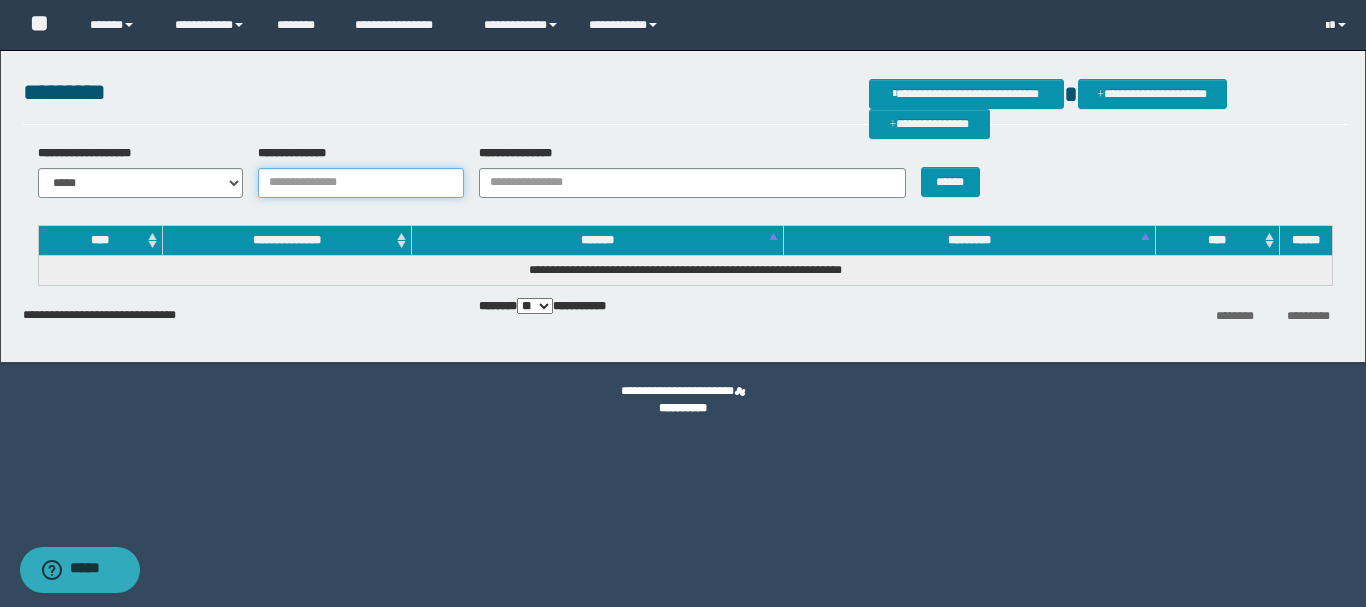 click on "**********" at bounding box center [361, 183] 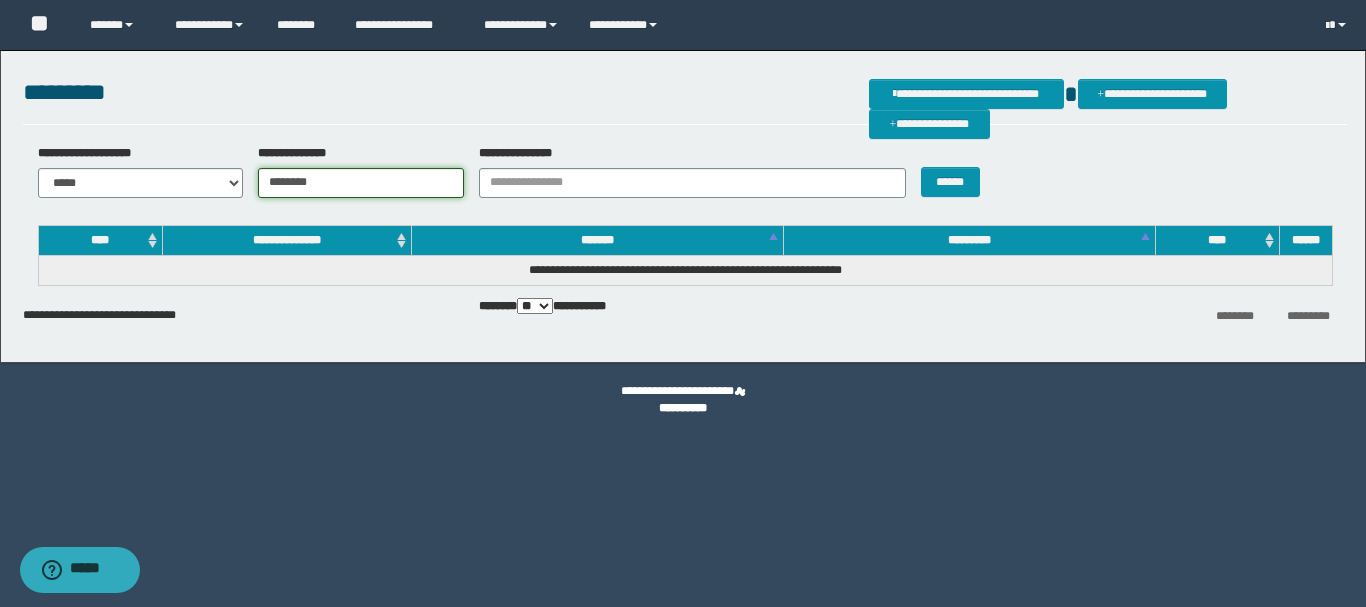 type on "********" 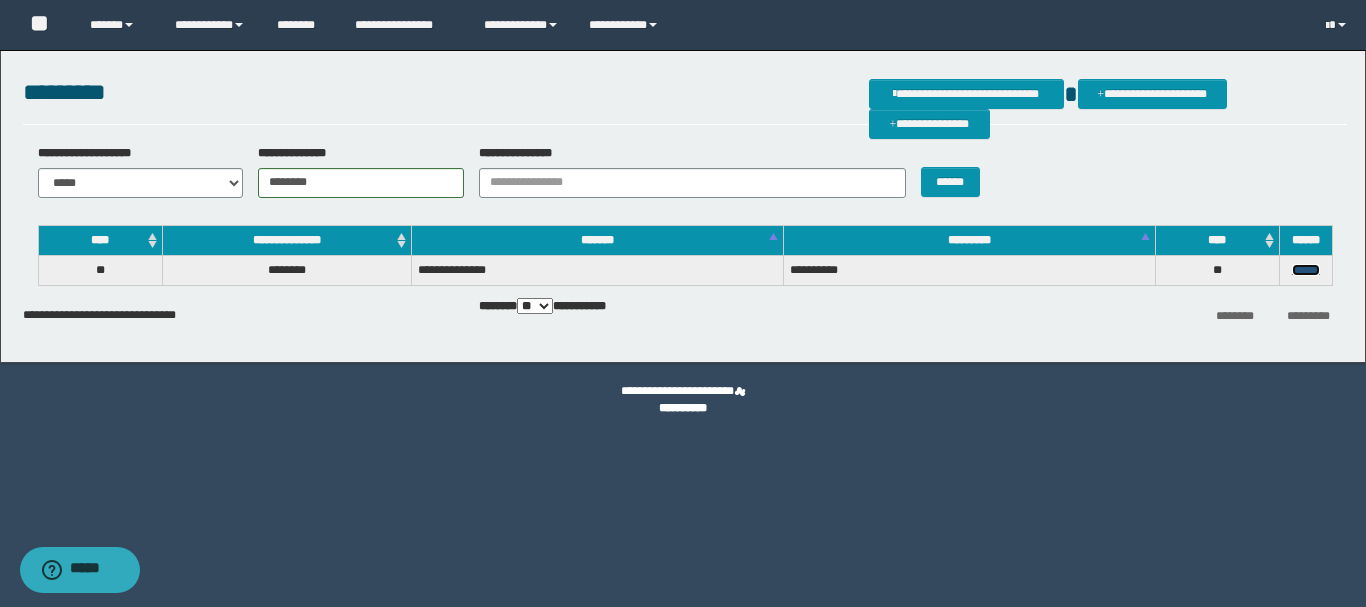 click on "******" at bounding box center (1306, 270) 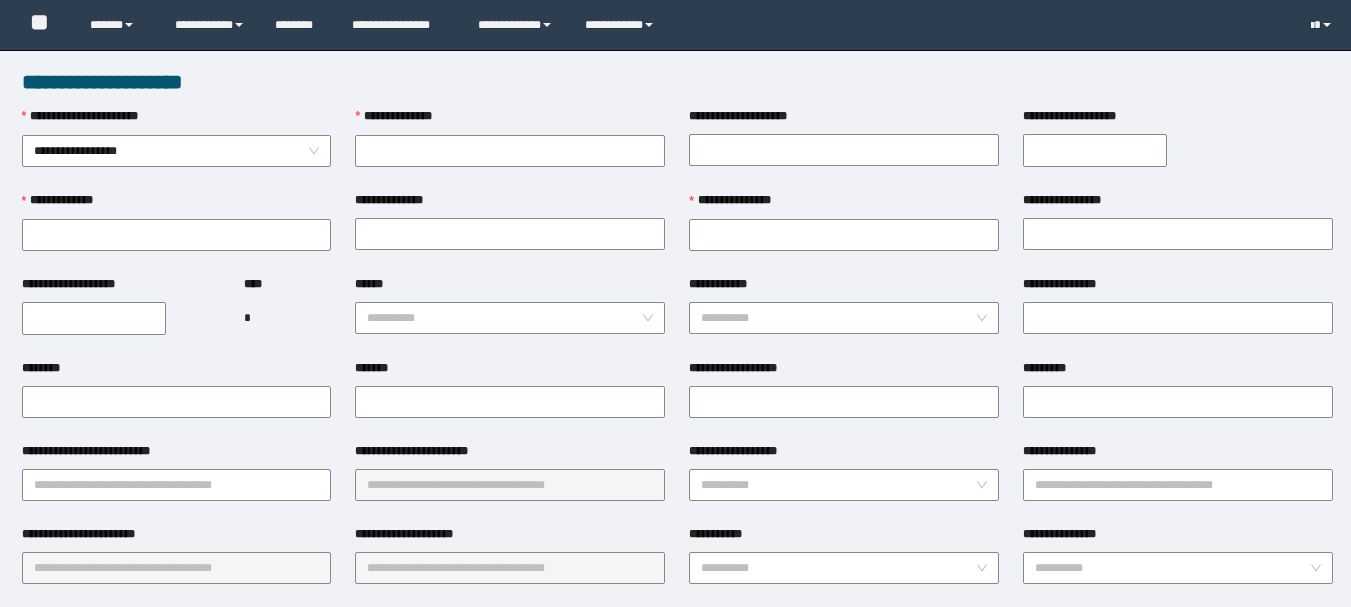 scroll, scrollTop: 0, scrollLeft: 0, axis: both 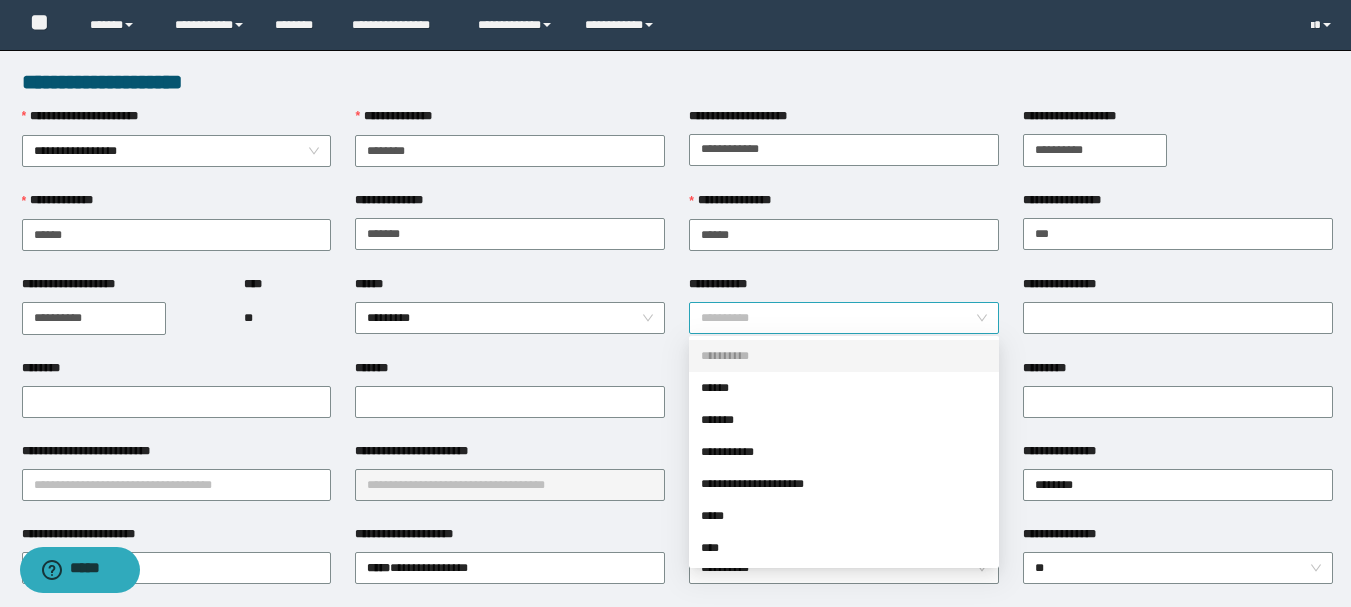 click on "**********" at bounding box center (844, 318) 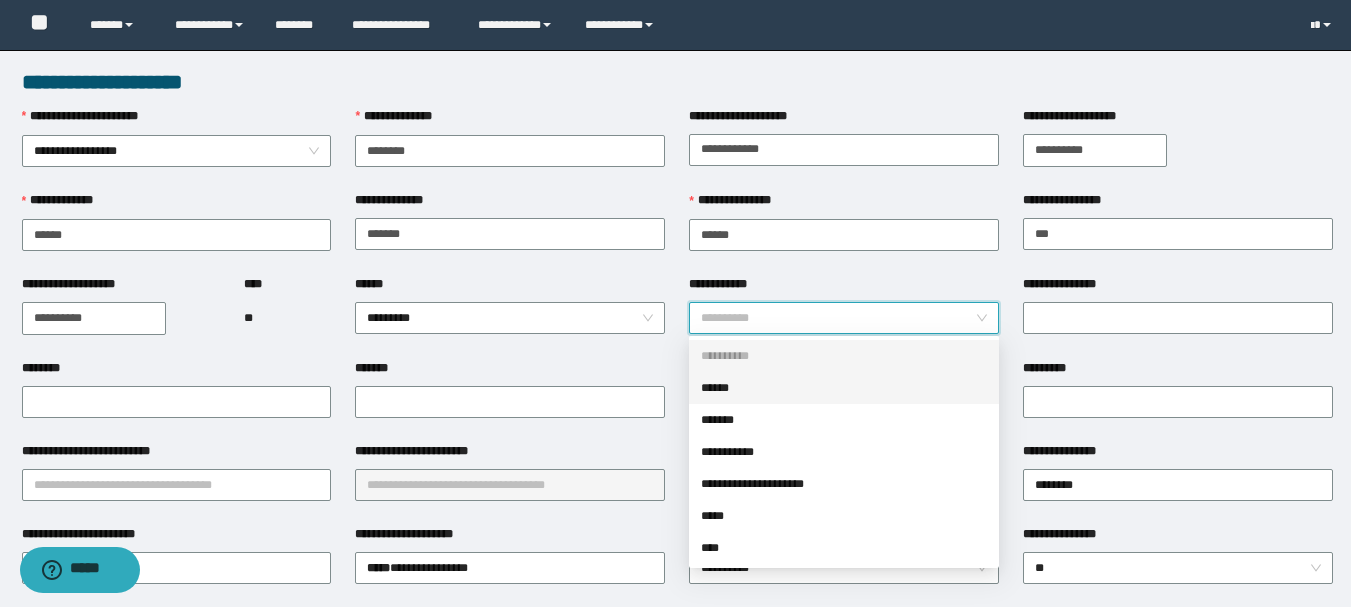 click on "******" at bounding box center (844, 388) 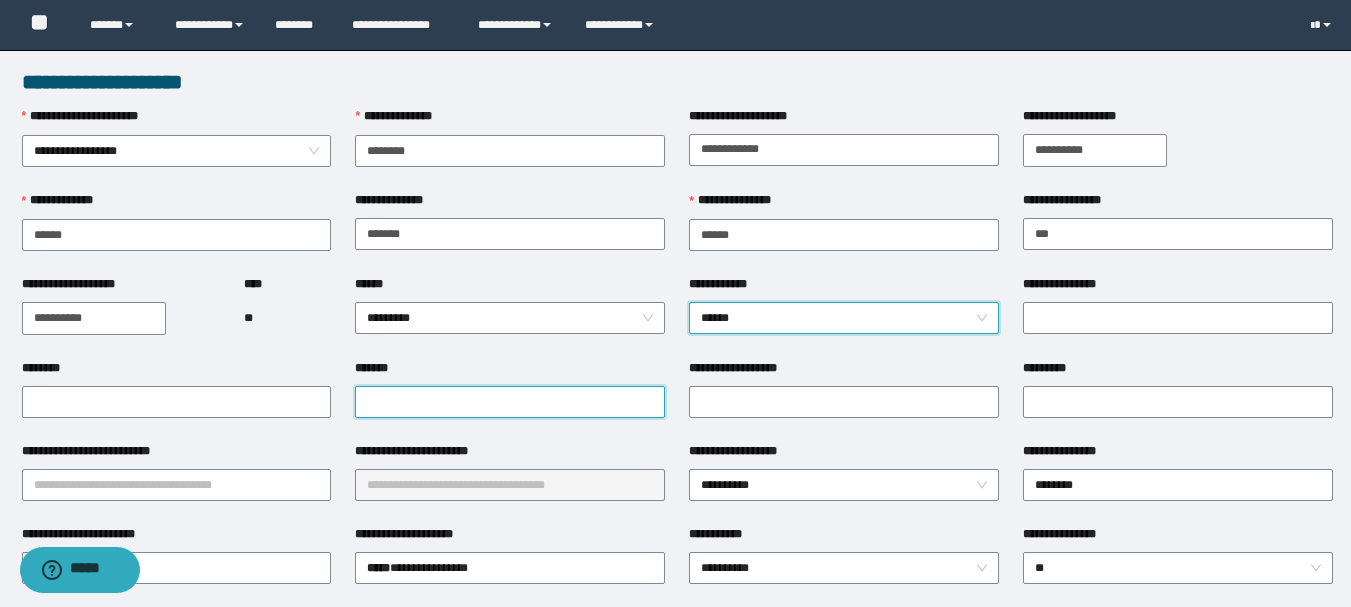 click on "*******" at bounding box center (510, 402) 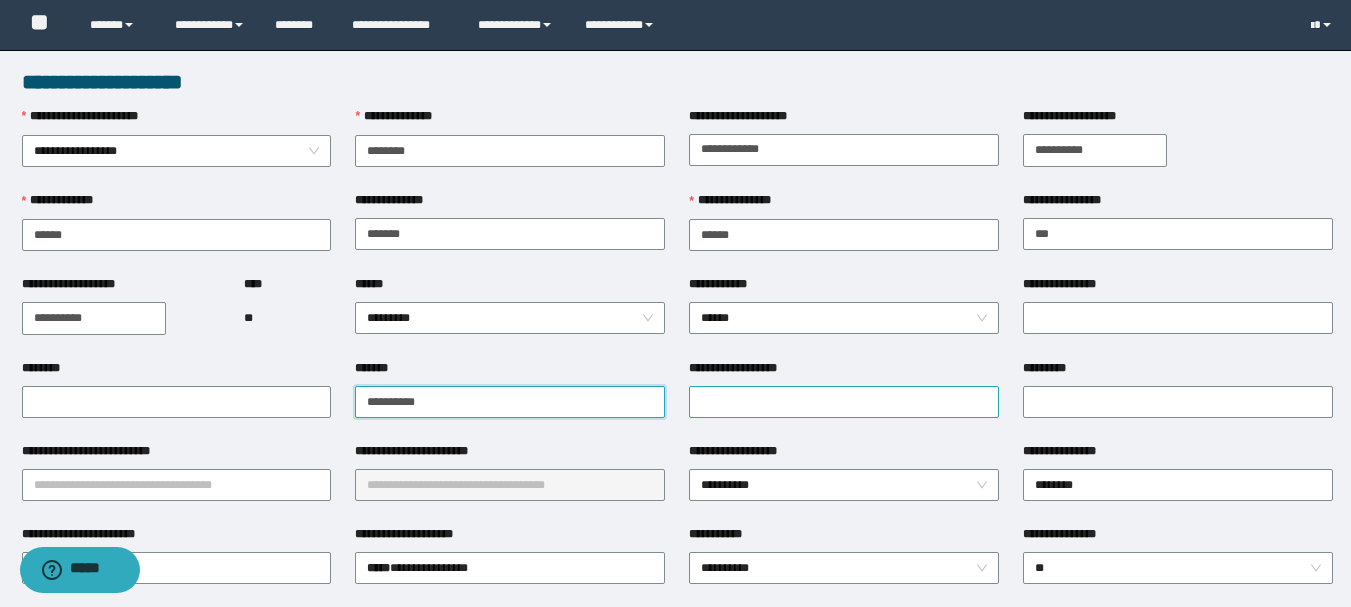 type on "**********" 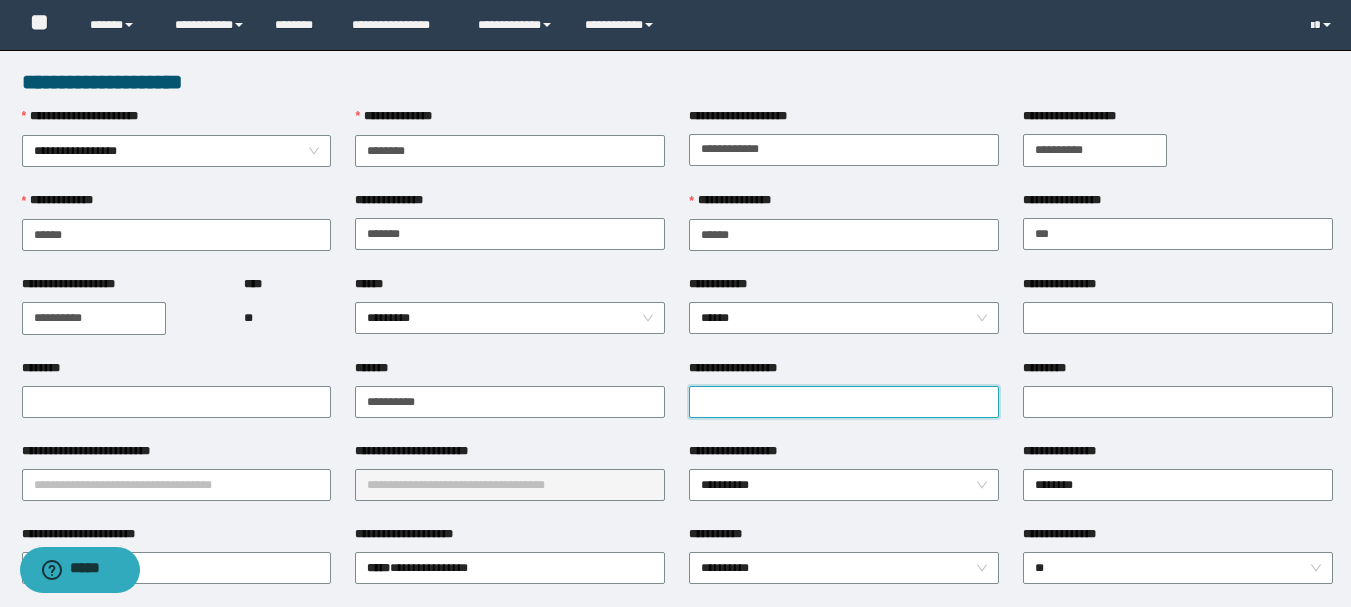 click on "**********" at bounding box center (844, 402) 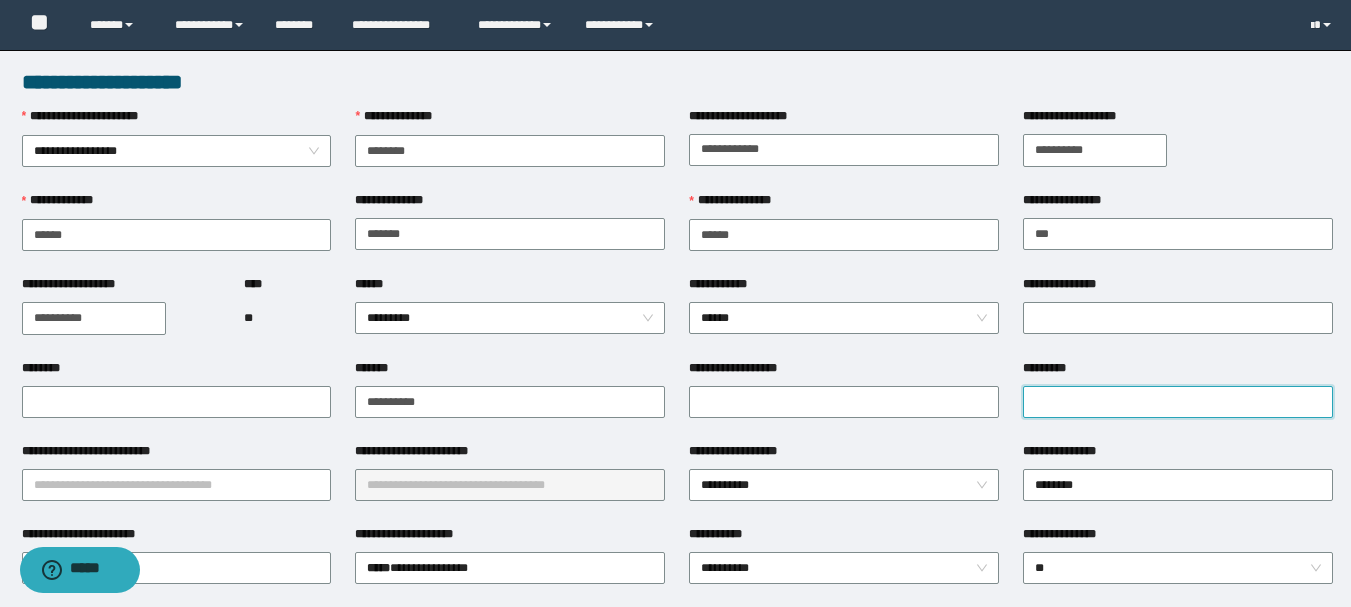click on "*********" at bounding box center (1178, 402) 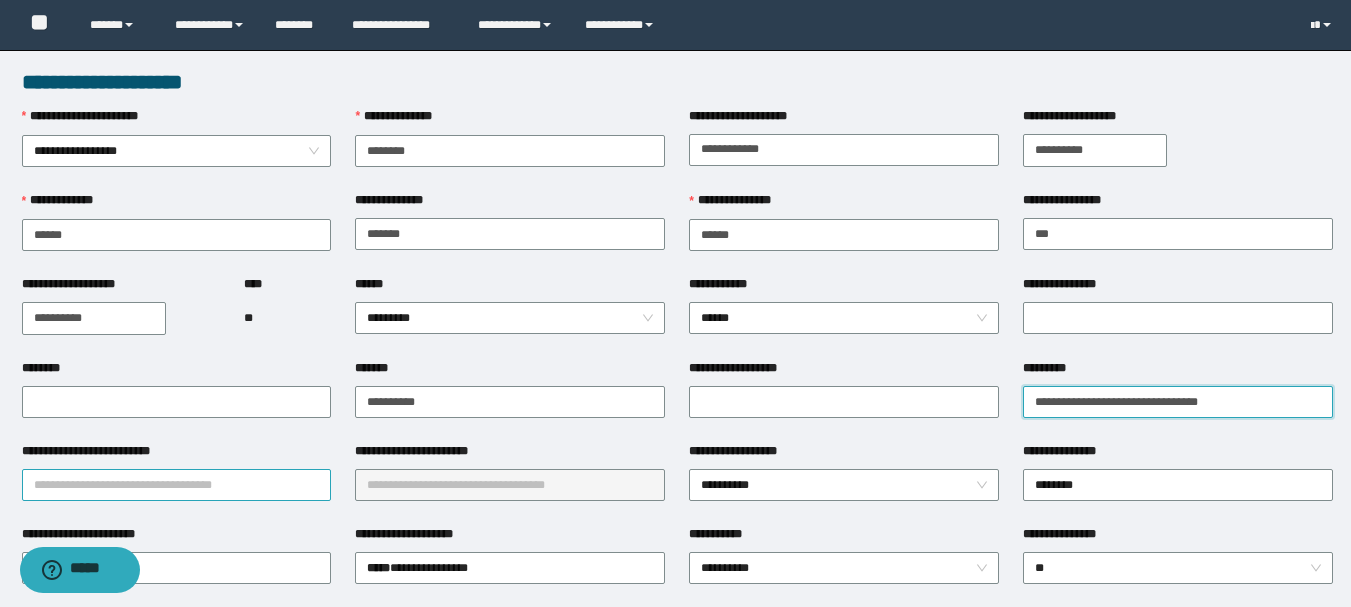 type on "**********" 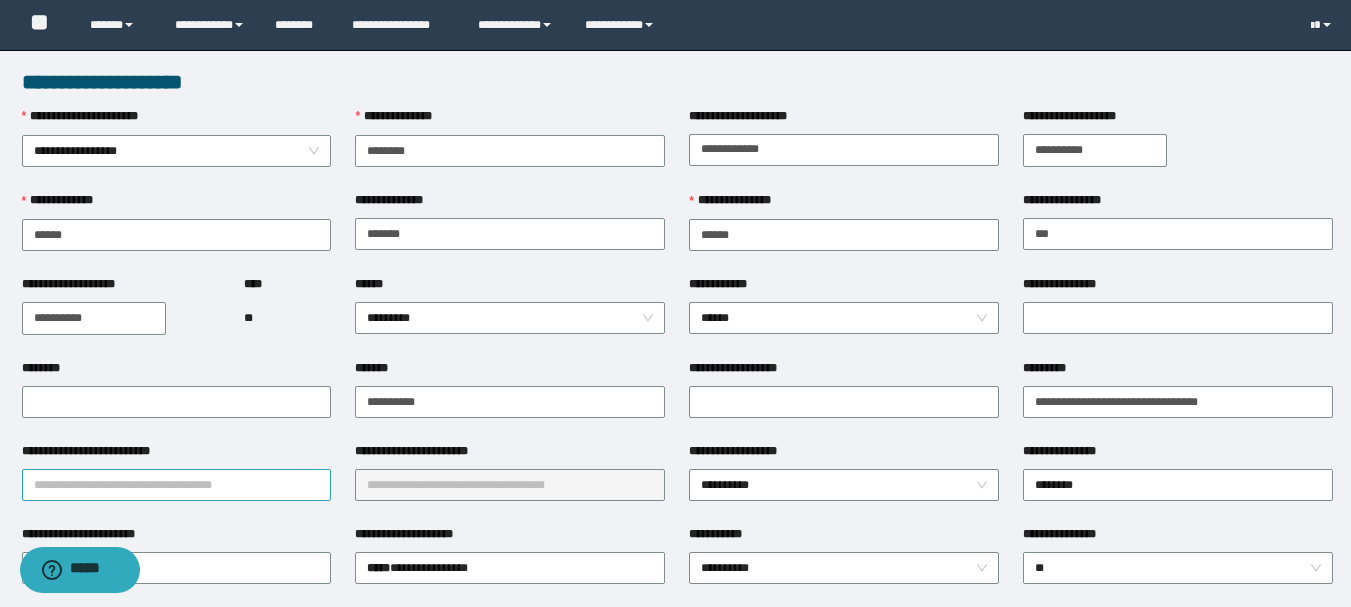 click on "**********" at bounding box center [177, 485] 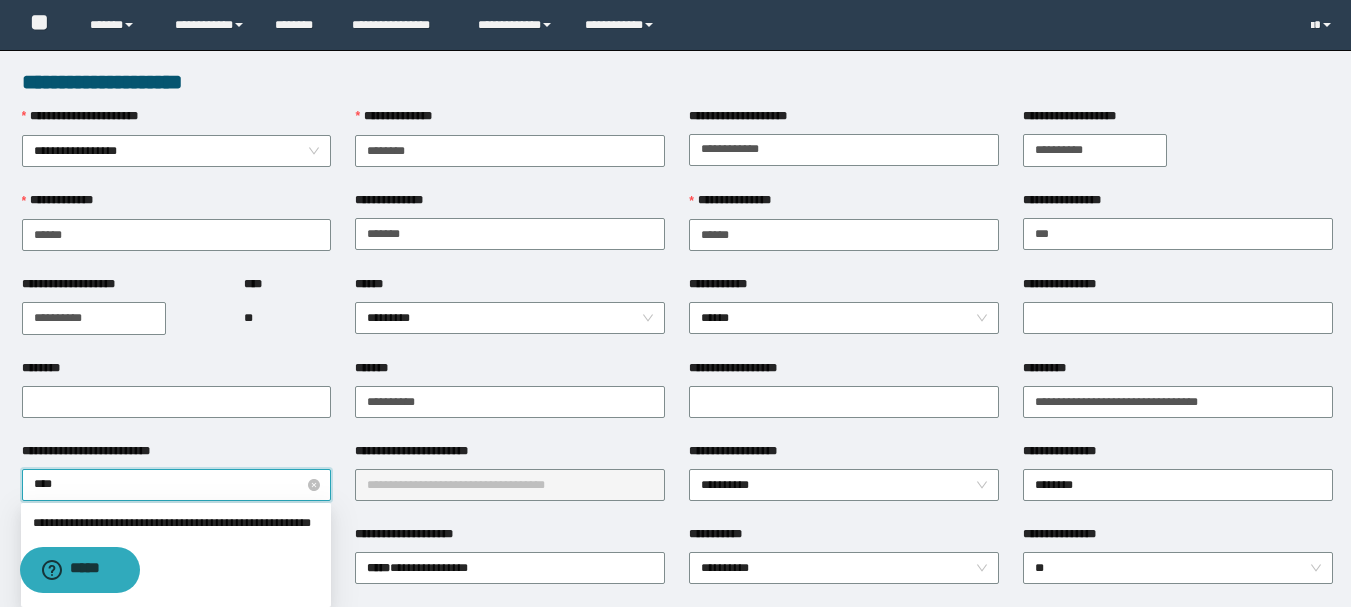 type on "*****" 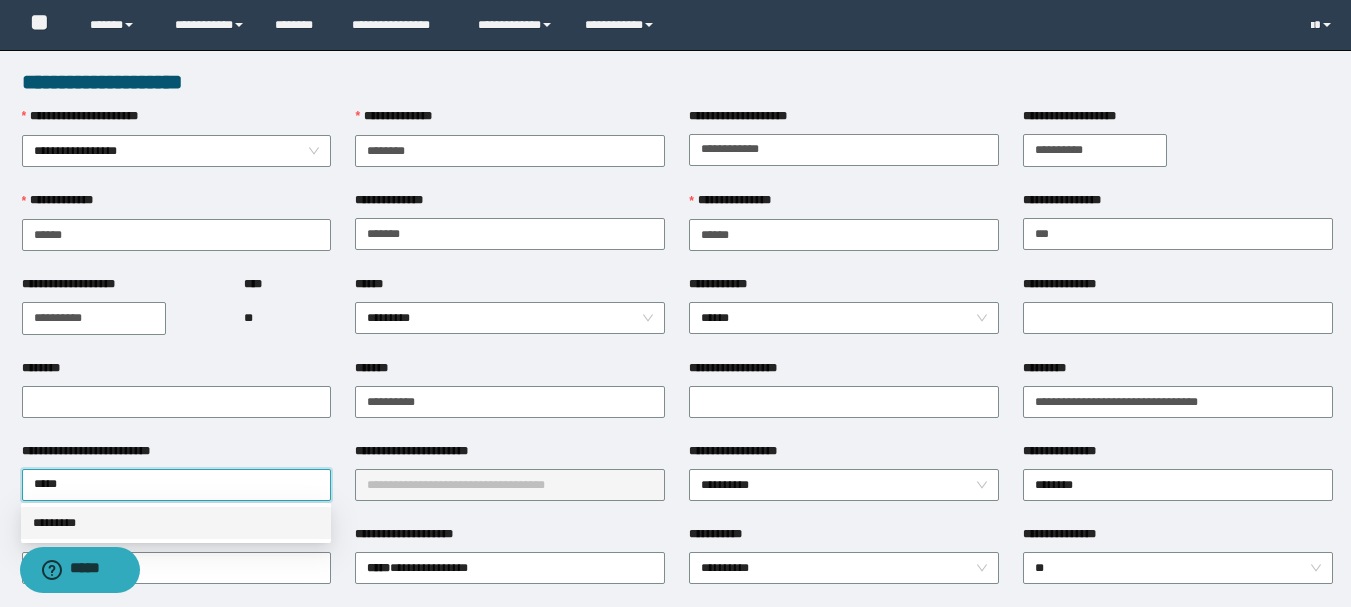 click on "*********" at bounding box center (176, 523) 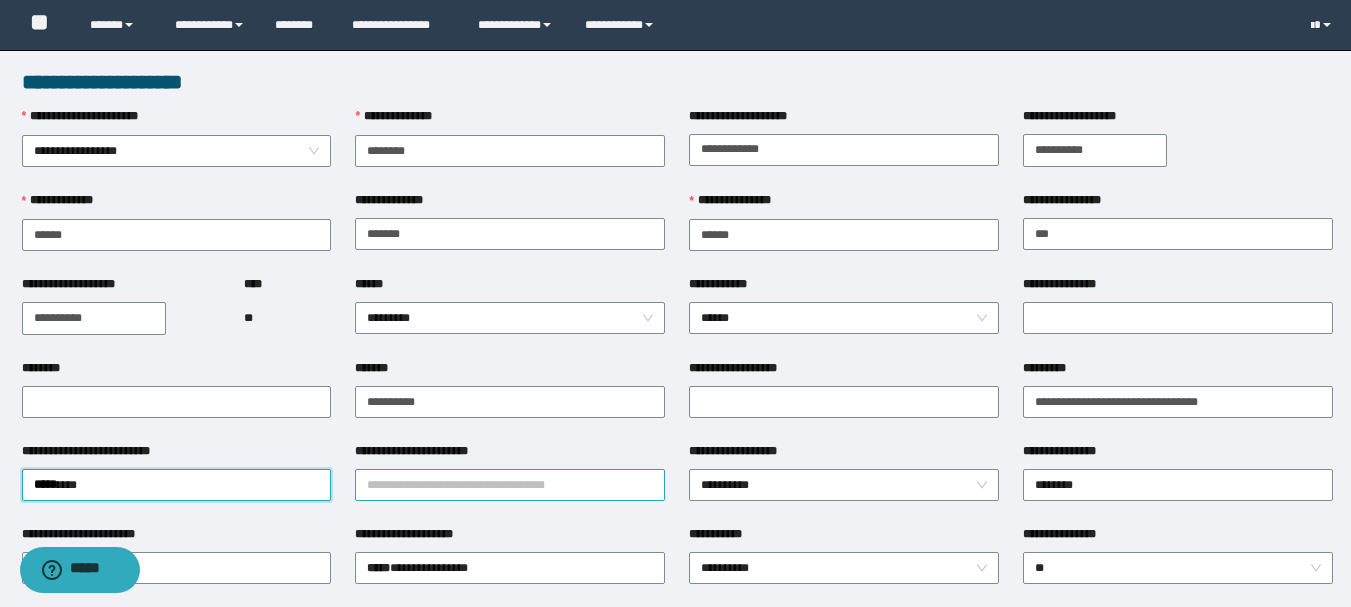 click on "**********" at bounding box center (510, 485) 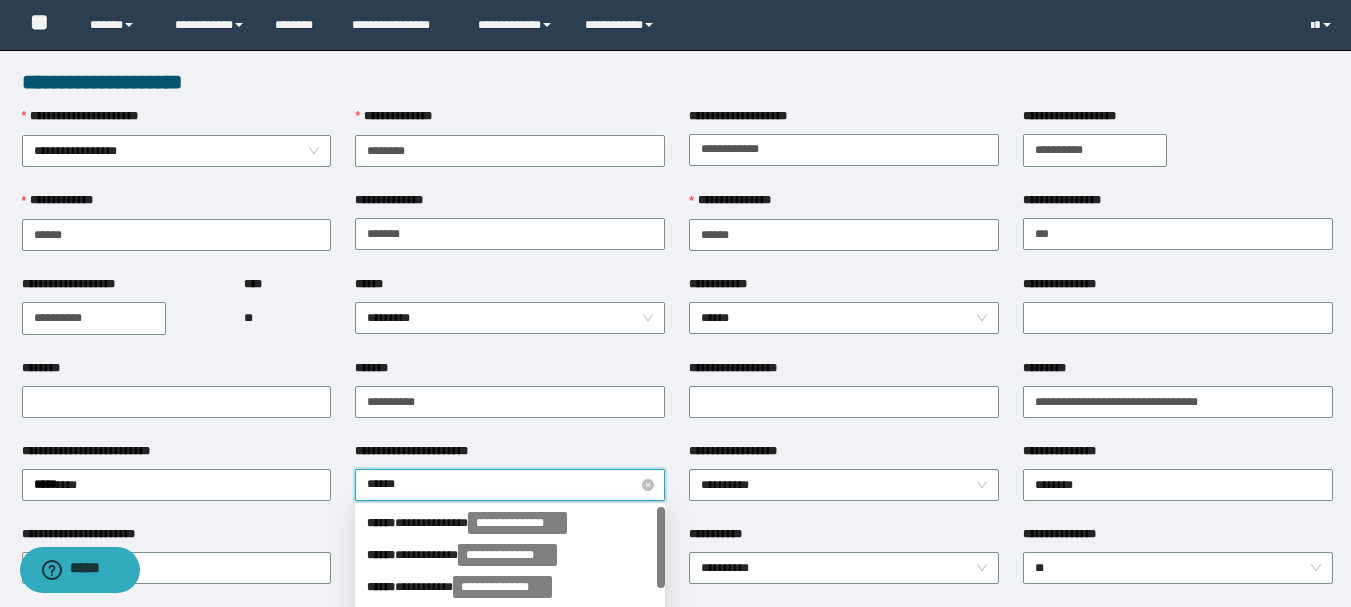 type on "*******" 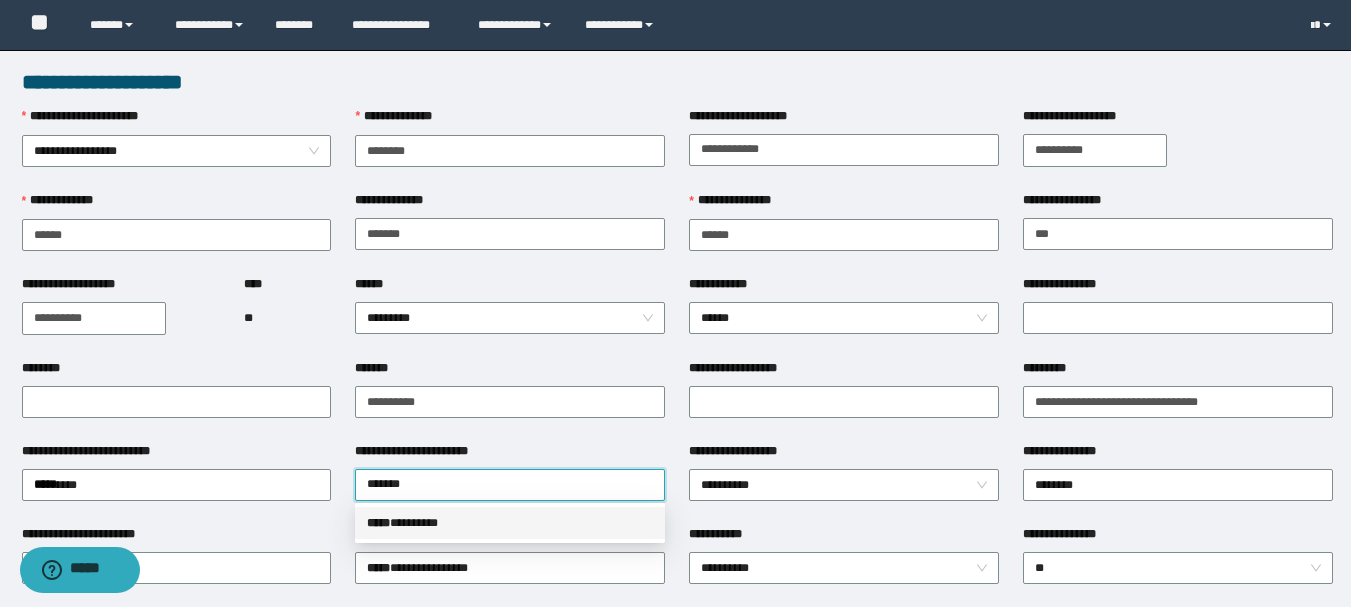 click on "***** * *******" at bounding box center (510, 523) 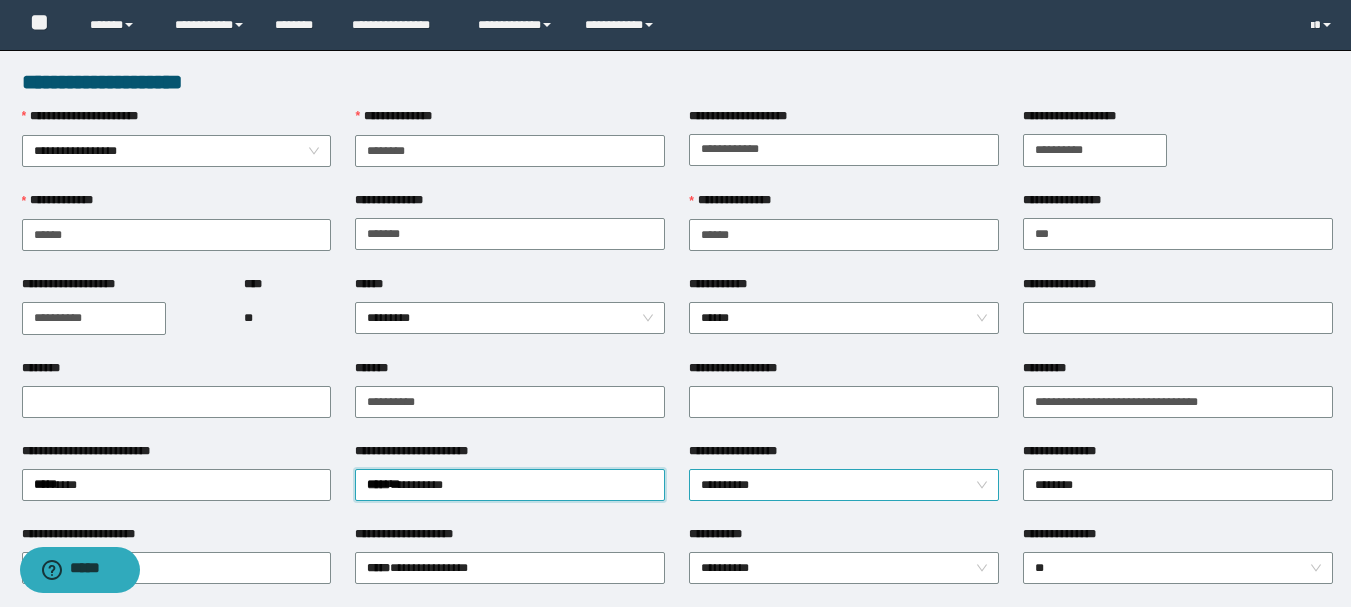 click on "**********" at bounding box center (844, 485) 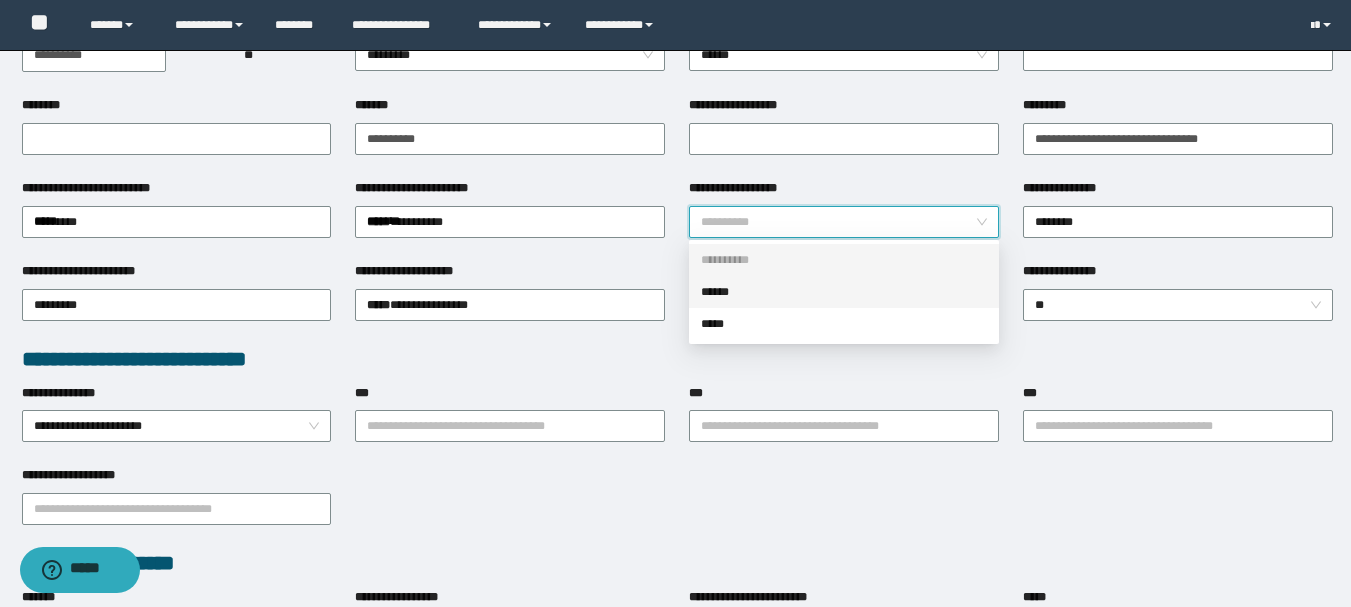 scroll, scrollTop: 300, scrollLeft: 0, axis: vertical 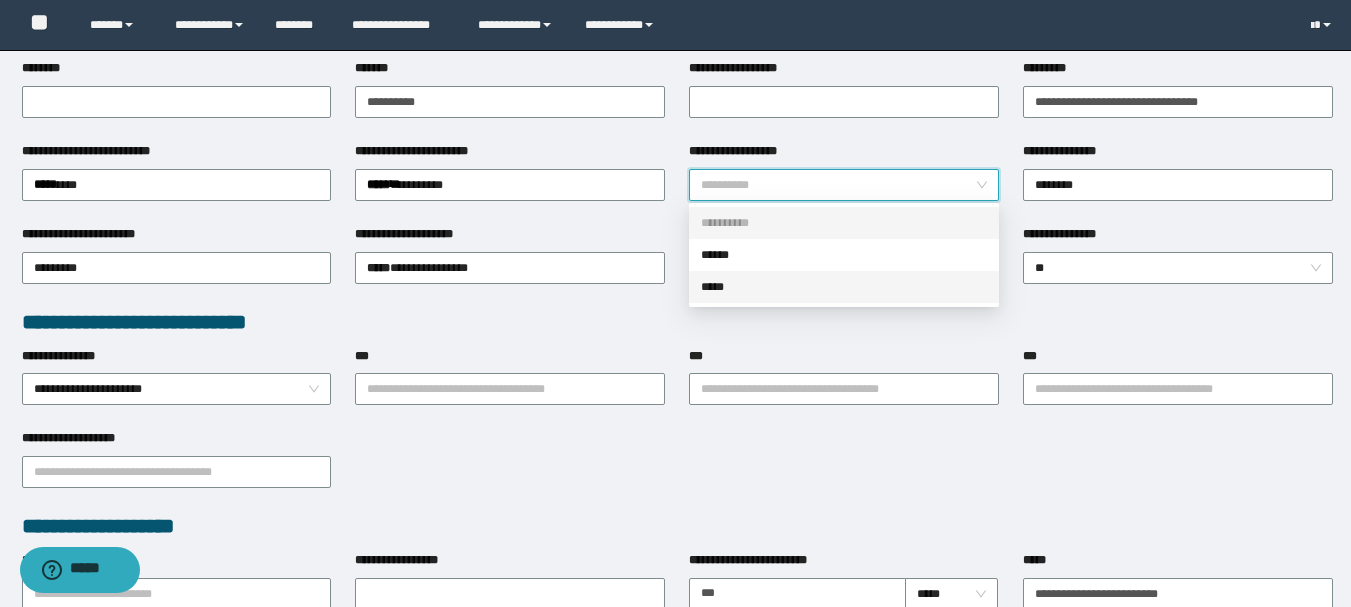 click on "*****" at bounding box center [844, 287] 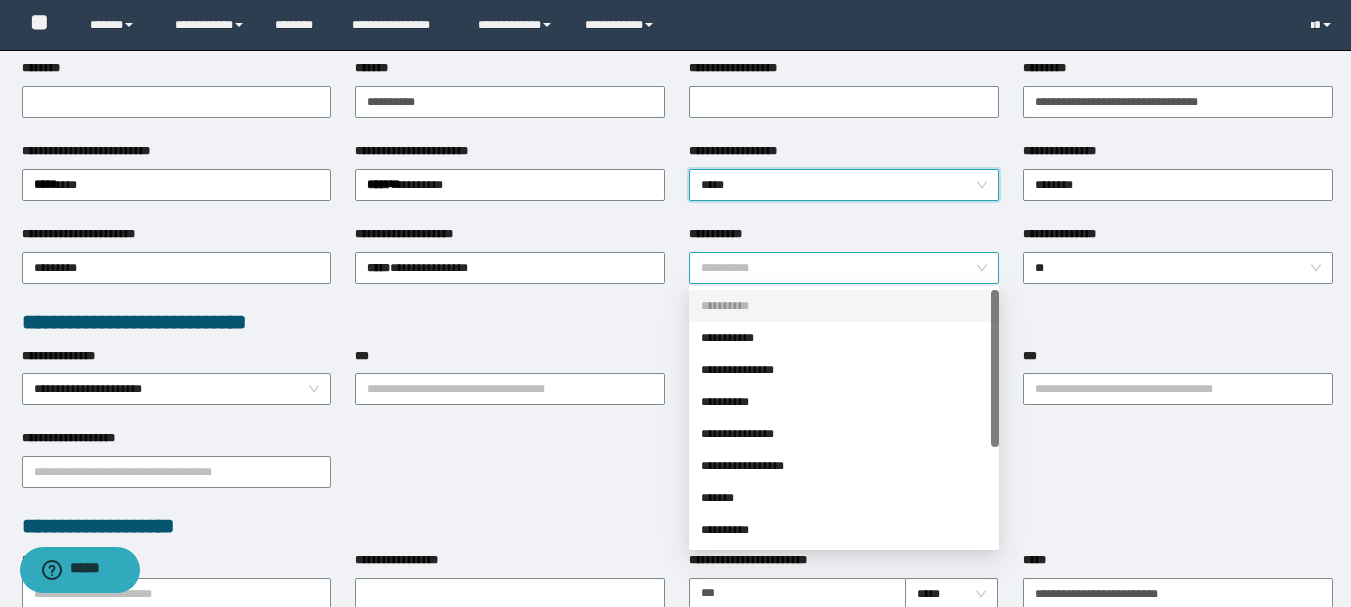 click on "**********" at bounding box center (844, 268) 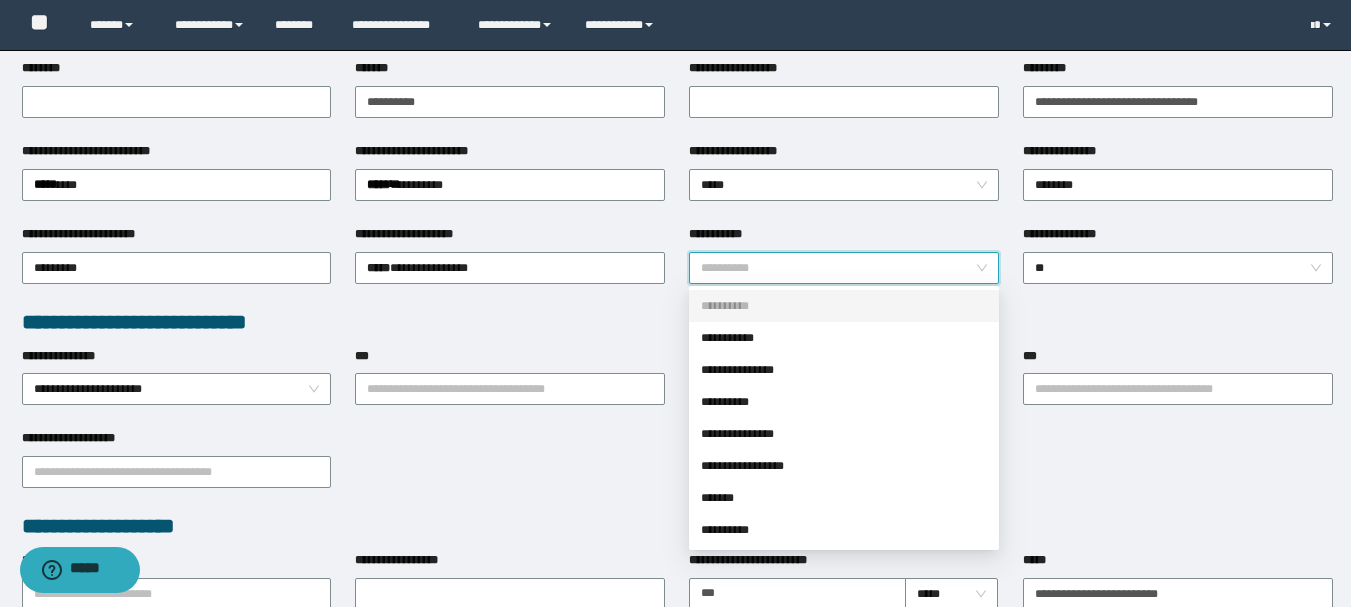 click on "**********" at bounding box center [844, 268] 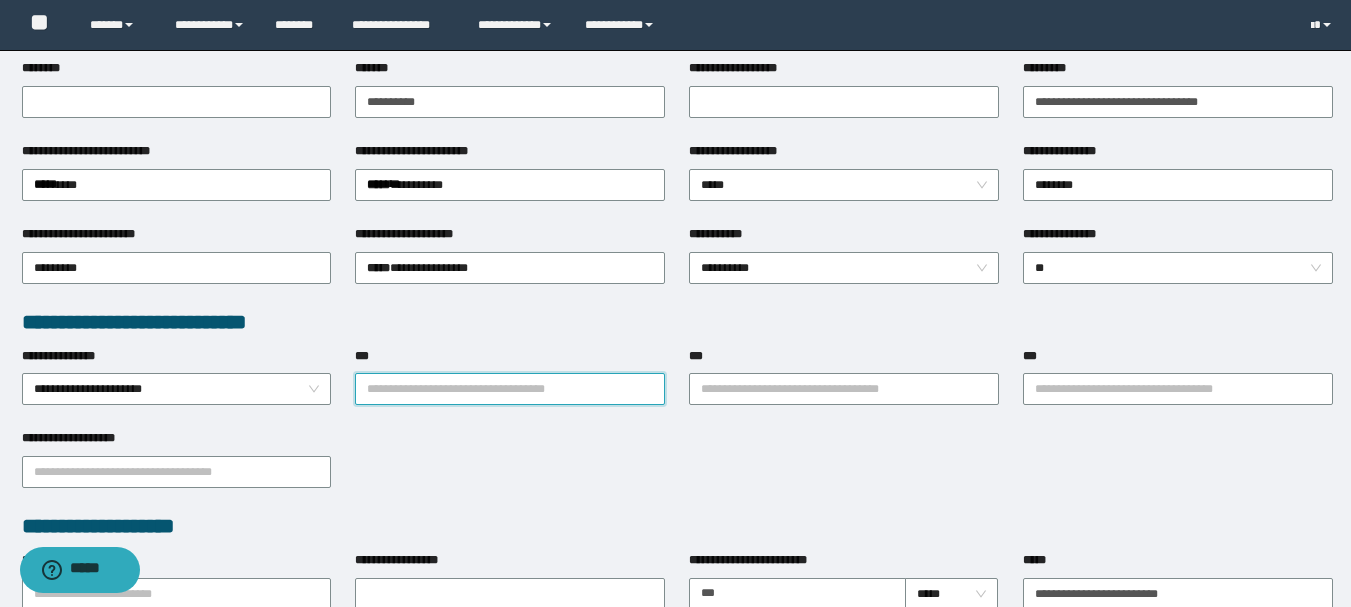 click on "***" at bounding box center [510, 389] 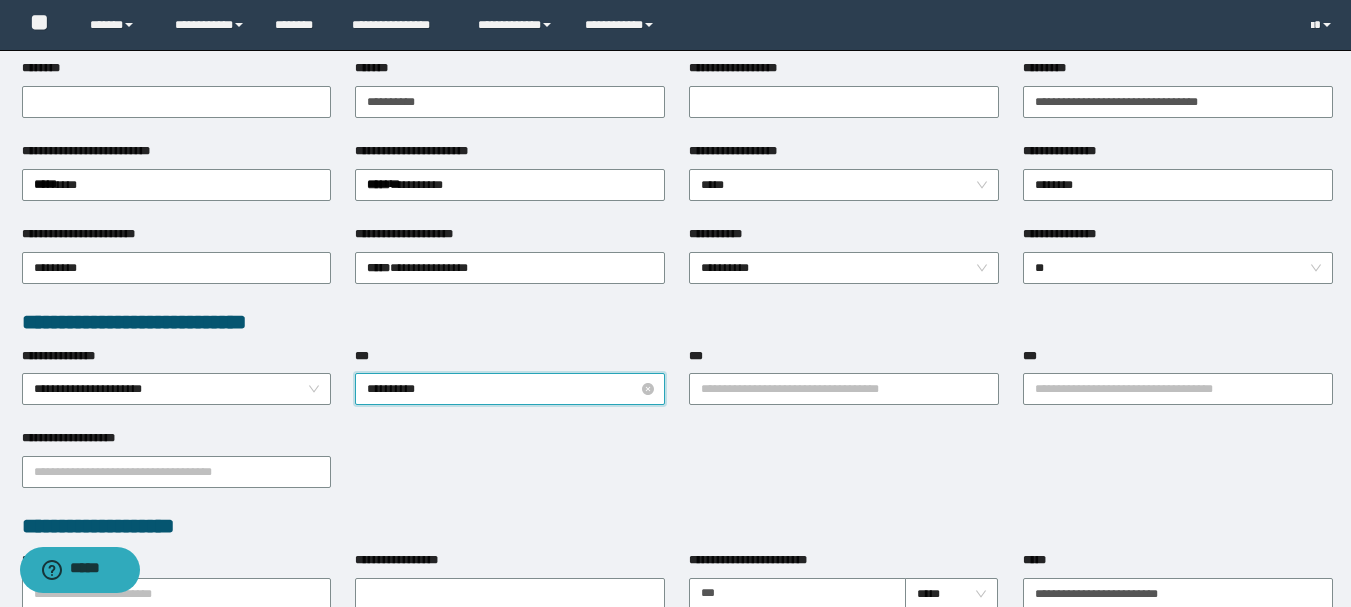 type on "**********" 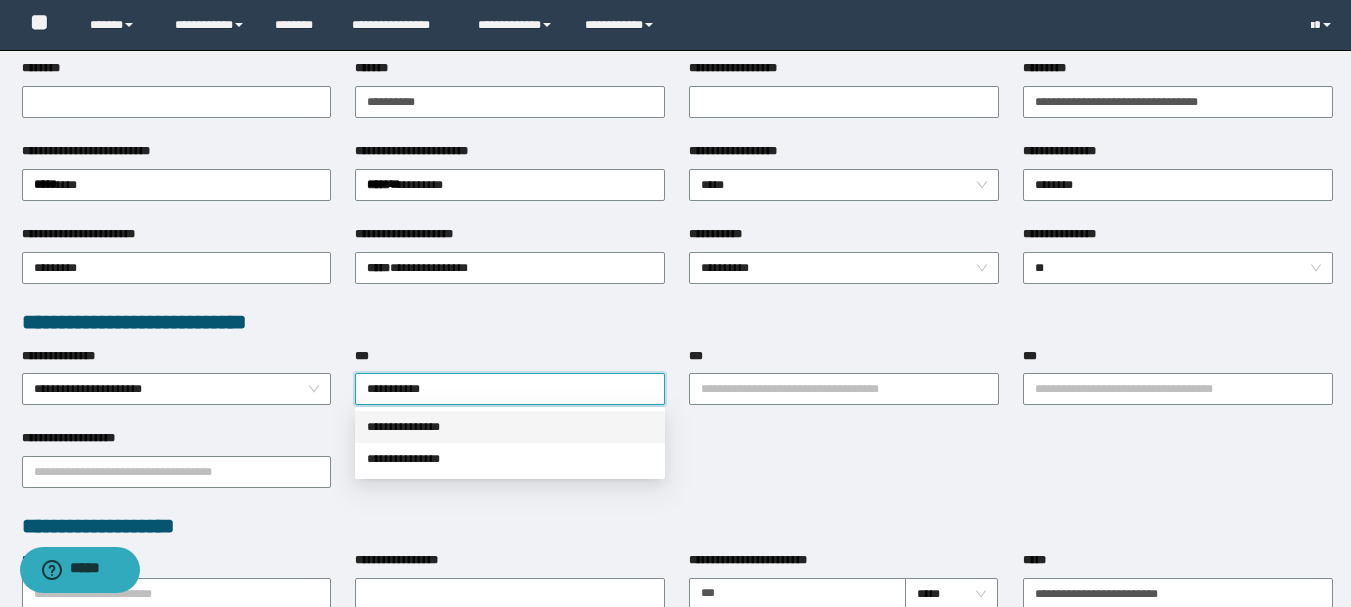click on "**********" at bounding box center [510, 427] 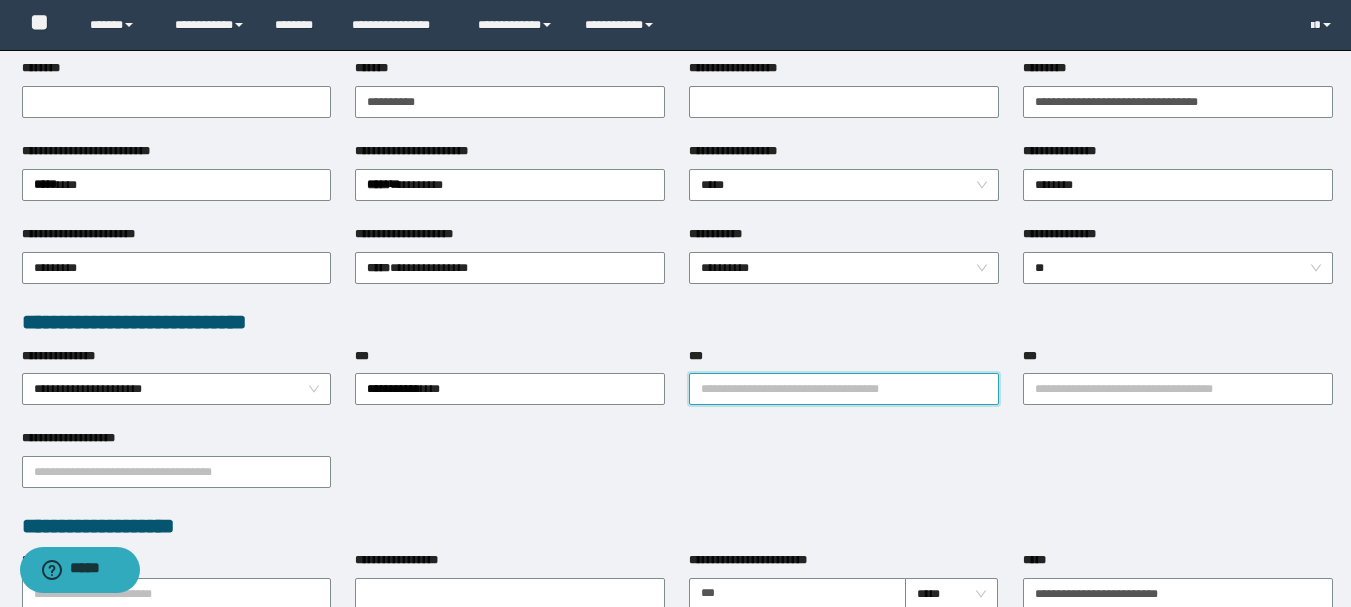 click on "***" at bounding box center (844, 389) 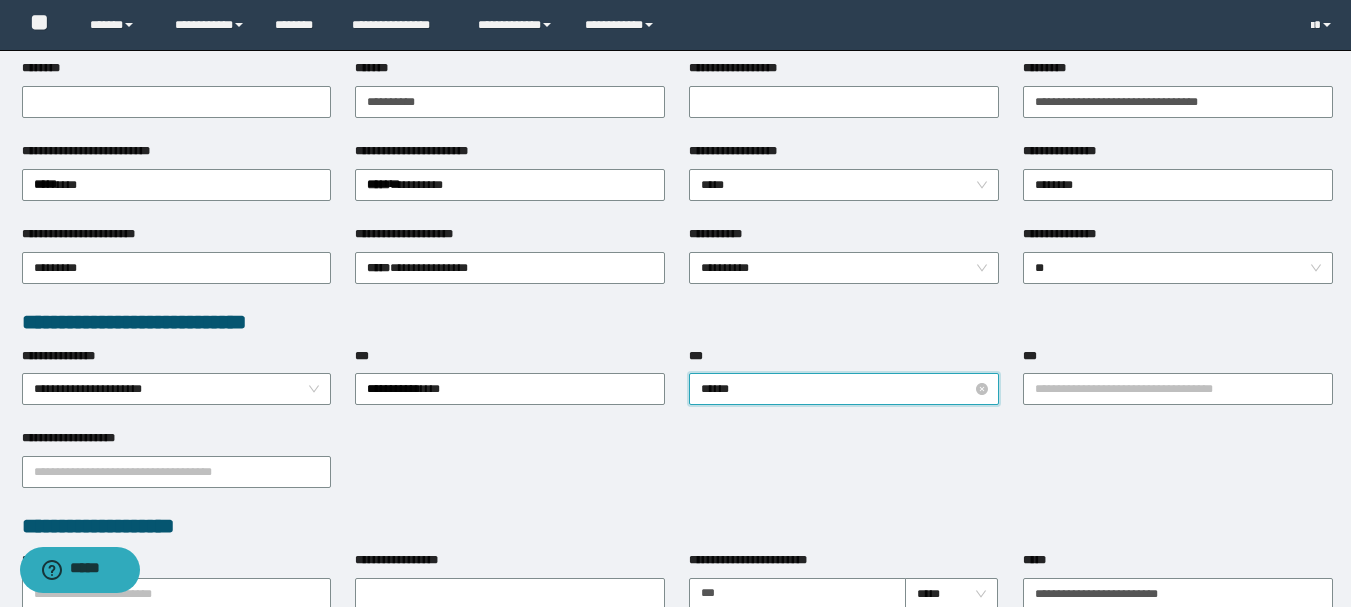 type on "*******" 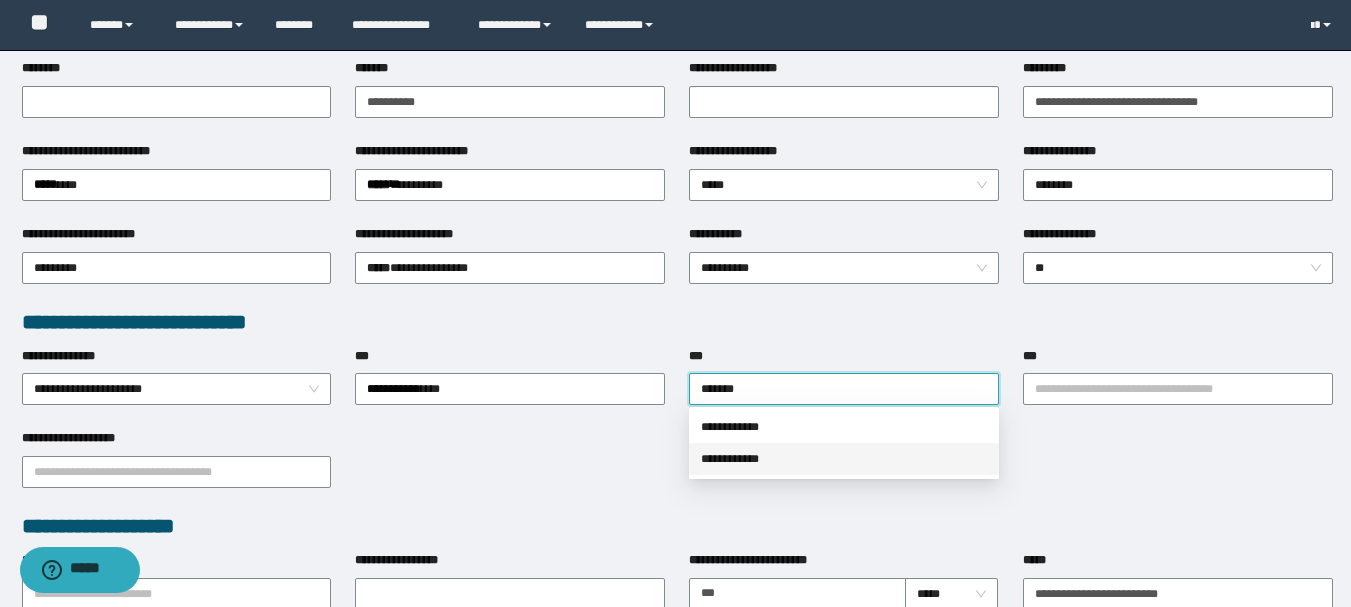 click on "**********" at bounding box center [844, 459] 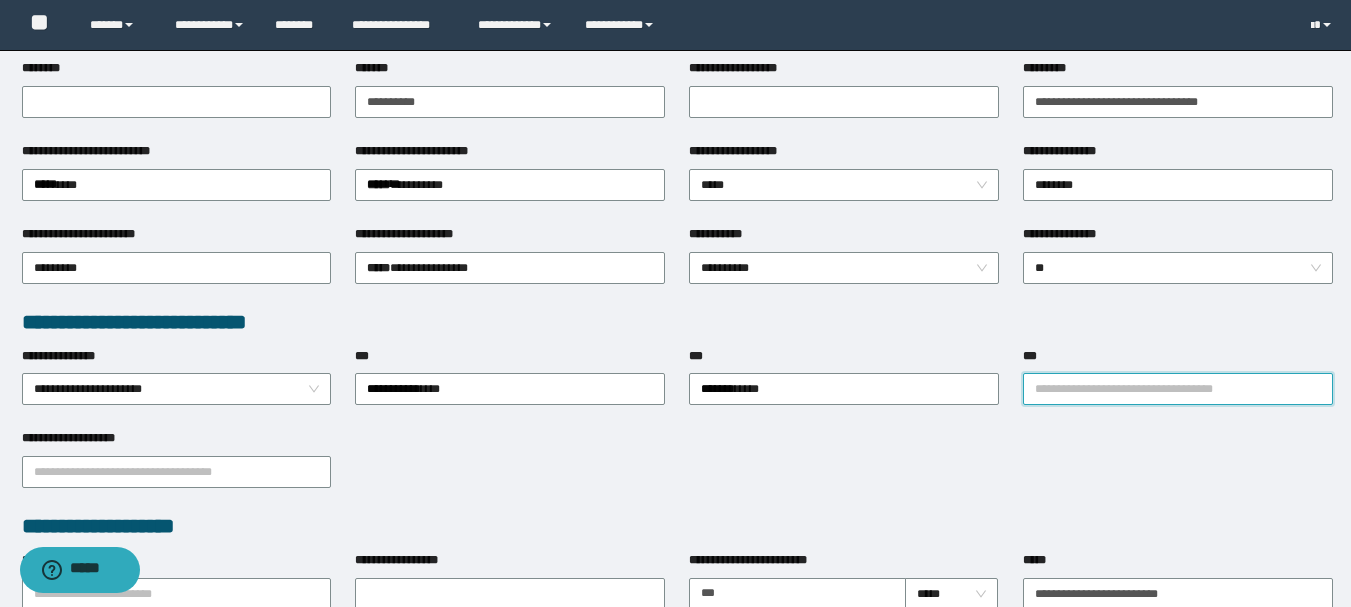 click on "***" at bounding box center (1178, 389) 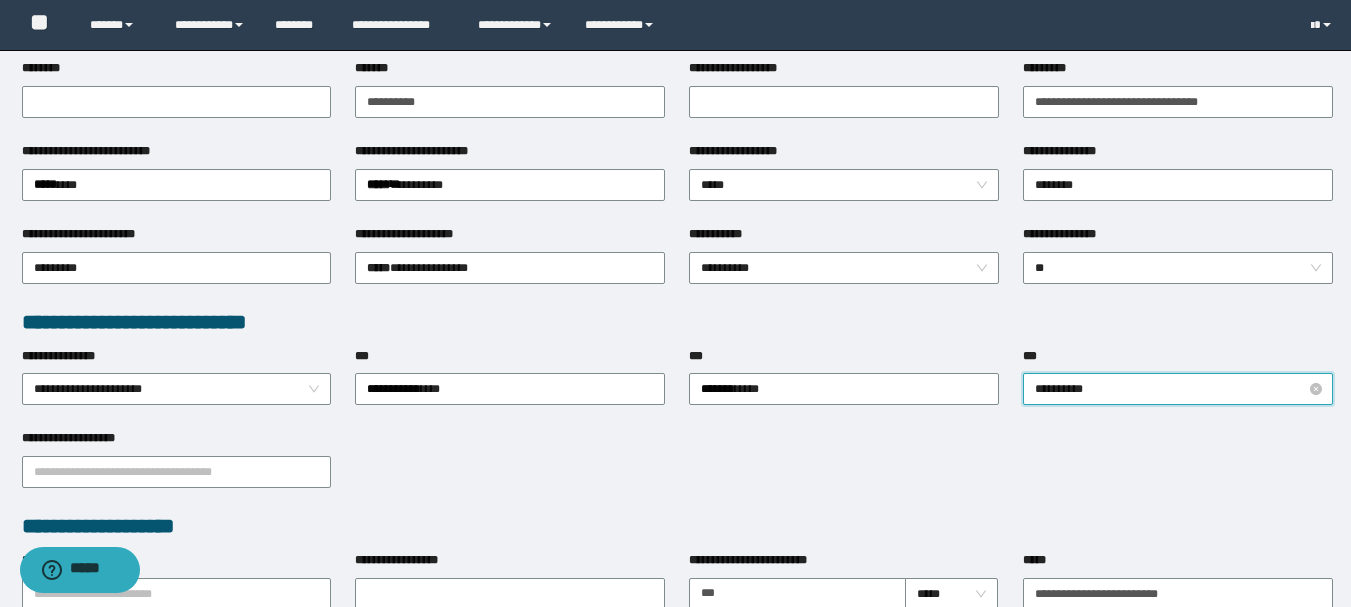 type on "**********" 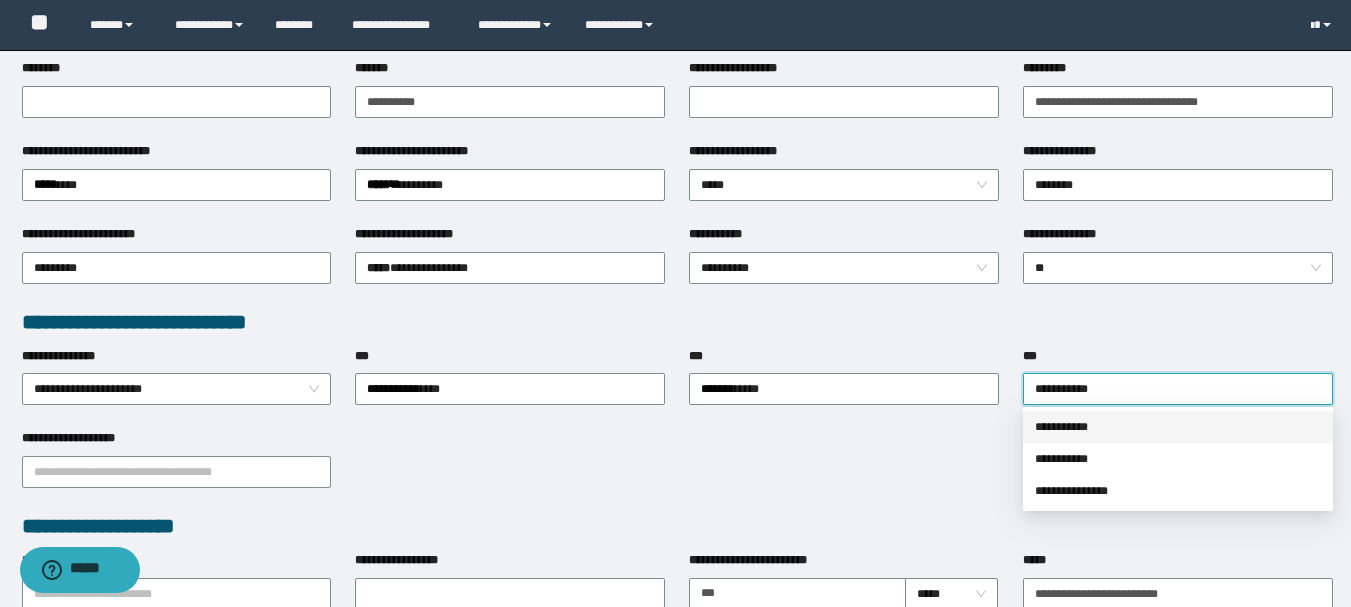 click on "**********" at bounding box center (1178, 427) 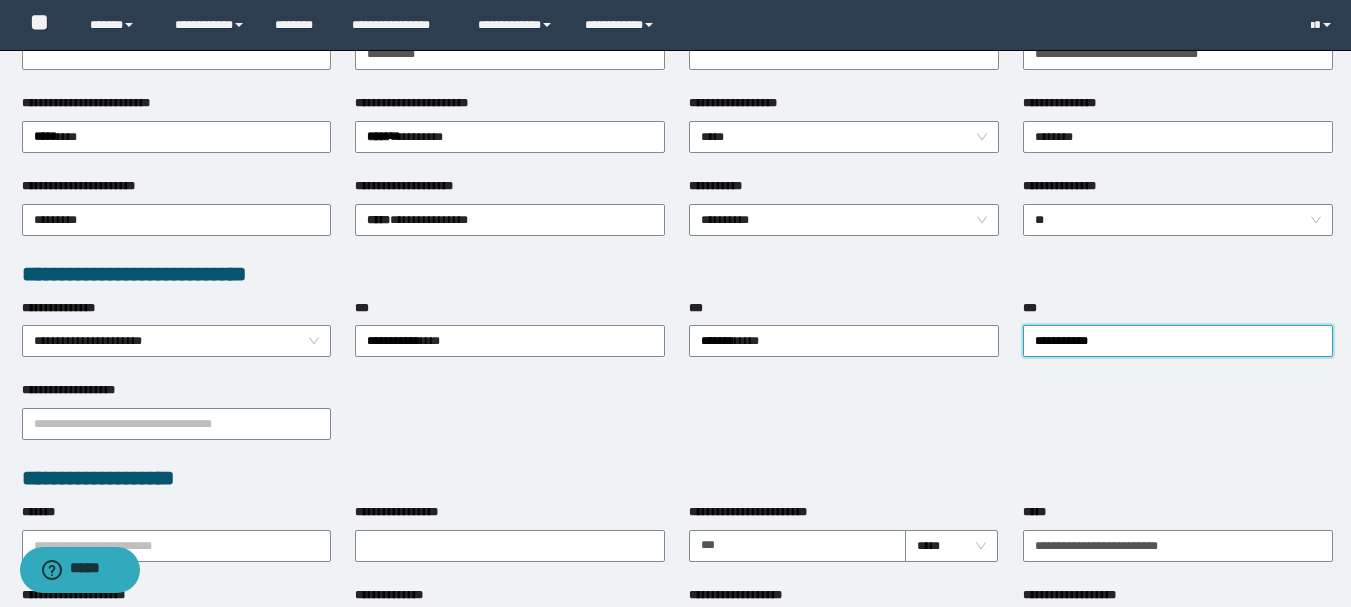 scroll, scrollTop: 400, scrollLeft: 0, axis: vertical 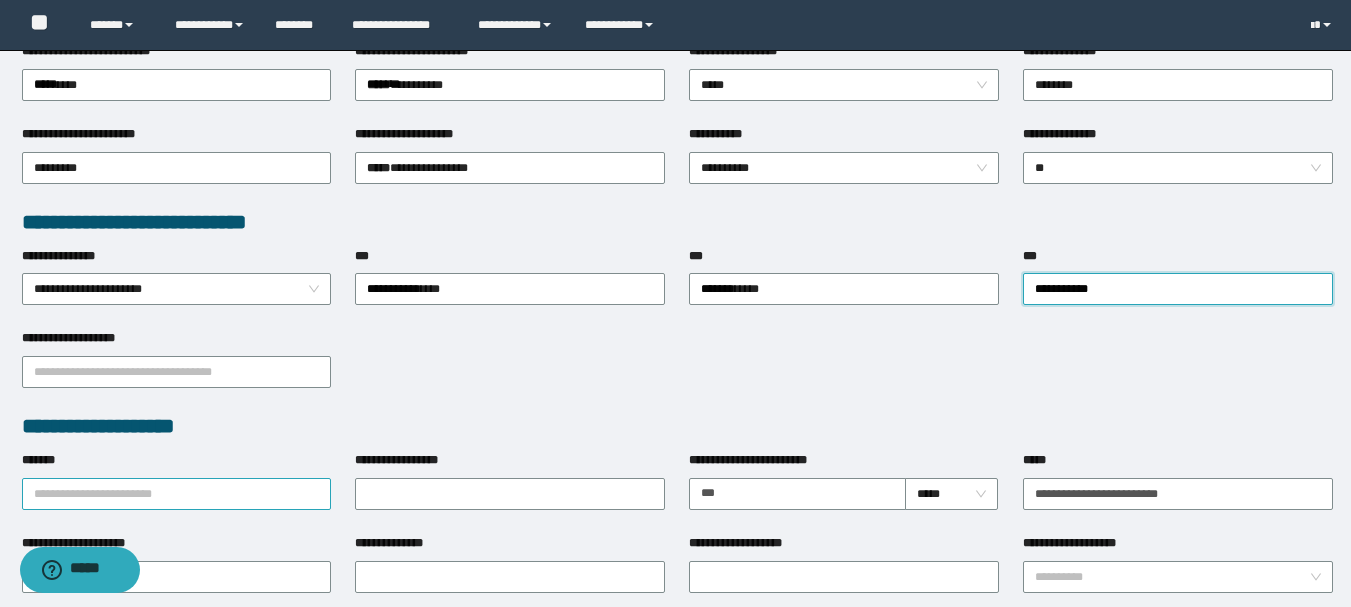 click on "*******" at bounding box center [177, 494] 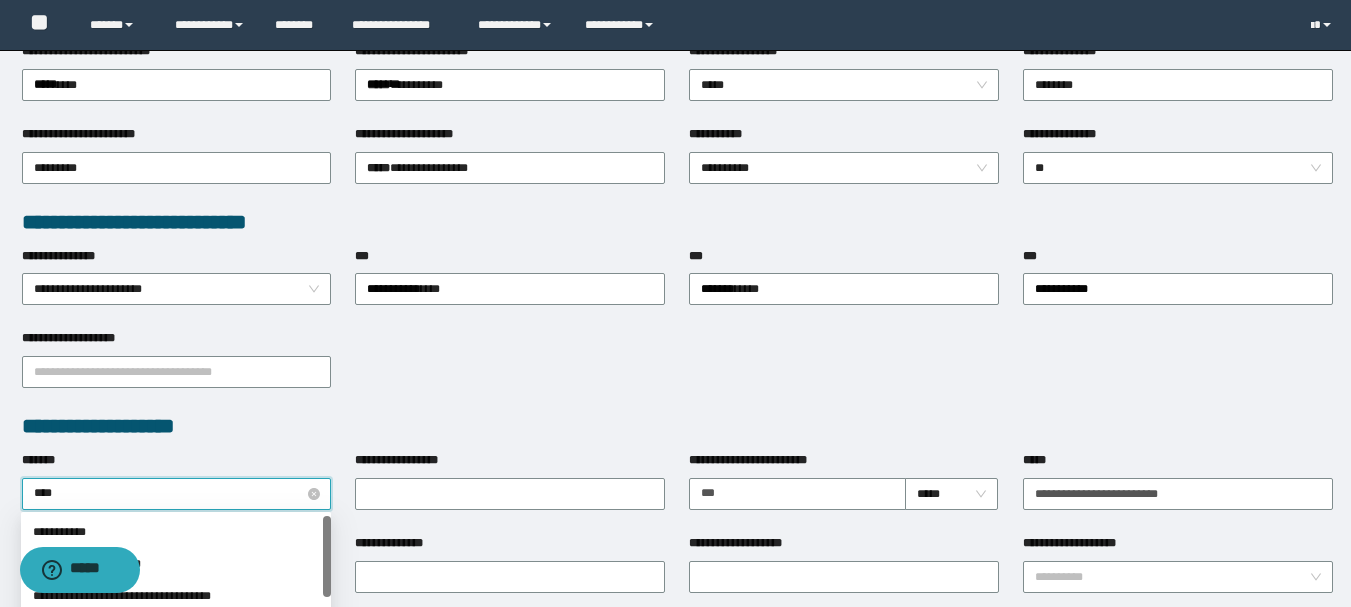 type on "*****" 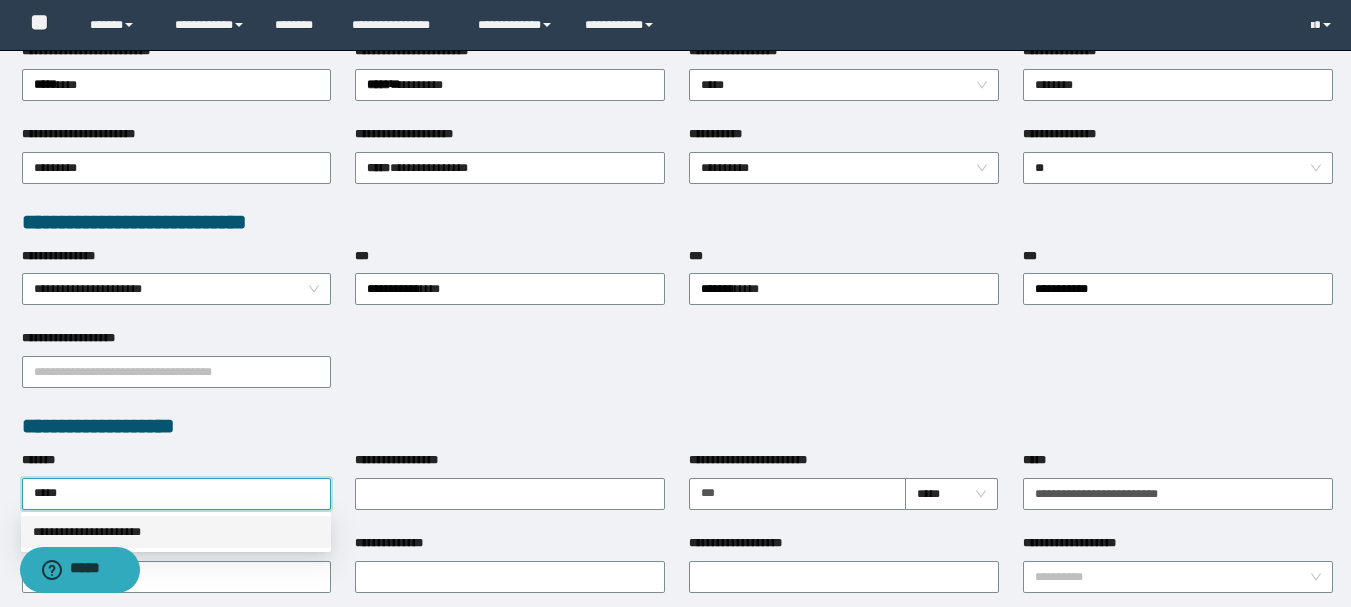 click on "**********" at bounding box center [176, 532] 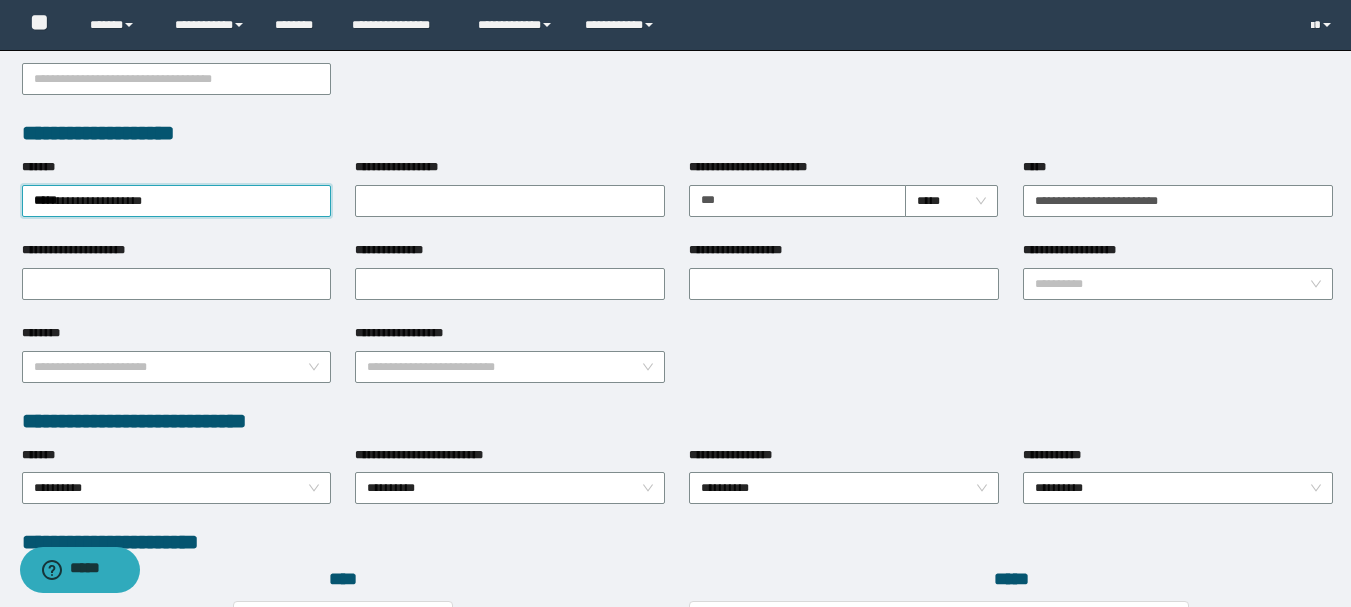 scroll, scrollTop: 1096, scrollLeft: 0, axis: vertical 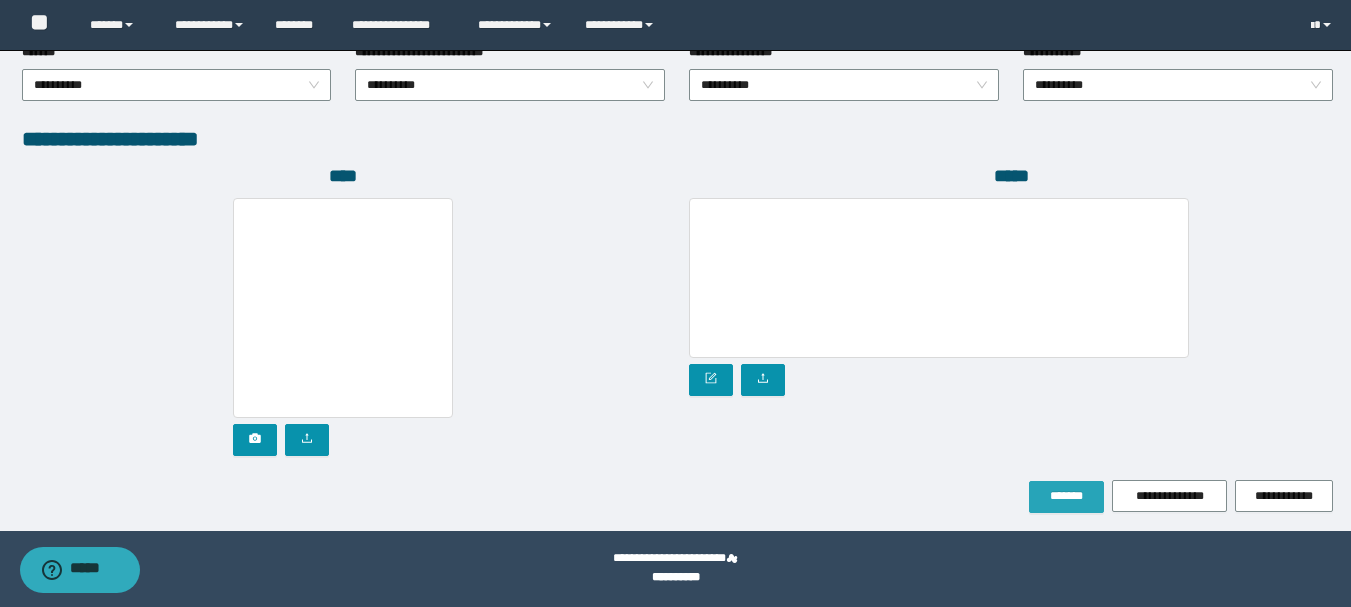 click on "*******" at bounding box center (1066, 496) 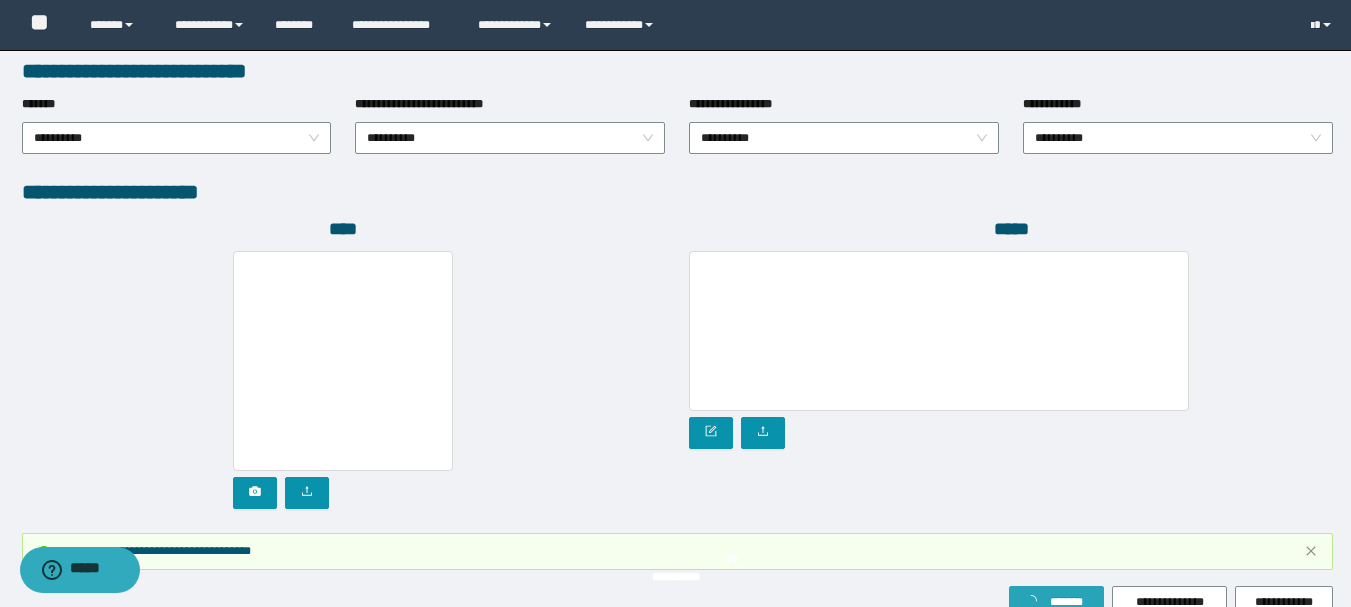scroll, scrollTop: 1149, scrollLeft: 0, axis: vertical 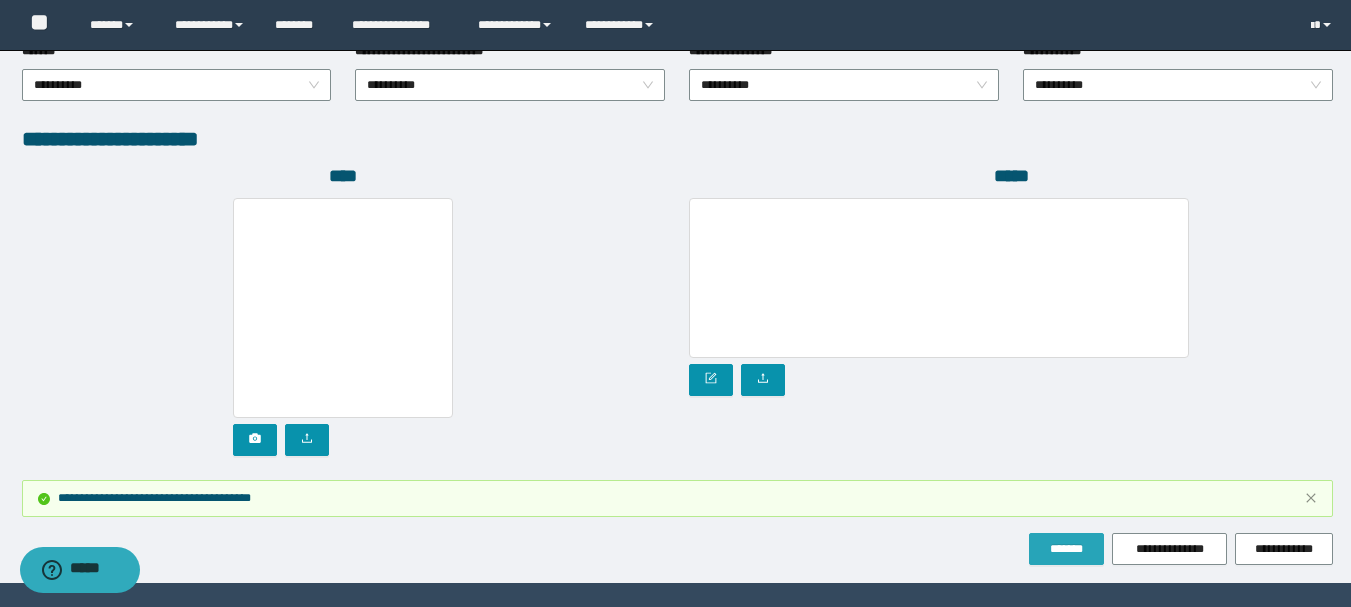 click on "*******" at bounding box center (1066, 549) 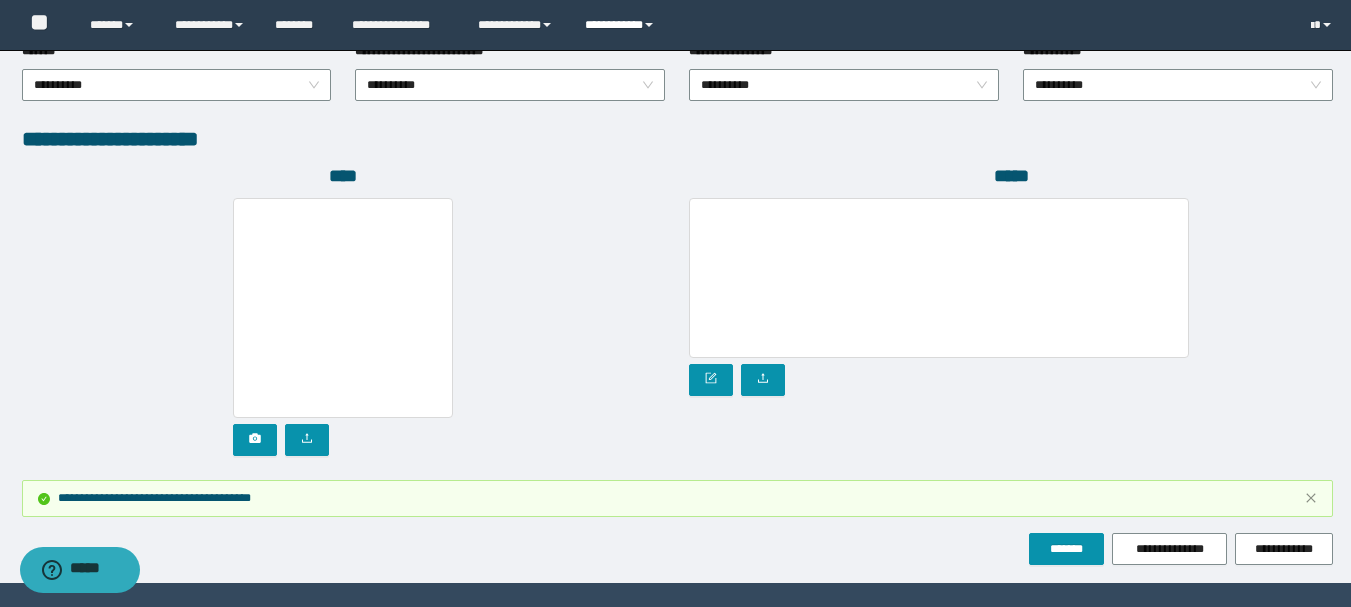 click on "**********" at bounding box center [622, 25] 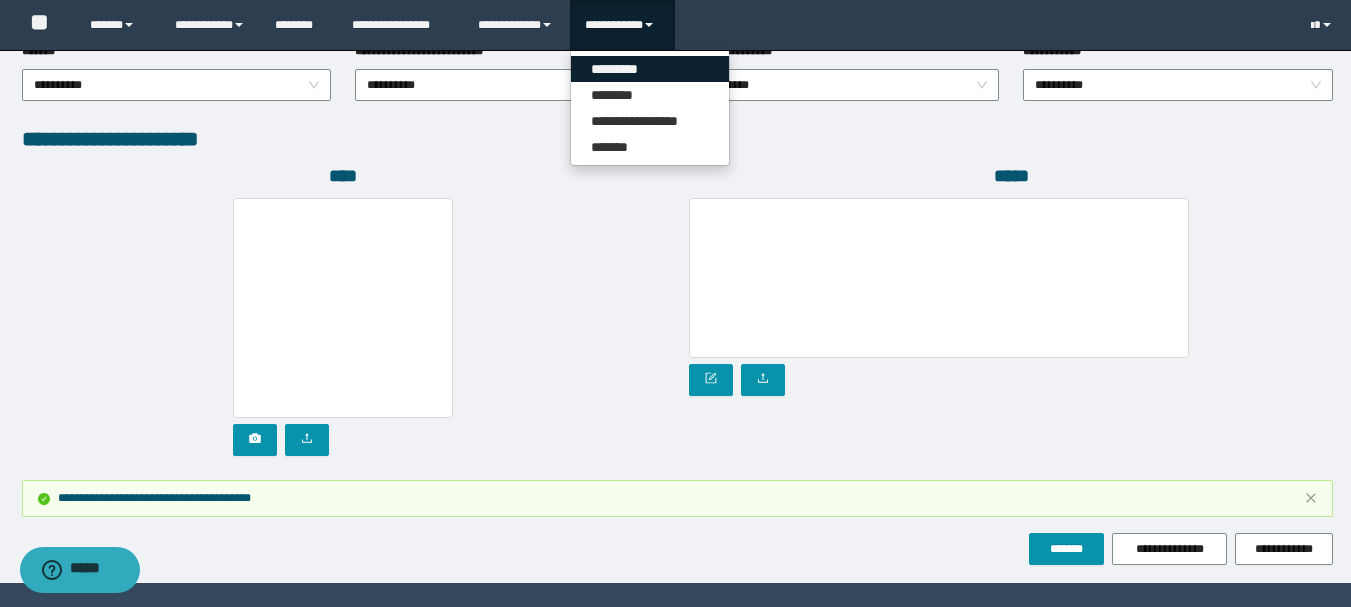 click on "*********" at bounding box center [650, 69] 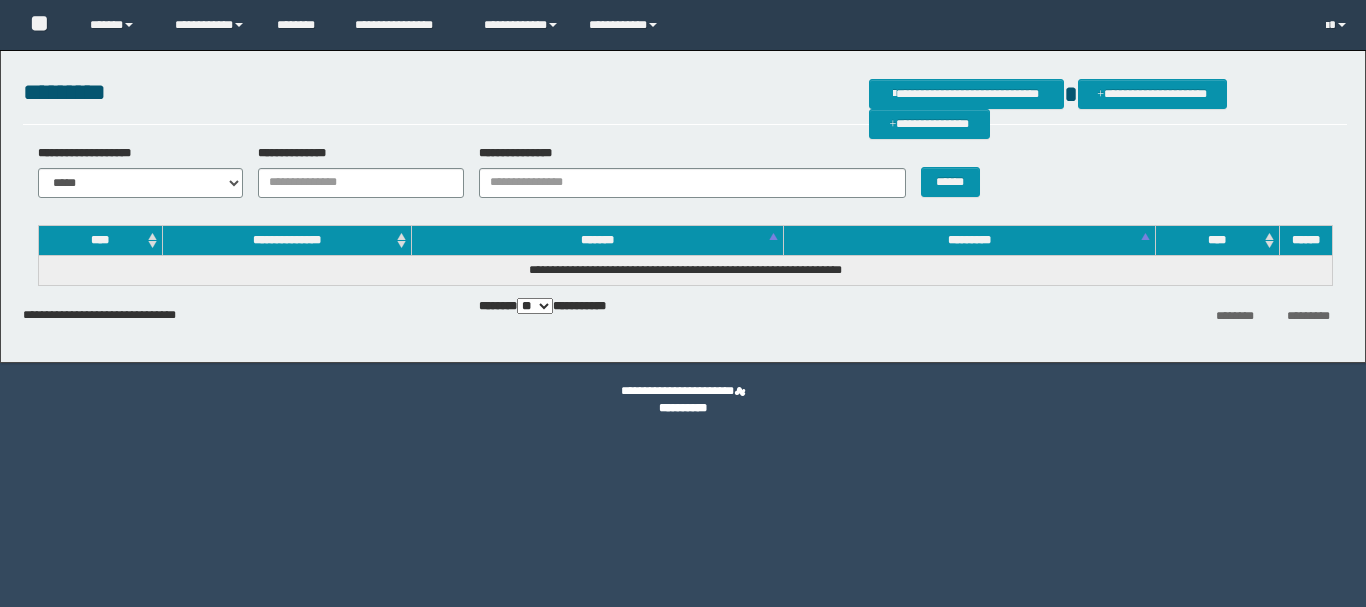 scroll, scrollTop: 0, scrollLeft: 0, axis: both 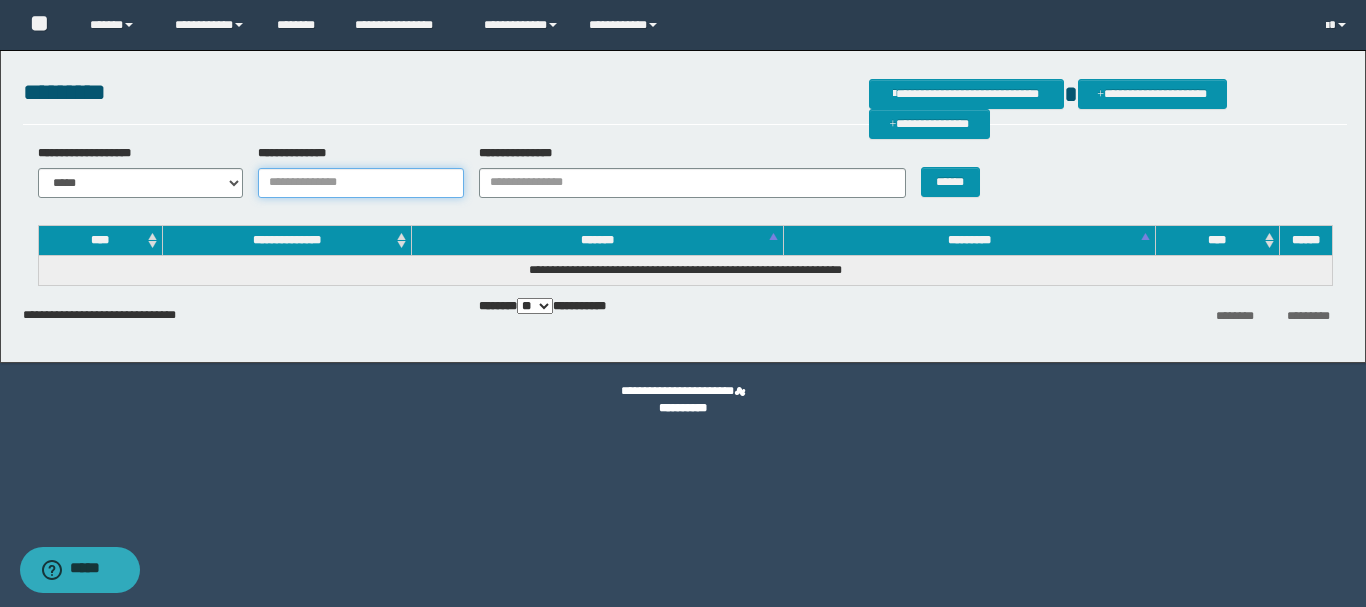 click on "**********" at bounding box center [361, 183] 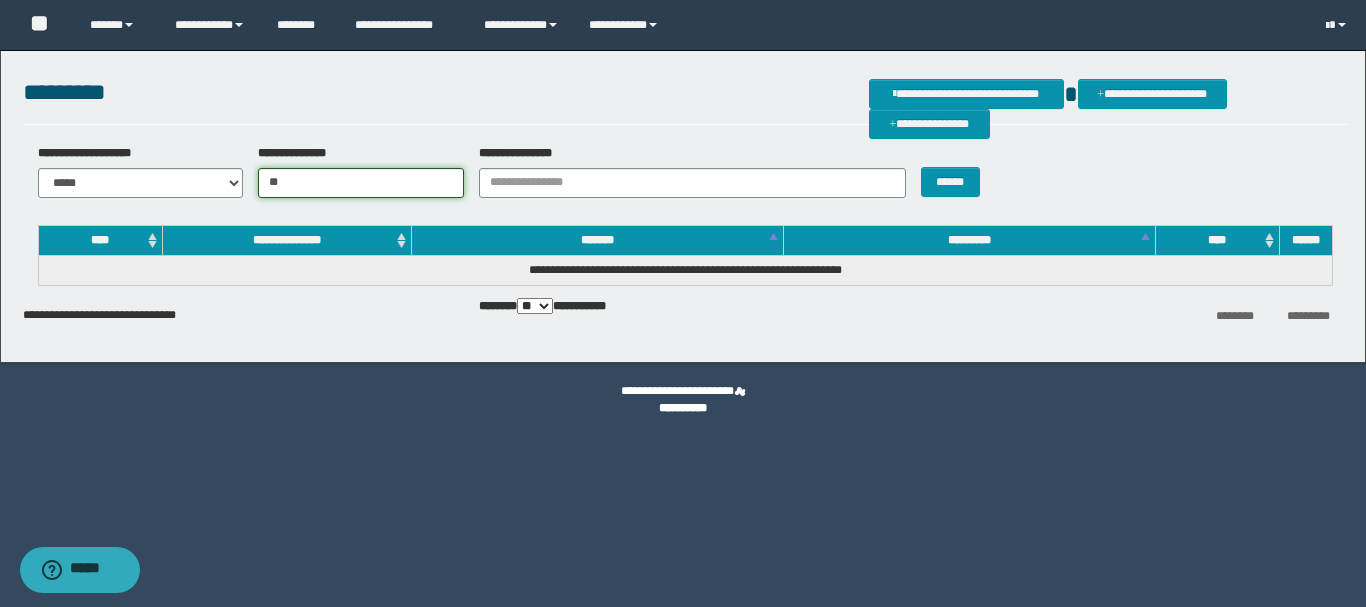 type on "*" 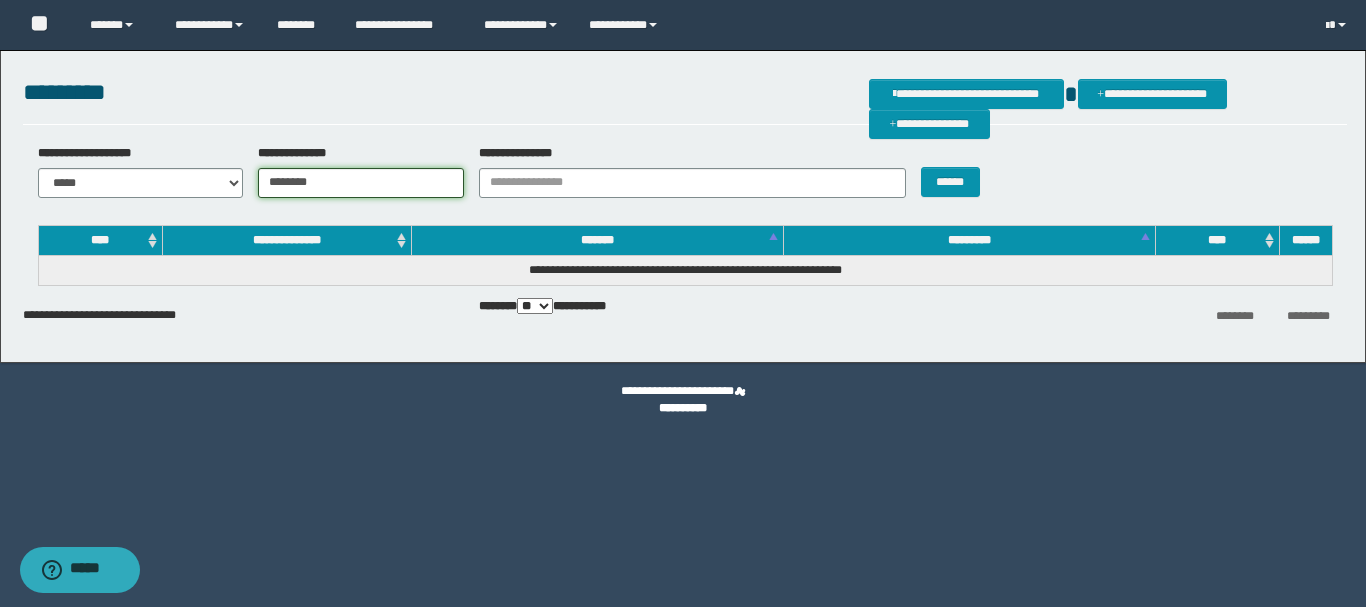 type on "********" 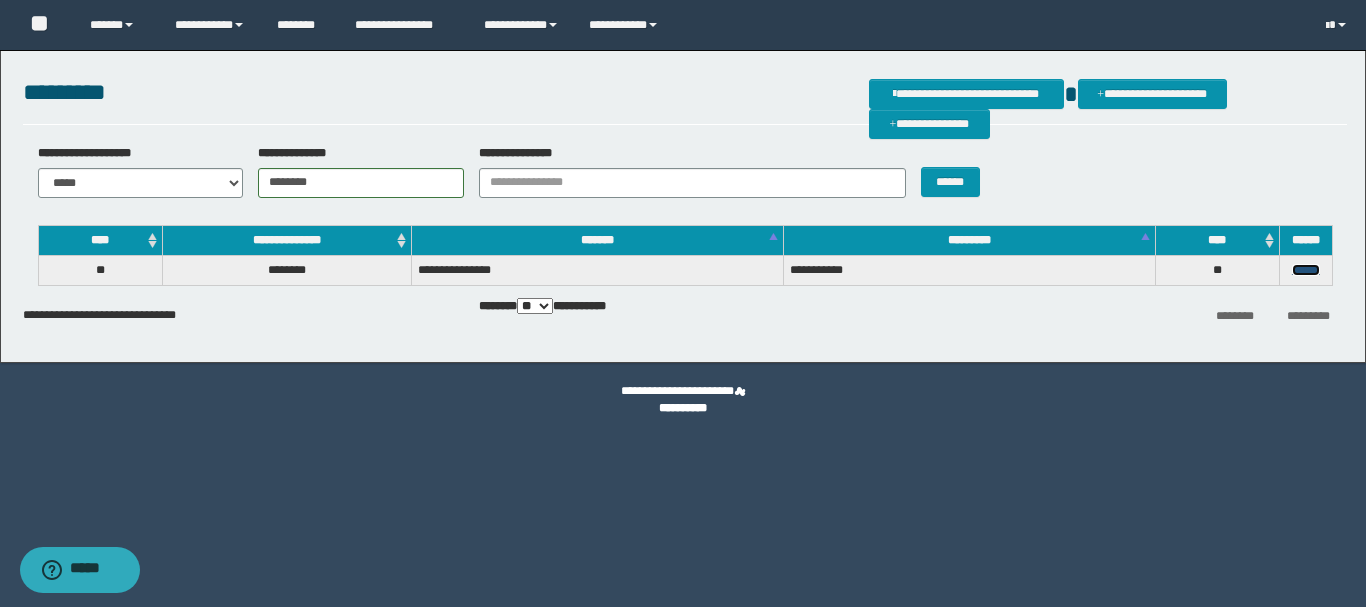 click on "******" at bounding box center (1306, 270) 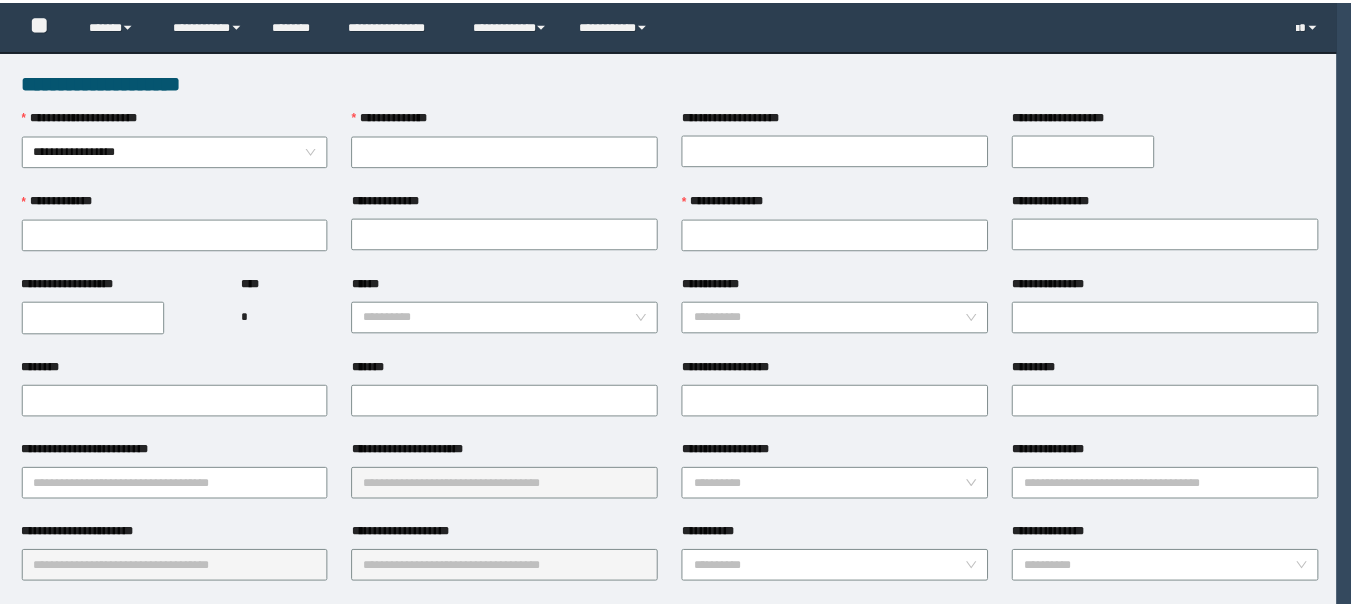 scroll, scrollTop: 0, scrollLeft: 0, axis: both 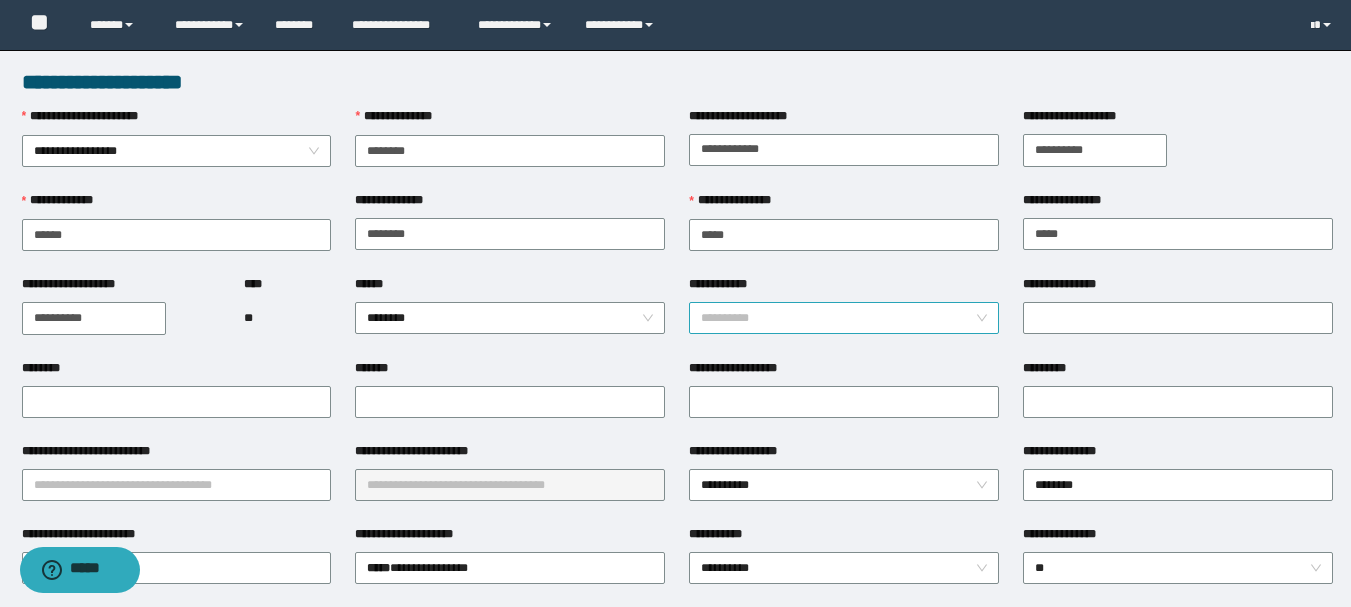 click on "**********" at bounding box center (844, 318) 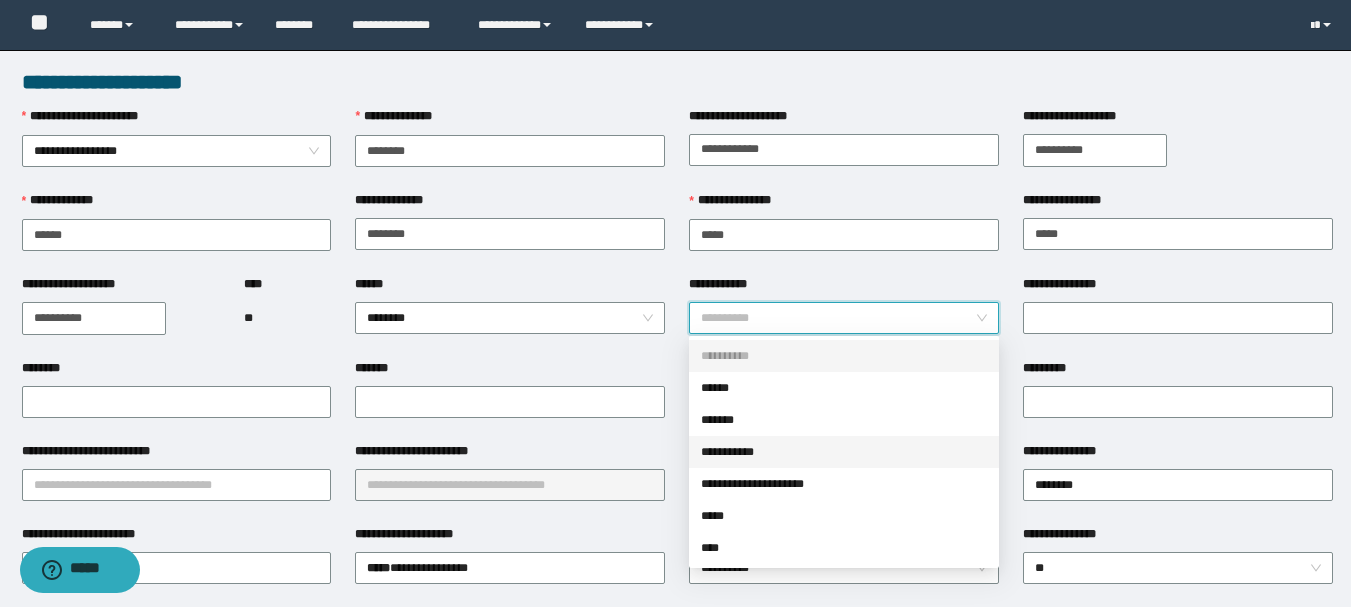 click on "**********" at bounding box center (844, 452) 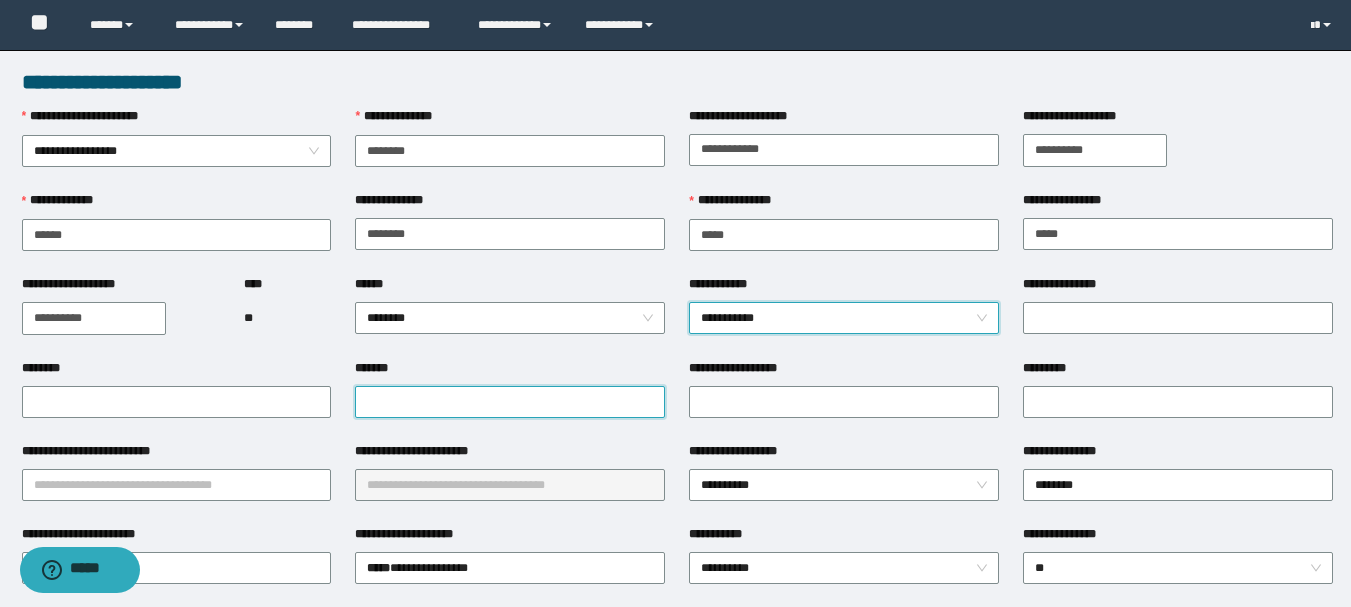 click on "*******" at bounding box center [510, 402] 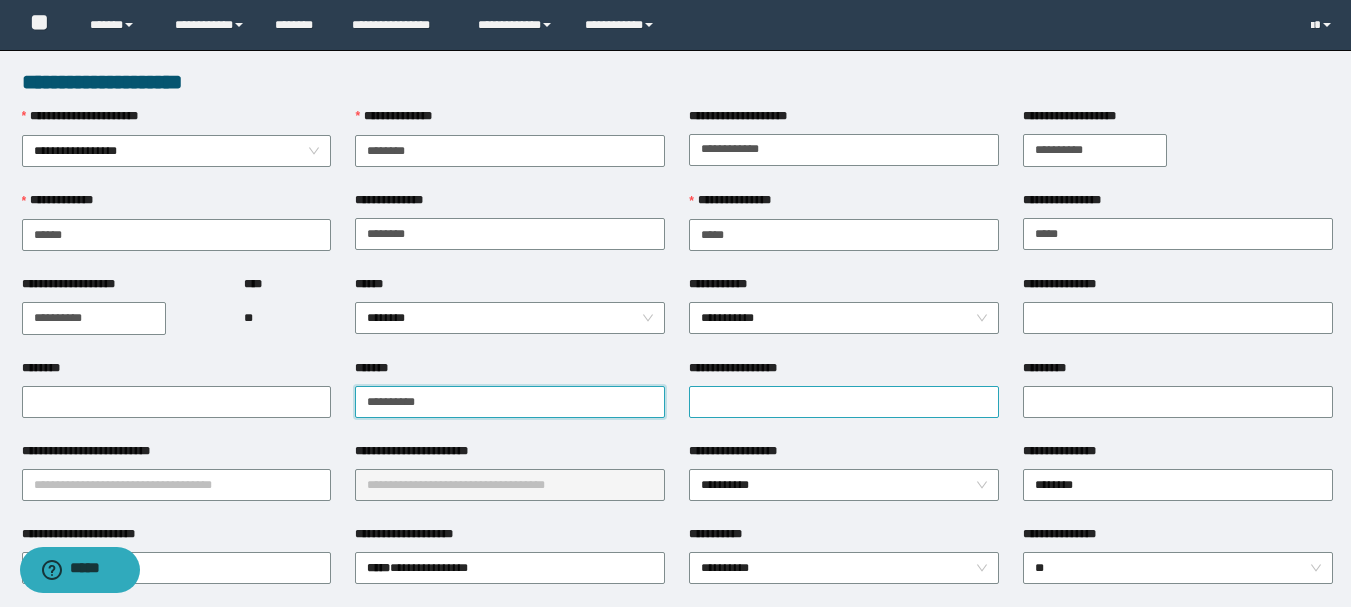 type on "**********" 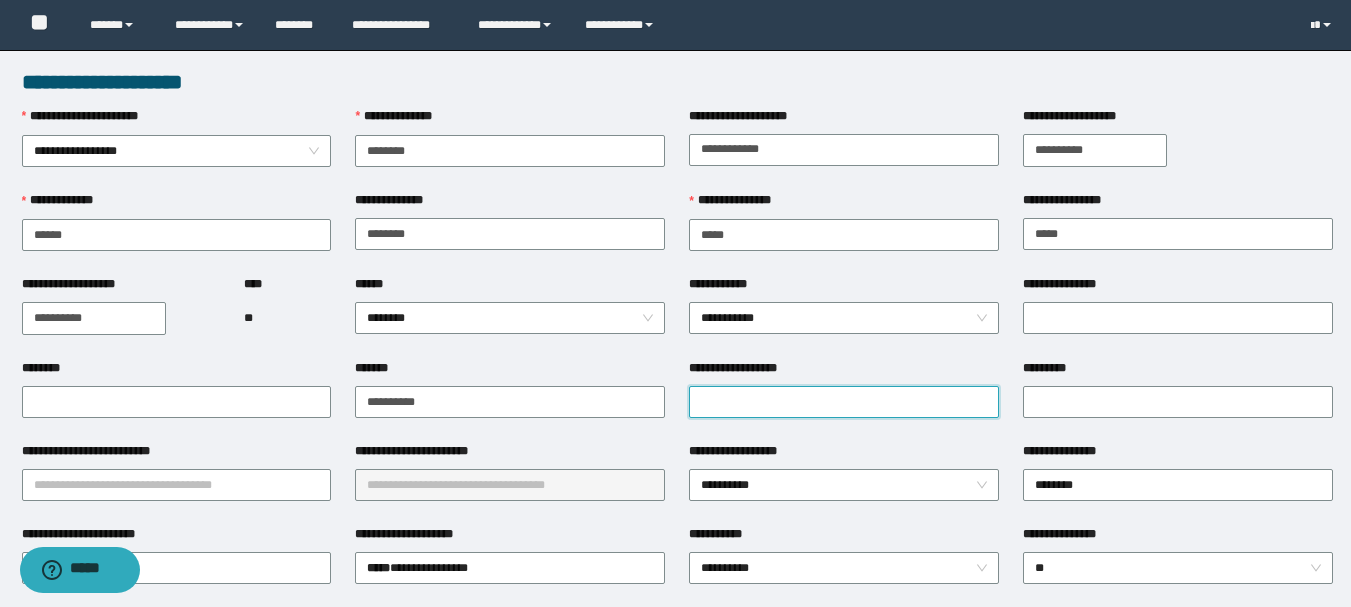 click on "**********" at bounding box center (844, 402) 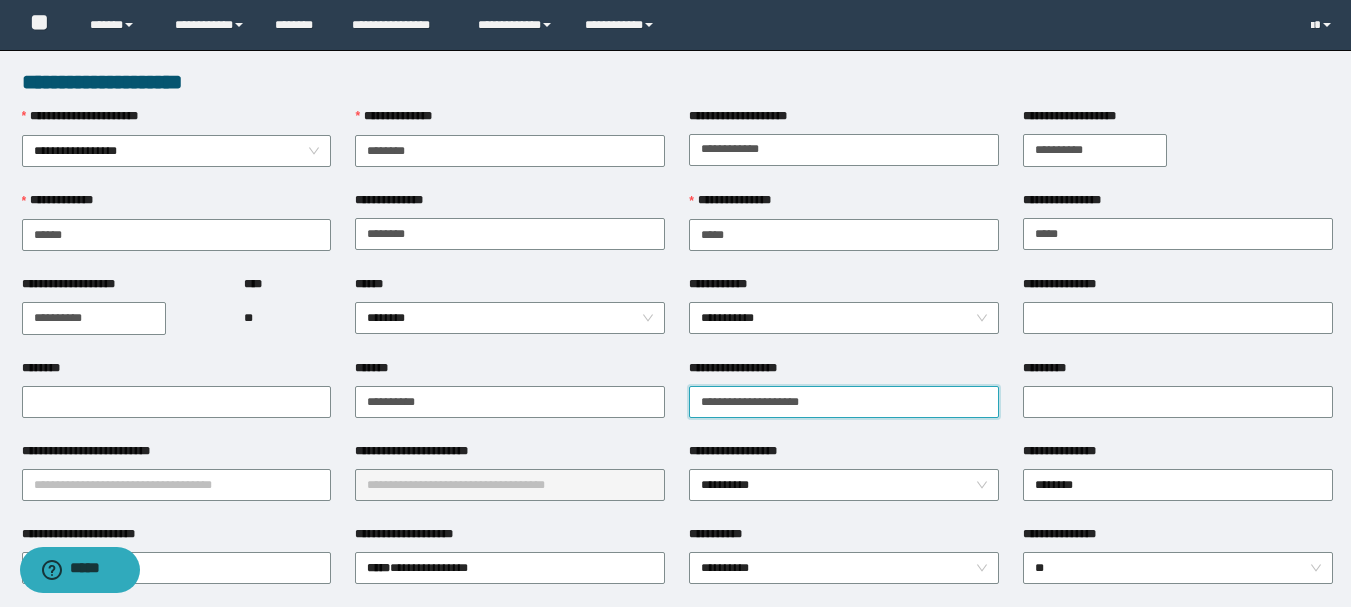 type on "**********" 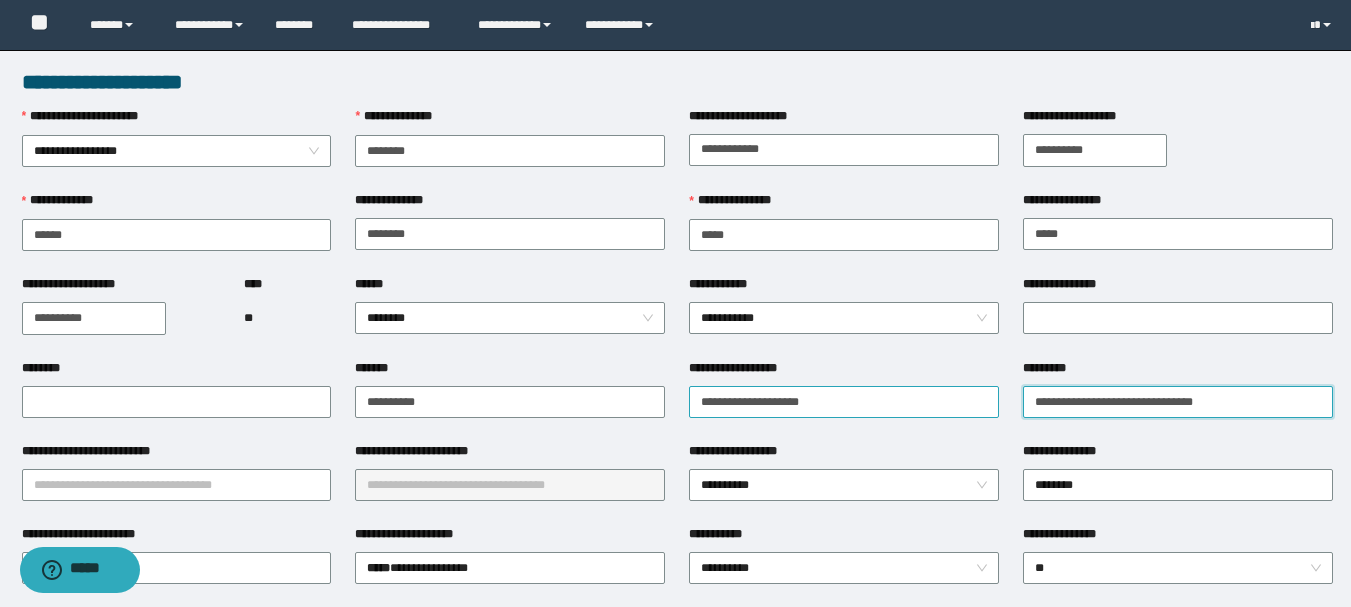 type on "**********" 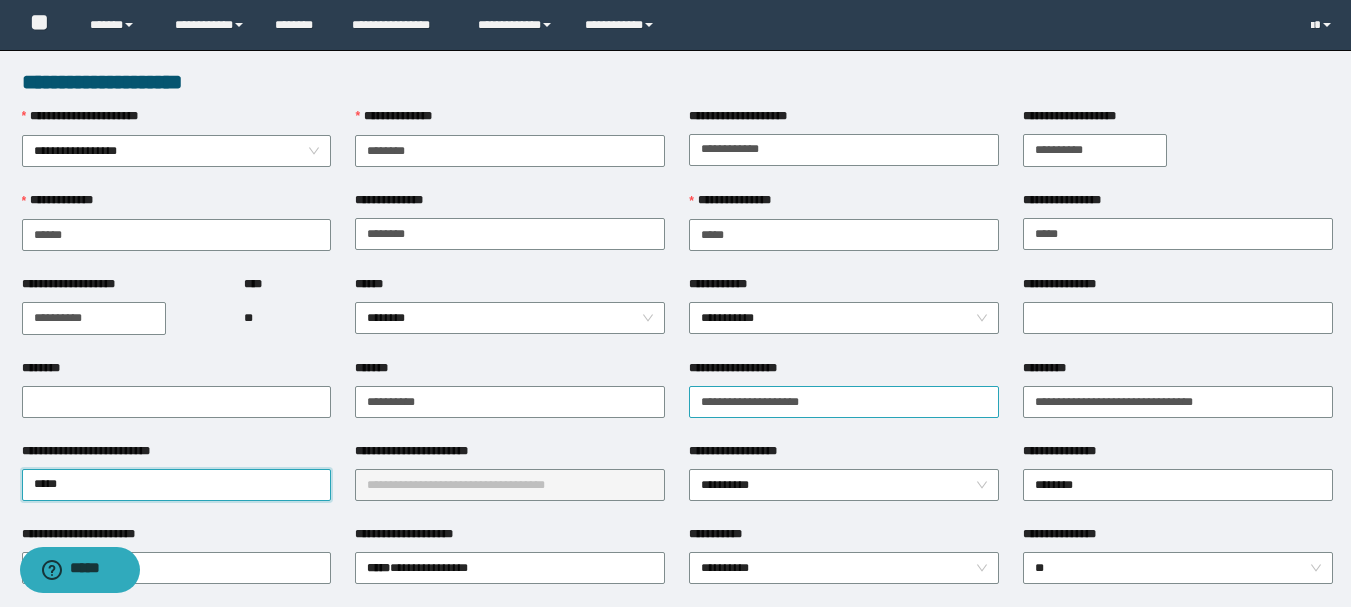 type on "******" 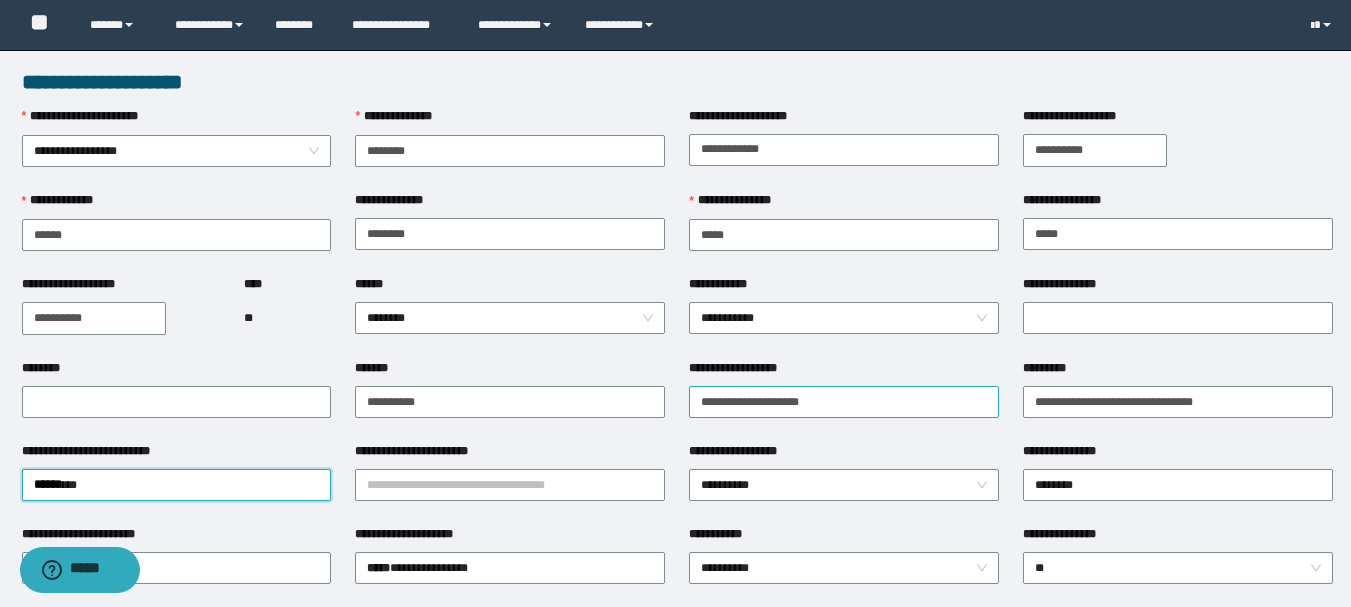 type 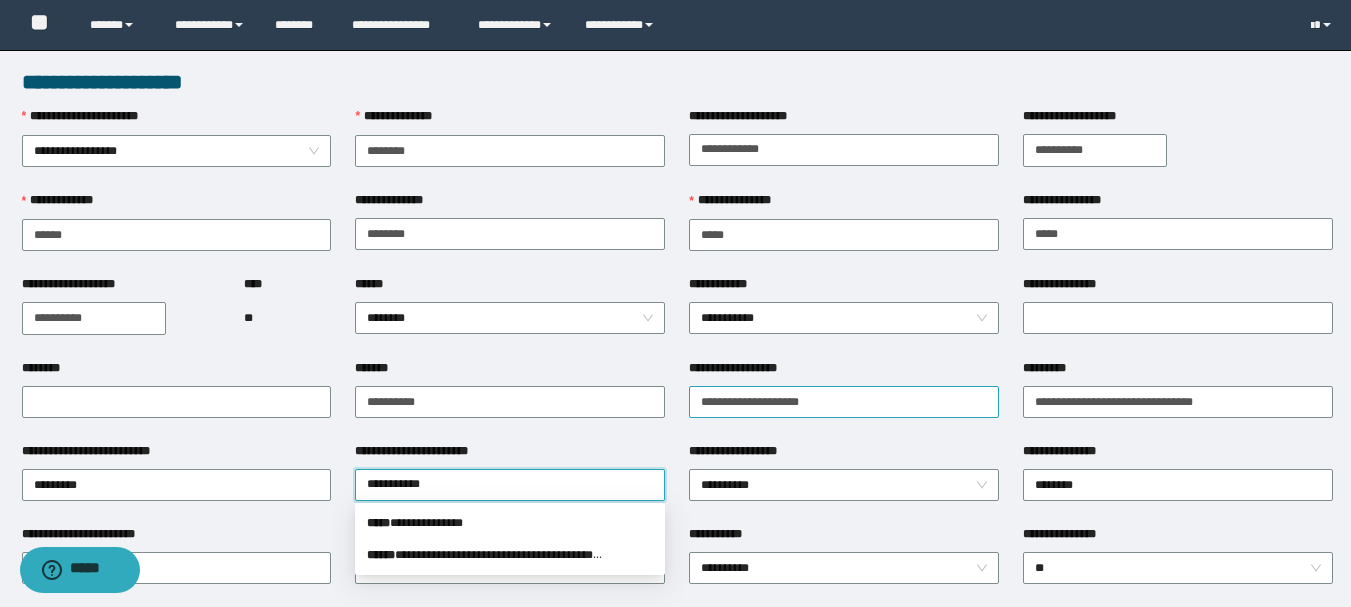 type on "**********" 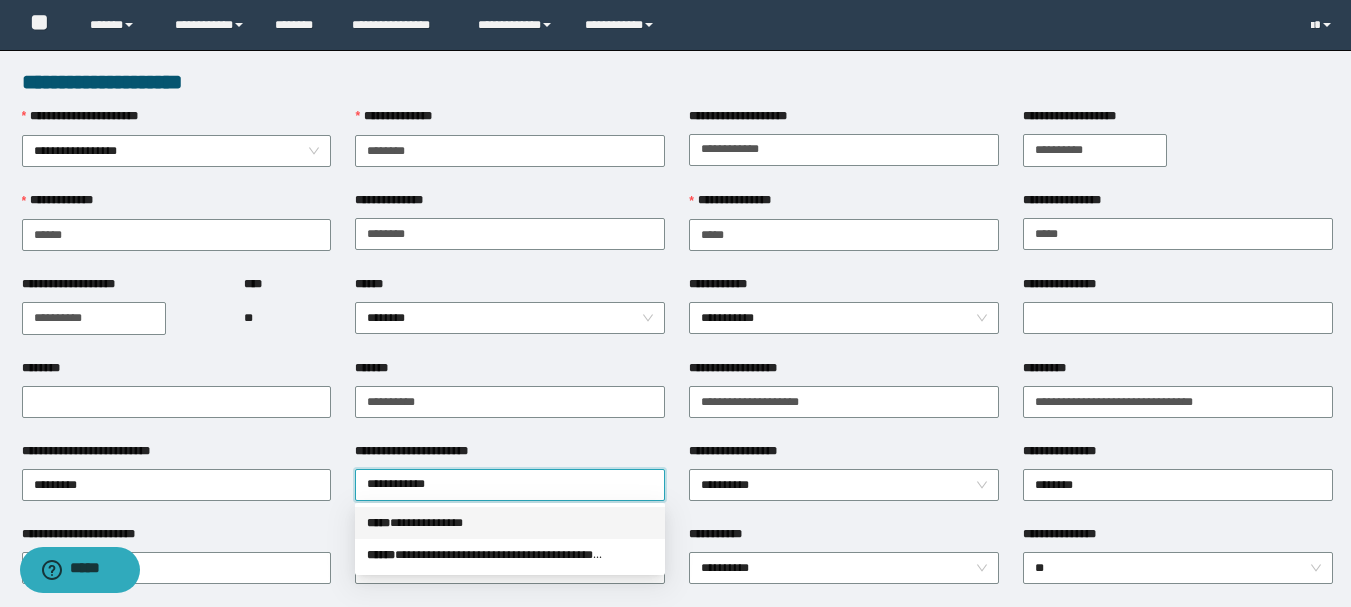 click on "*****" at bounding box center (378, 523) 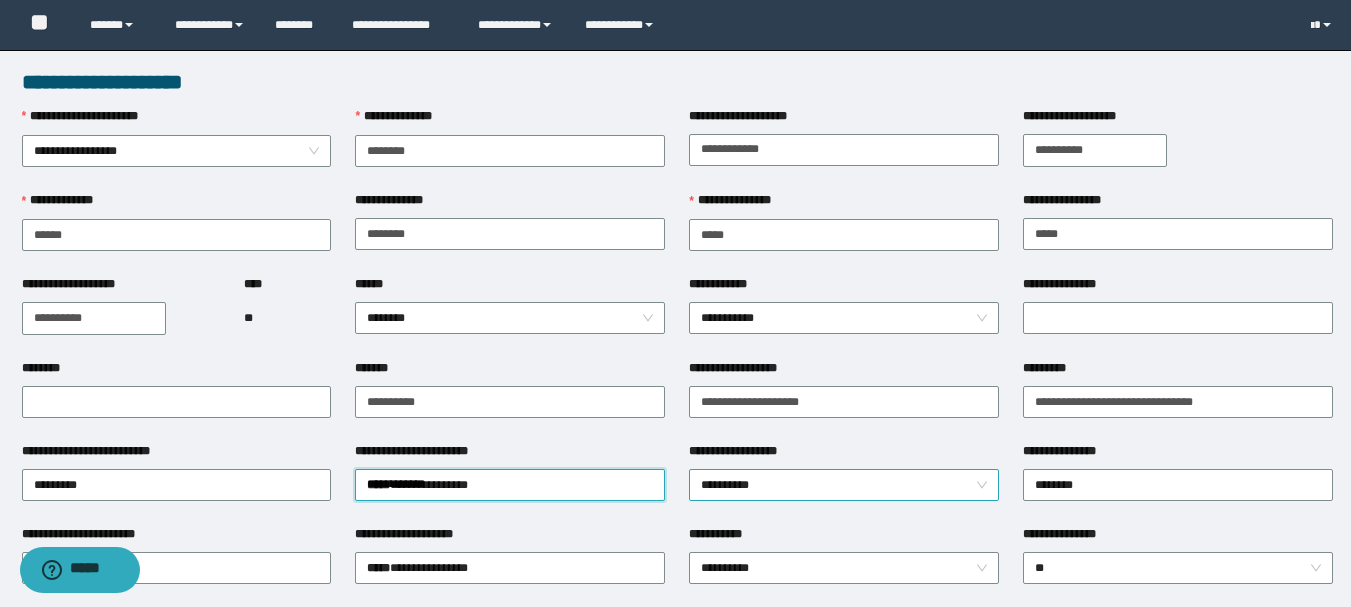 click on "**********" at bounding box center [844, 485] 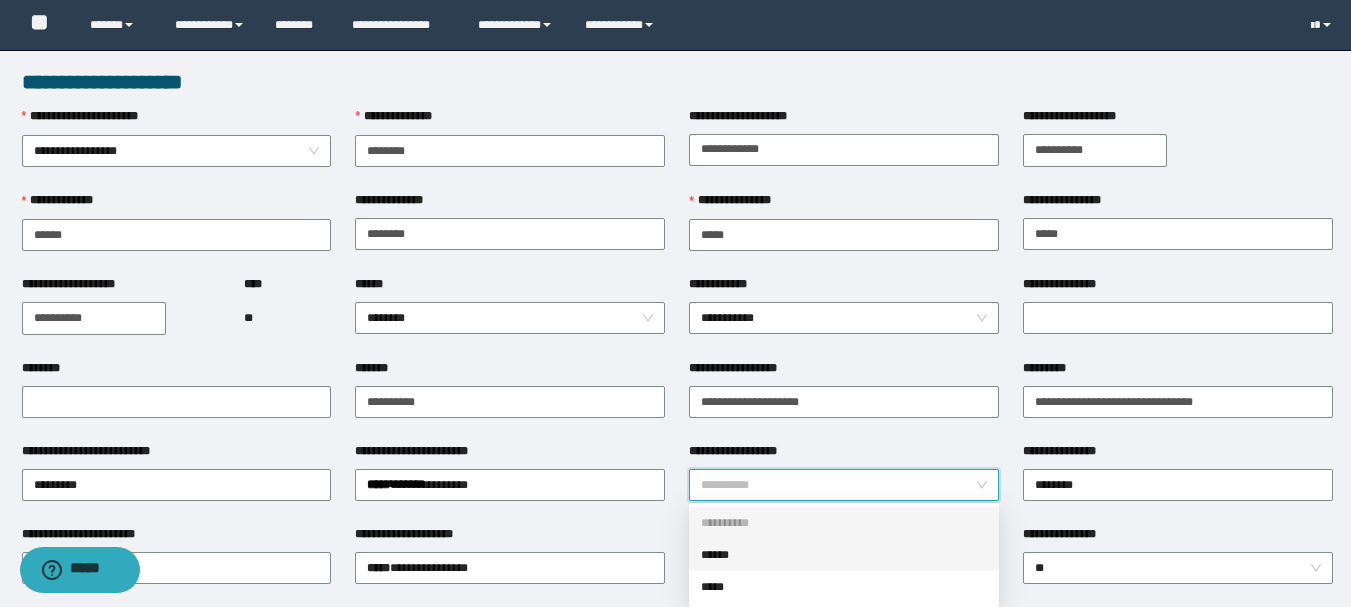 click on "******" at bounding box center (844, 555) 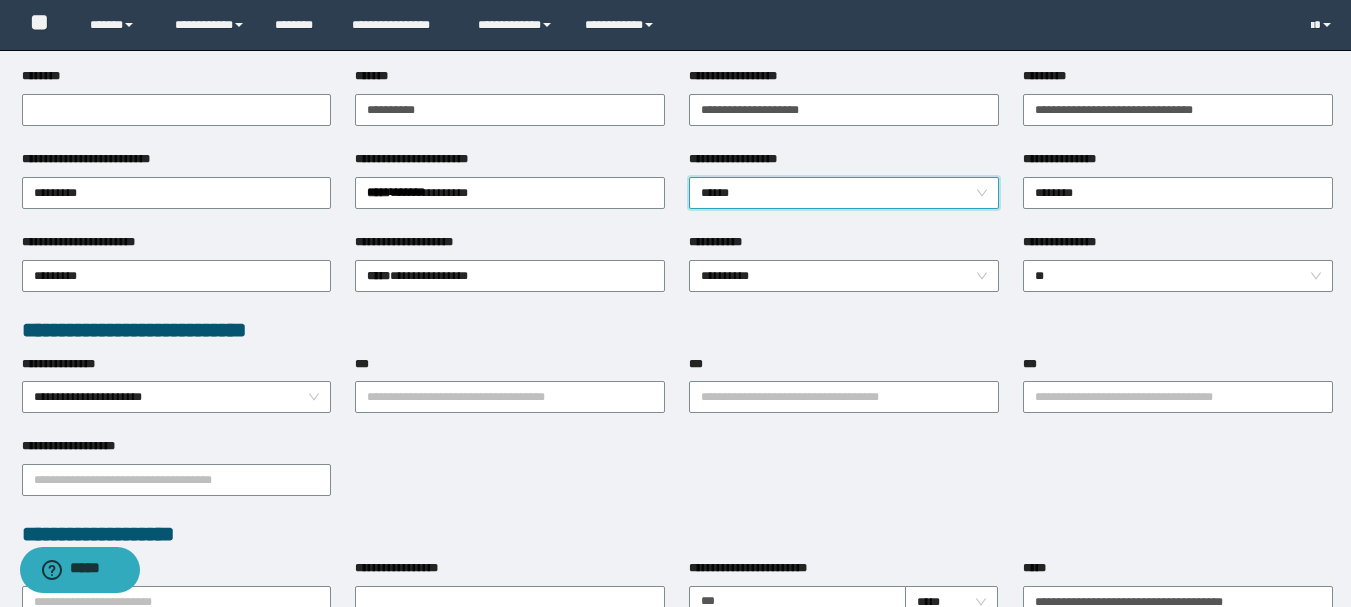 scroll, scrollTop: 300, scrollLeft: 0, axis: vertical 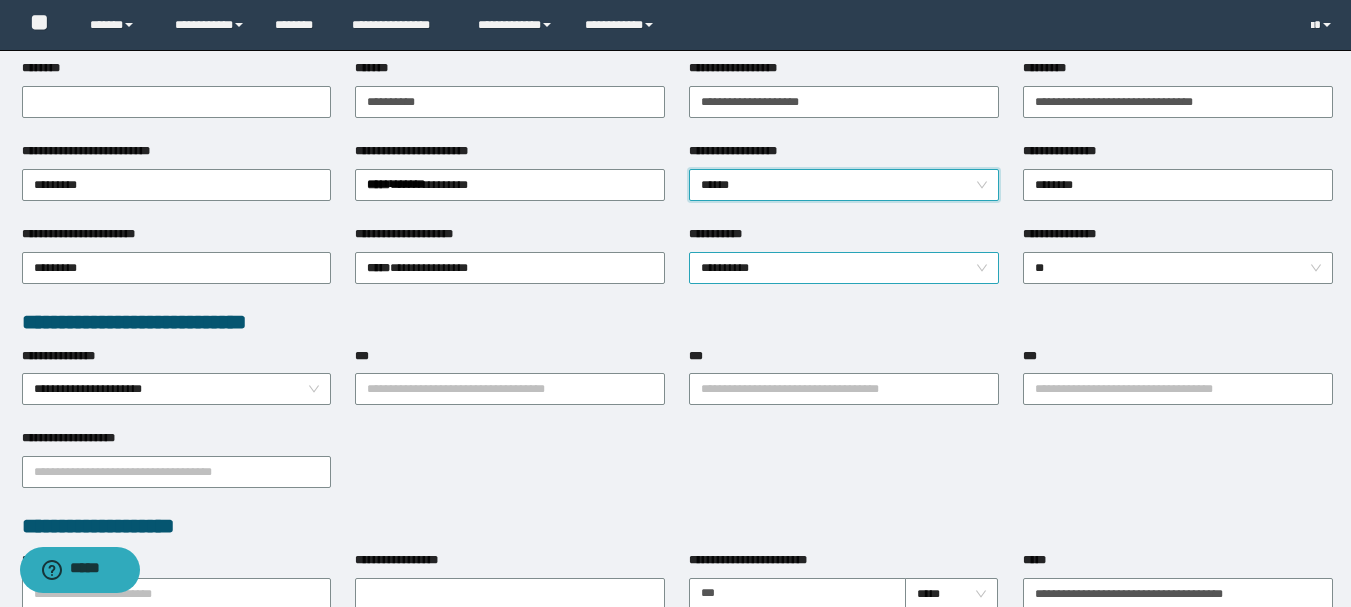 click on "**********" at bounding box center [844, 268] 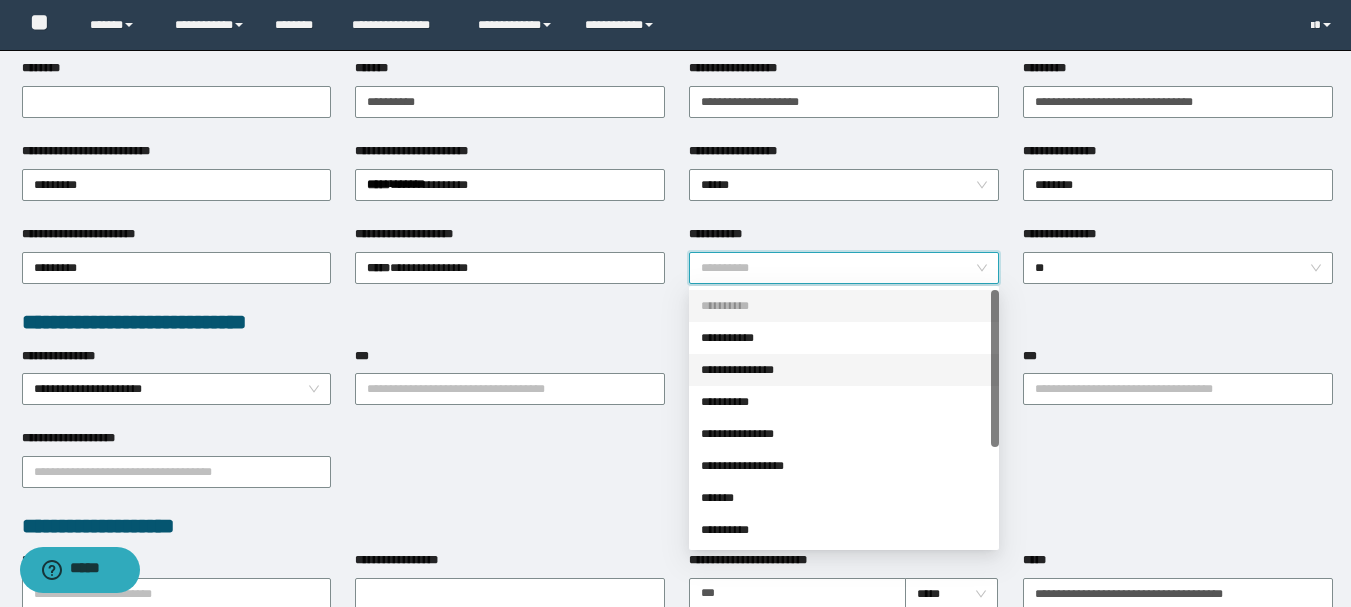 scroll, scrollTop: 160, scrollLeft: 0, axis: vertical 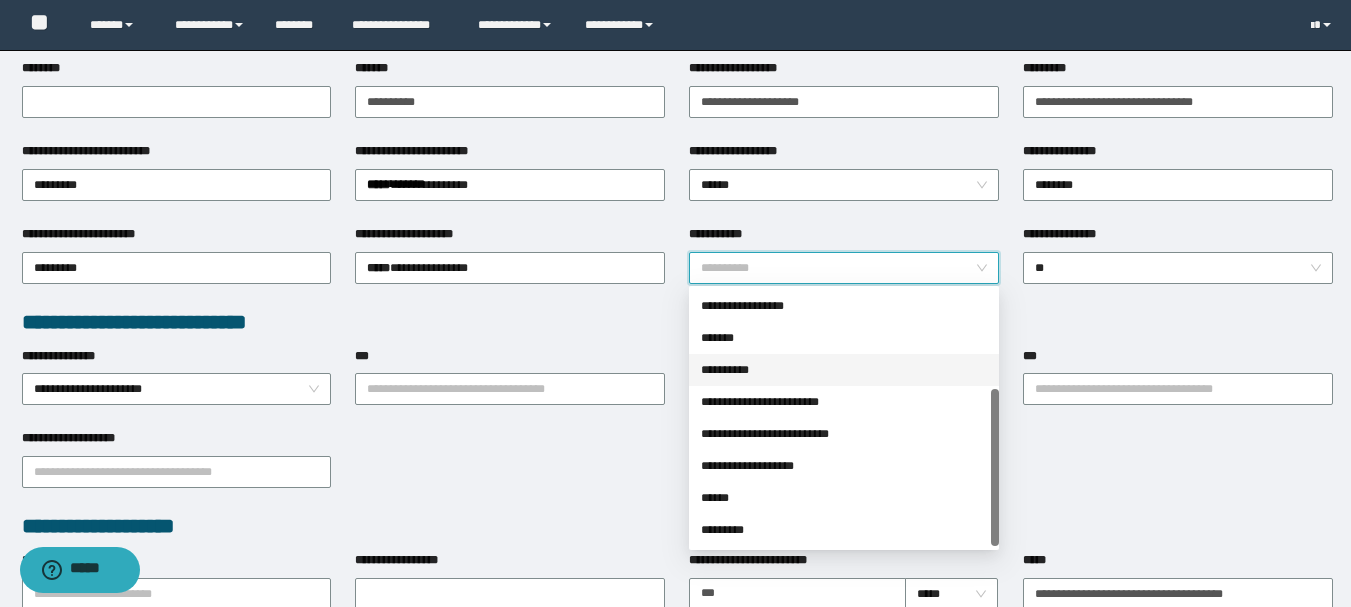 click on "**********" at bounding box center (844, 370) 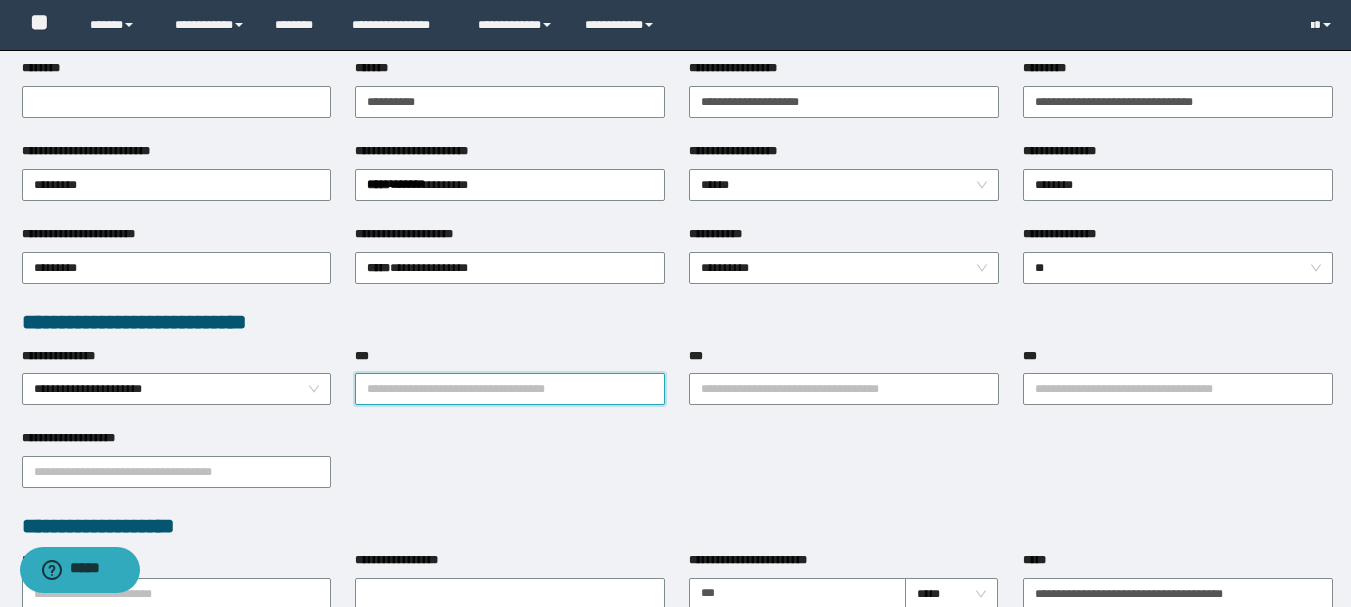 click on "***" at bounding box center (510, 389) 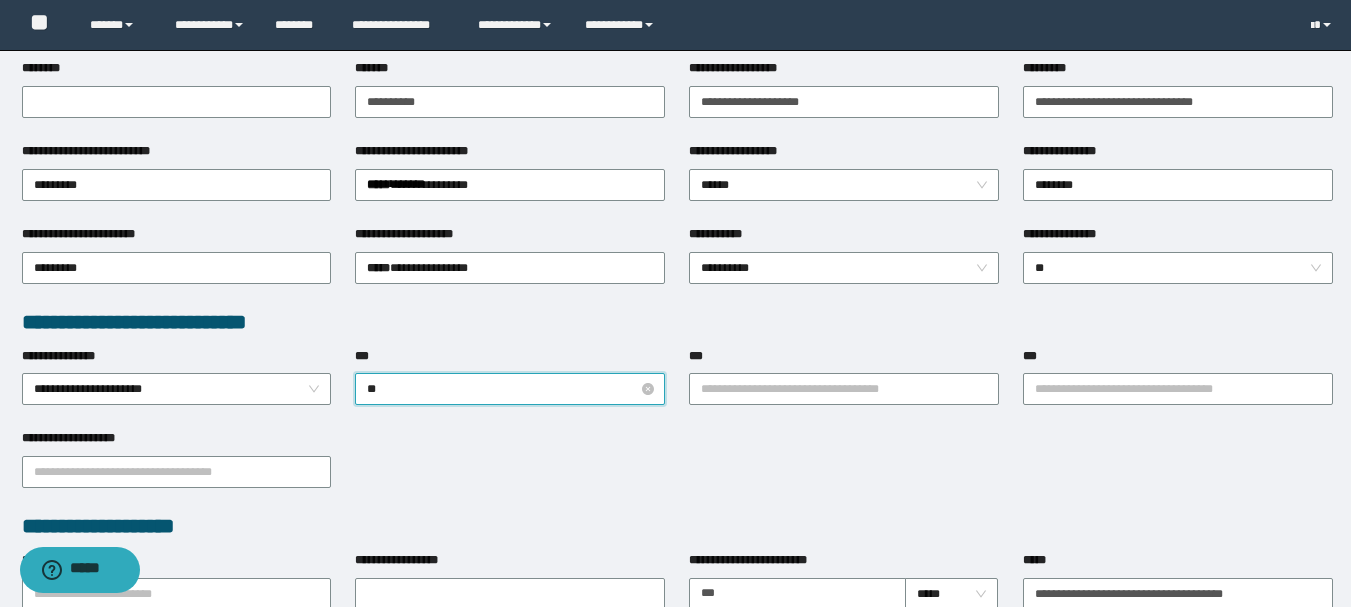 type on "*" 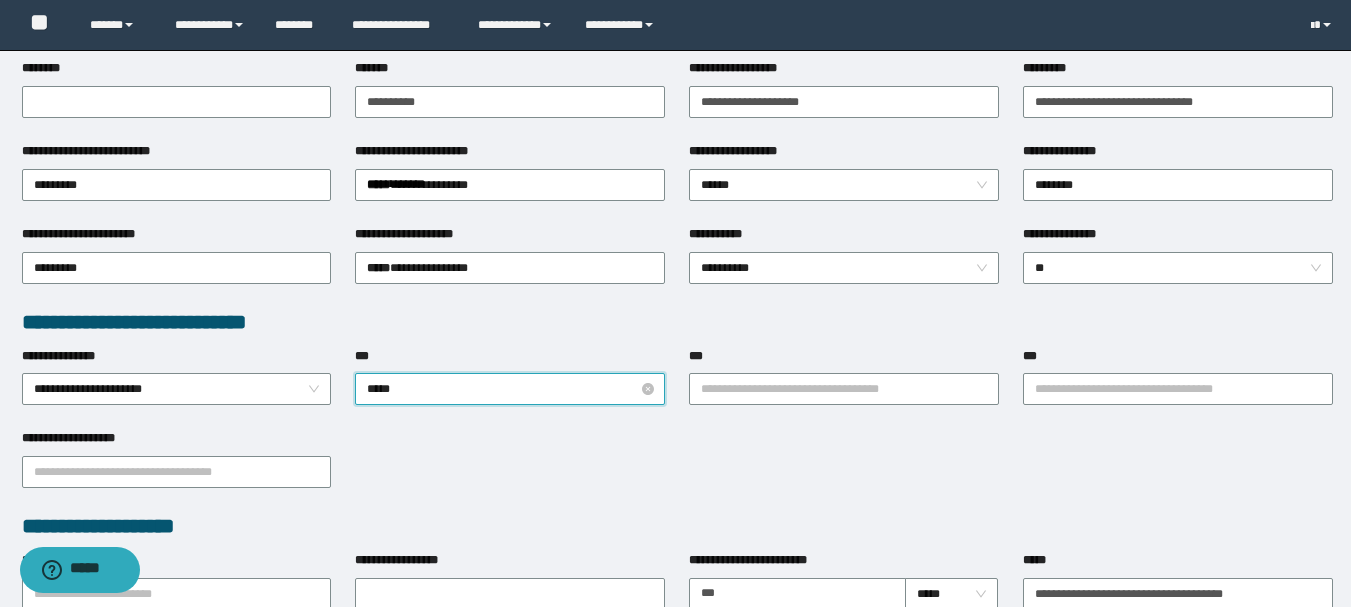 type on "******" 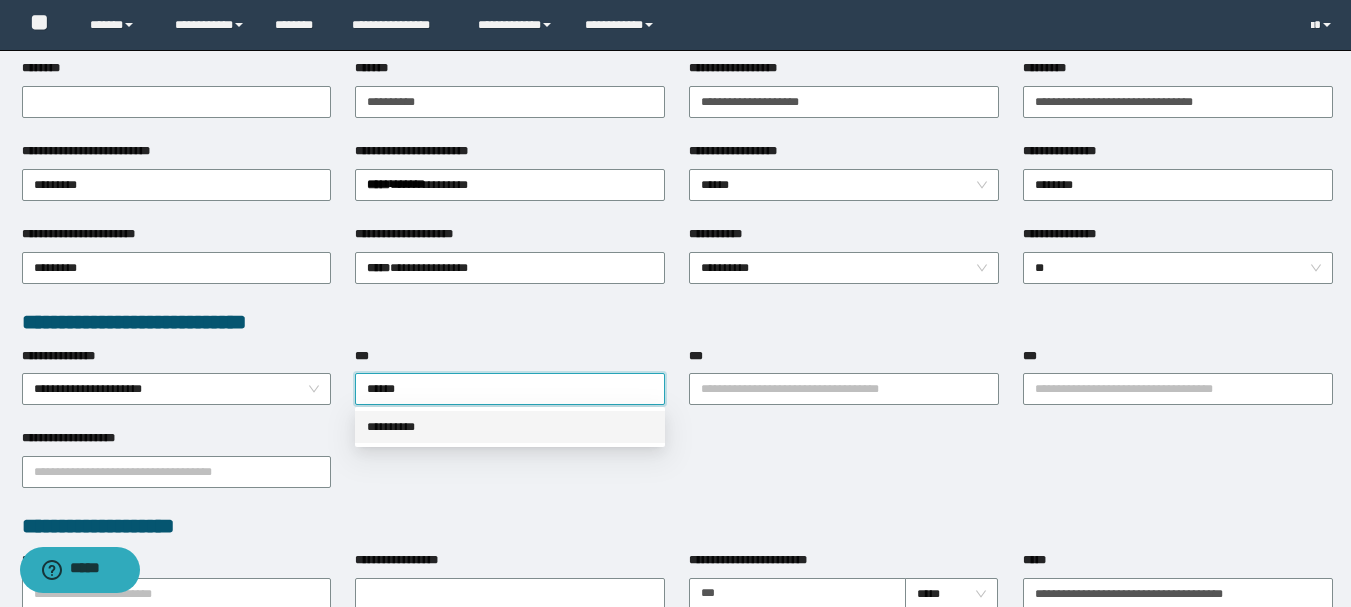 click on "**********" at bounding box center [510, 427] 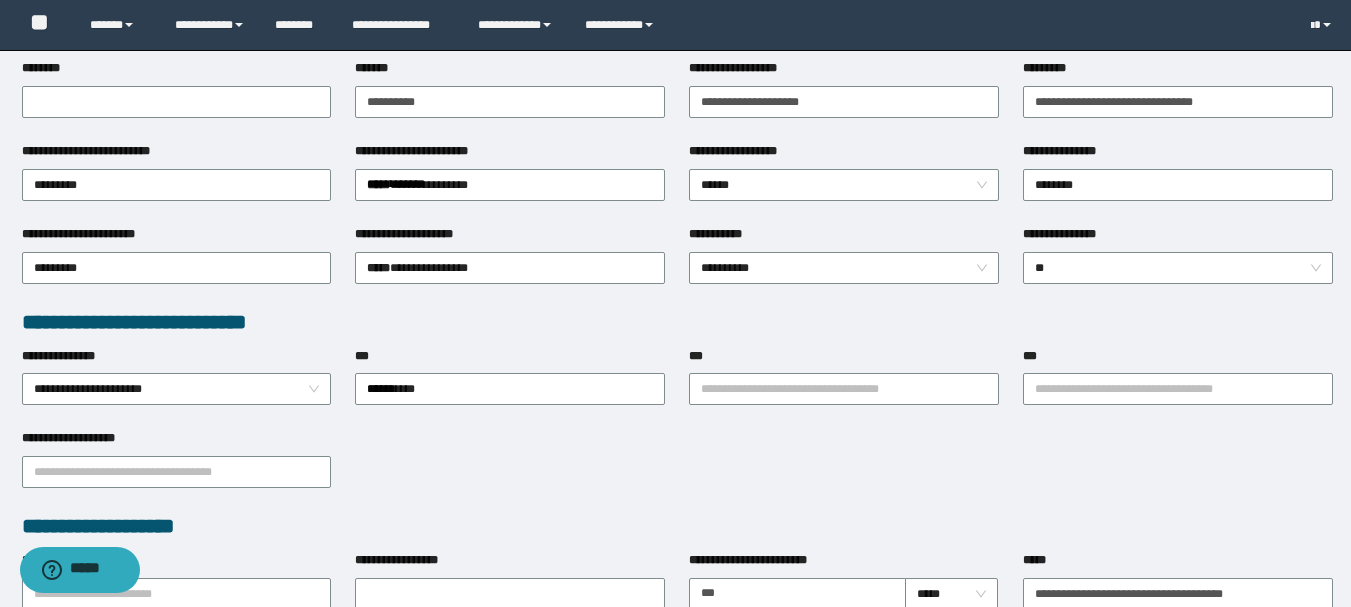 click on "**********" at bounding box center (844, 388) 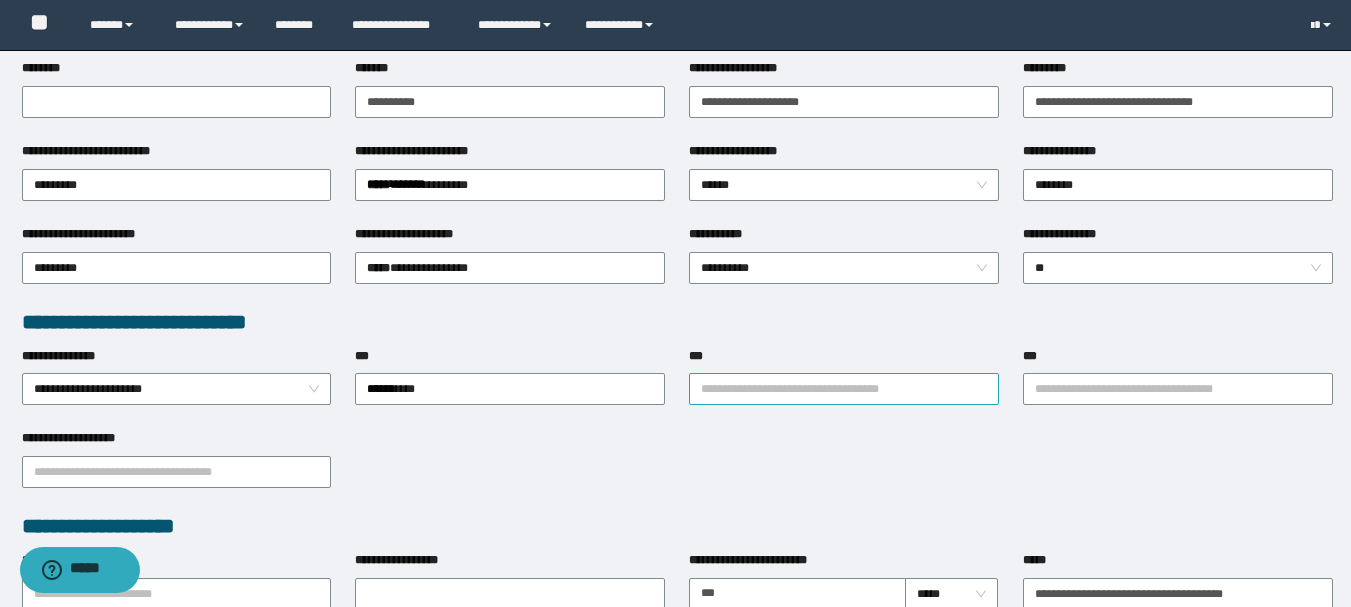 click on "***" at bounding box center [844, 389] 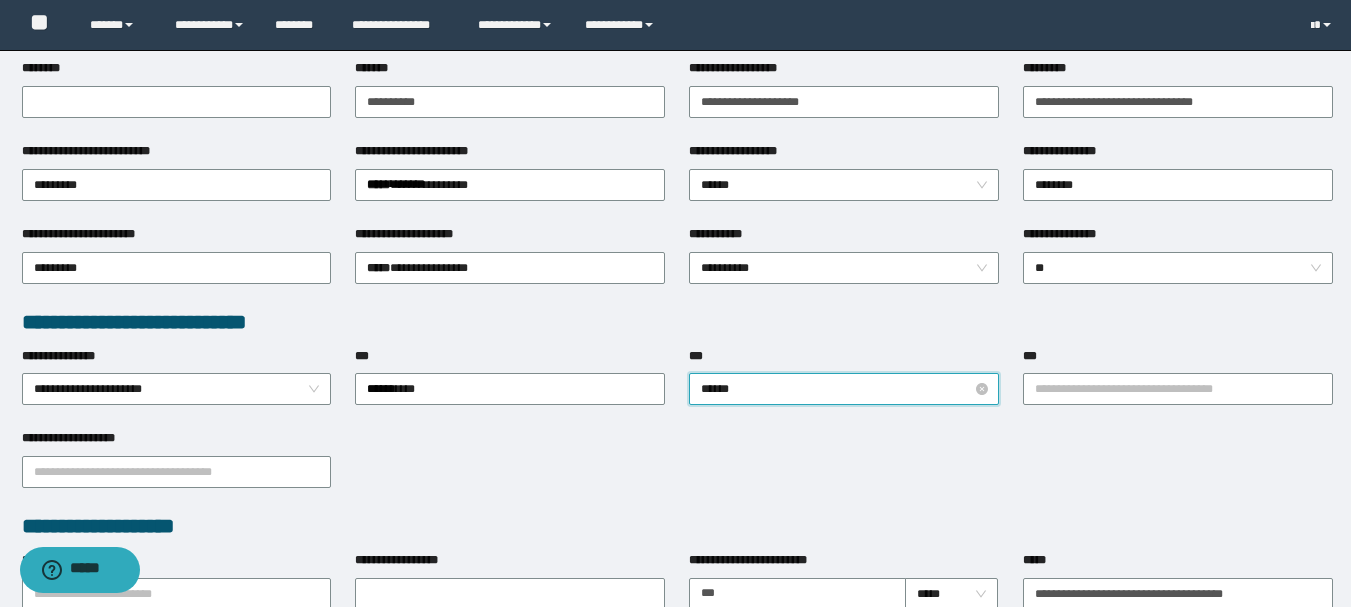 type on "*******" 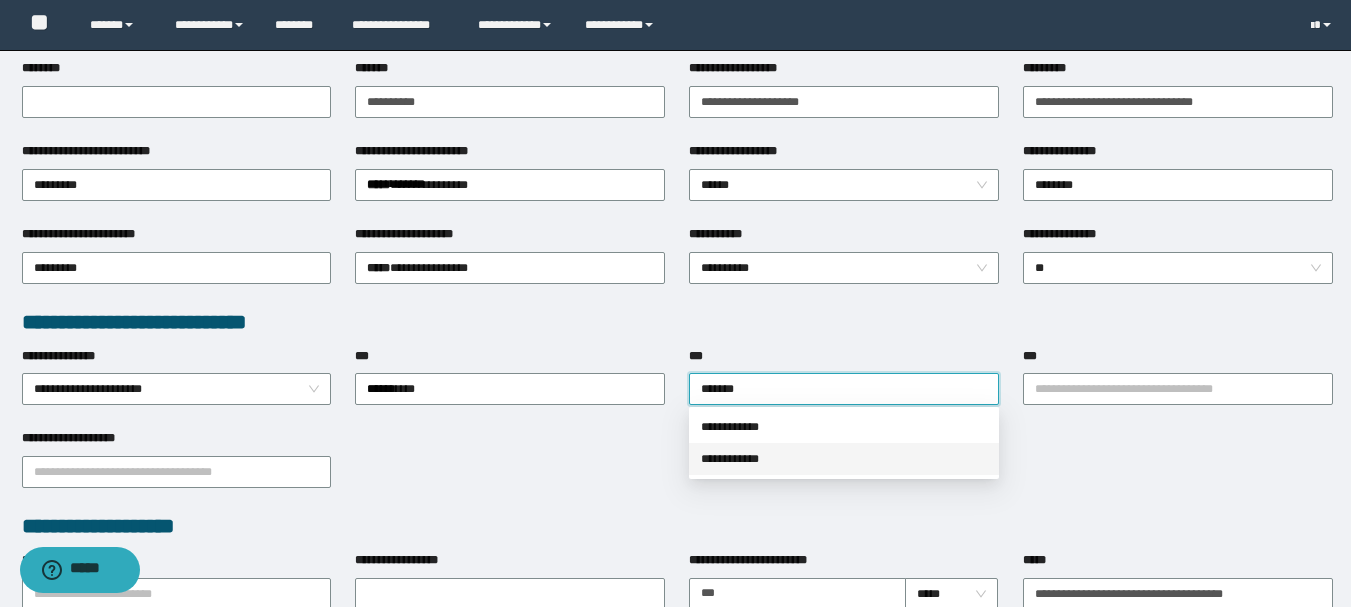 click on "**********" at bounding box center (844, 459) 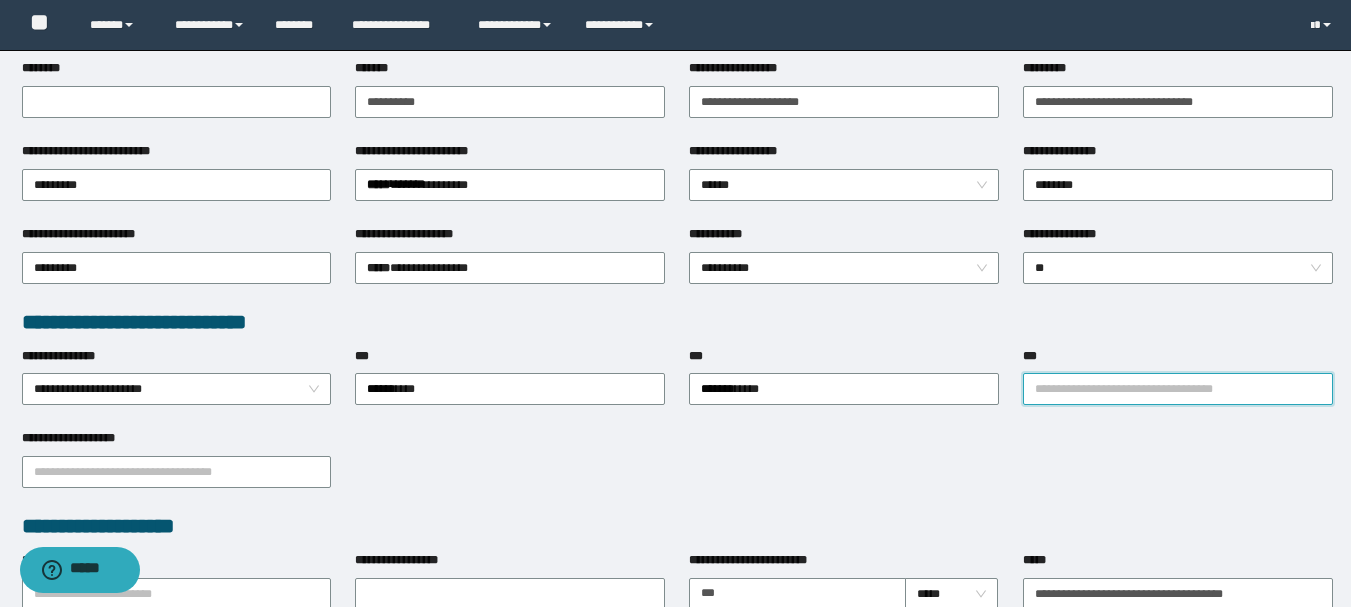 click on "***" at bounding box center [1178, 389] 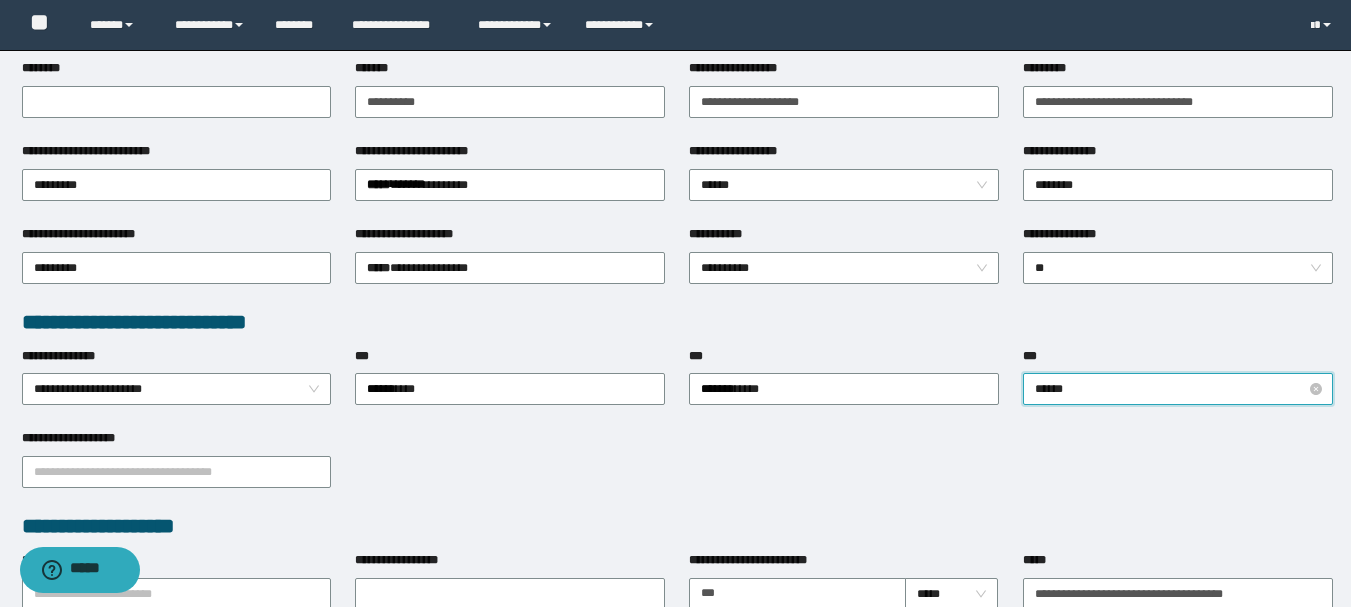 type on "*******" 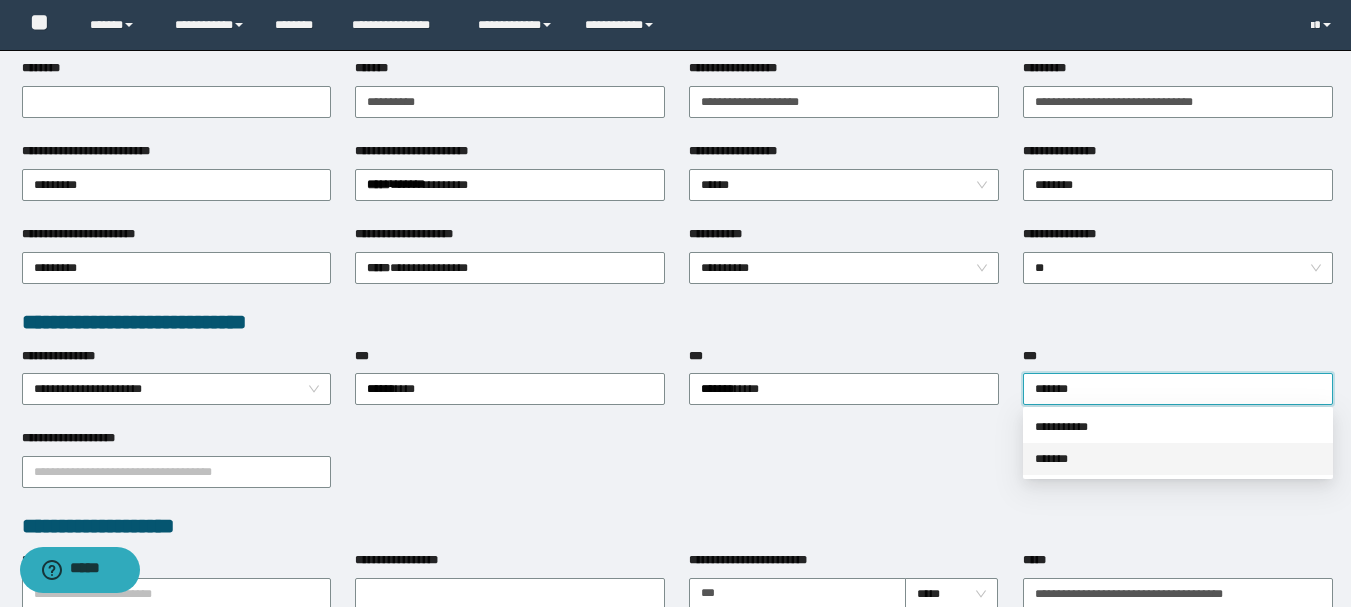 click on "*******" at bounding box center (1178, 459) 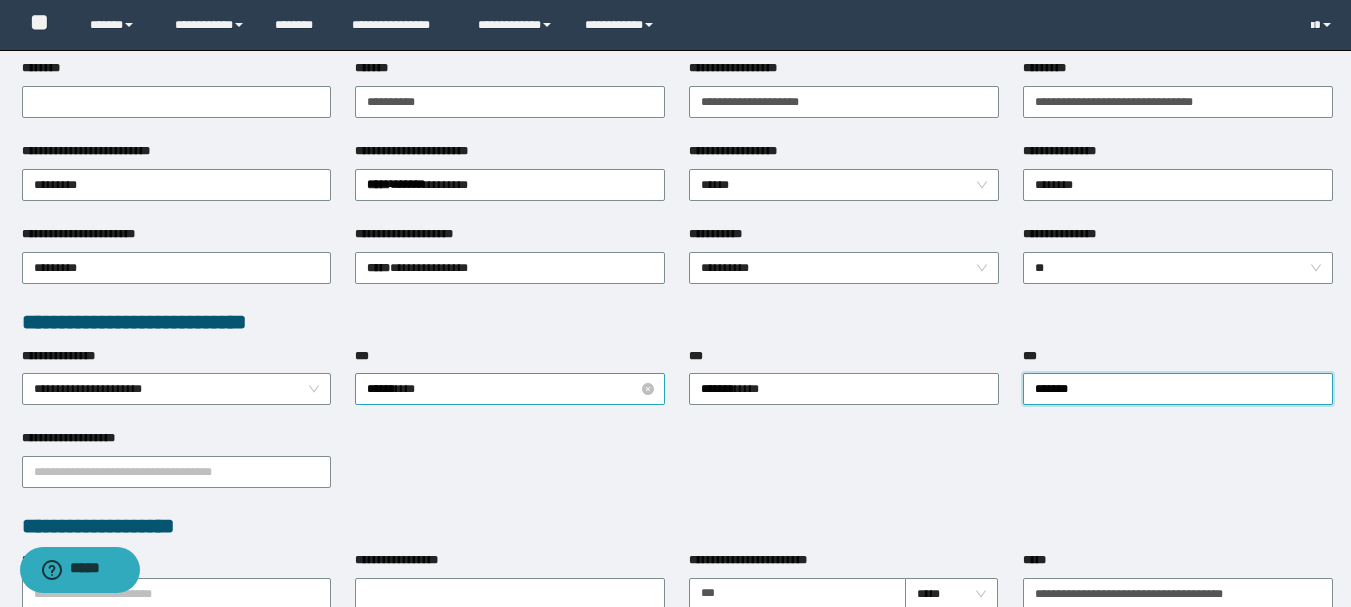 click on "**********" at bounding box center [510, 389] 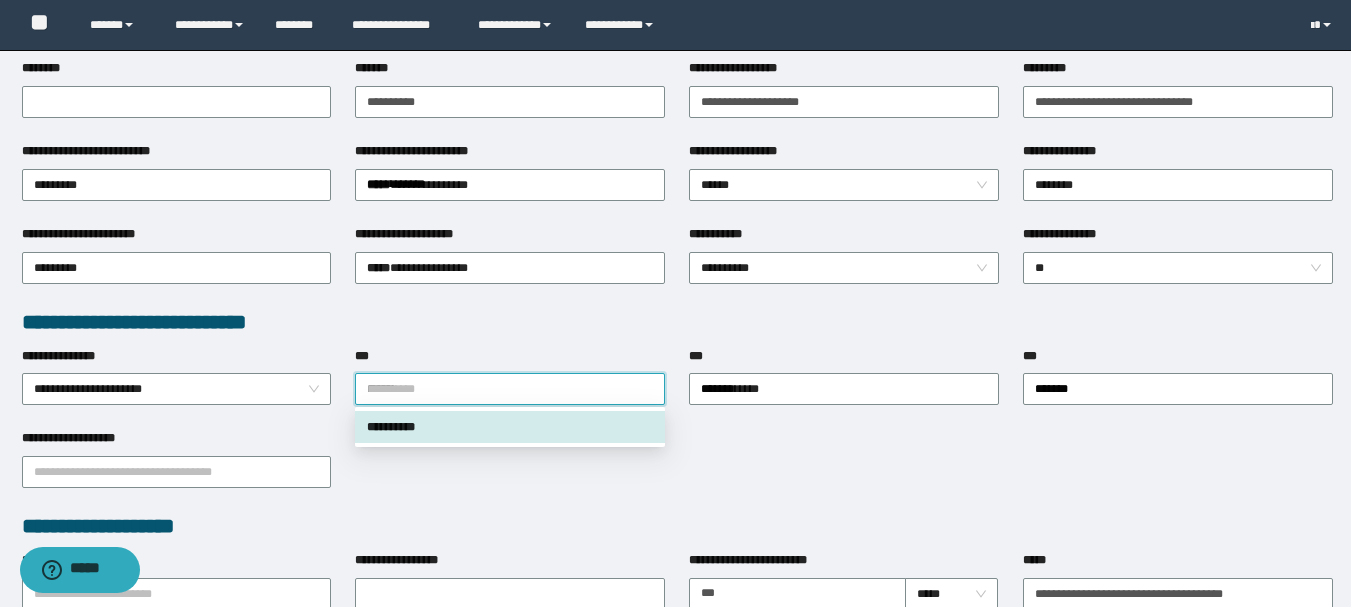 click on "**********" at bounding box center [510, 427] 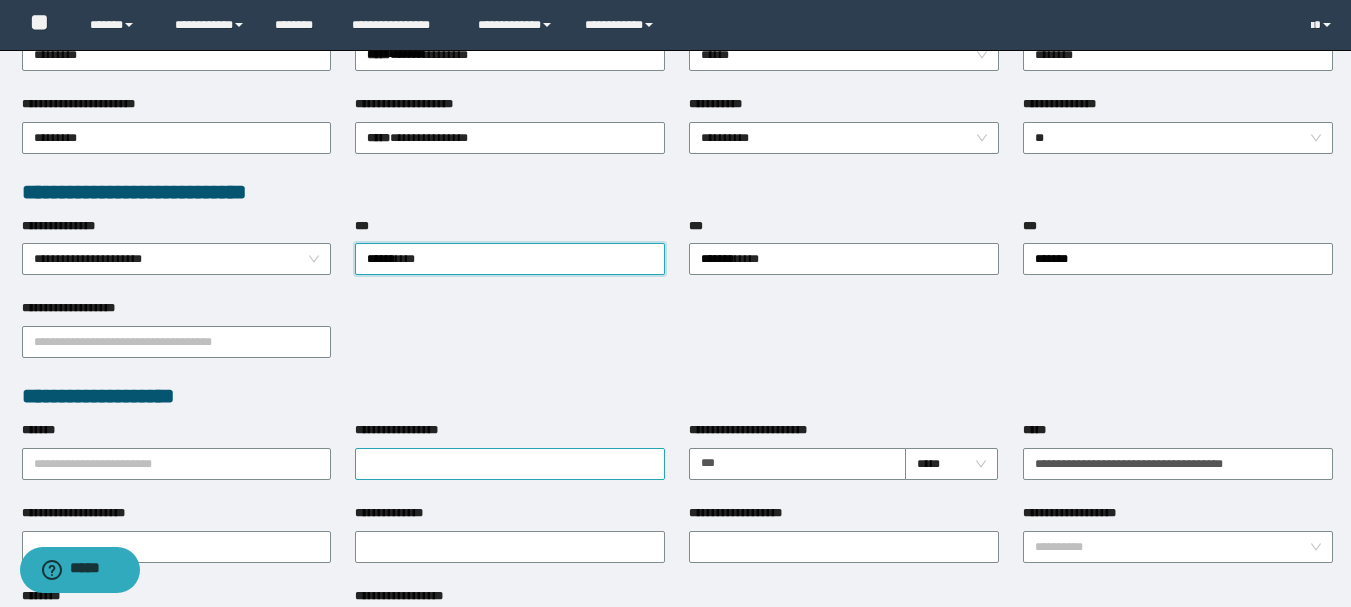 scroll, scrollTop: 600, scrollLeft: 0, axis: vertical 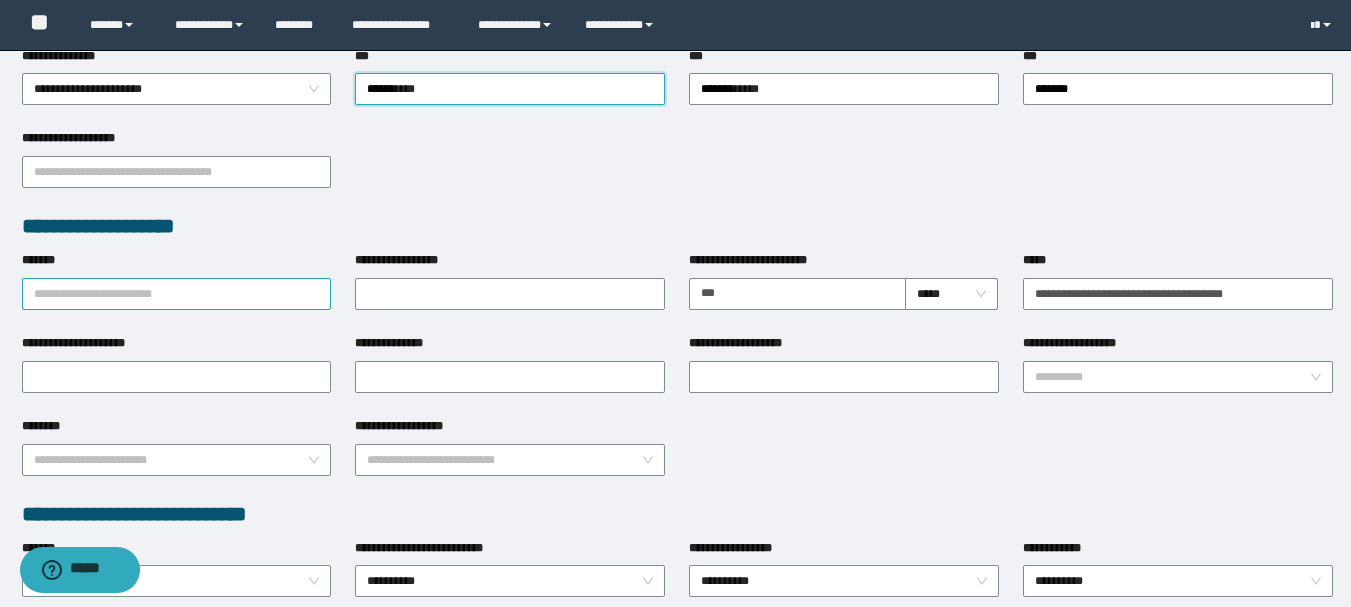 click on "*******" at bounding box center (177, 294) 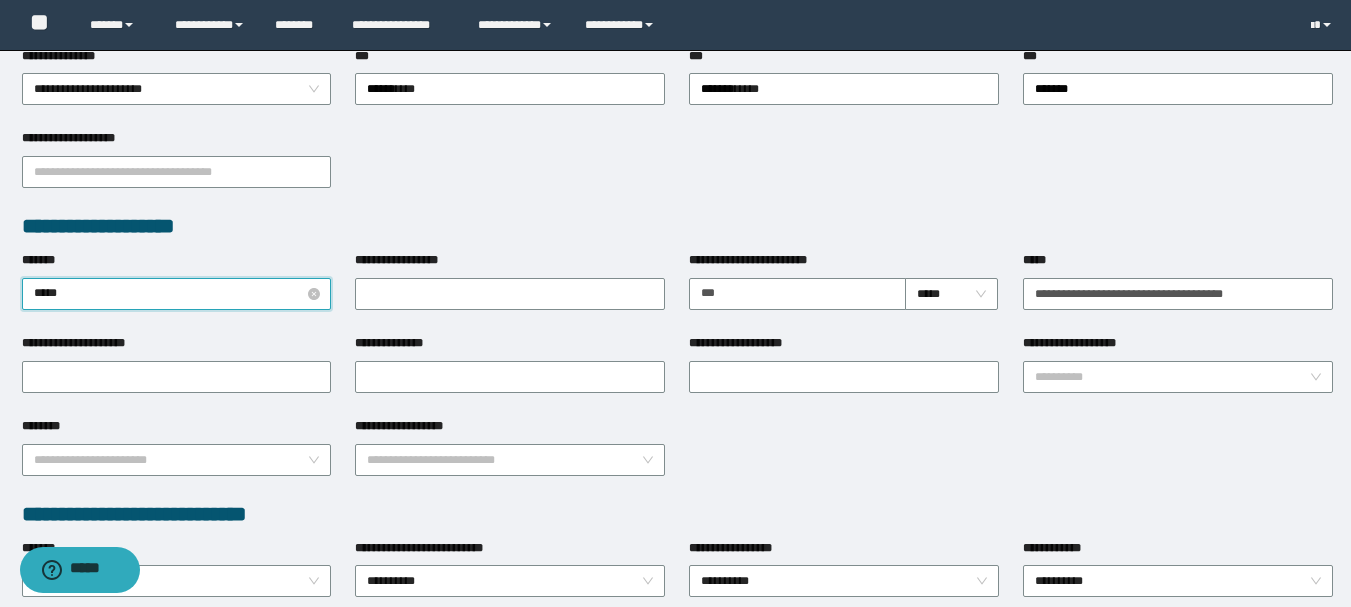 type on "******" 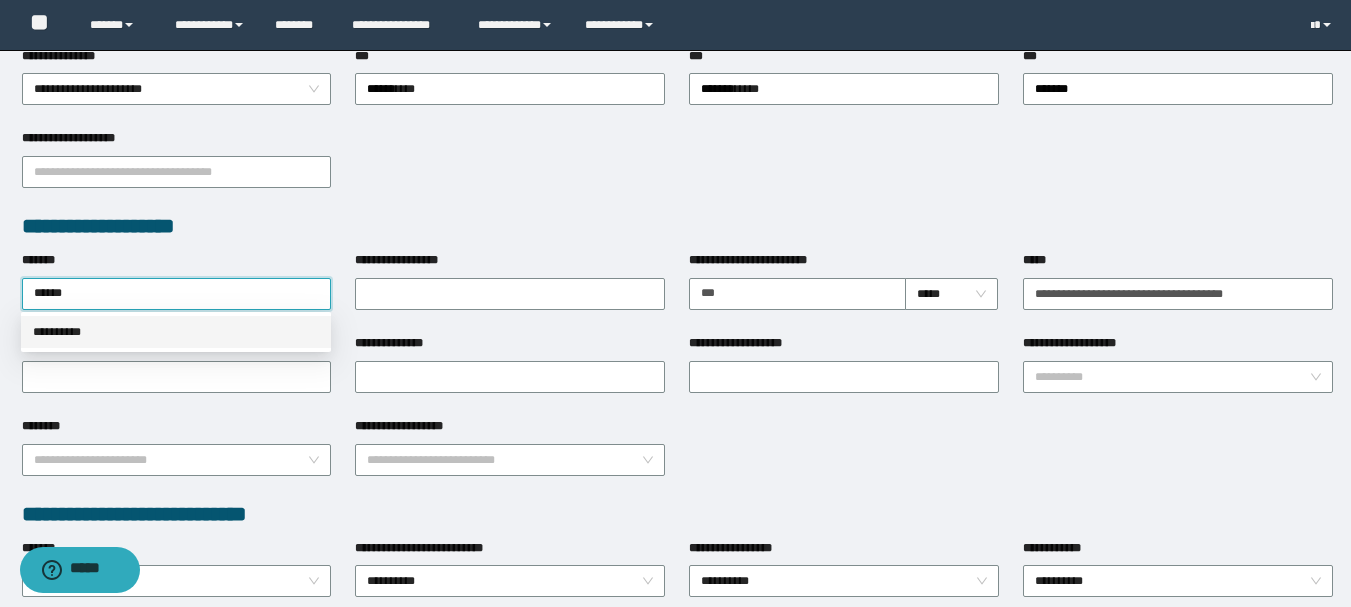 click on "**********" at bounding box center [176, 332] 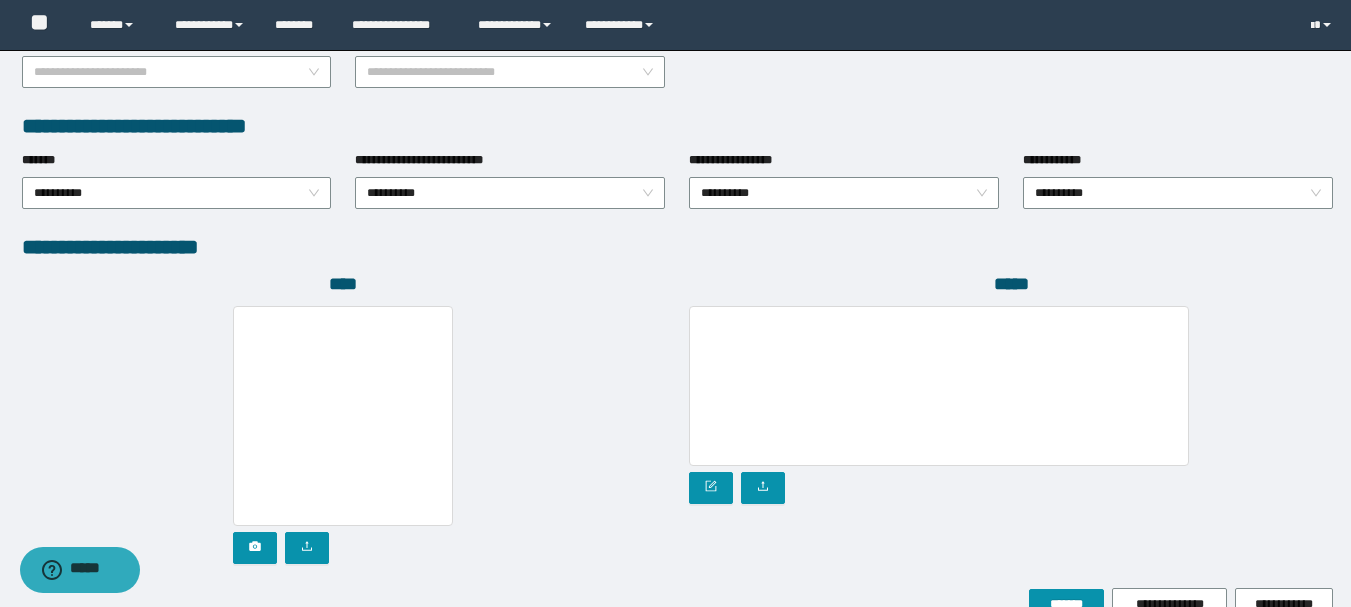 scroll, scrollTop: 1096, scrollLeft: 0, axis: vertical 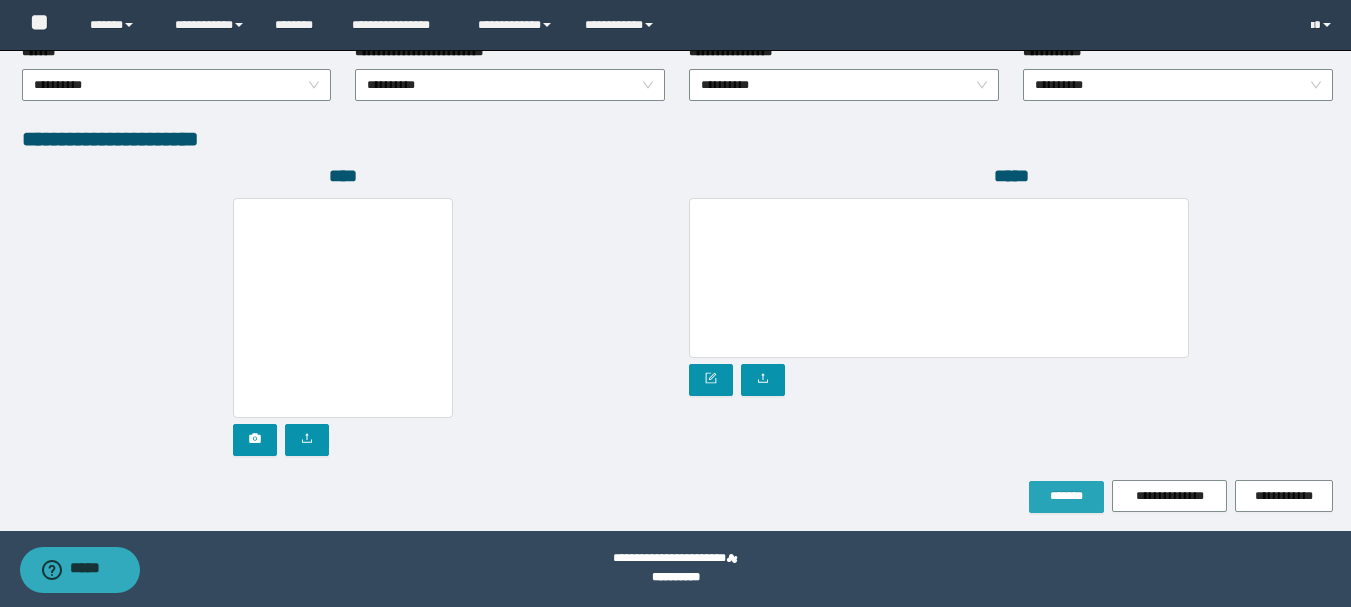 click on "*******" at bounding box center [1066, 496] 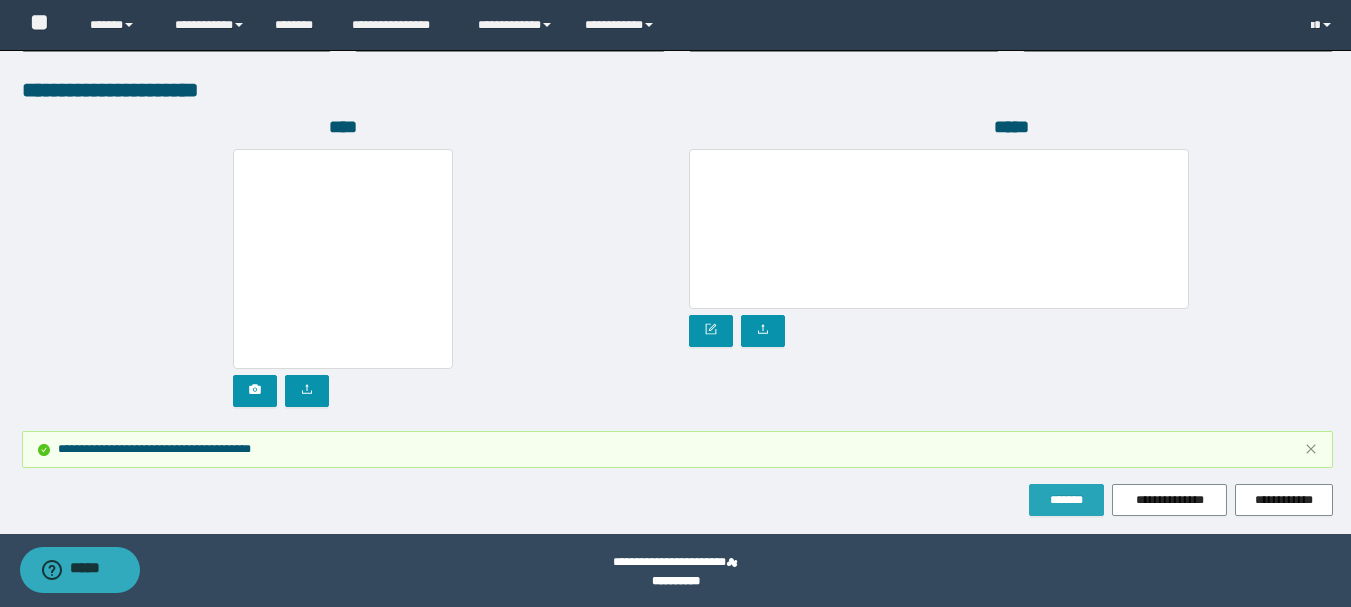 scroll, scrollTop: 1202, scrollLeft: 0, axis: vertical 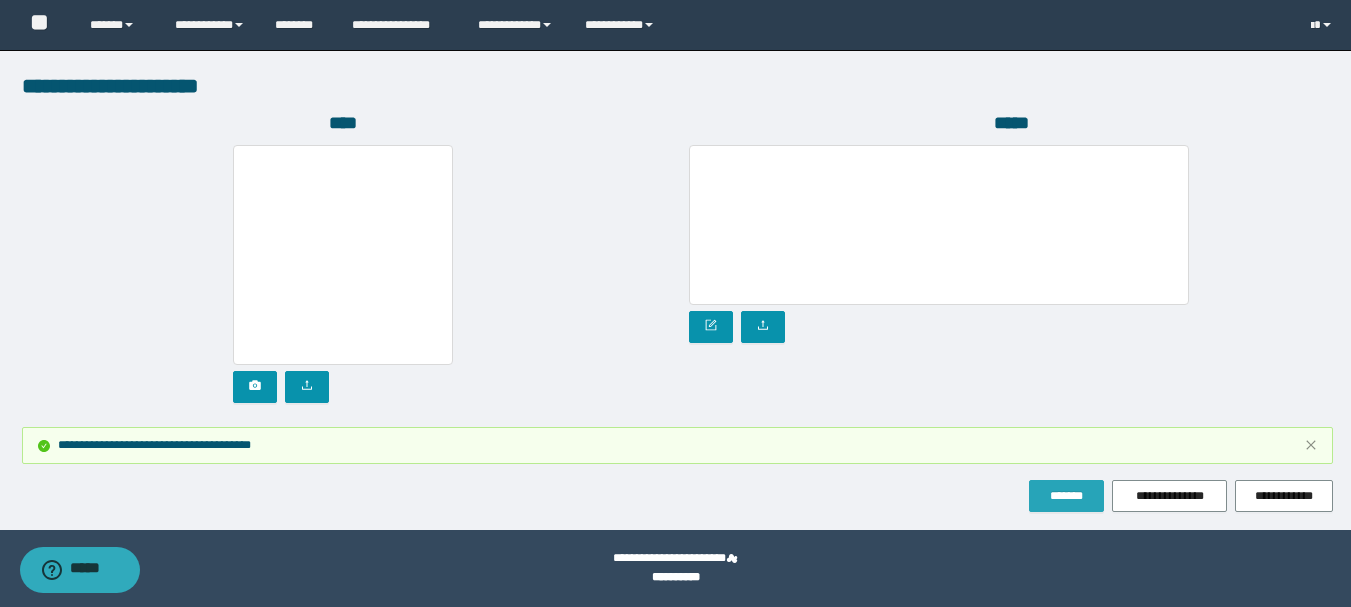 click on "*******" at bounding box center (1066, 496) 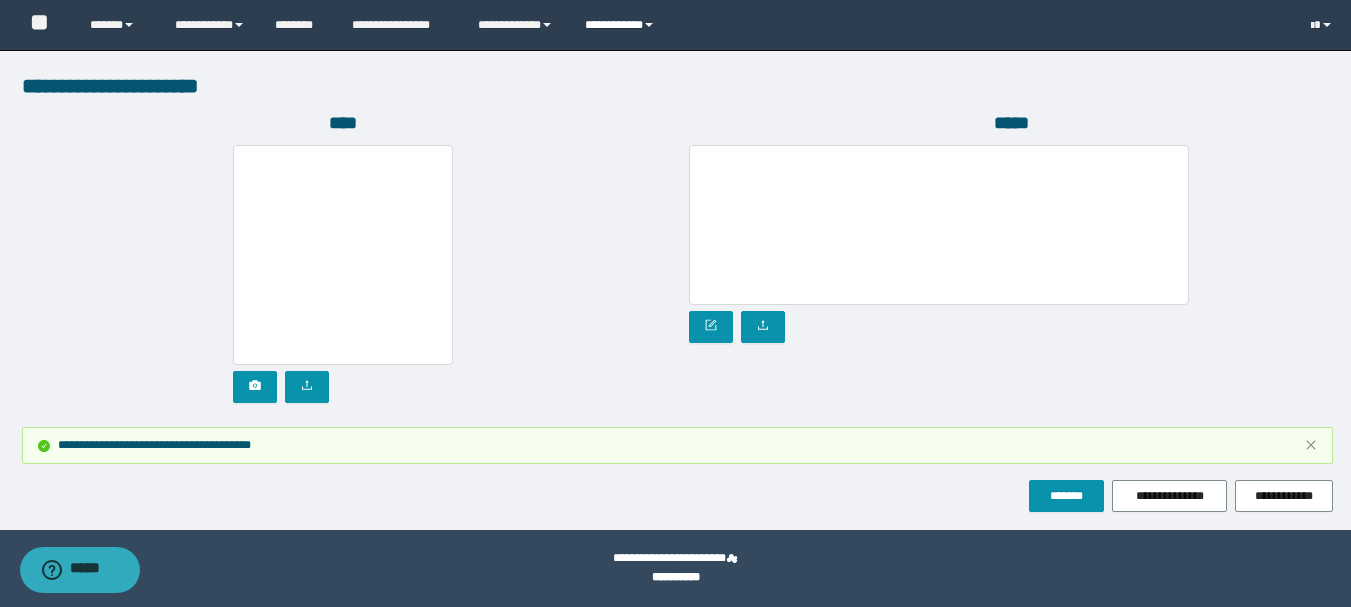 click on "**********" at bounding box center (622, 25) 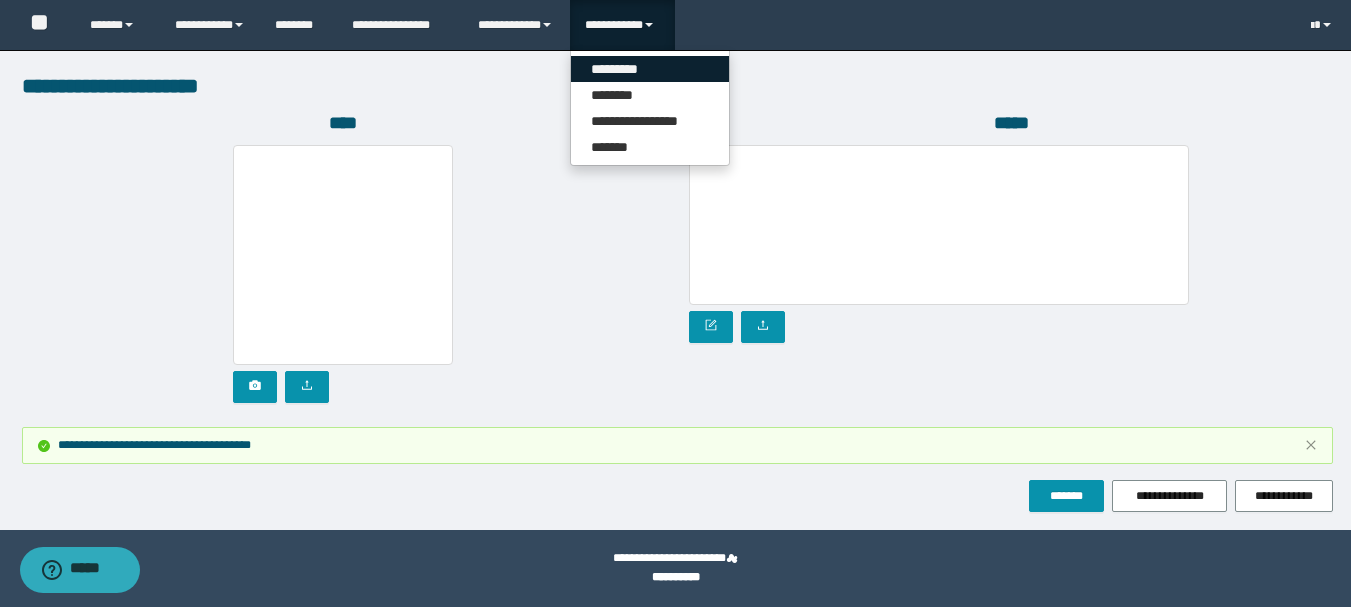 click on "*********" at bounding box center (650, 69) 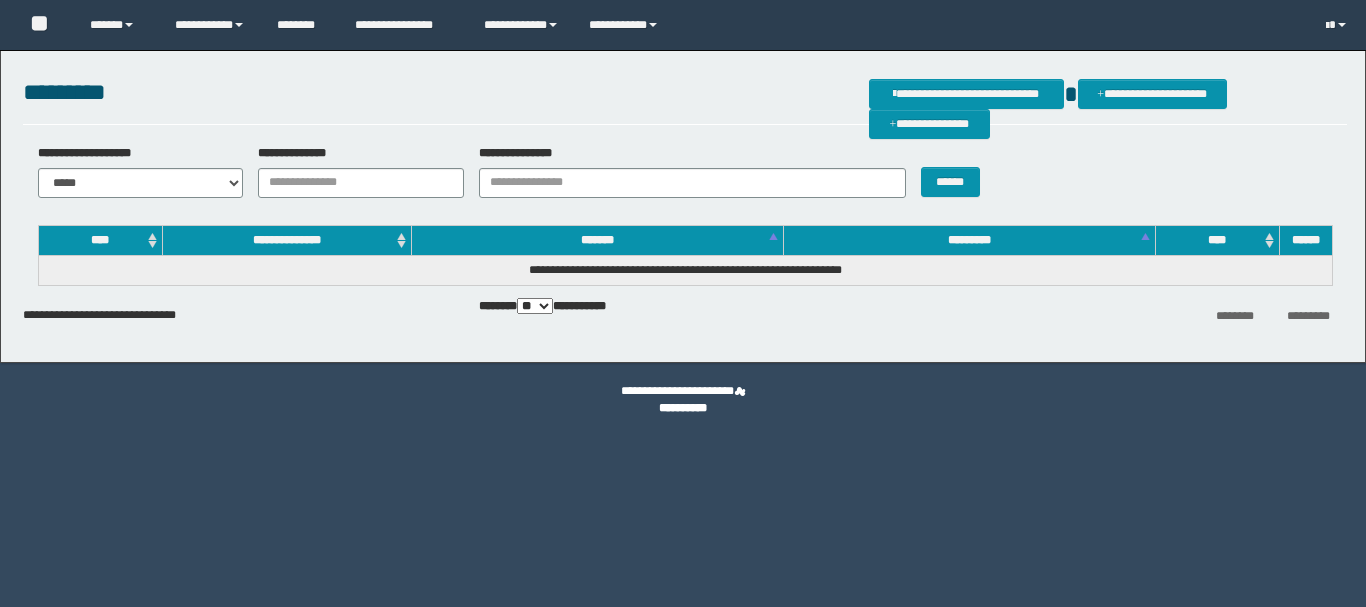 scroll, scrollTop: 0, scrollLeft: 0, axis: both 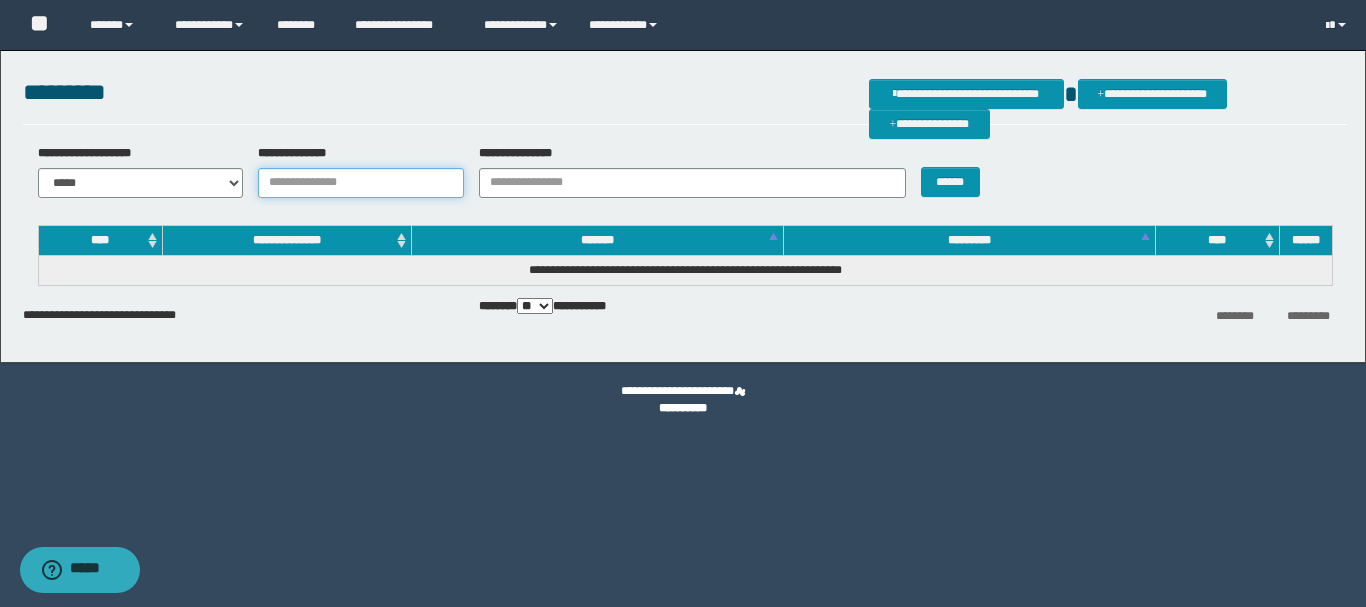 click on "**********" at bounding box center (361, 183) 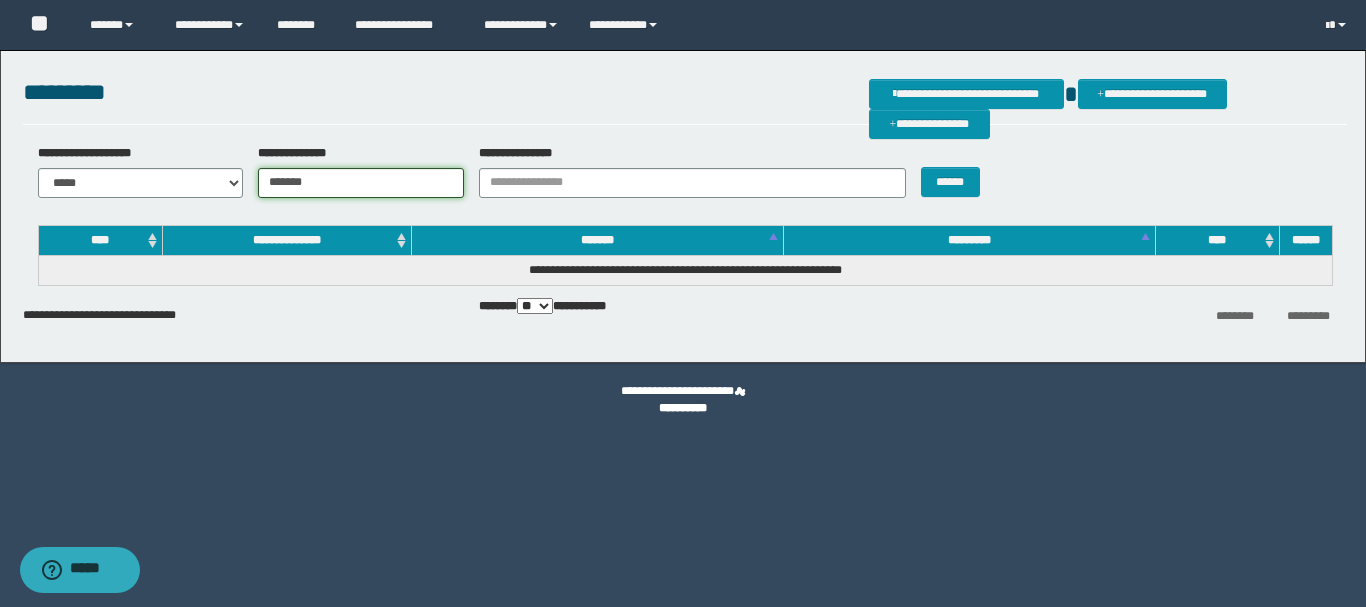 type on "*******" 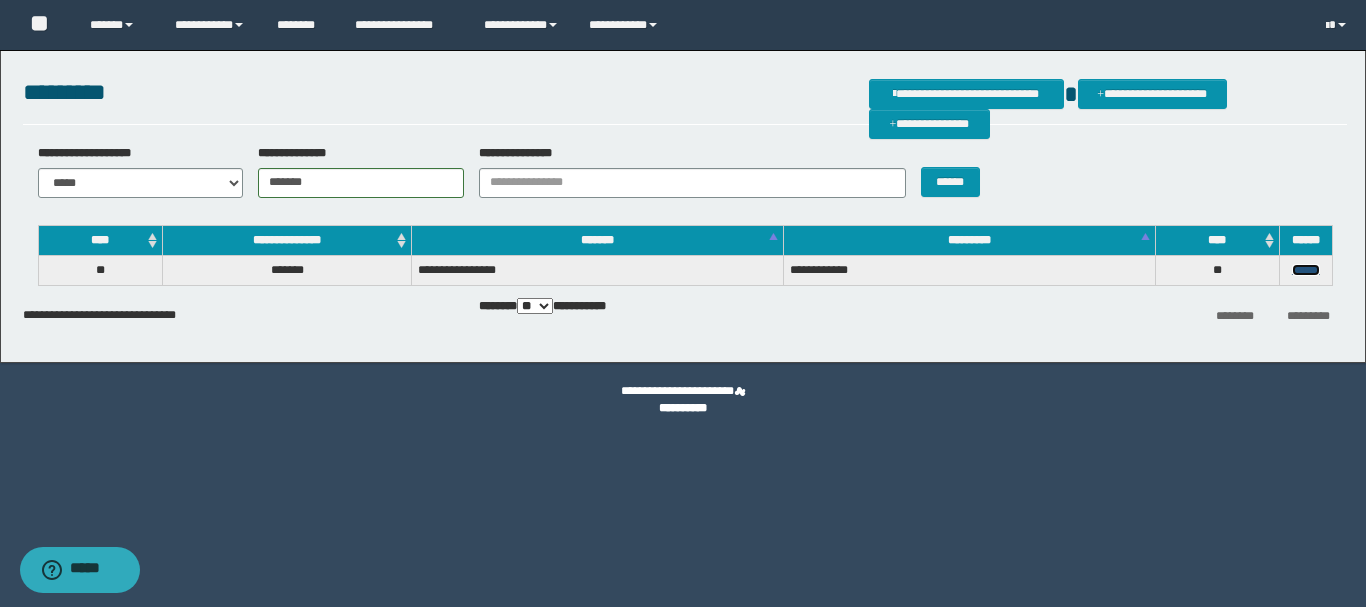 click on "******" at bounding box center [1306, 270] 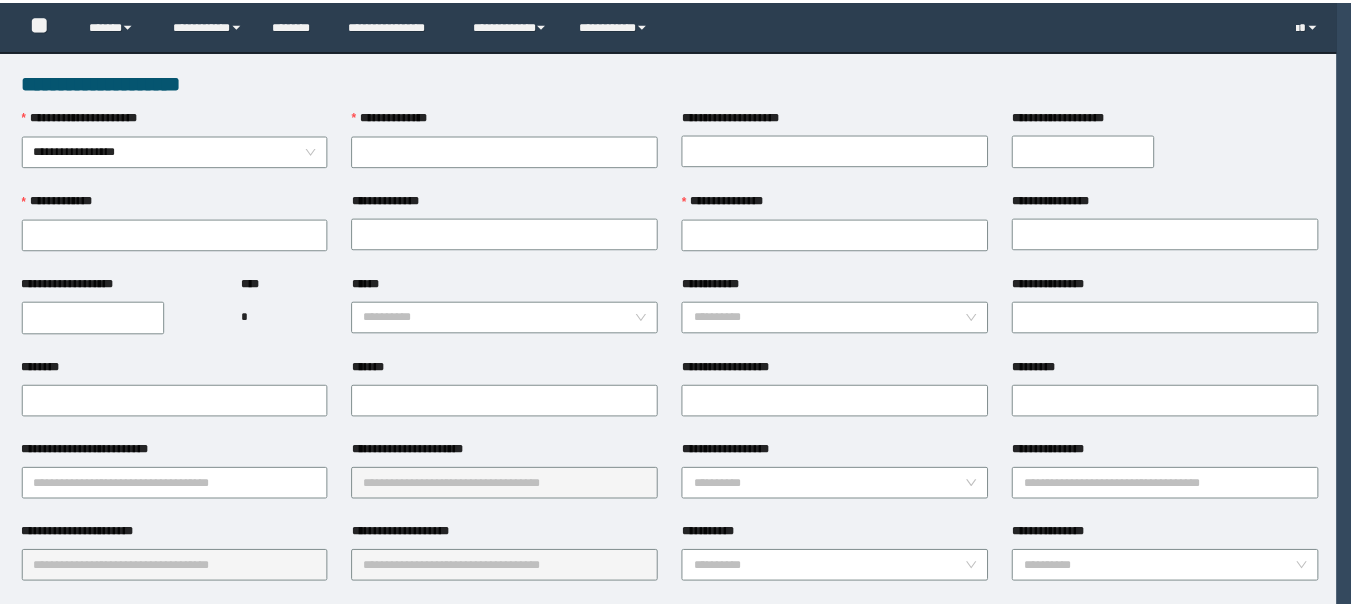 scroll, scrollTop: 0, scrollLeft: 0, axis: both 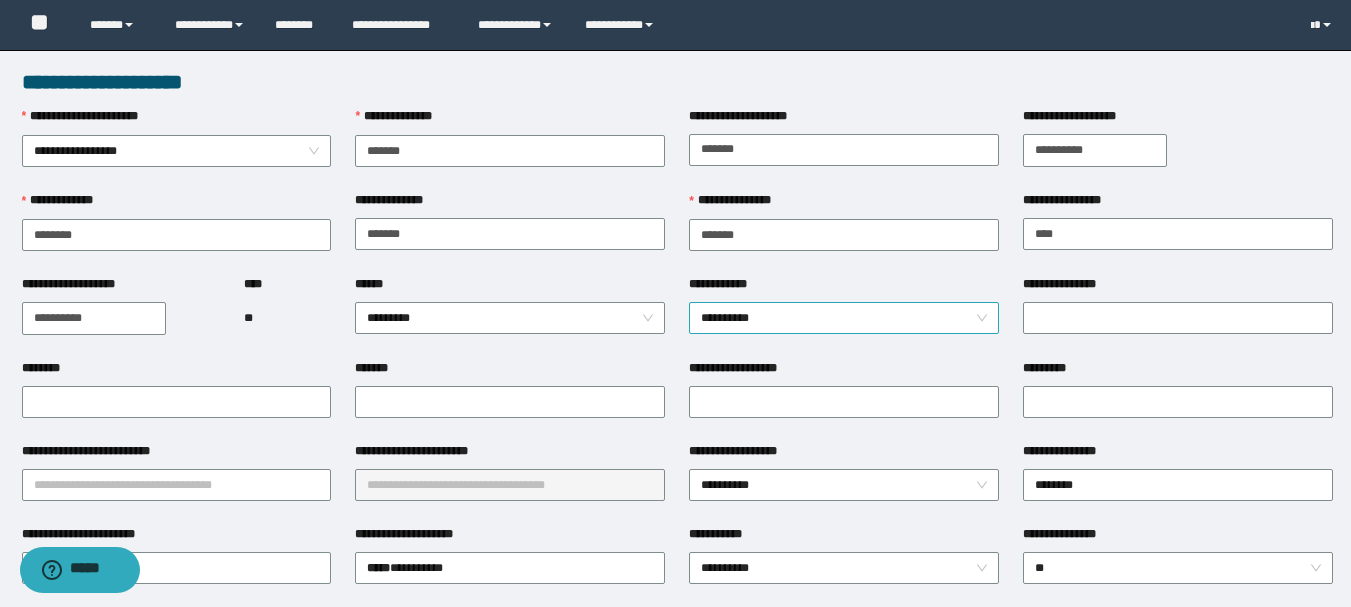 click on "**********" at bounding box center (844, 318) 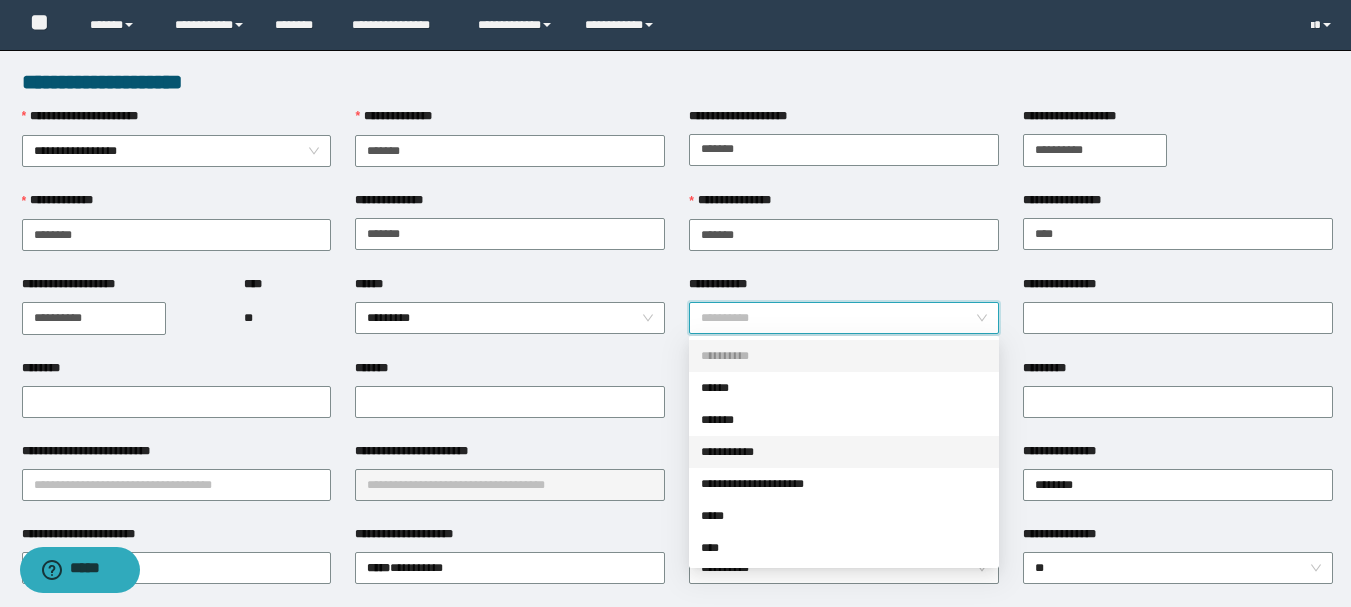 click on "**********" at bounding box center [844, 452] 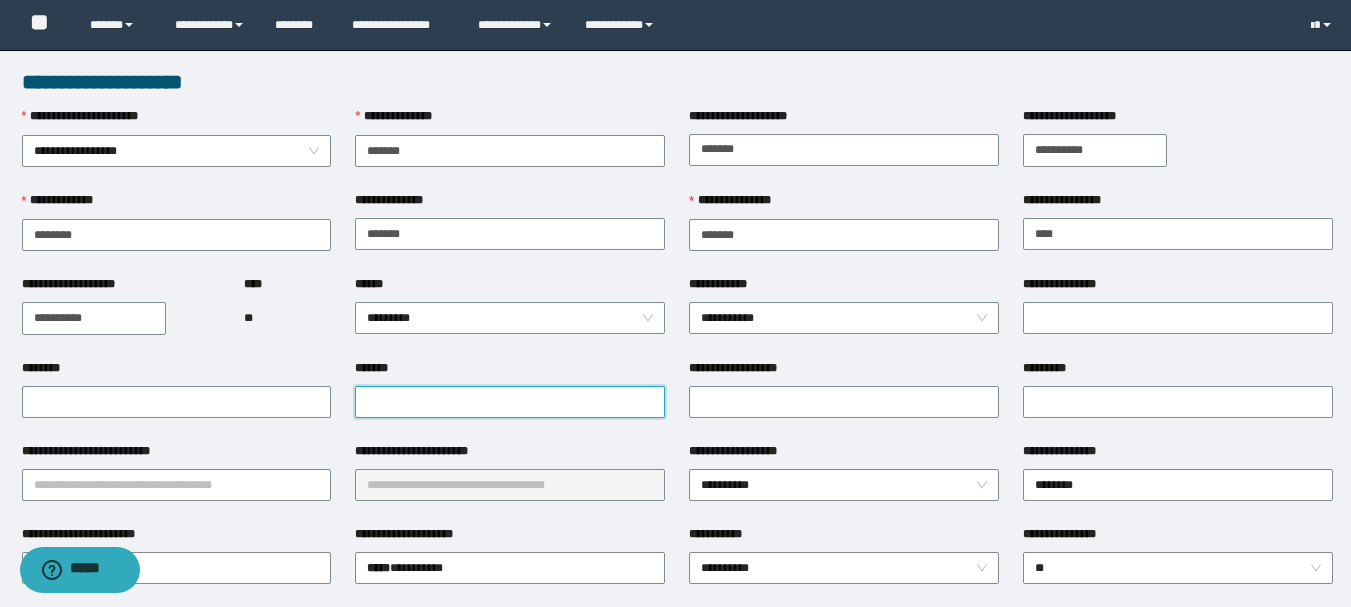 click on "*******" at bounding box center [510, 402] 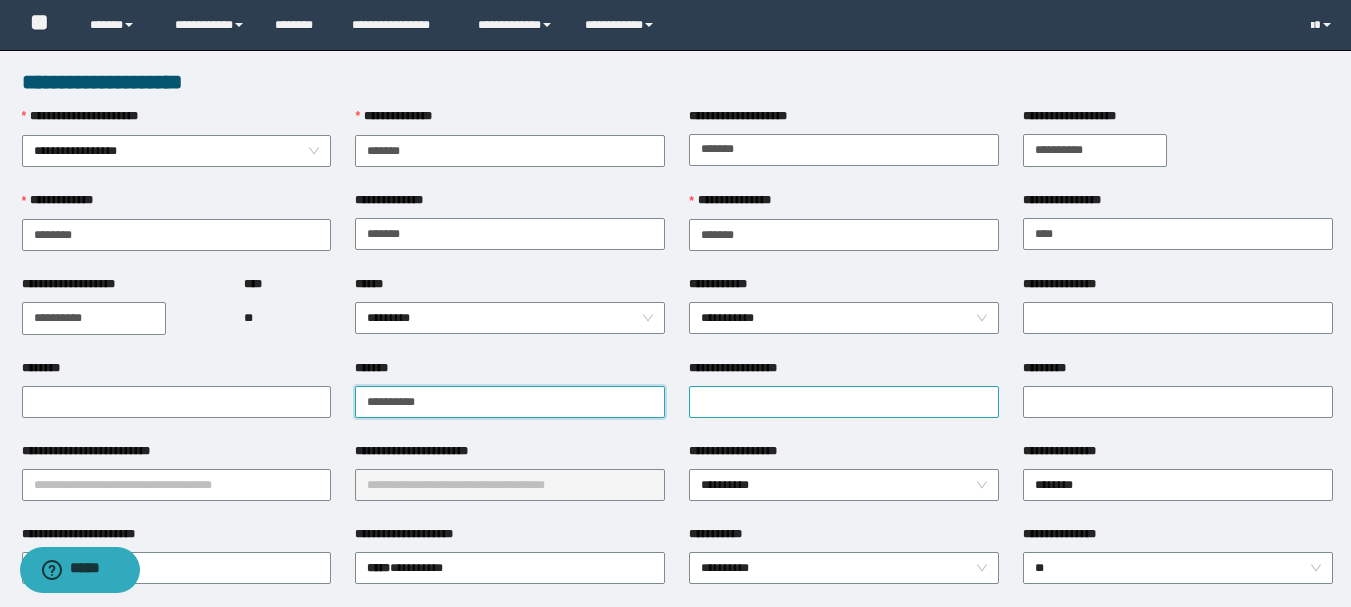 type on "**********" 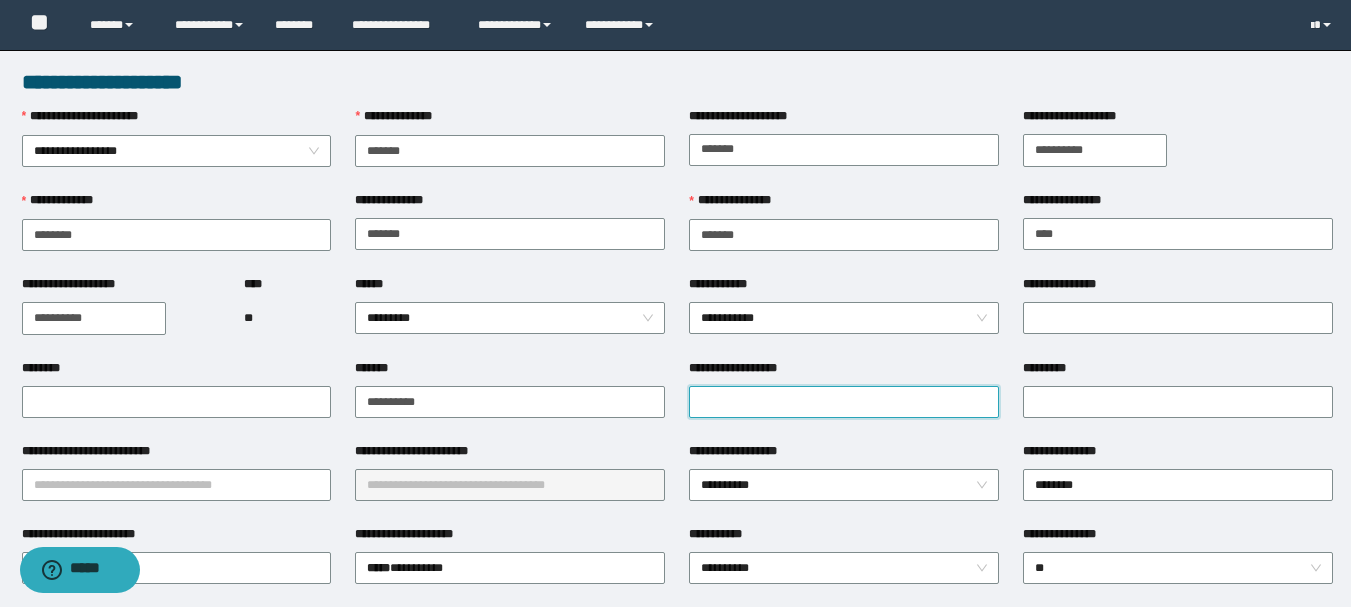 click on "**********" at bounding box center (844, 402) 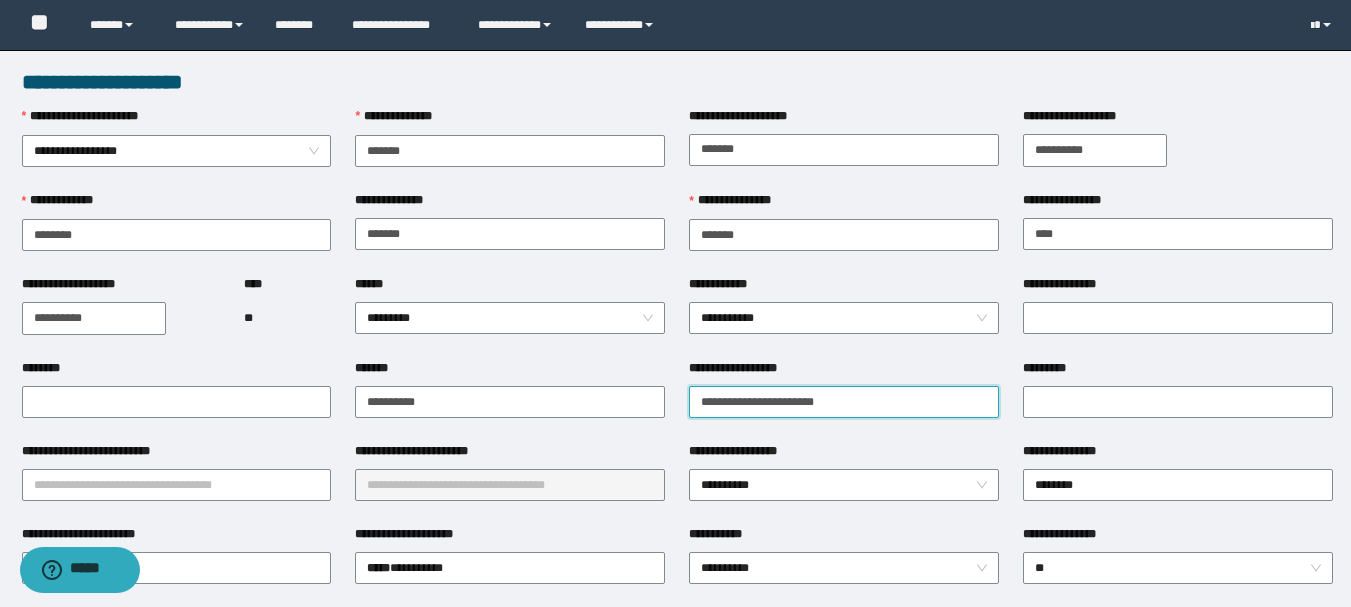 type on "**********" 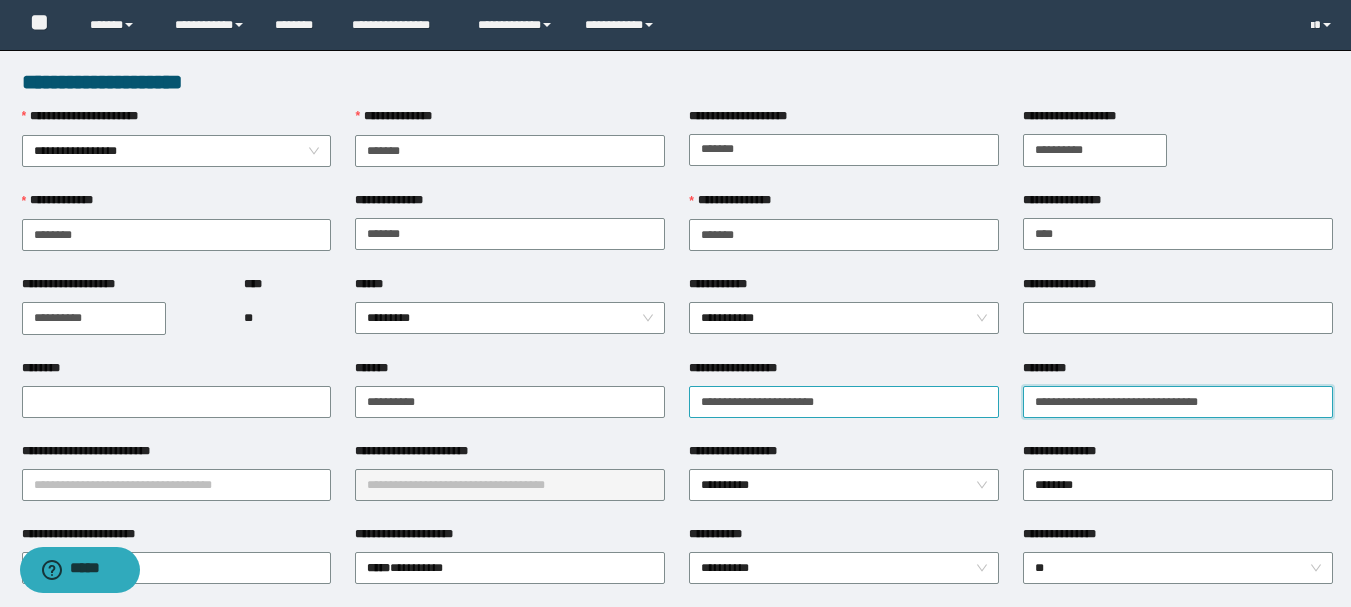 type on "**********" 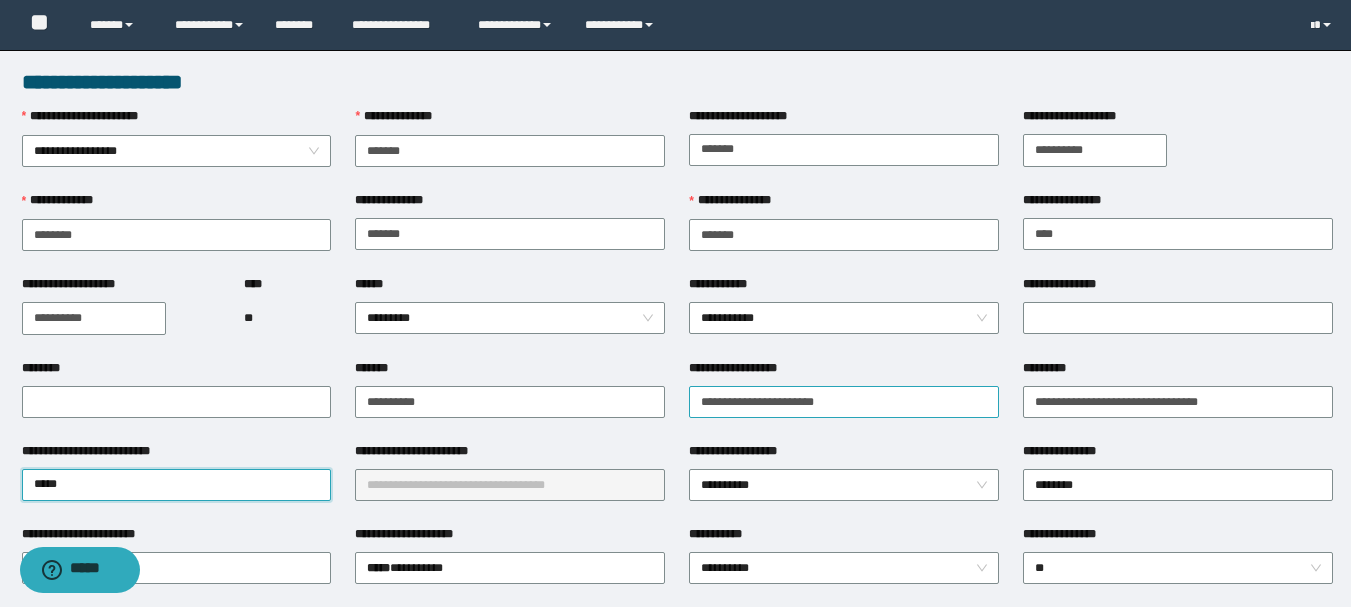 type on "******" 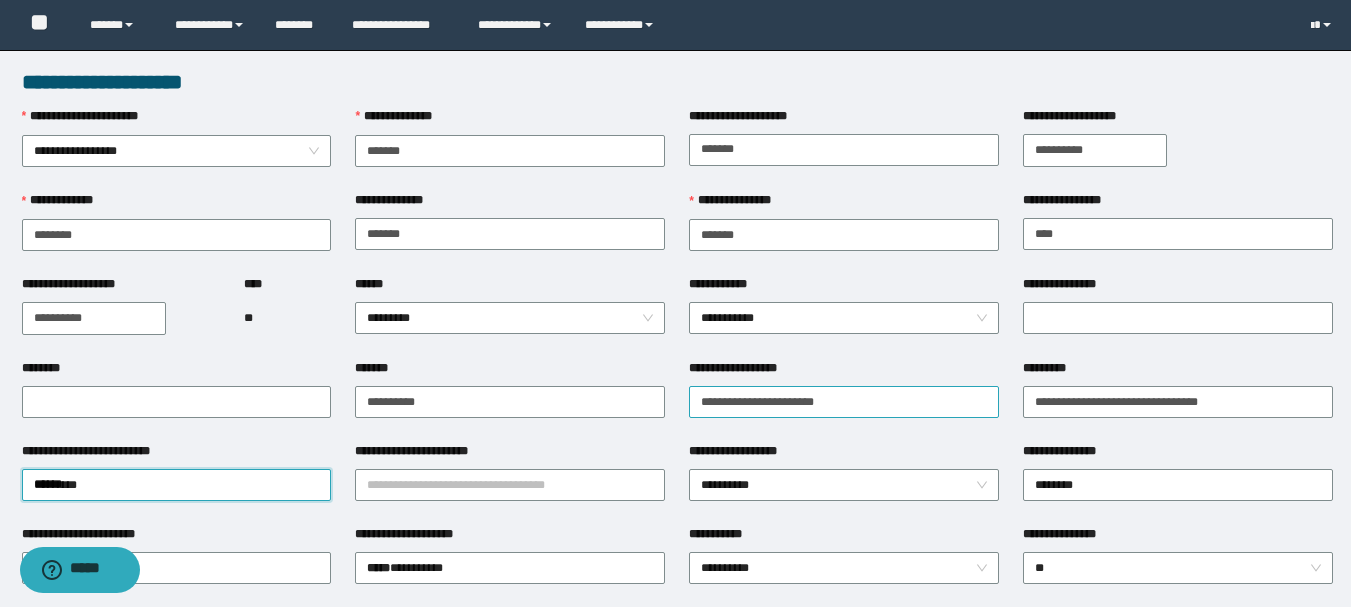 type 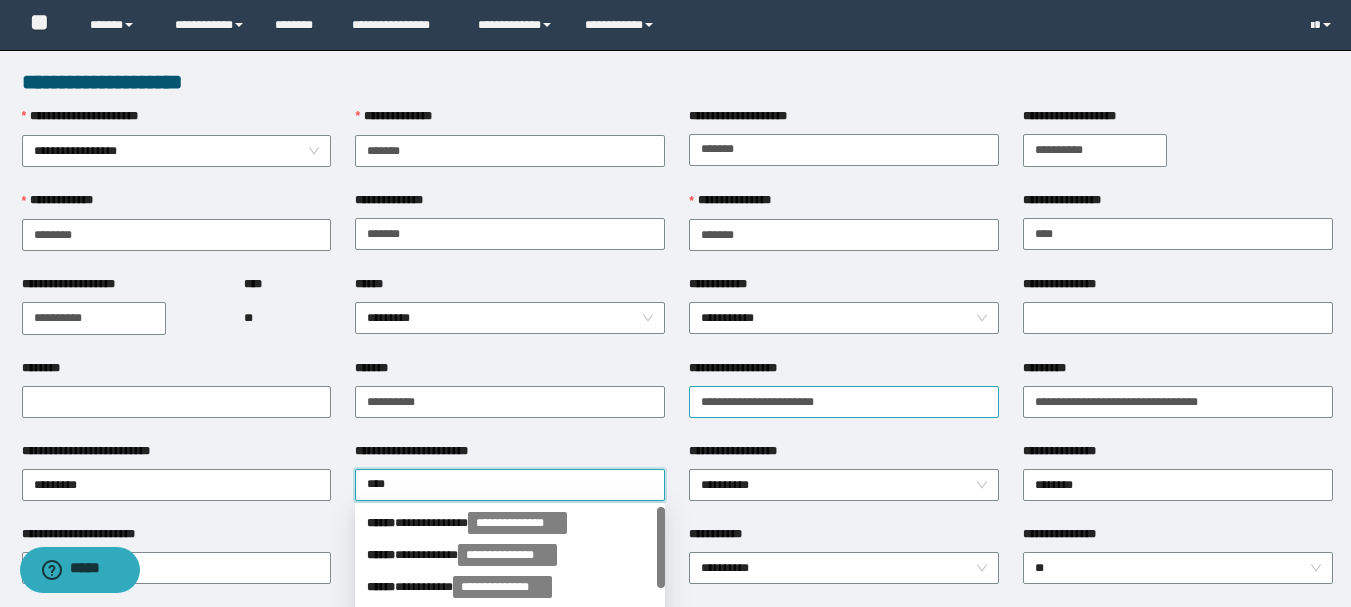 type on "*****" 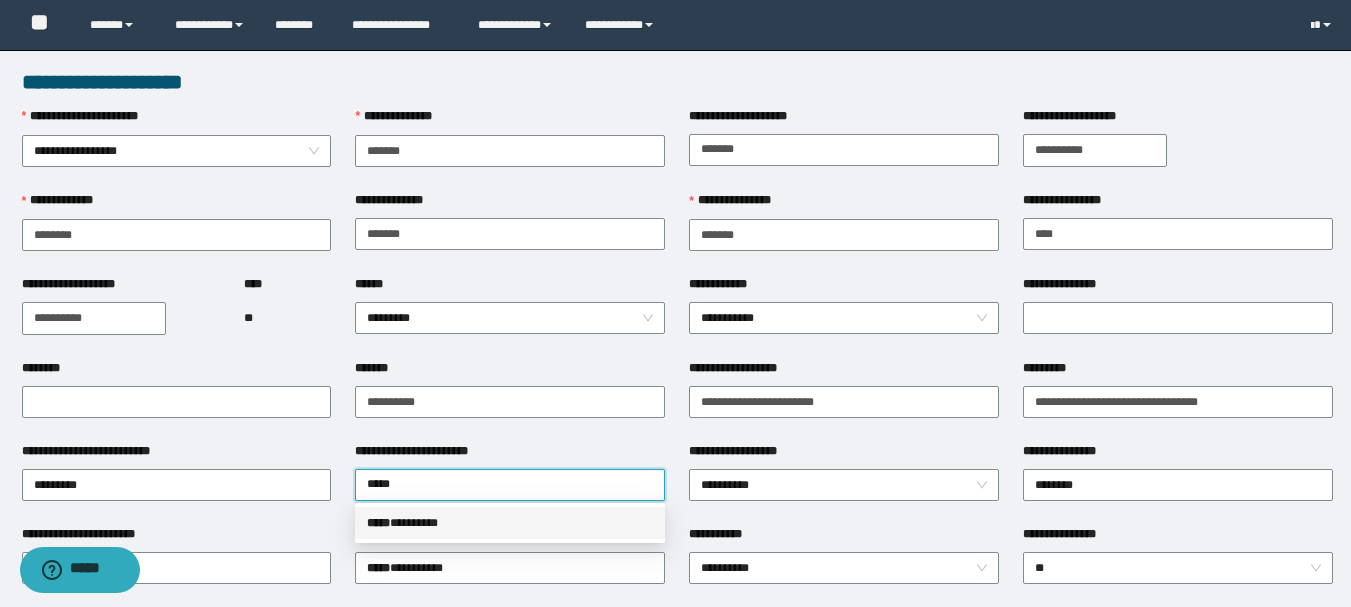 click on "***** * *******" at bounding box center (510, 523) 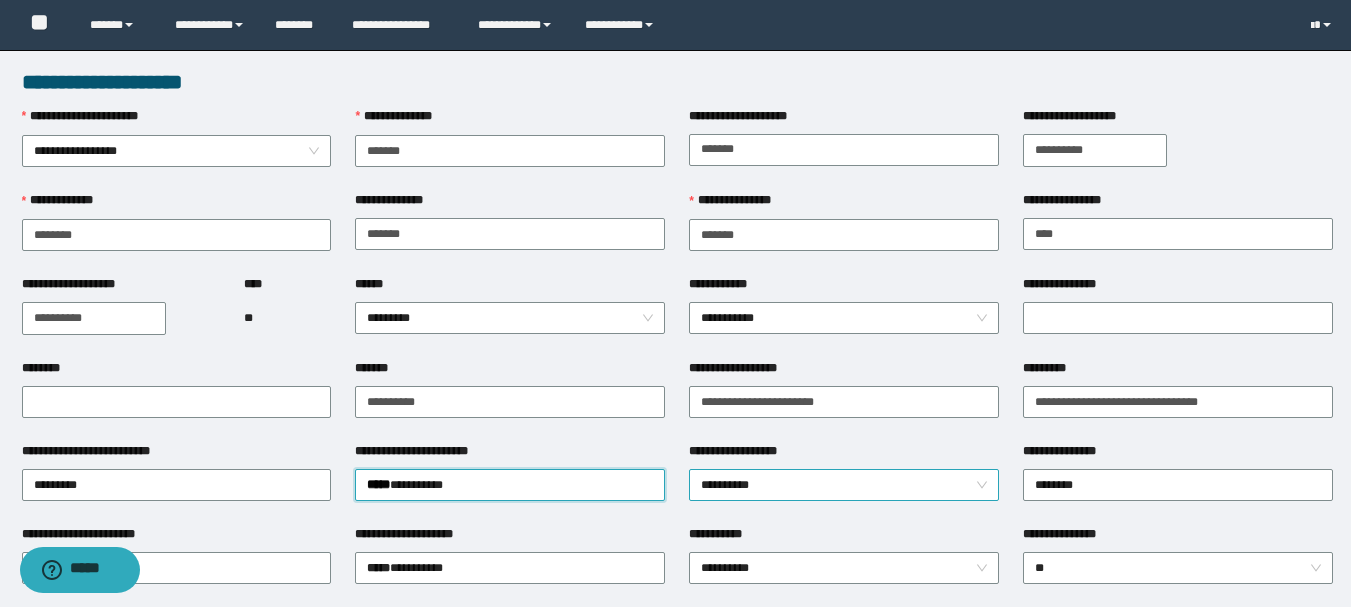 click on "**********" at bounding box center [844, 485] 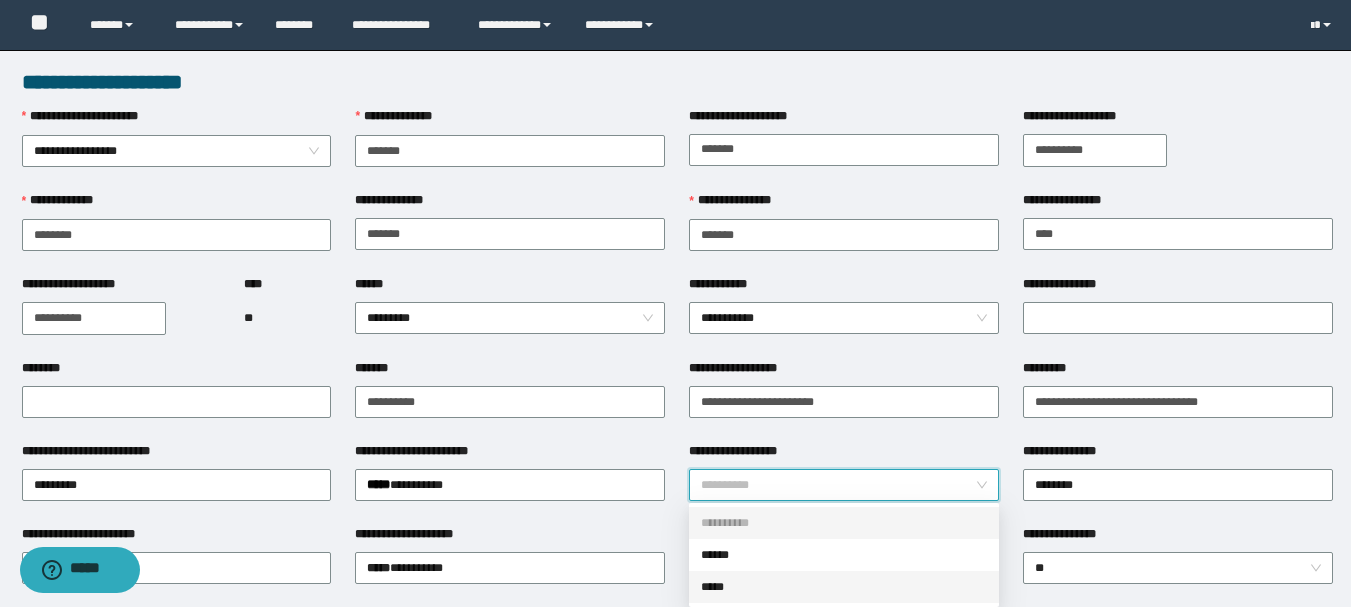 click on "*****" at bounding box center [844, 587] 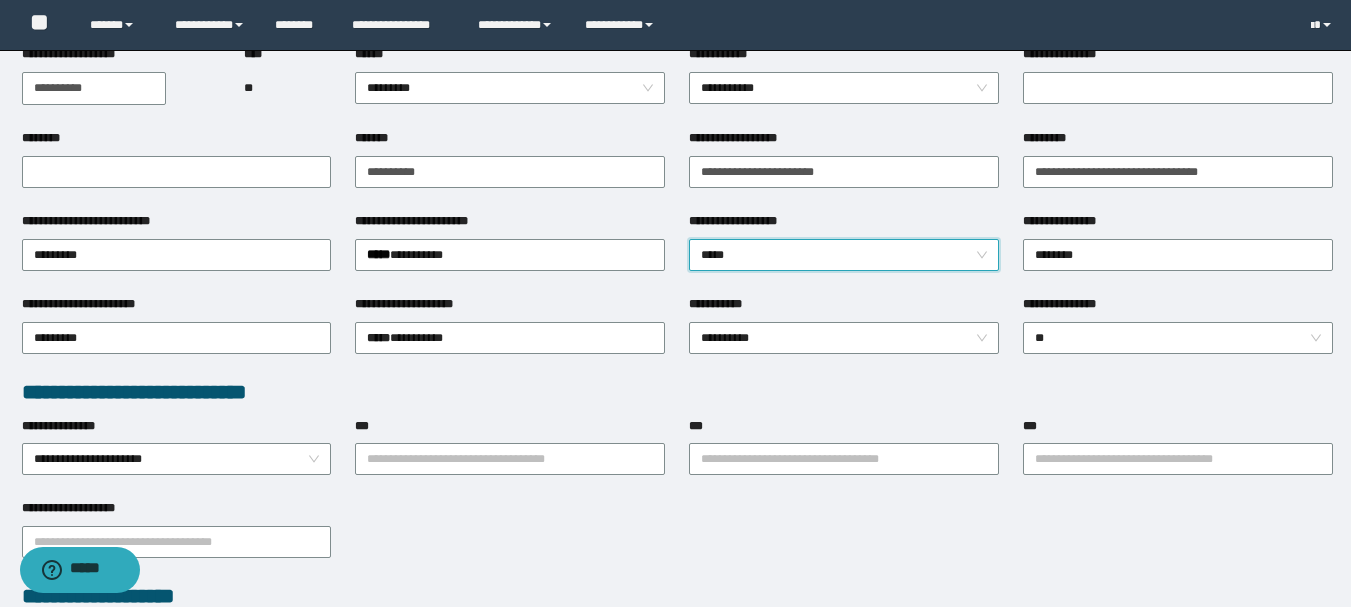 scroll, scrollTop: 400, scrollLeft: 0, axis: vertical 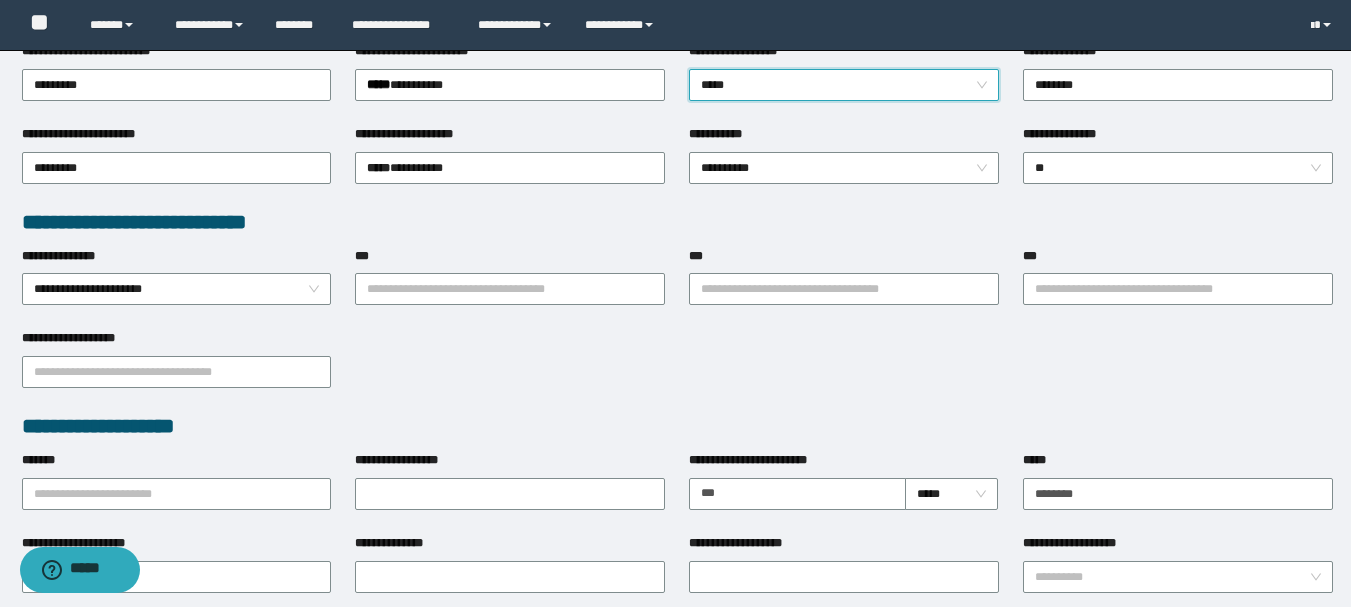 click on "**********" at bounding box center [844, 138] 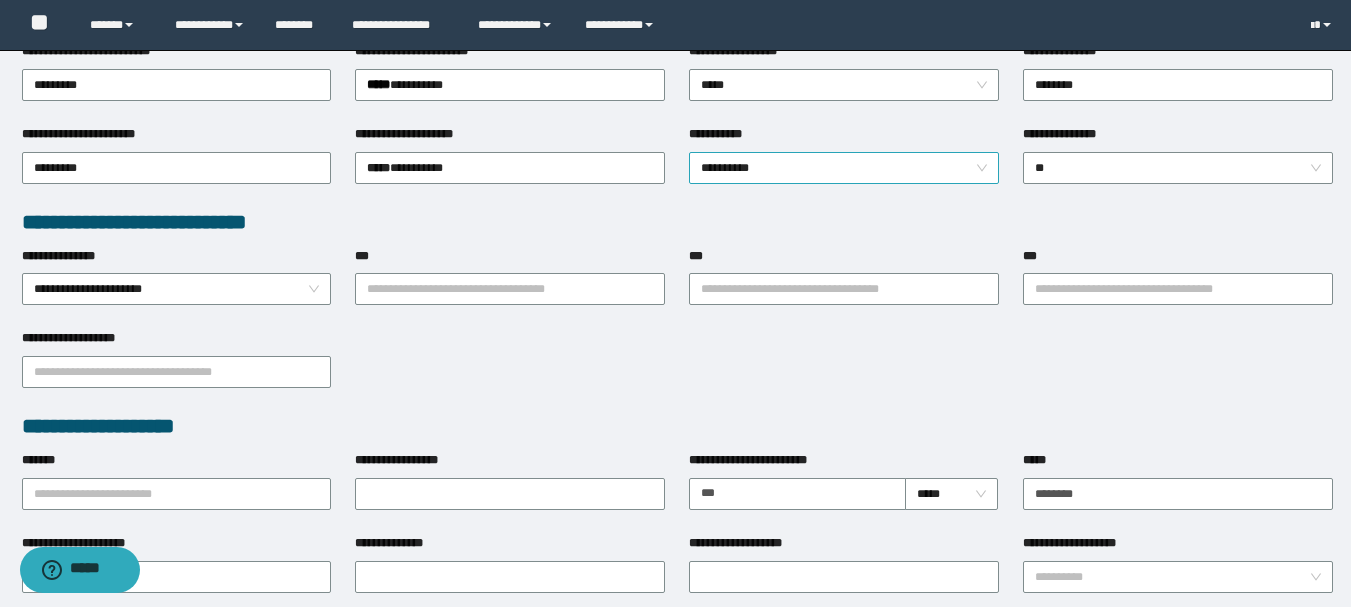 click on "**********" at bounding box center [844, 168] 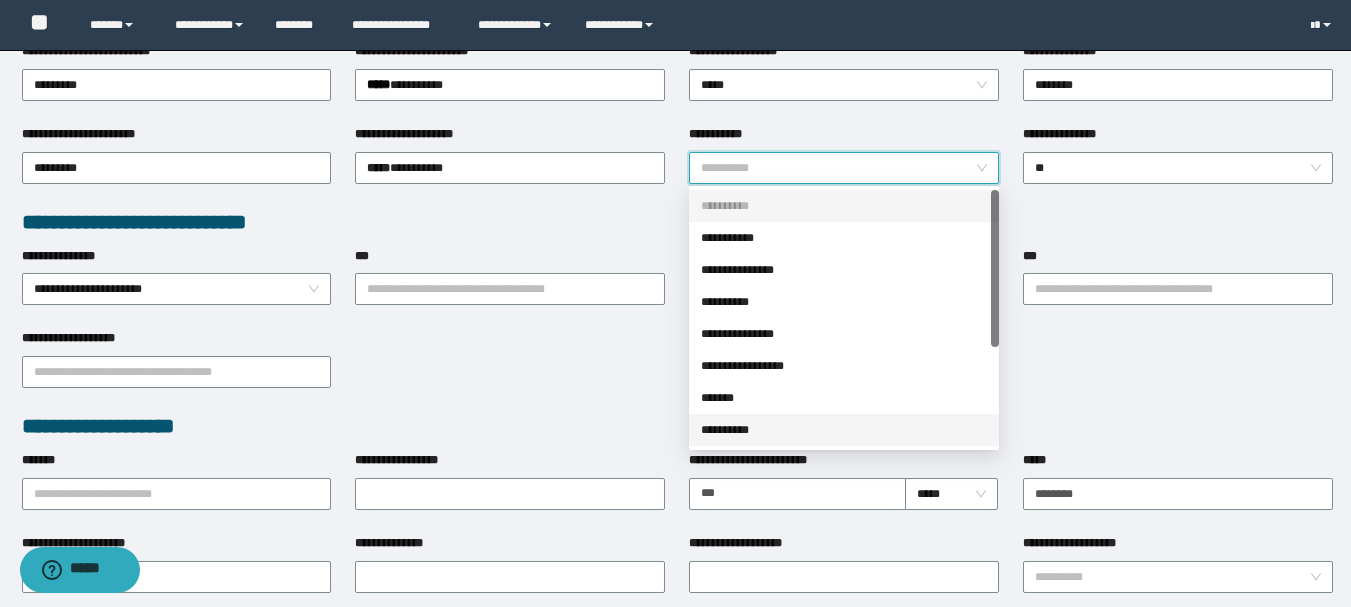click on "**********" at bounding box center [844, 430] 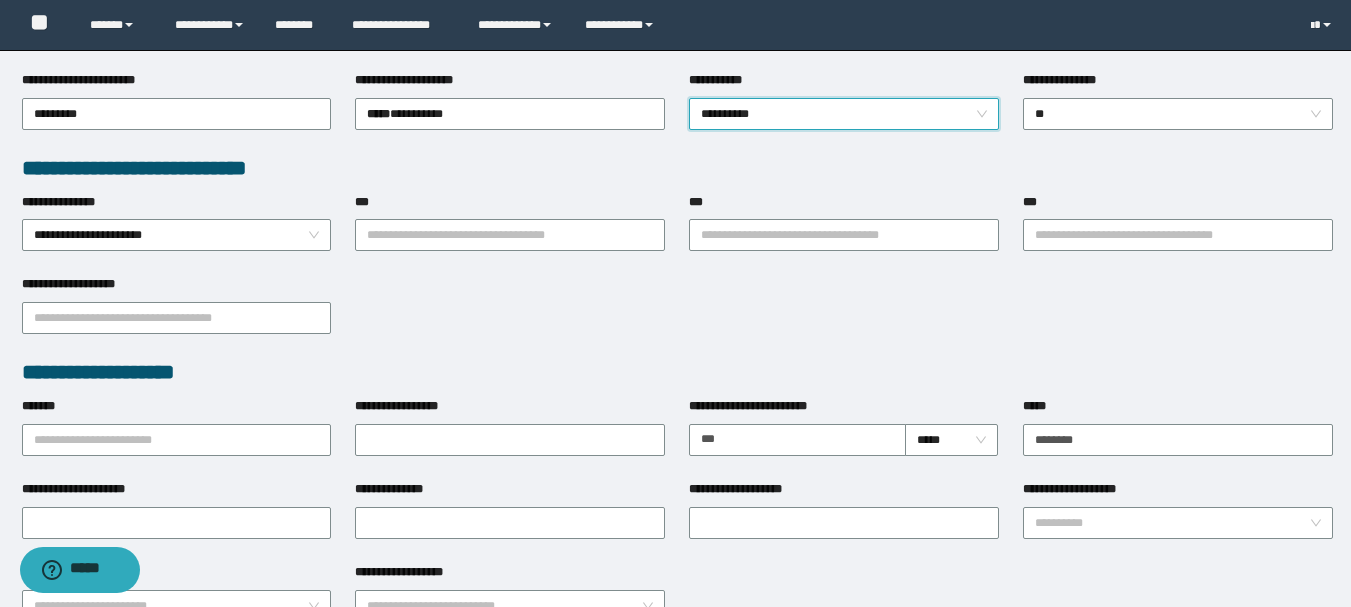 scroll, scrollTop: 500, scrollLeft: 0, axis: vertical 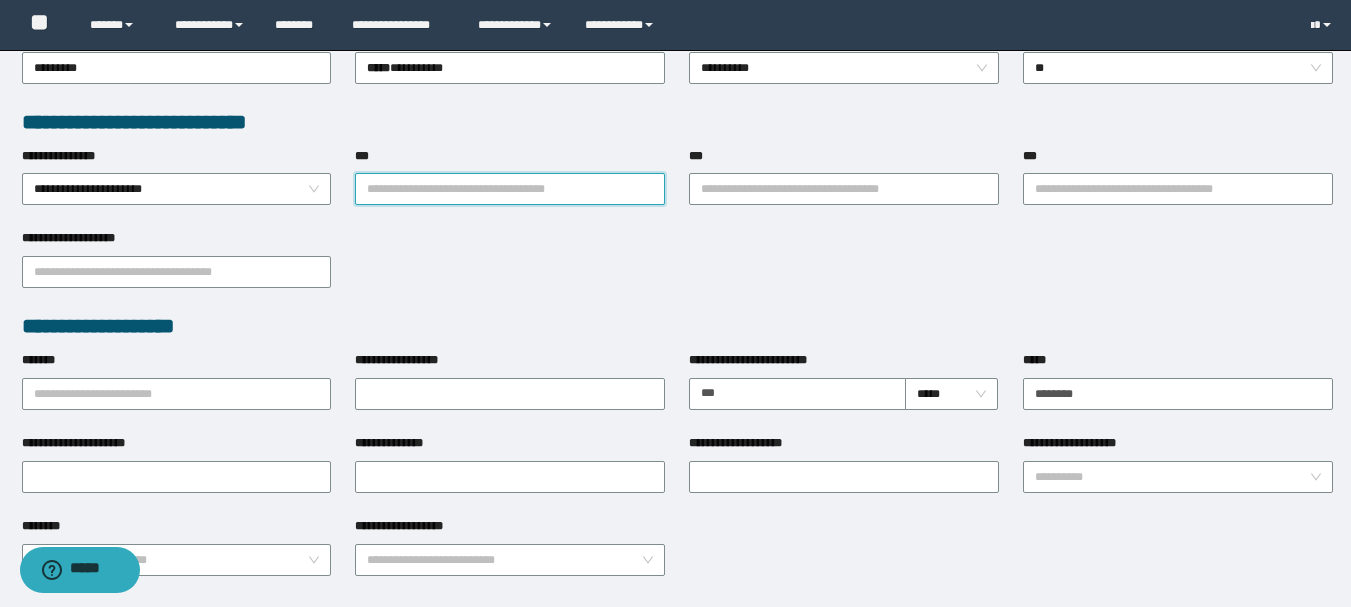 click on "***" at bounding box center (510, 189) 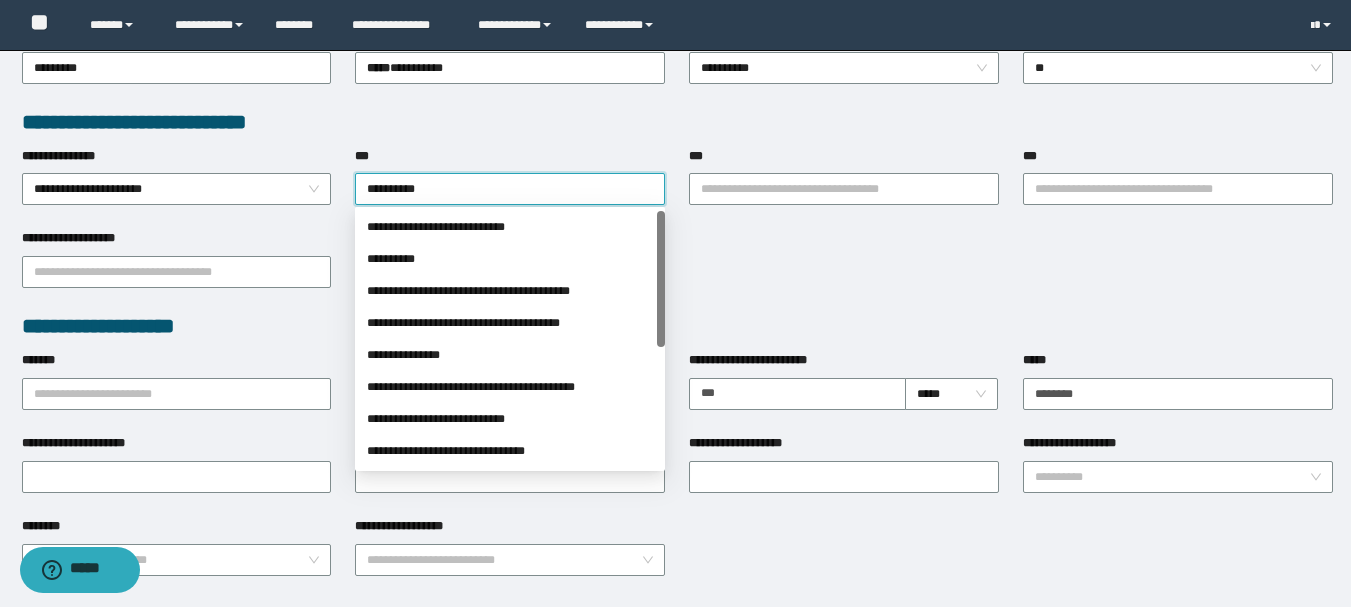 type on "**********" 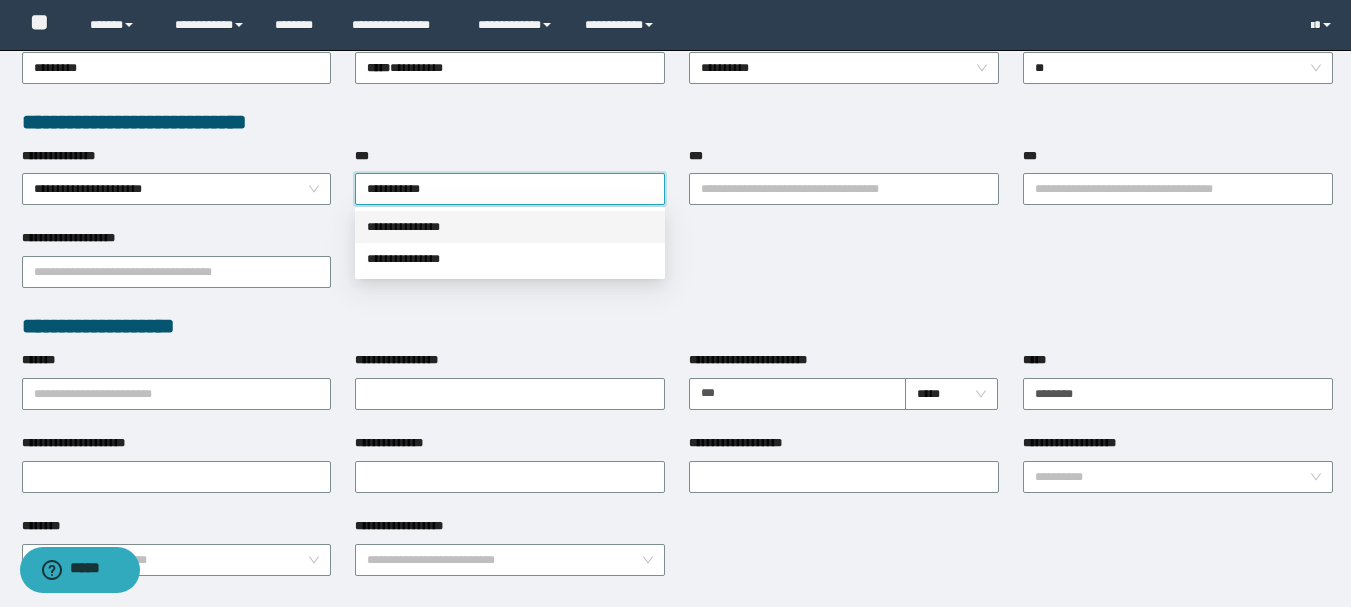 click on "**********" at bounding box center (510, 227) 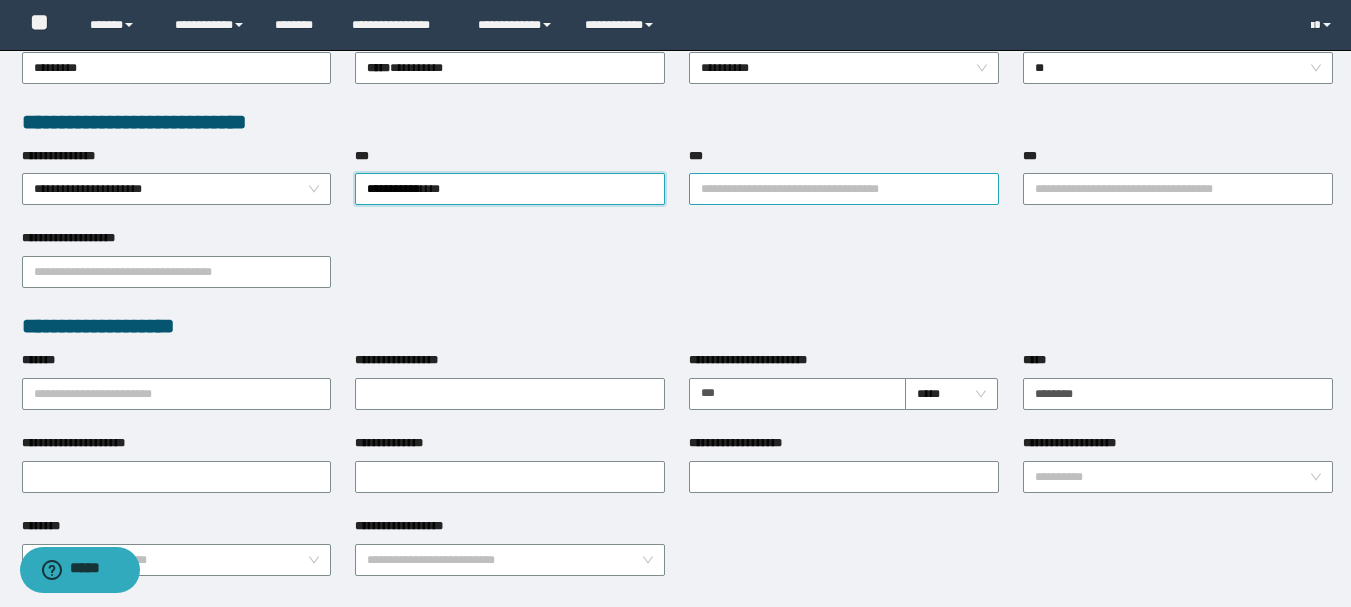 click on "***" at bounding box center (844, 189) 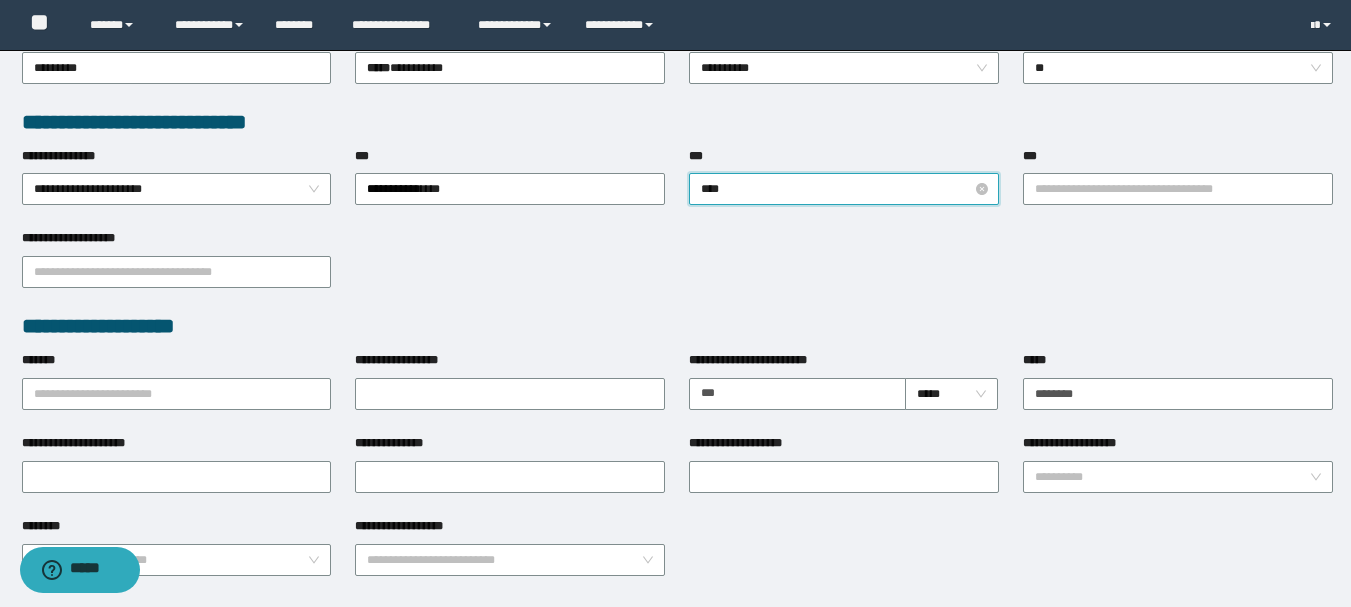 type on "*****" 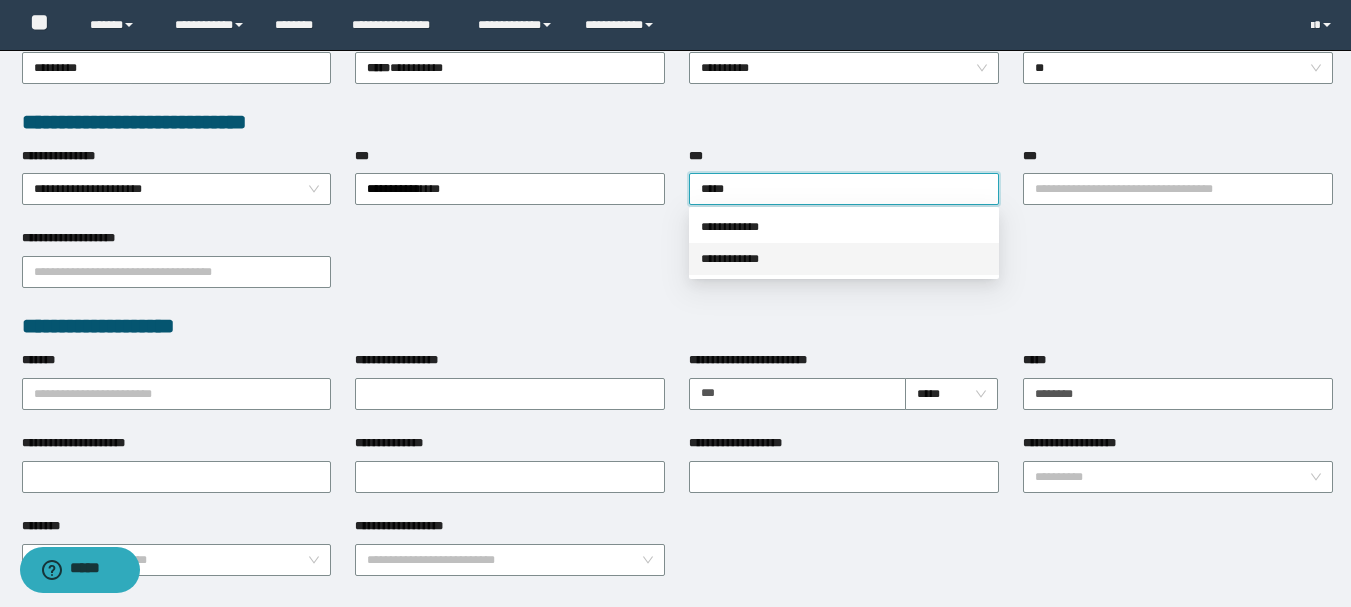 click on "**********" at bounding box center (844, 259) 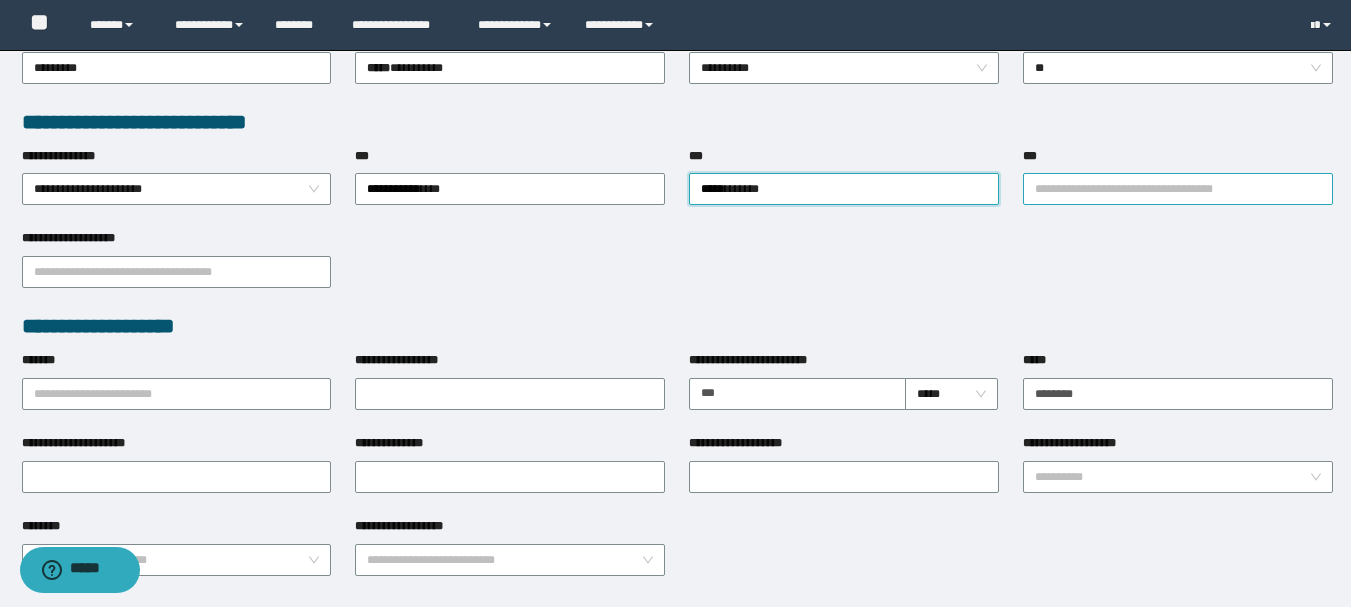 click on "***" at bounding box center [1178, 189] 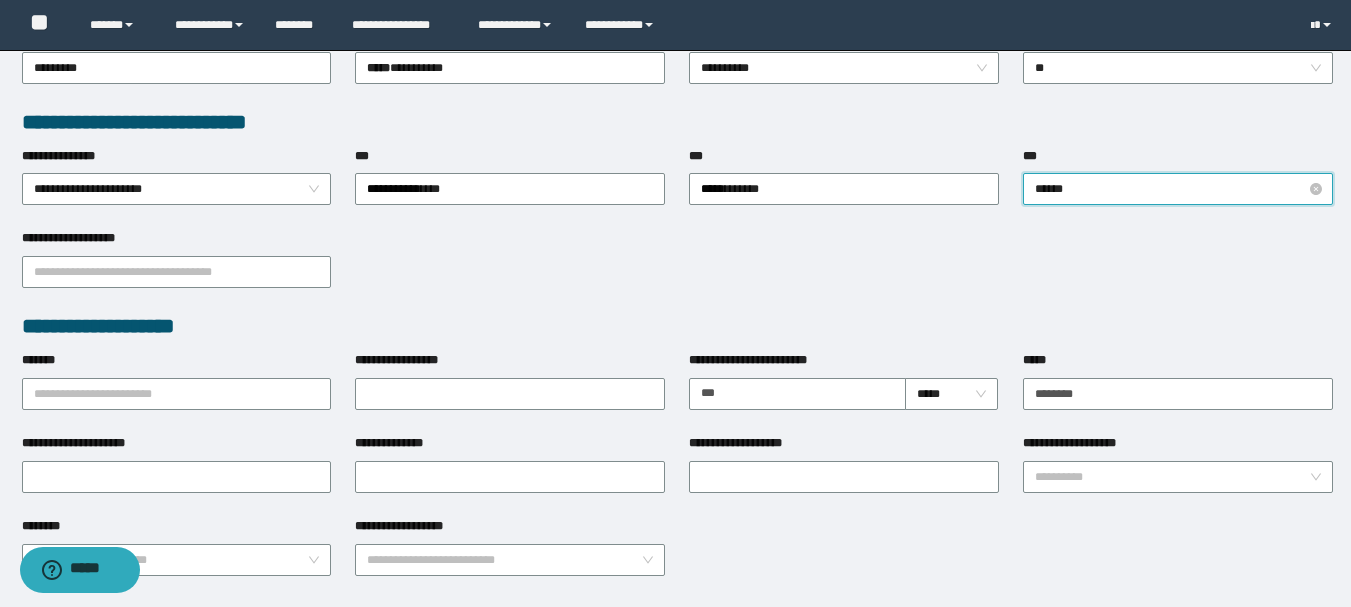 type on "*******" 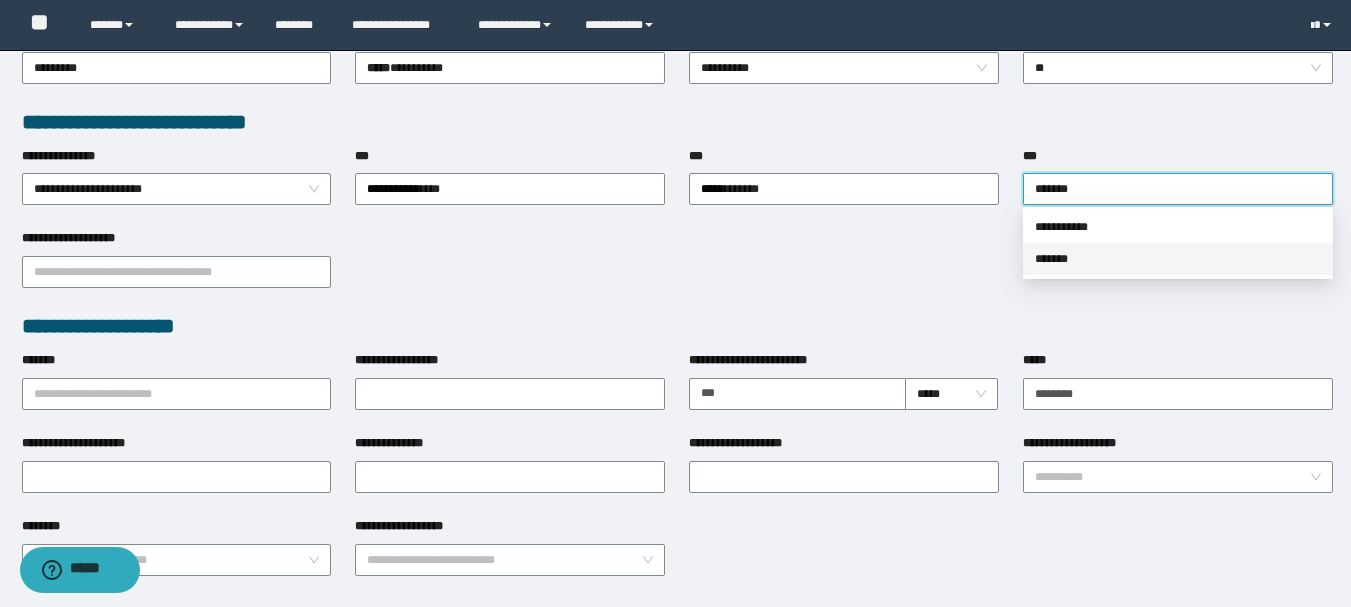 click on "*******" at bounding box center (1178, 259) 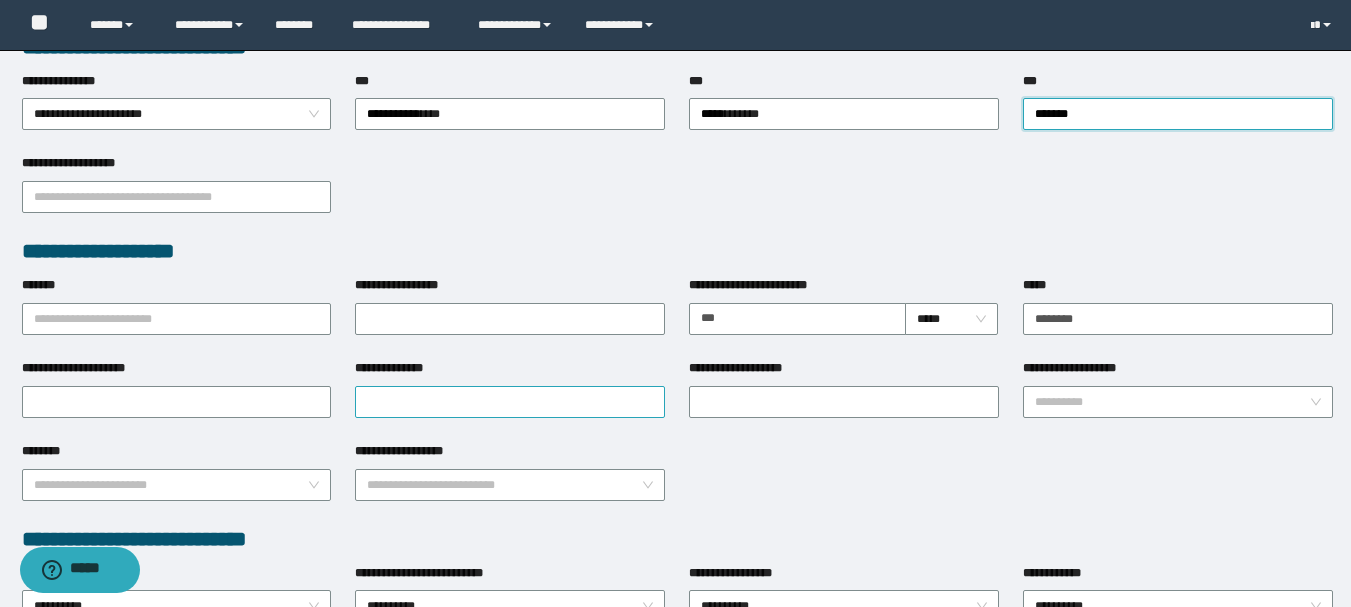 scroll, scrollTop: 700, scrollLeft: 0, axis: vertical 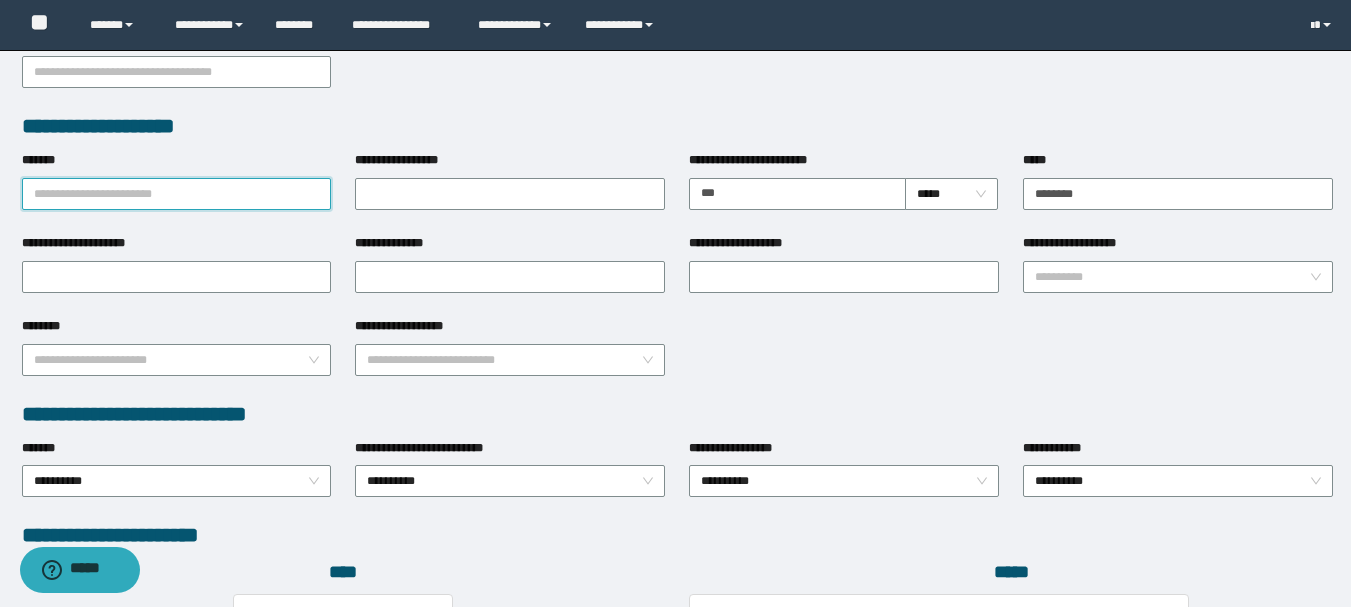 click on "*******" at bounding box center [177, 194] 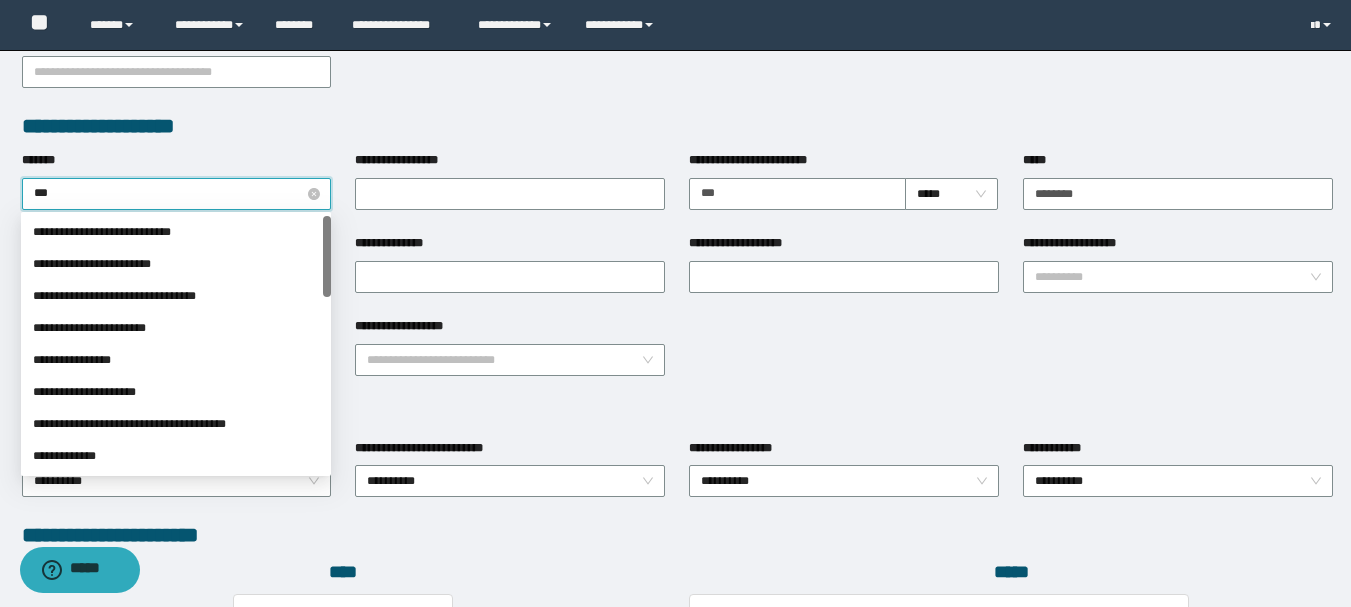 type on "****" 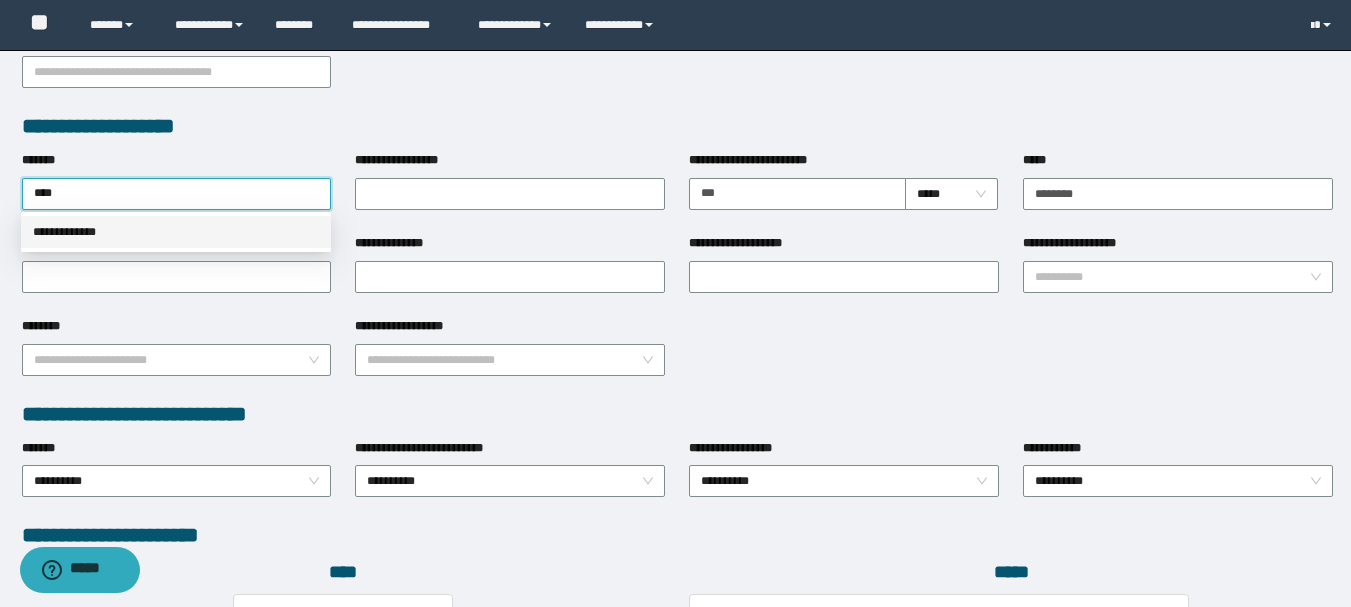 click on "**********" at bounding box center (176, 232) 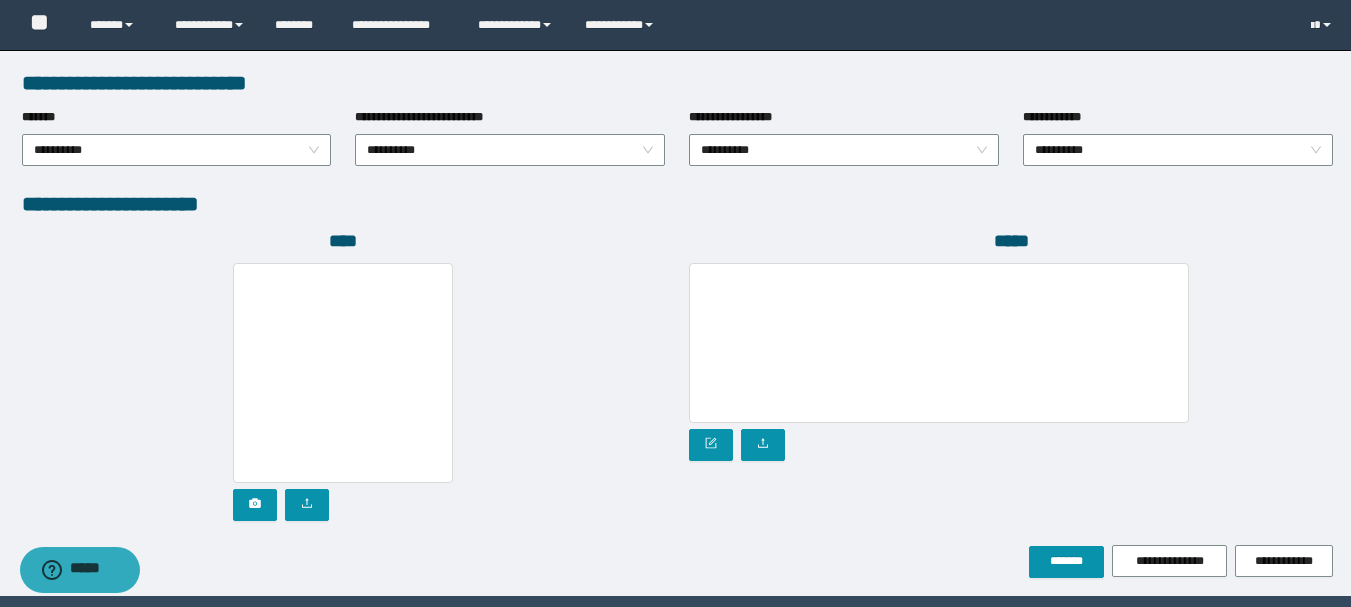 scroll, scrollTop: 1096, scrollLeft: 0, axis: vertical 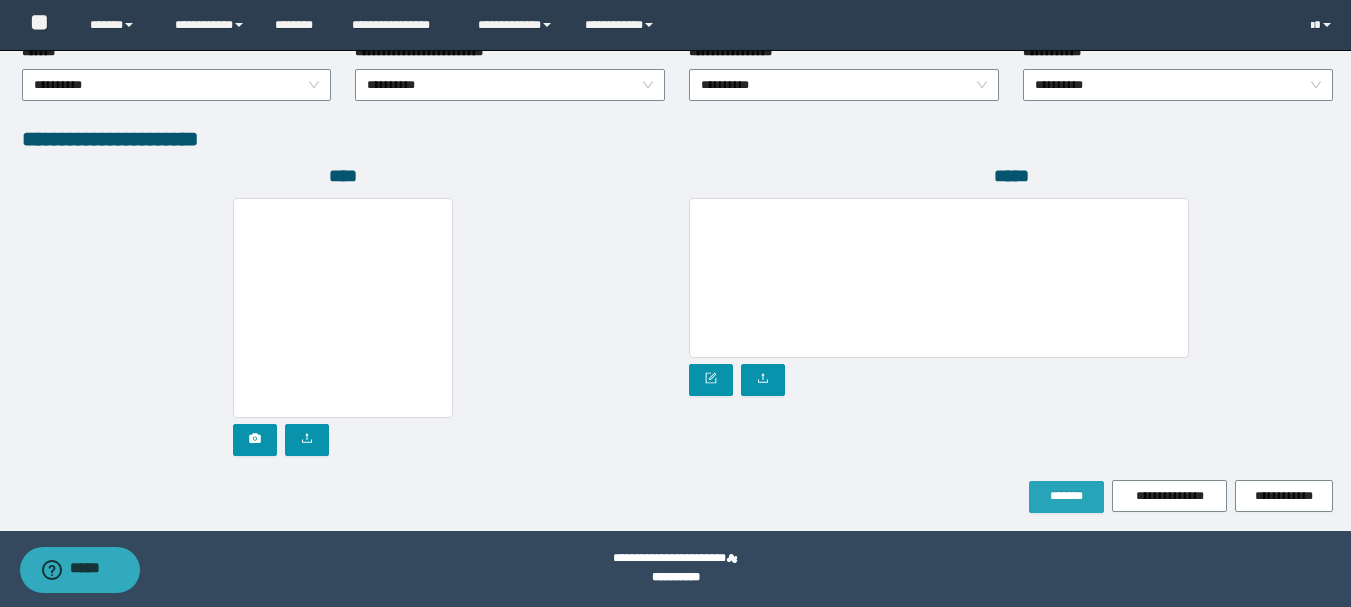 click on "*******" at bounding box center (1066, 496) 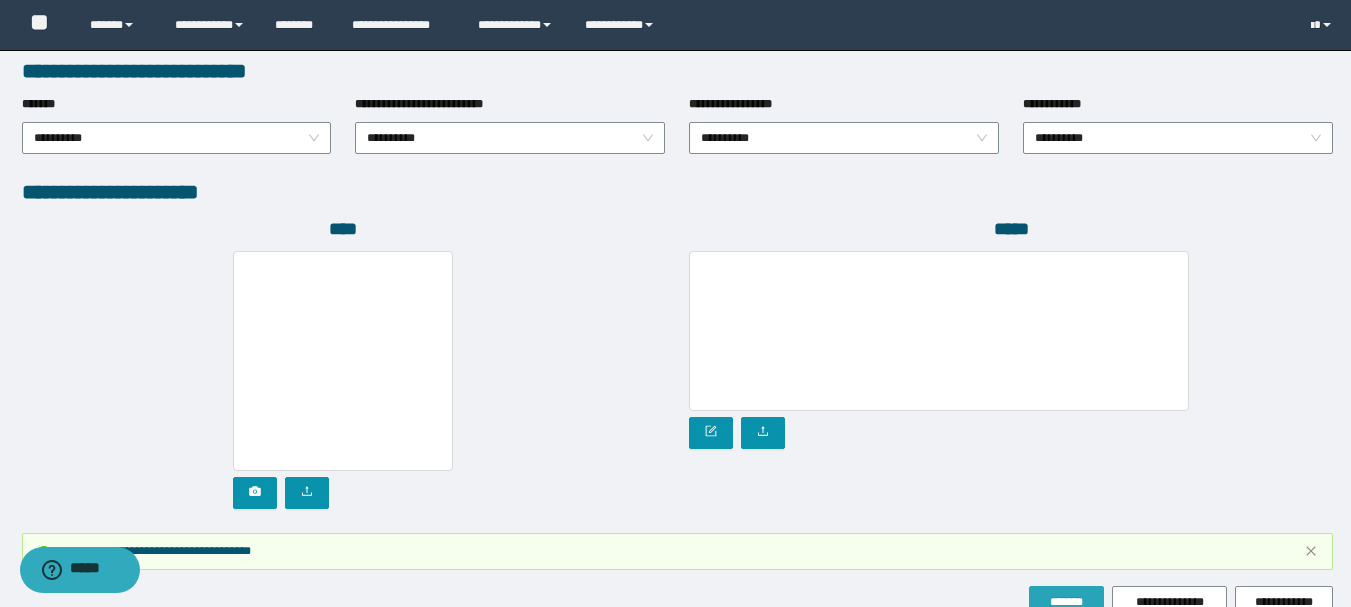 scroll, scrollTop: 1149, scrollLeft: 0, axis: vertical 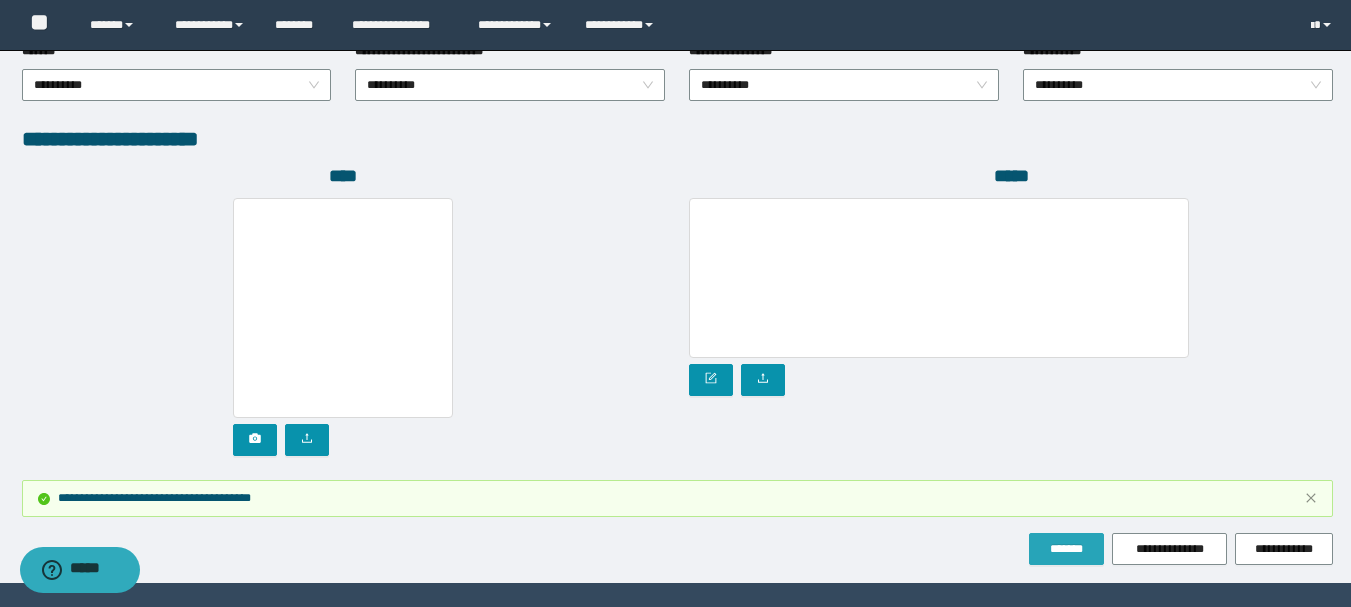 click on "*******" at bounding box center (1066, 549) 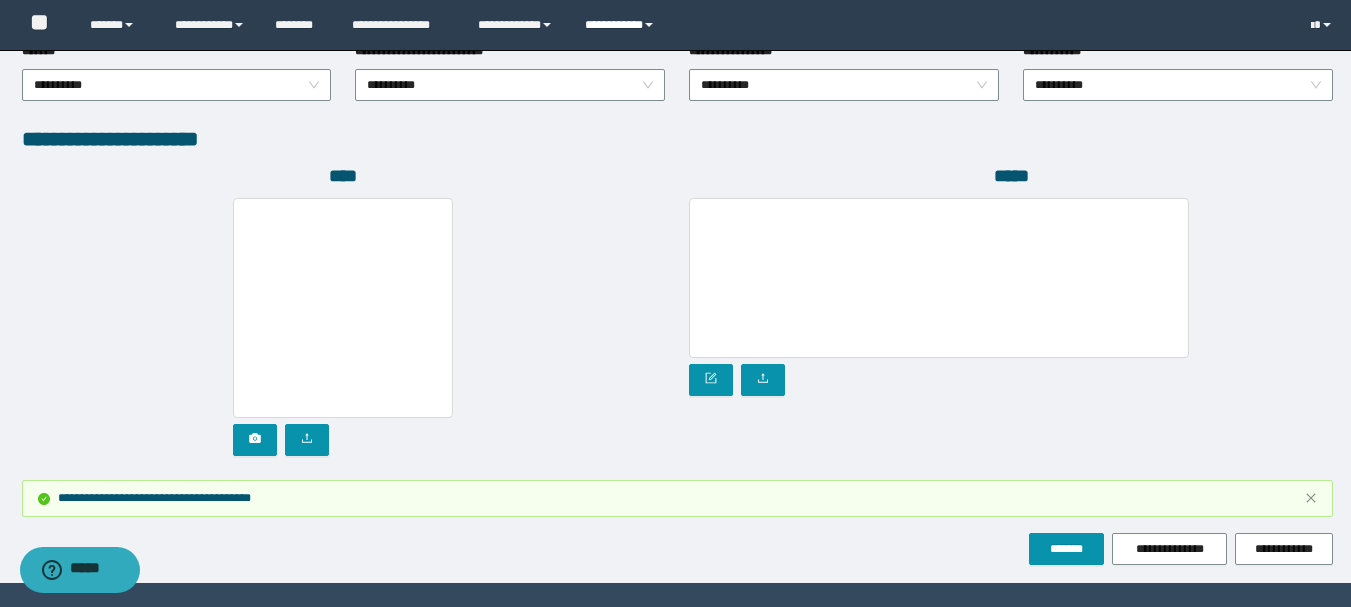 click on "**********" at bounding box center (622, 25) 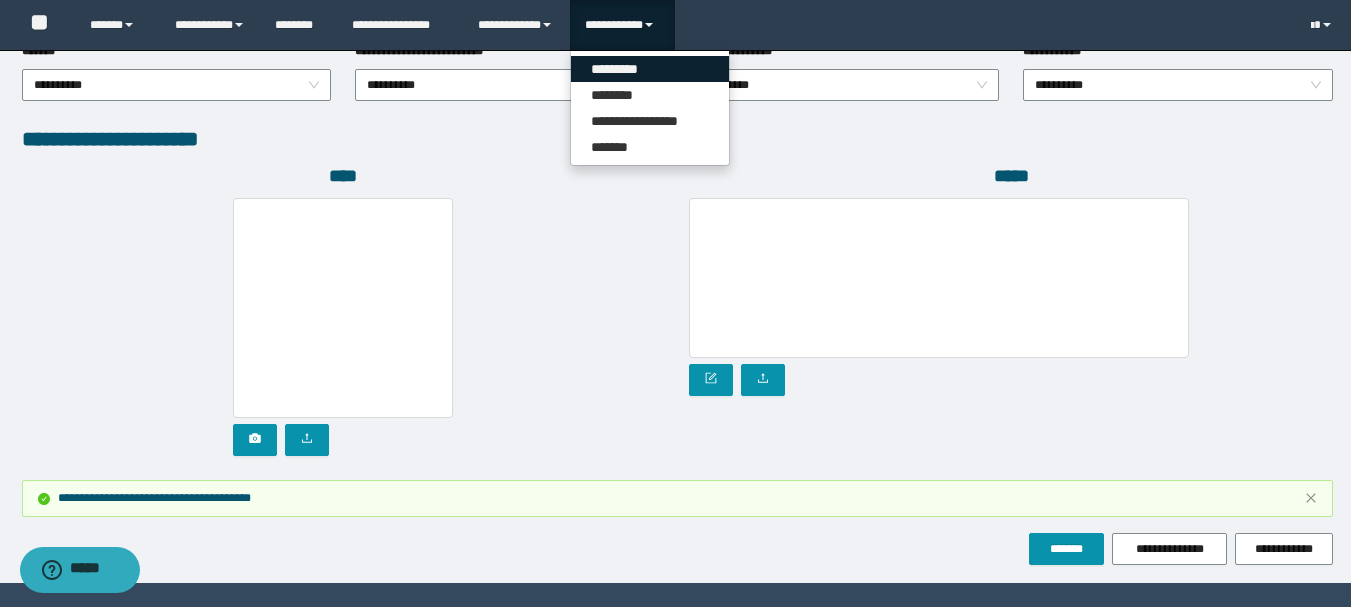 click on "*********" at bounding box center (650, 69) 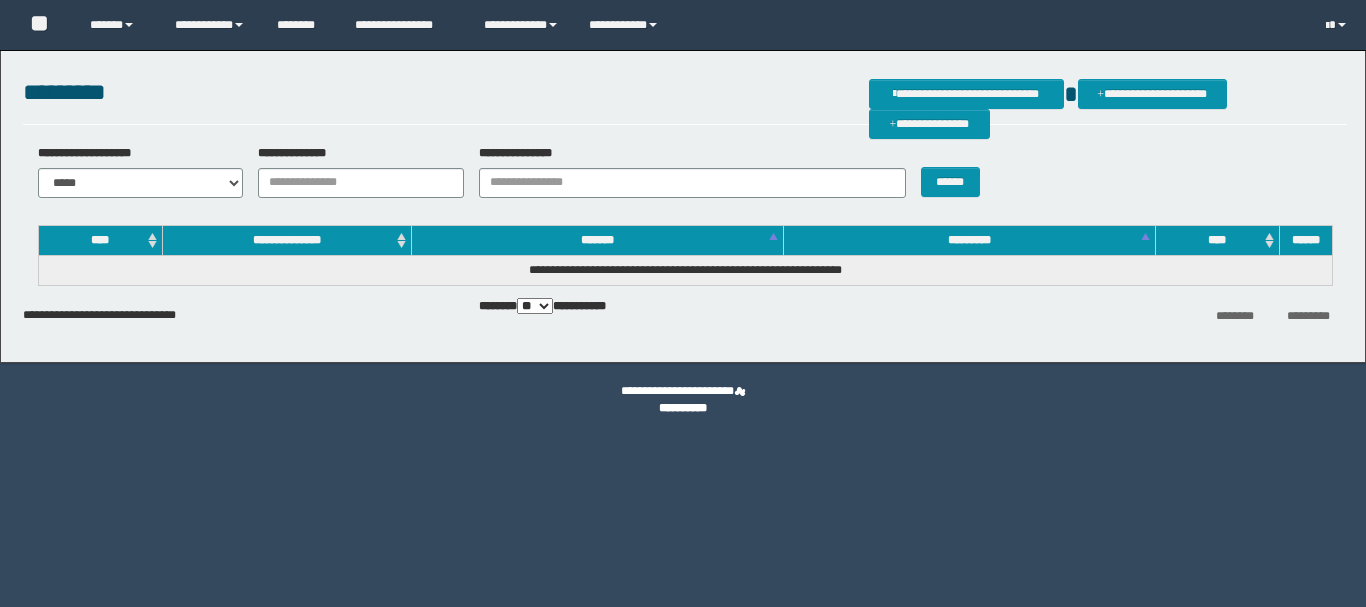 scroll, scrollTop: 0, scrollLeft: 0, axis: both 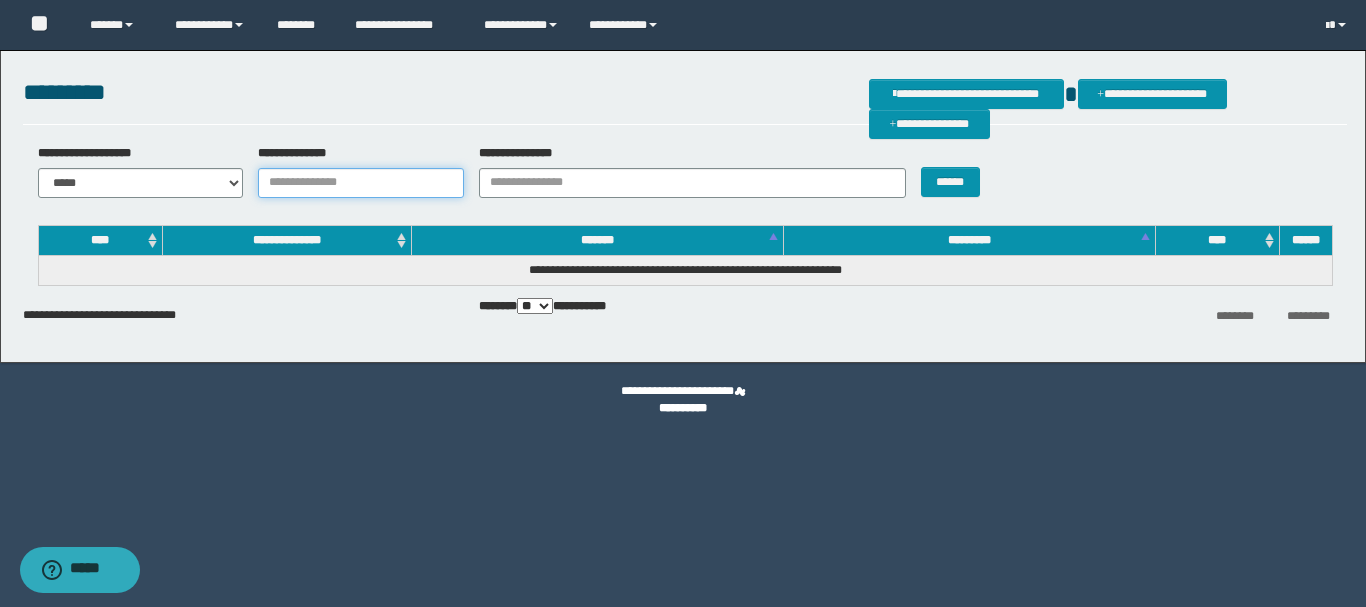 click on "**********" at bounding box center [361, 183] 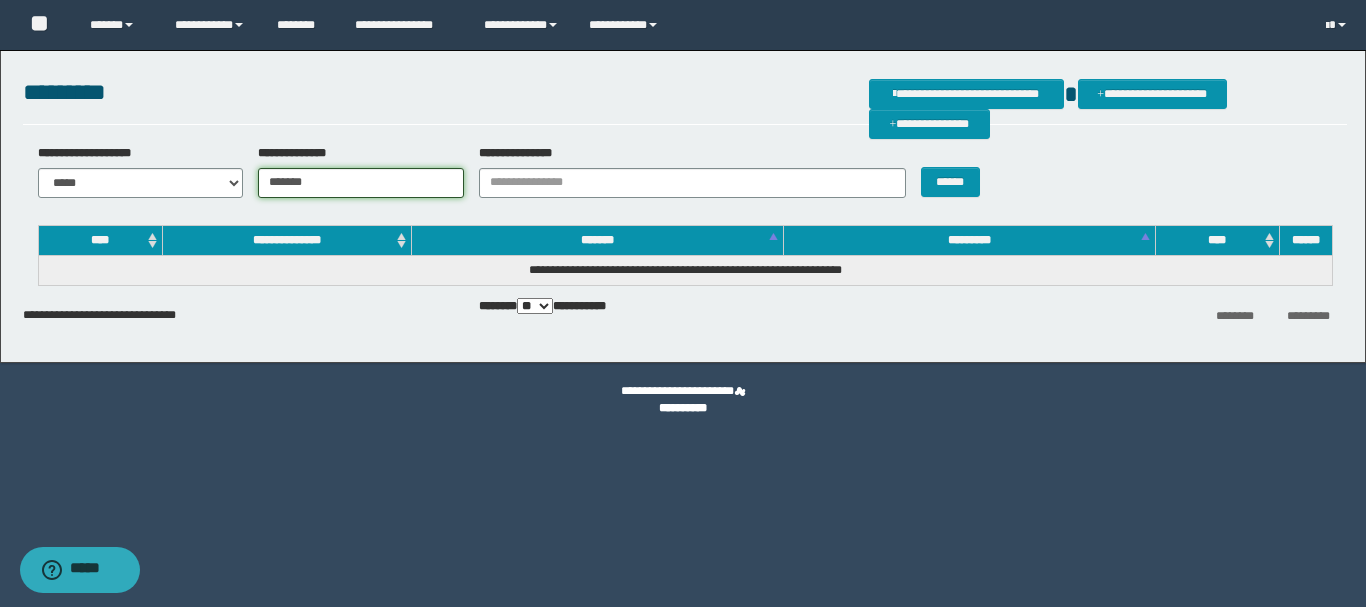 type on "*******" 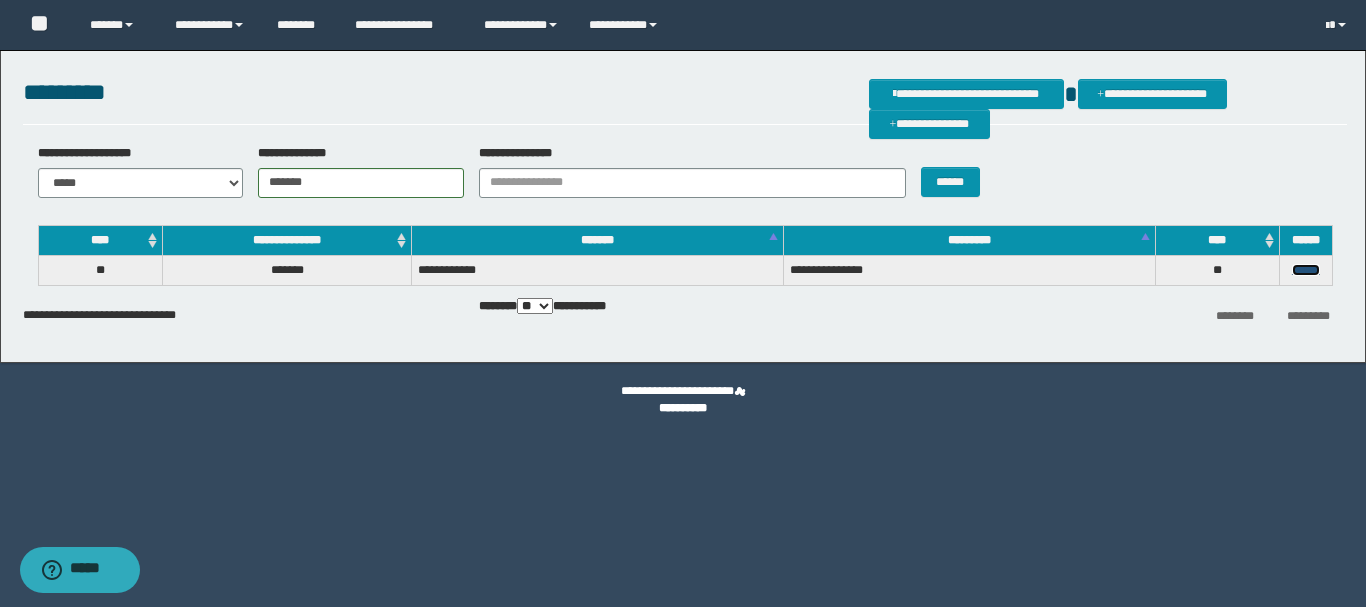 click on "******" at bounding box center (1306, 270) 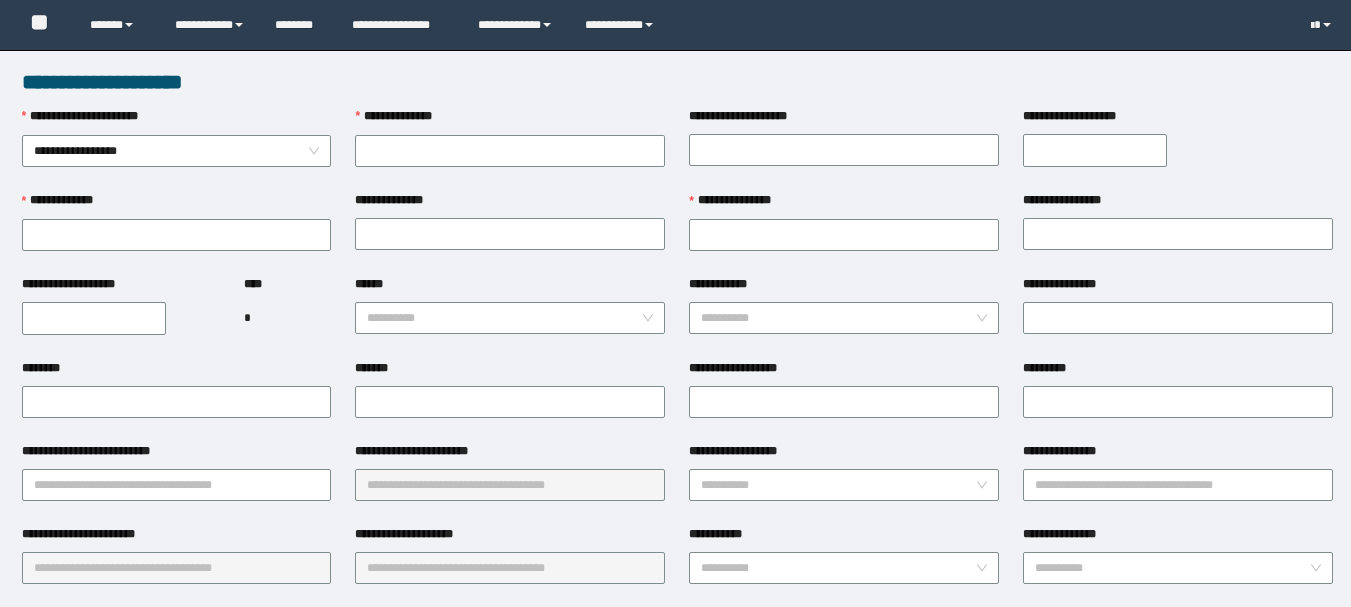 scroll, scrollTop: 0, scrollLeft: 0, axis: both 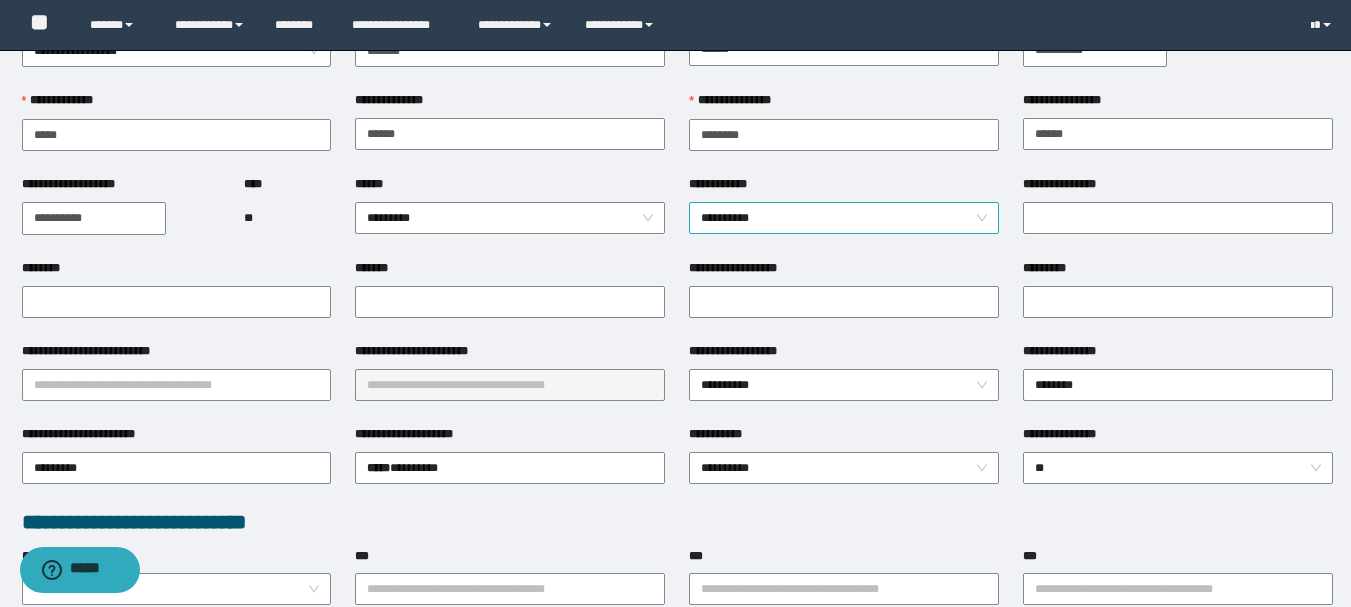 click on "**********" at bounding box center (844, 218) 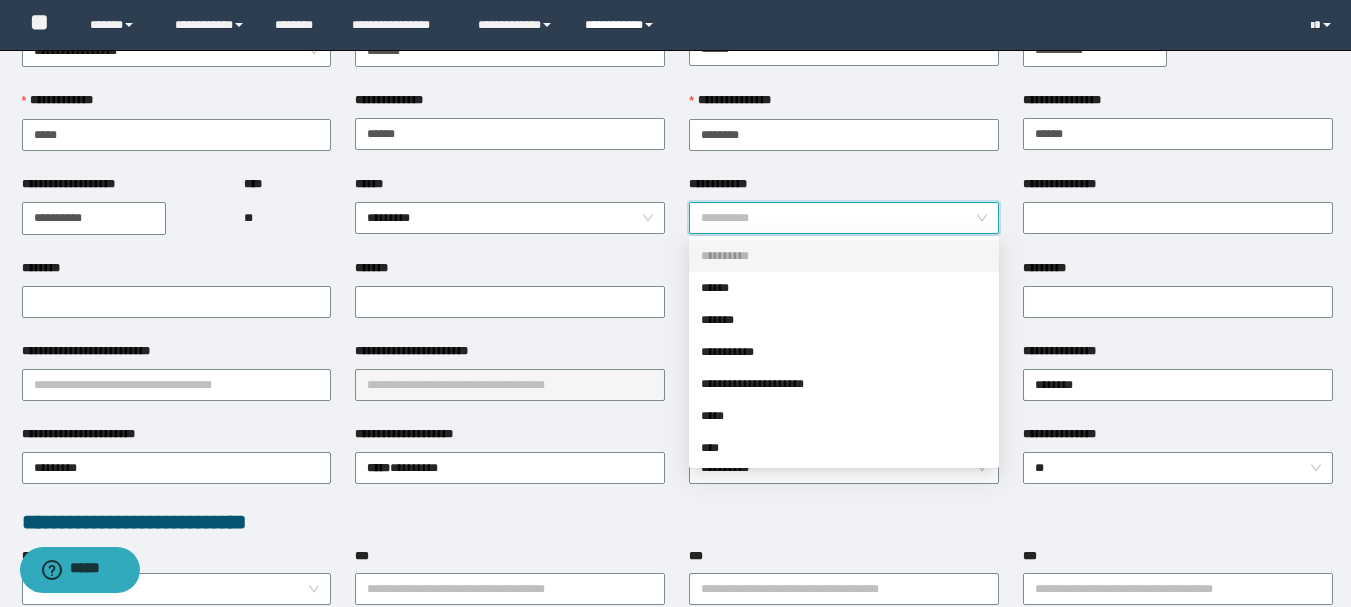 click on "**********" at bounding box center (622, 25) 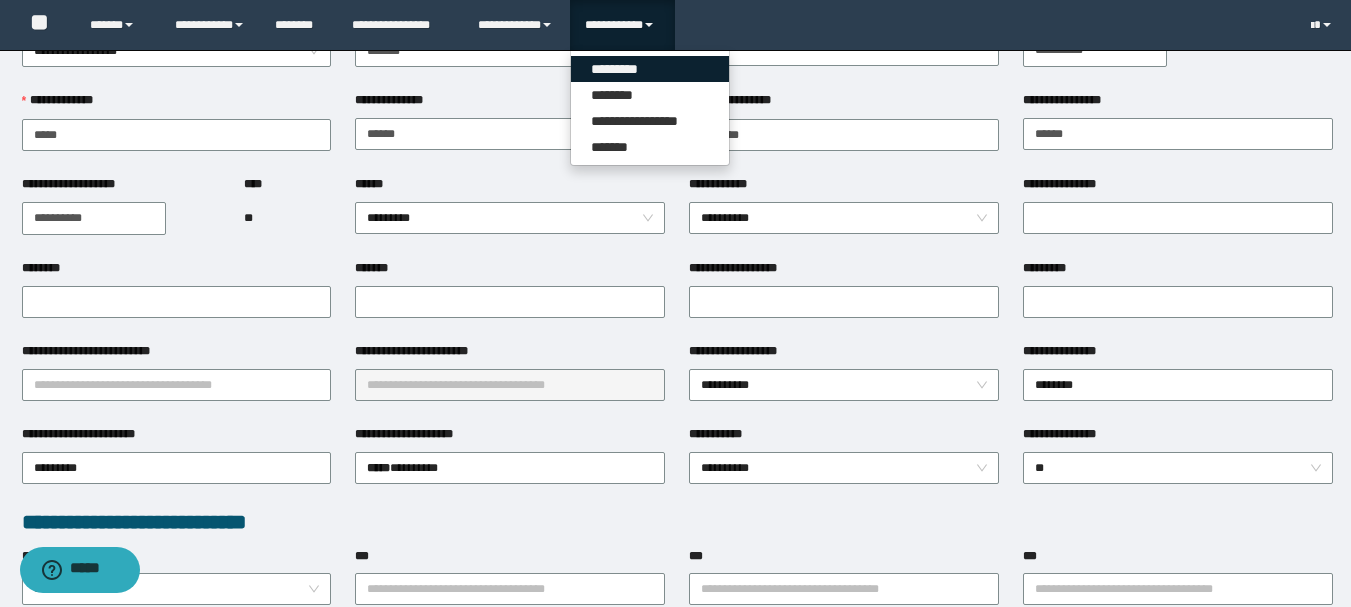 click on "*********" at bounding box center (650, 69) 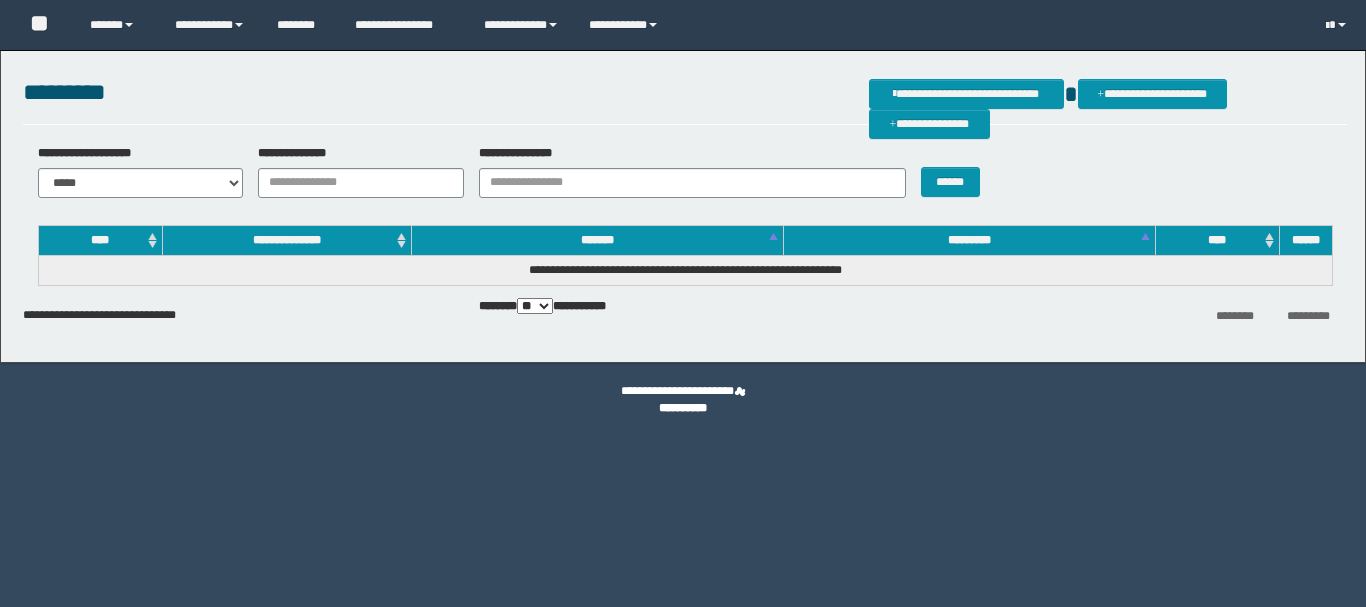 scroll, scrollTop: 0, scrollLeft: 0, axis: both 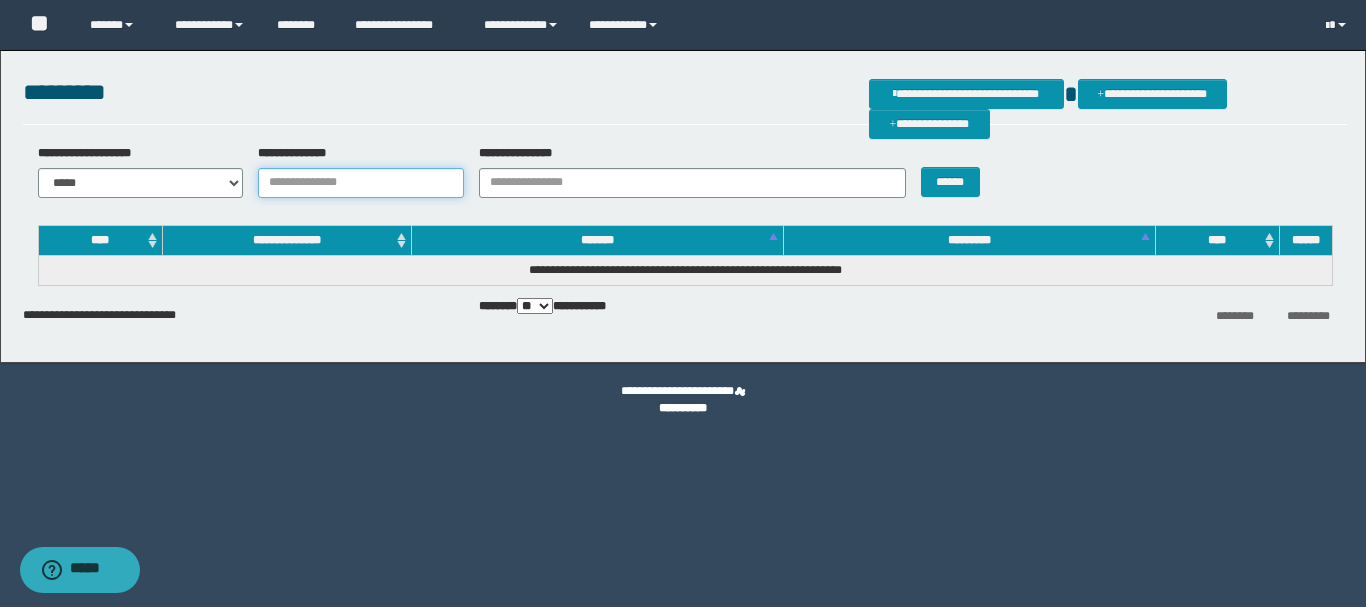 click on "**********" at bounding box center [361, 183] 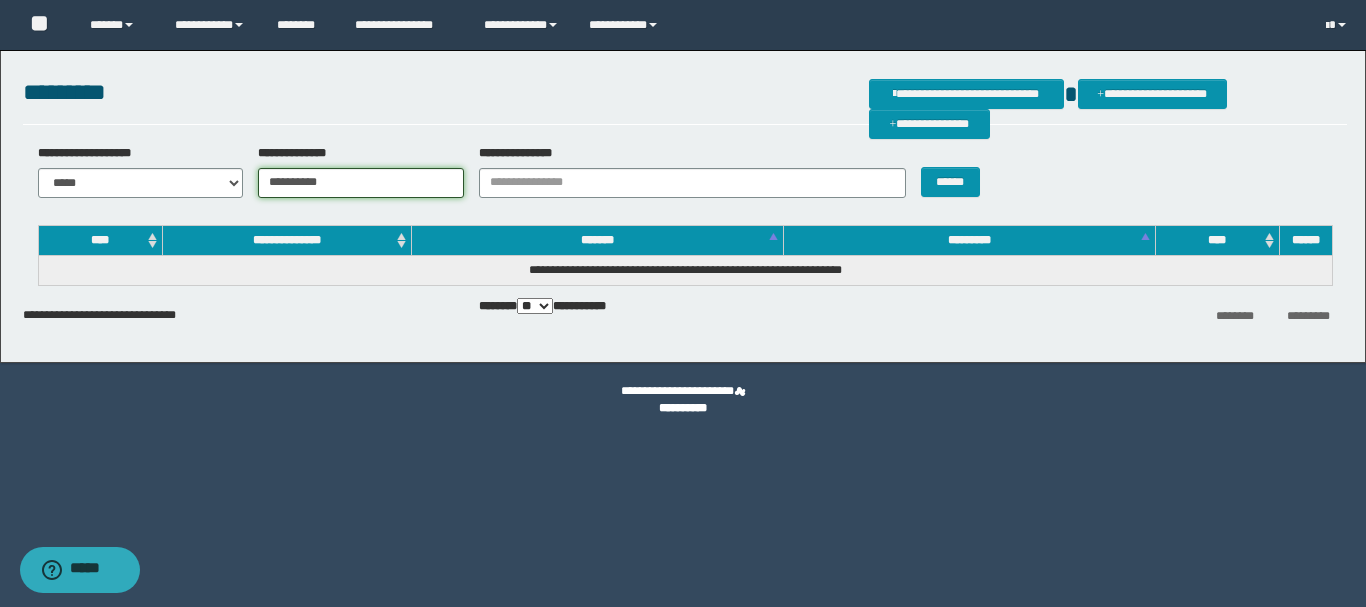 type on "**********" 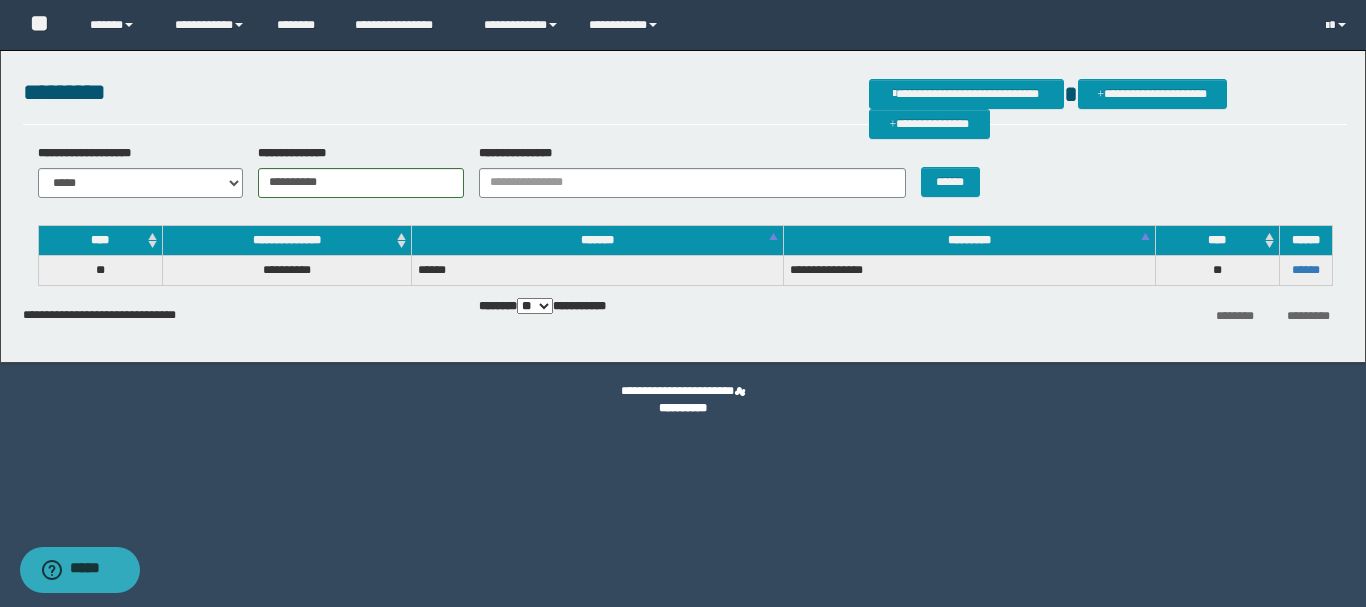 click on "******" at bounding box center (1305, 270) 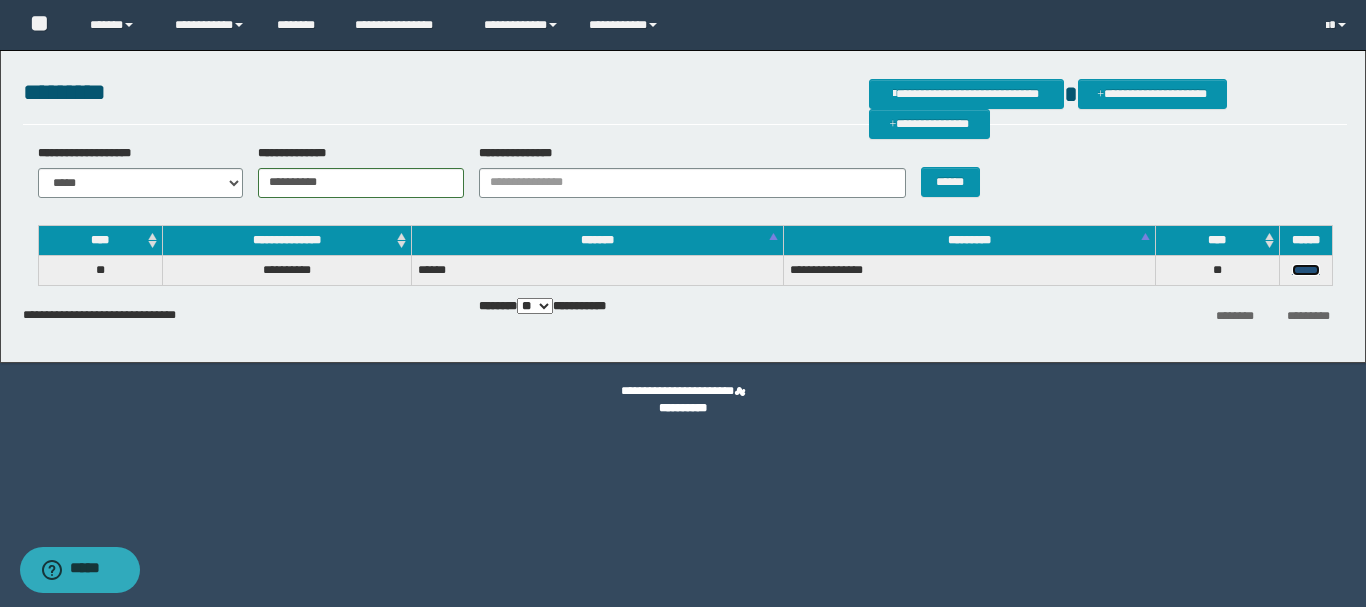 click on "******" at bounding box center [1306, 270] 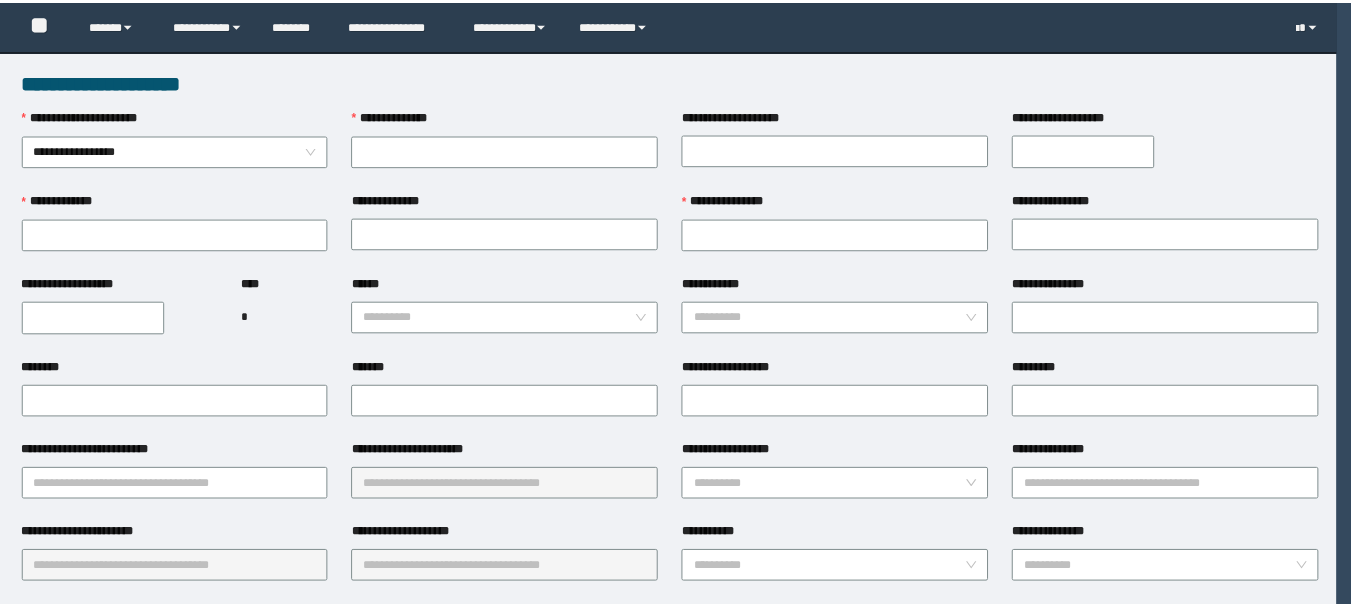 scroll, scrollTop: 0, scrollLeft: 0, axis: both 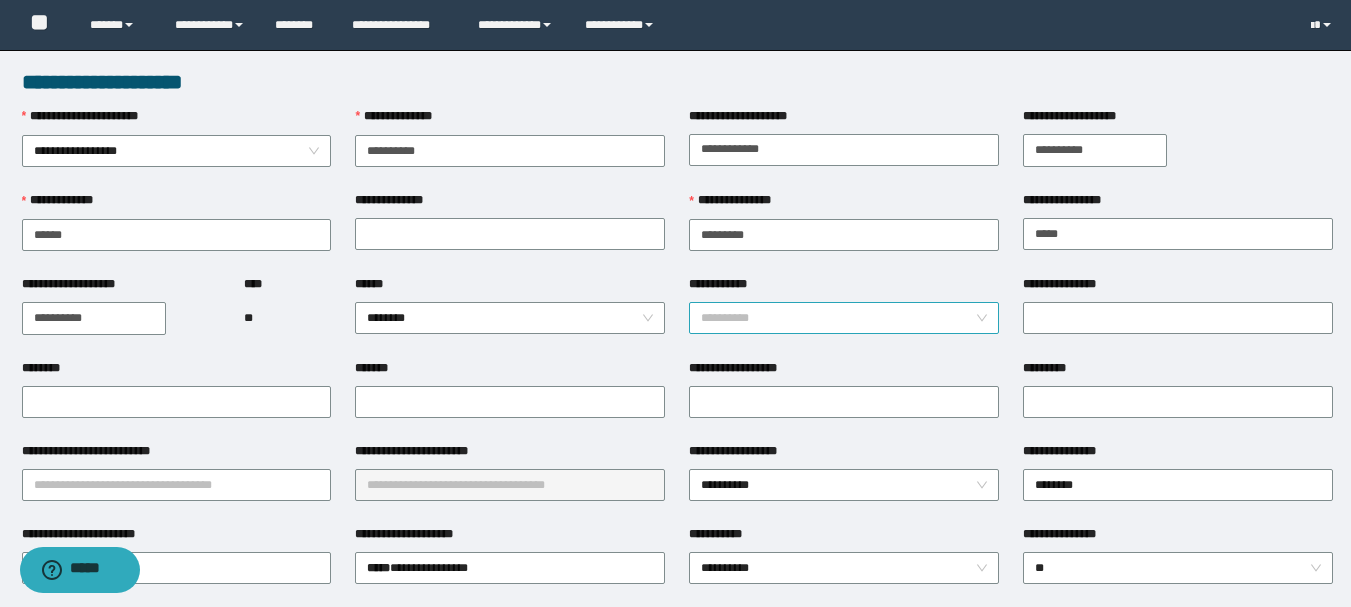 click on "**********" at bounding box center (844, 318) 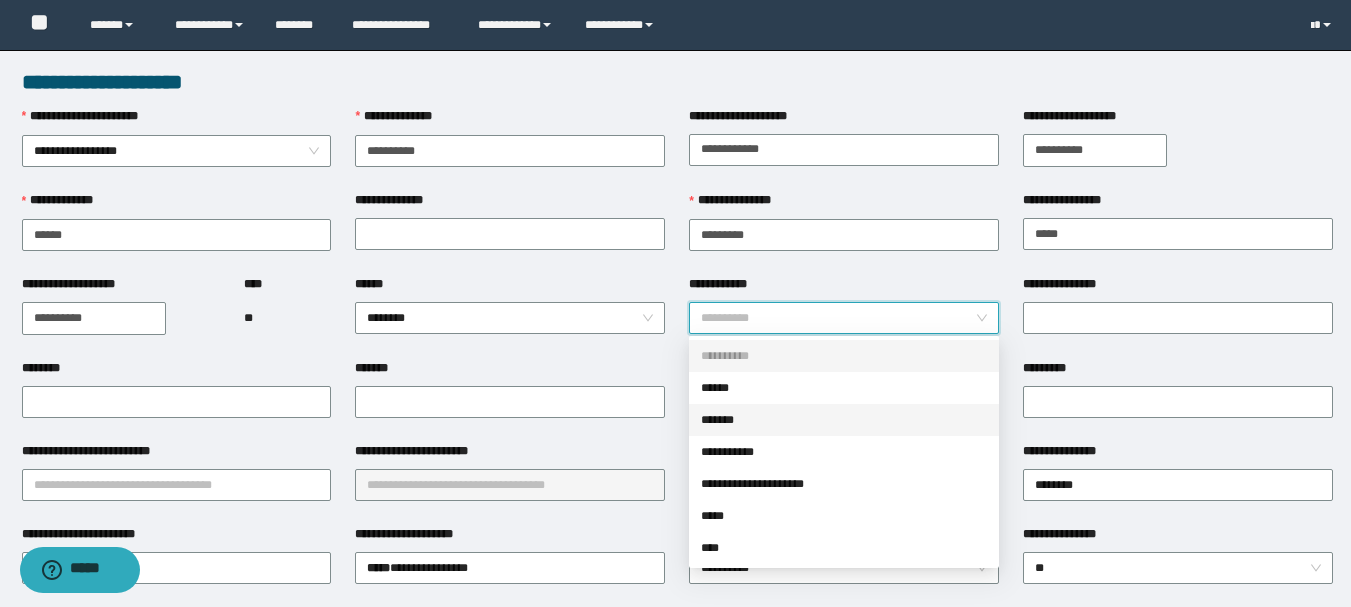 click on "*******" at bounding box center [844, 420] 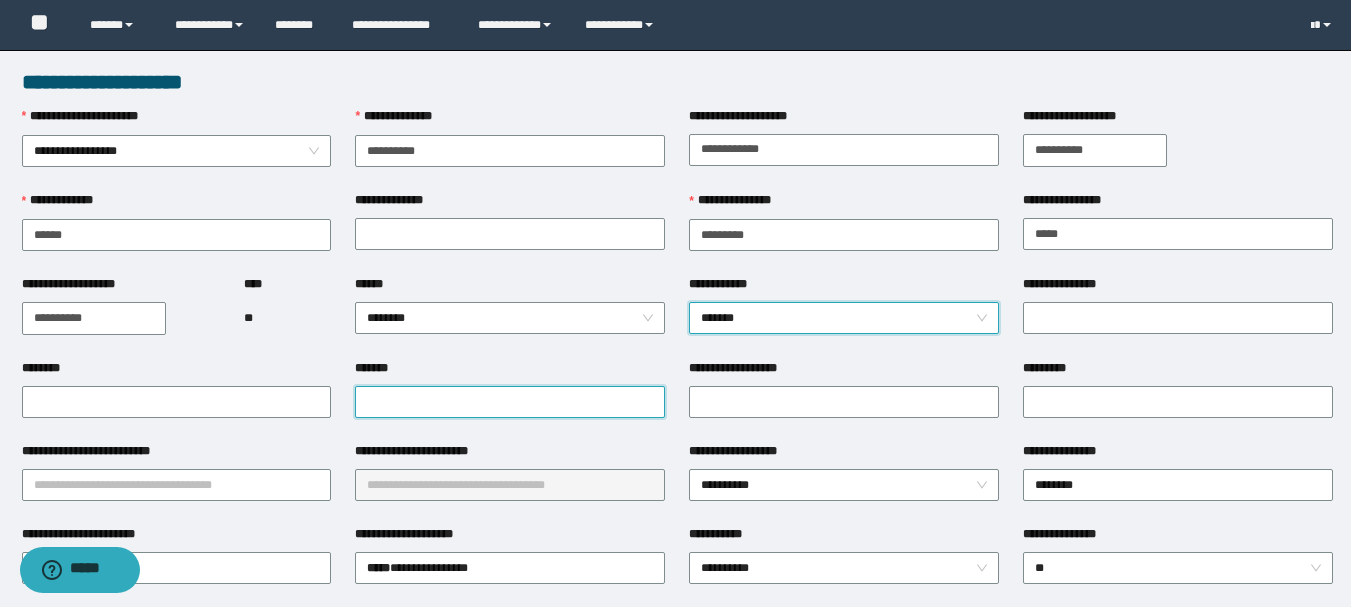 click on "*******" at bounding box center [510, 402] 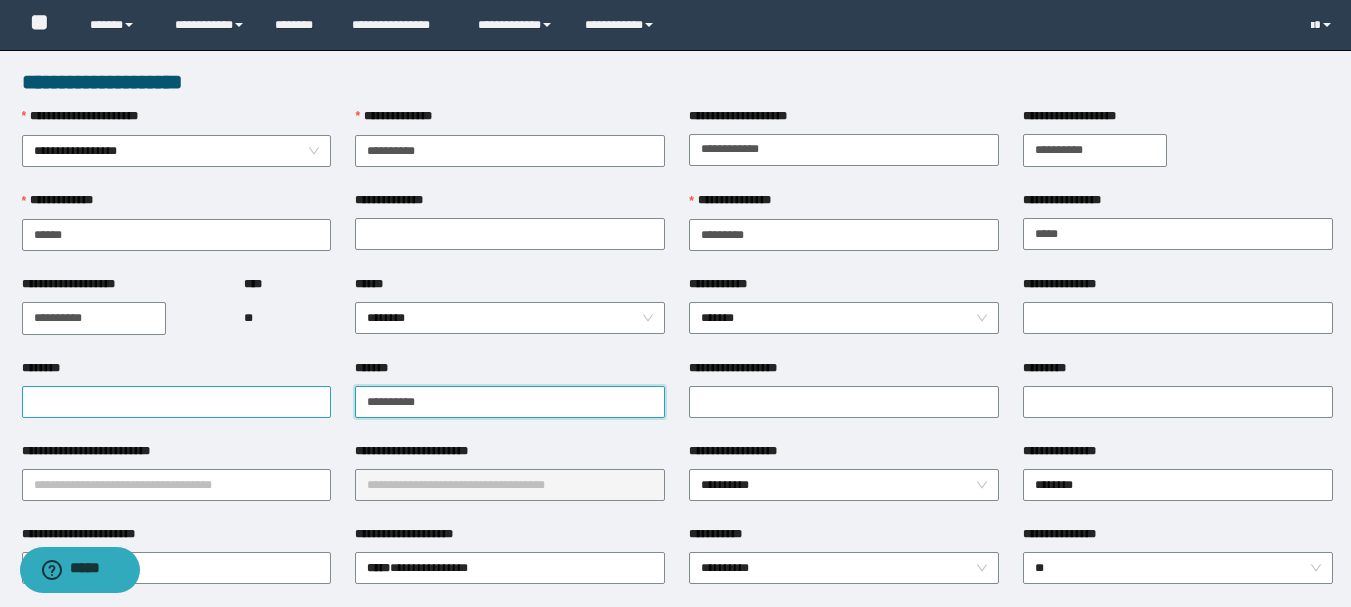 type on "**********" 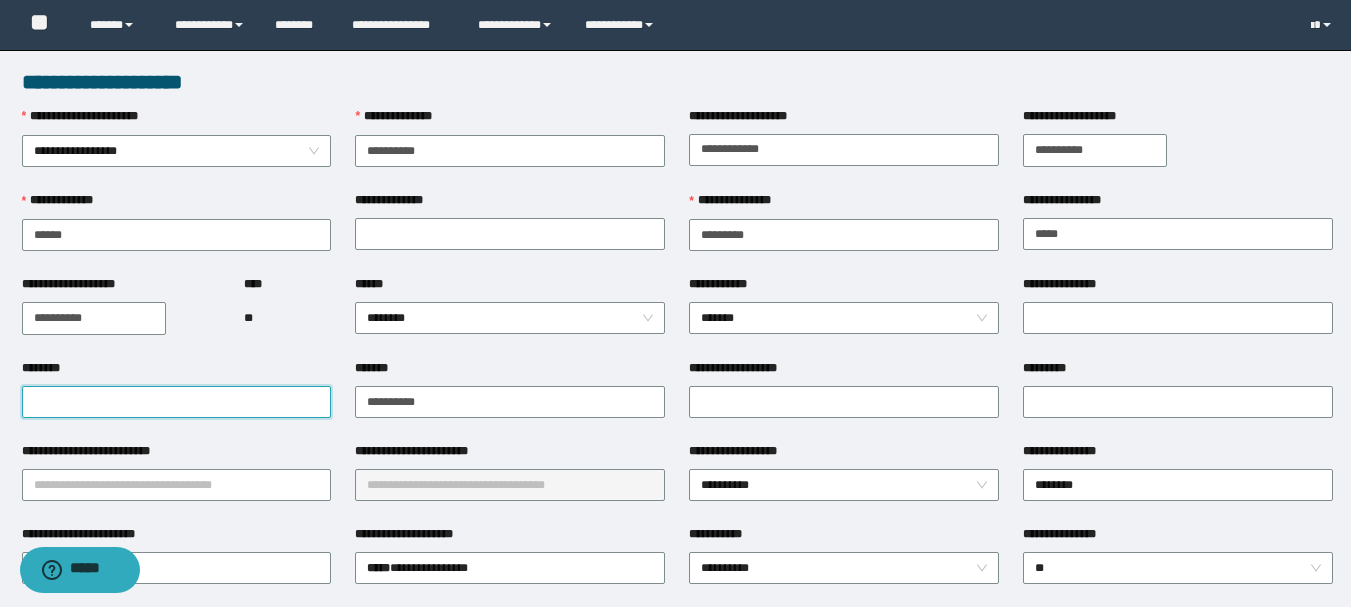 click on "********" at bounding box center (177, 402) 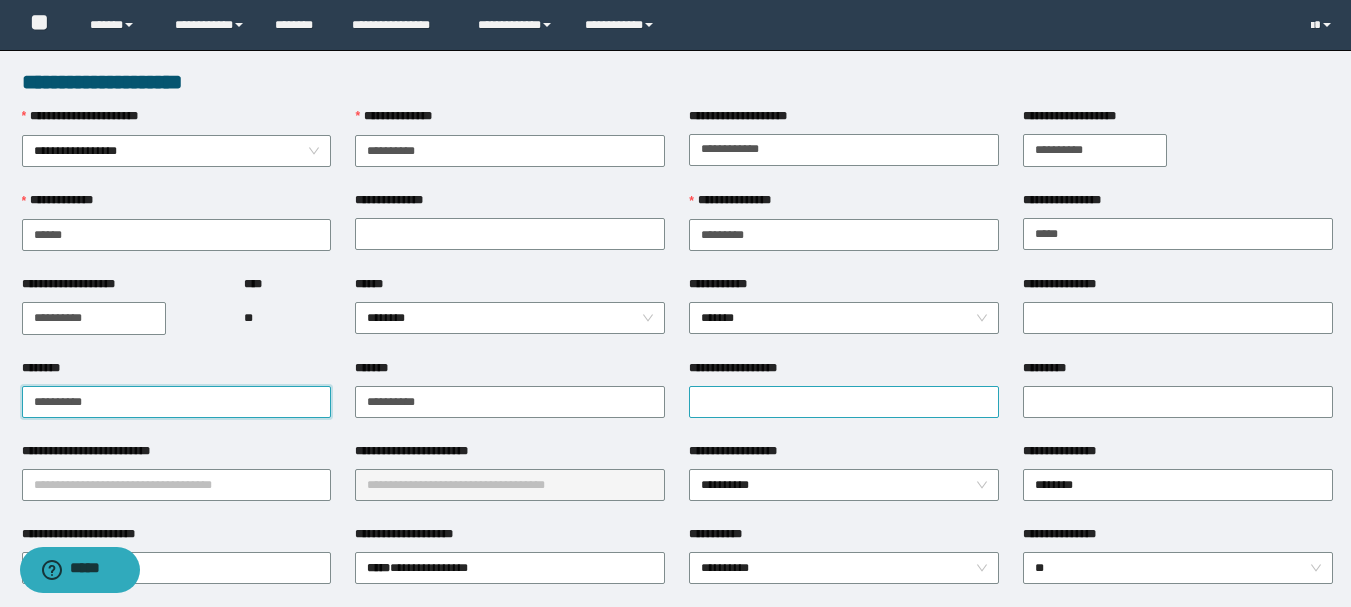 type on "**********" 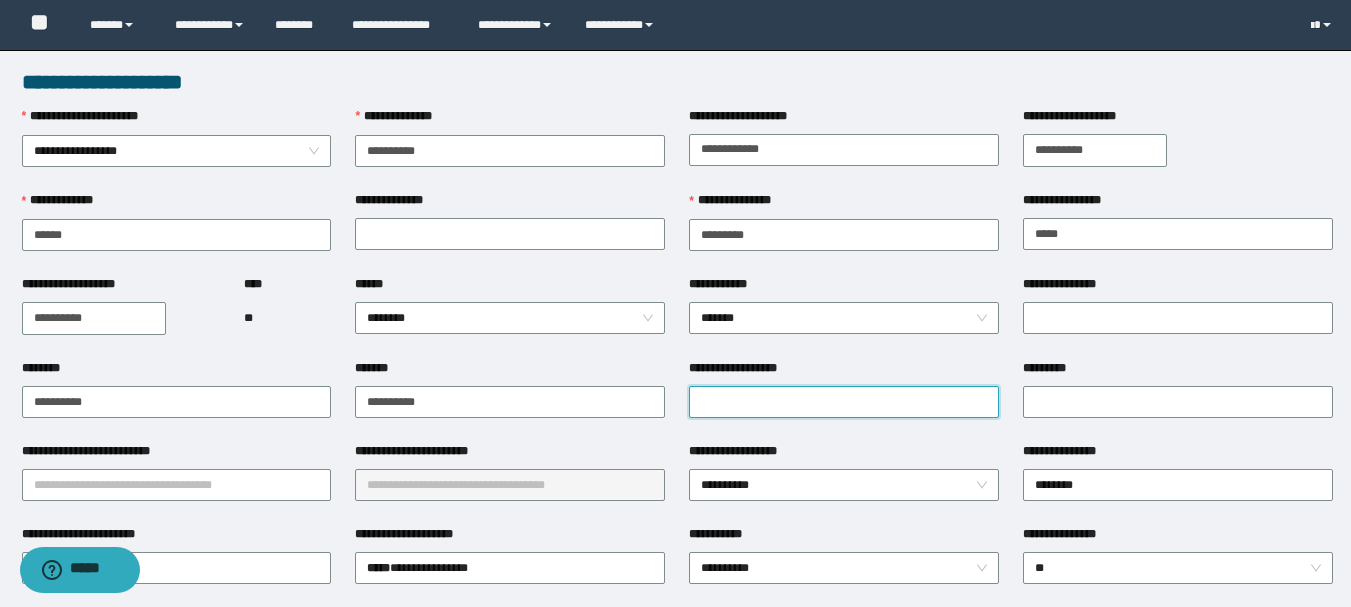 click on "**********" at bounding box center [844, 402] 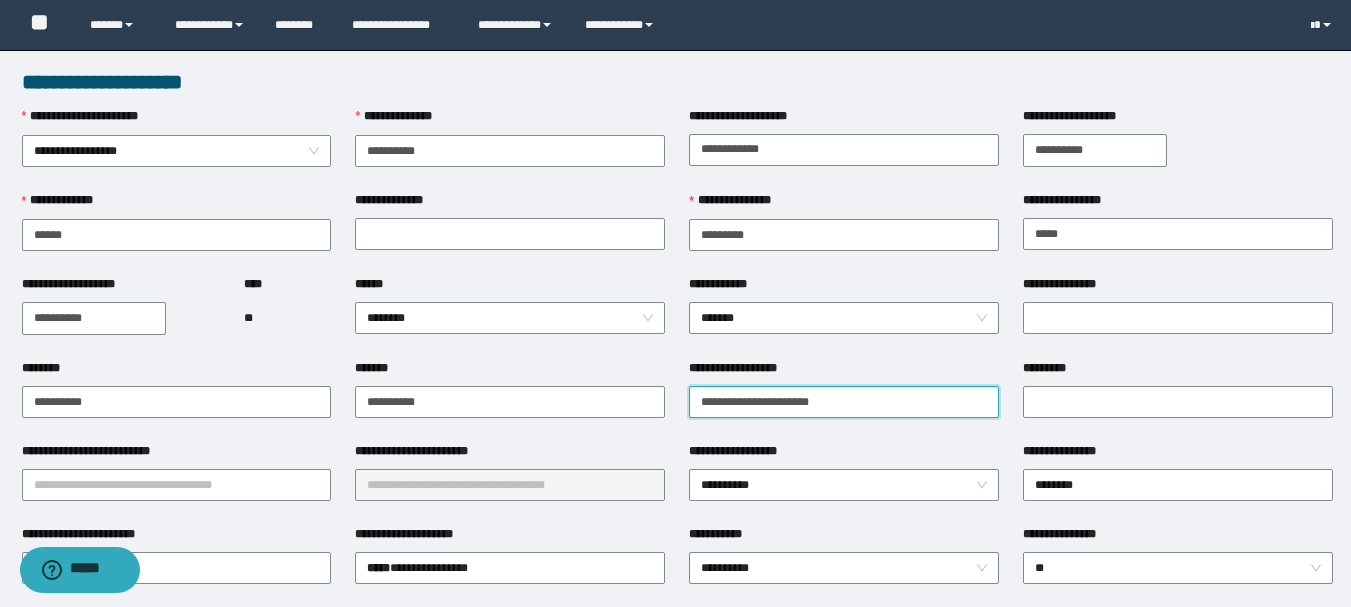 type on "**********" 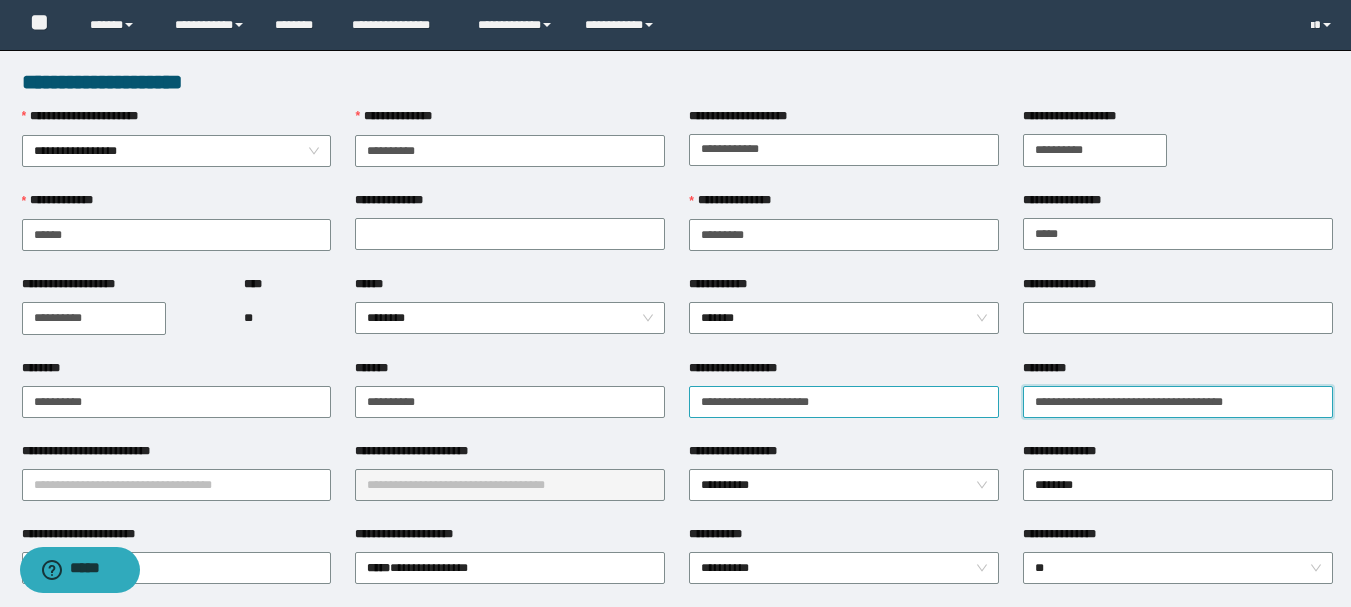 type on "**********" 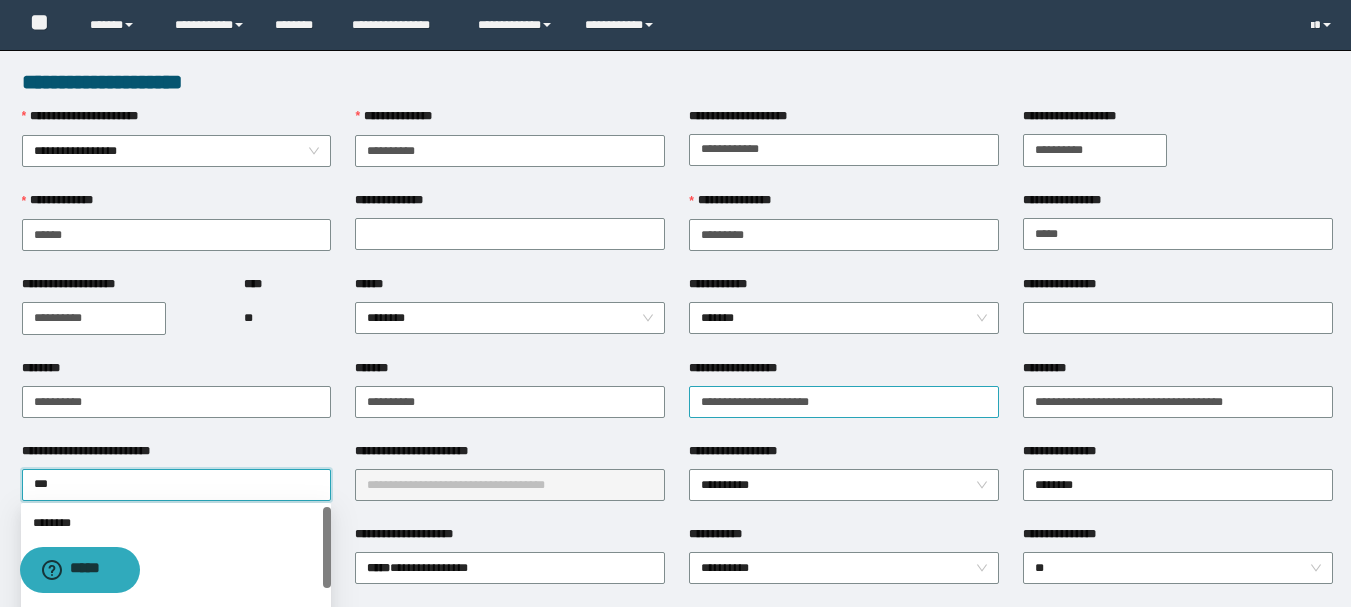 type on "****" 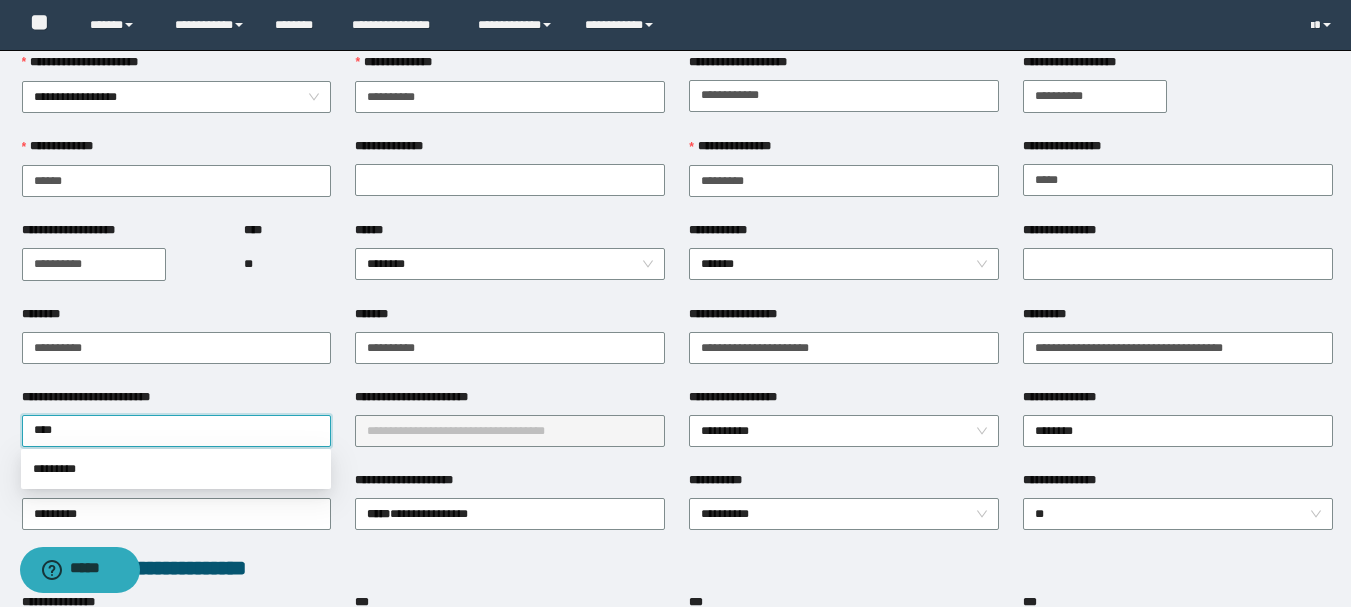 scroll, scrollTop: 100, scrollLeft: 0, axis: vertical 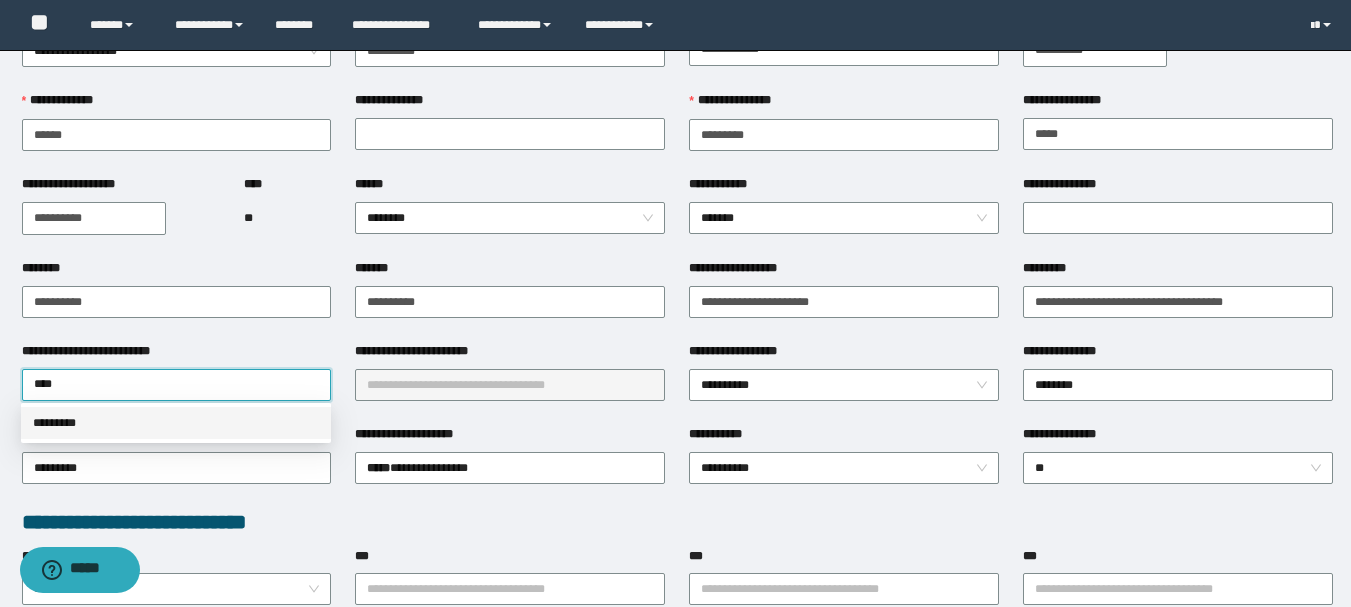click on "*********" at bounding box center (176, 423) 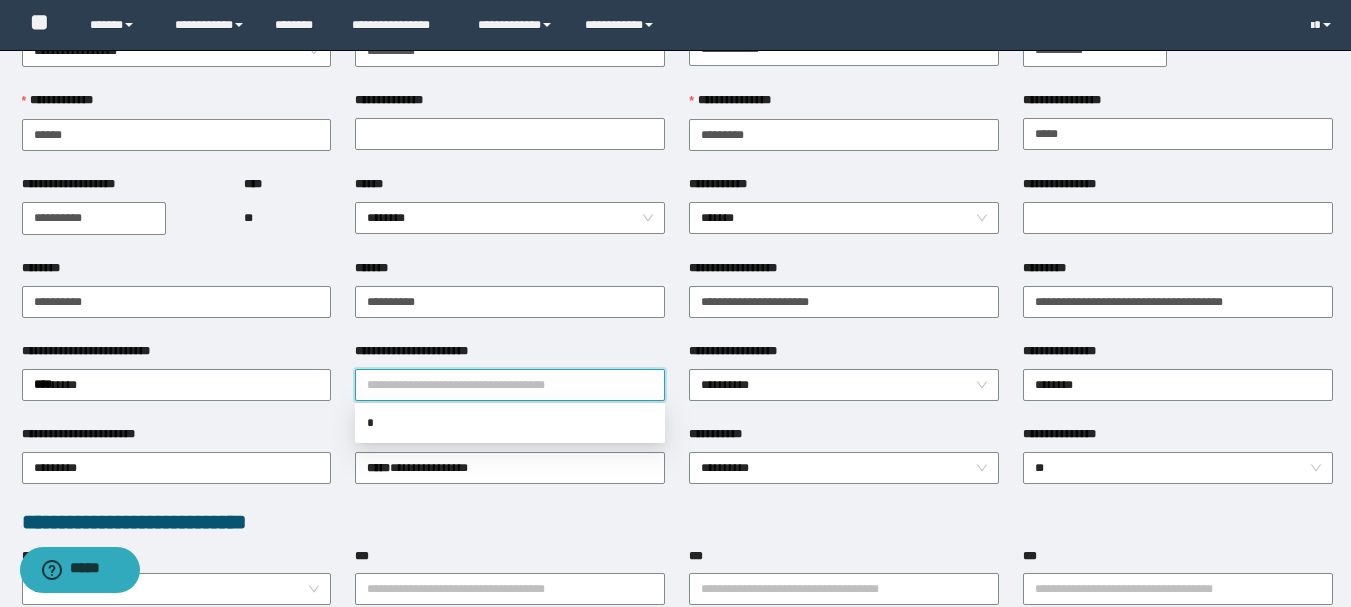 click on "**********" at bounding box center (510, 385) 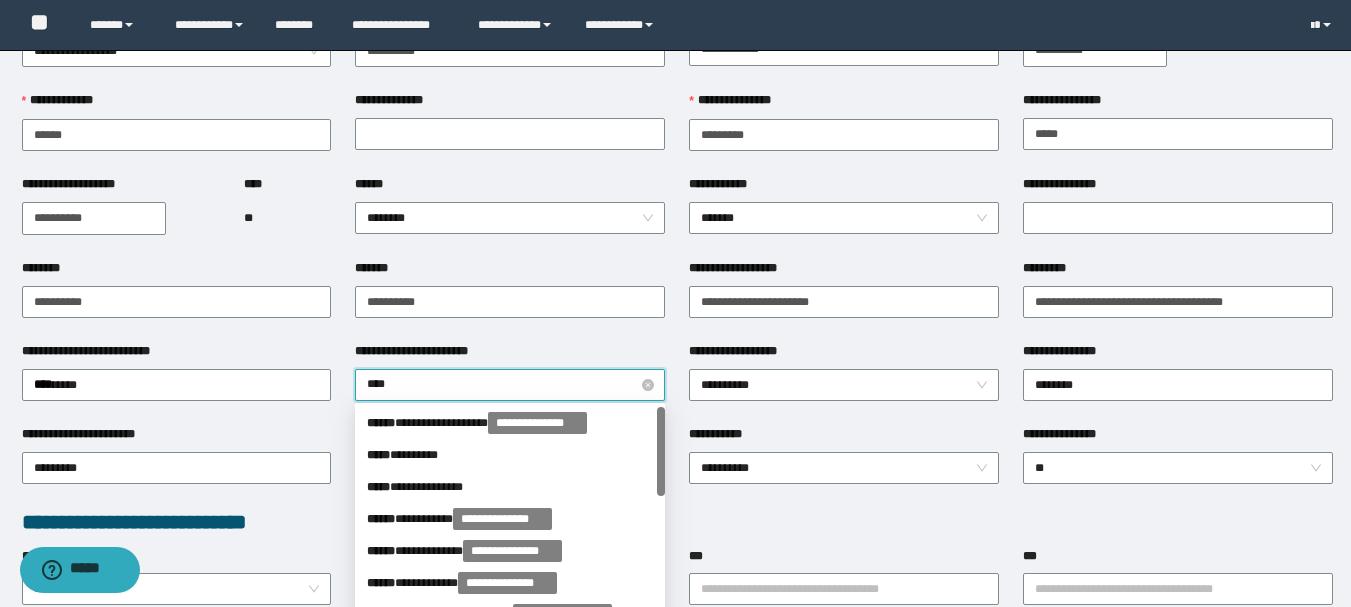 type on "*****" 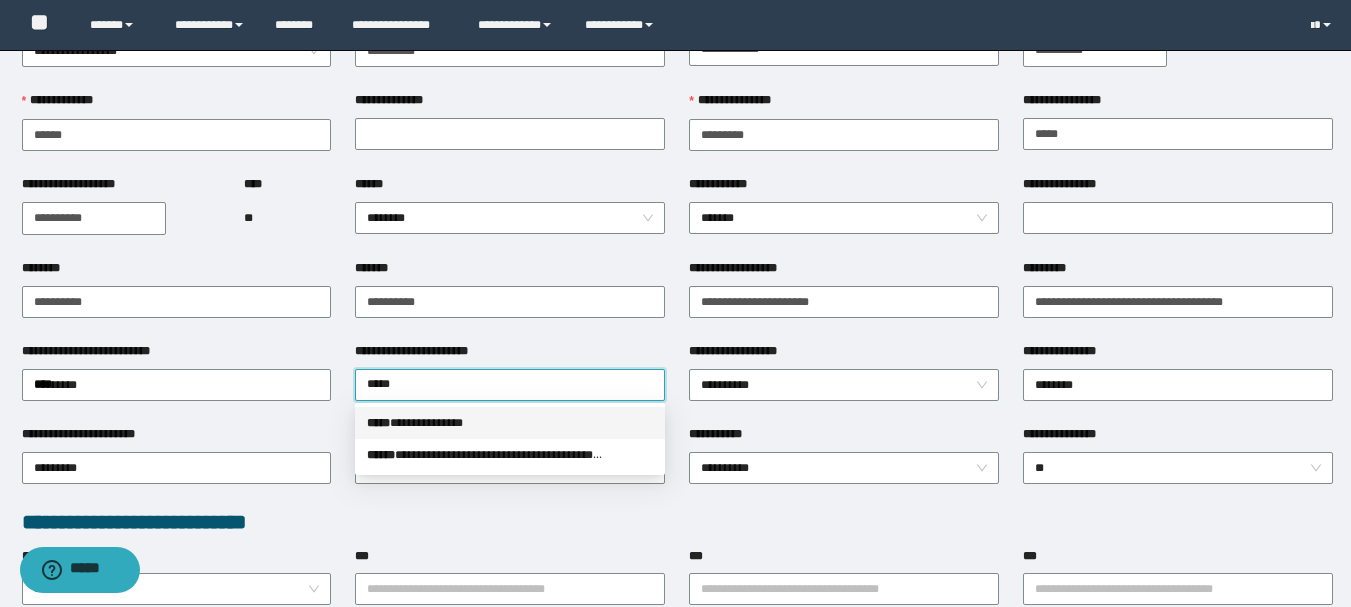 click on "**********" at bounding box center (510, 423) 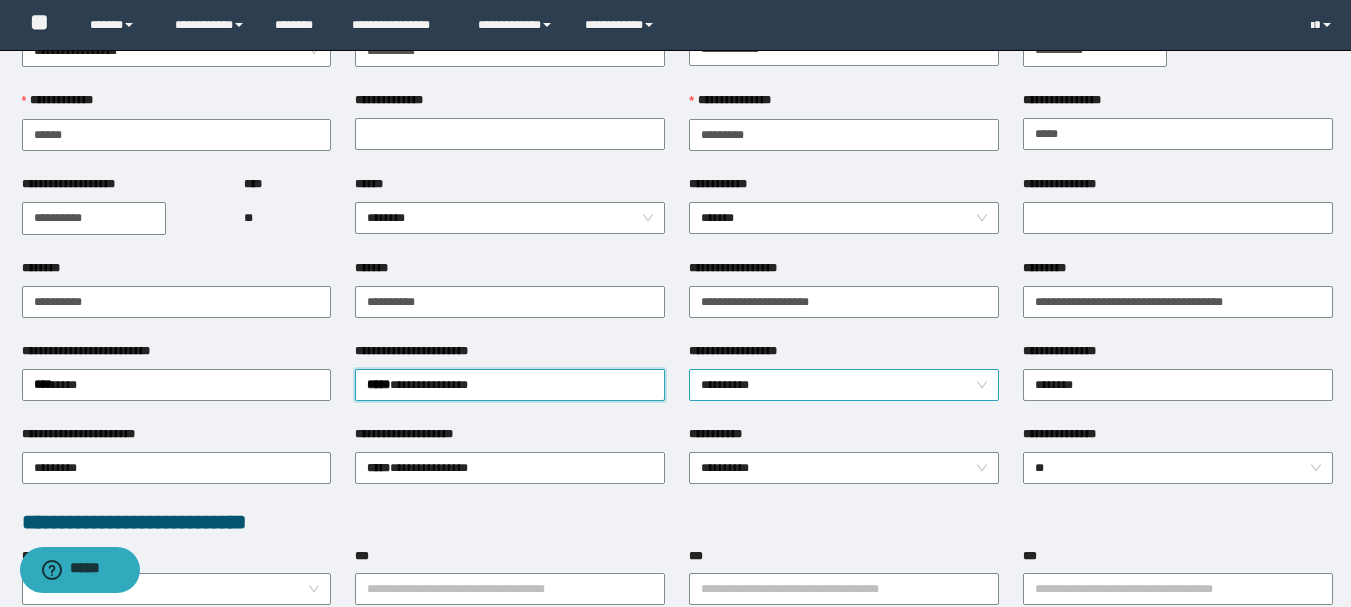 click on "**********" at bounding box center (844, 385) 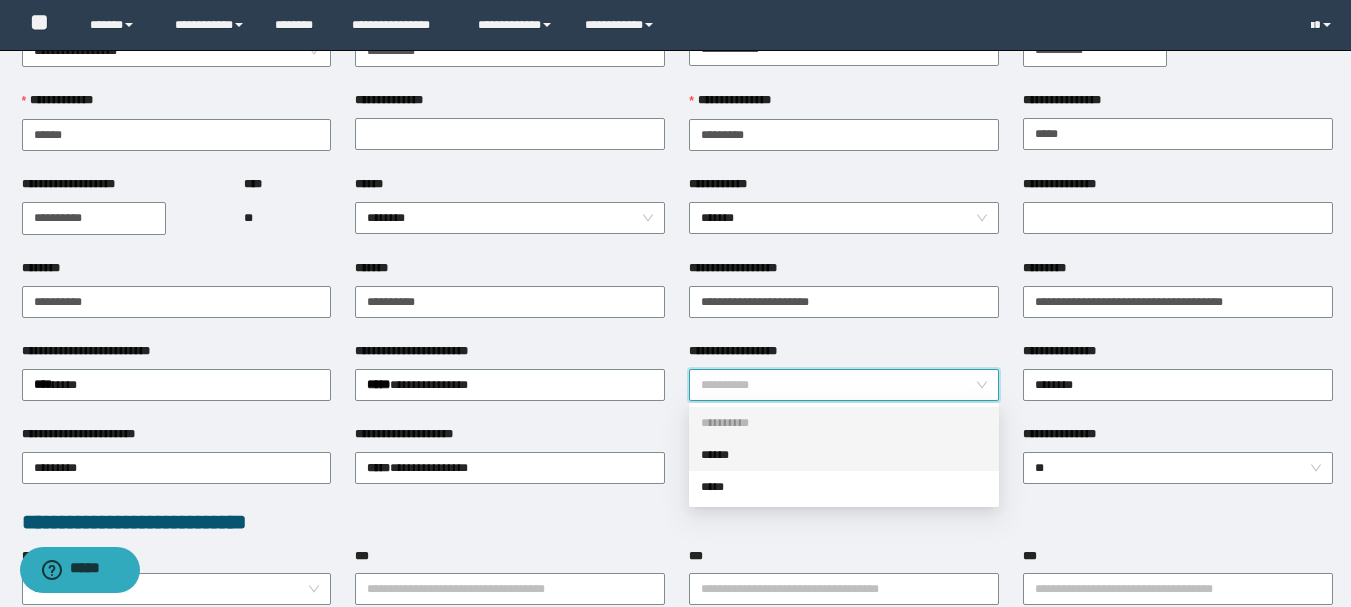 click on "******" at bounding box center (844, 455) 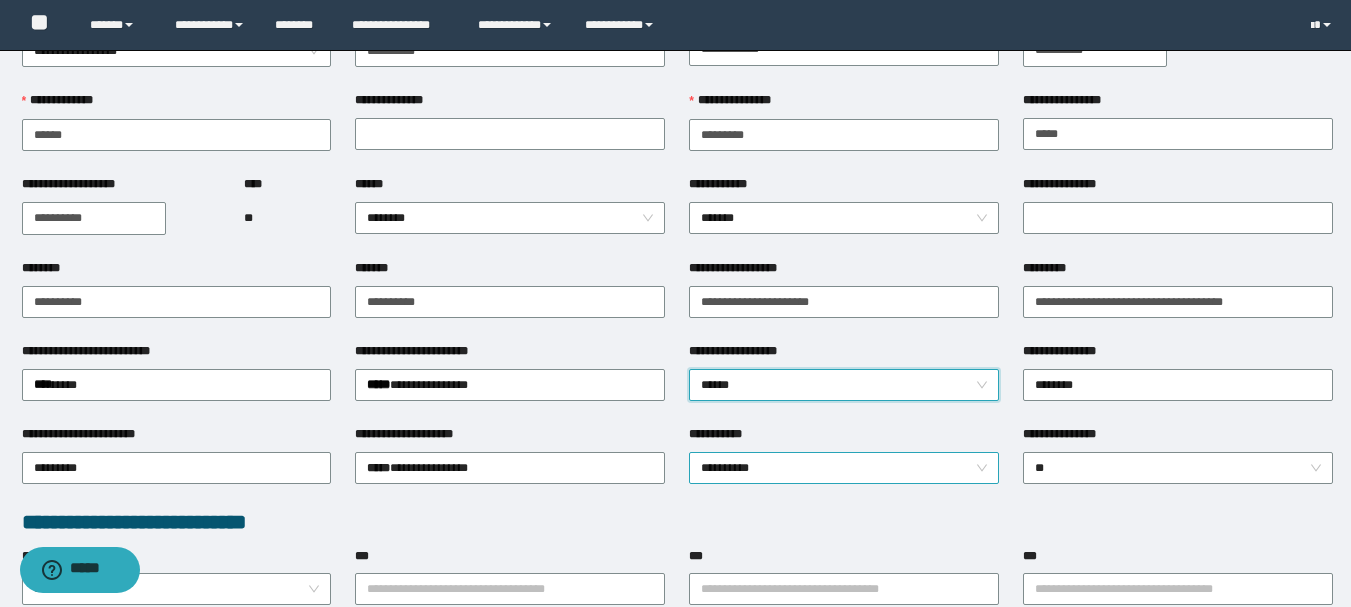 click on "**********" at bounding box center [844, 468] 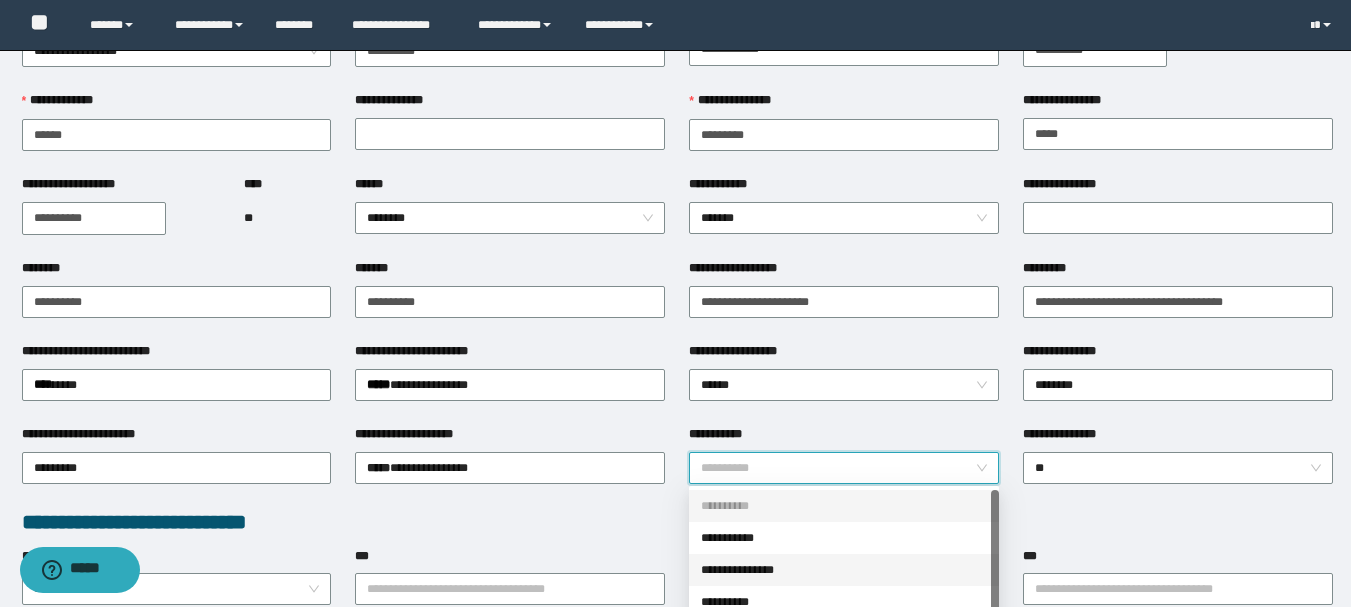 scroll, scrollTop: 160, scrollLeft: 0, axis: vertical 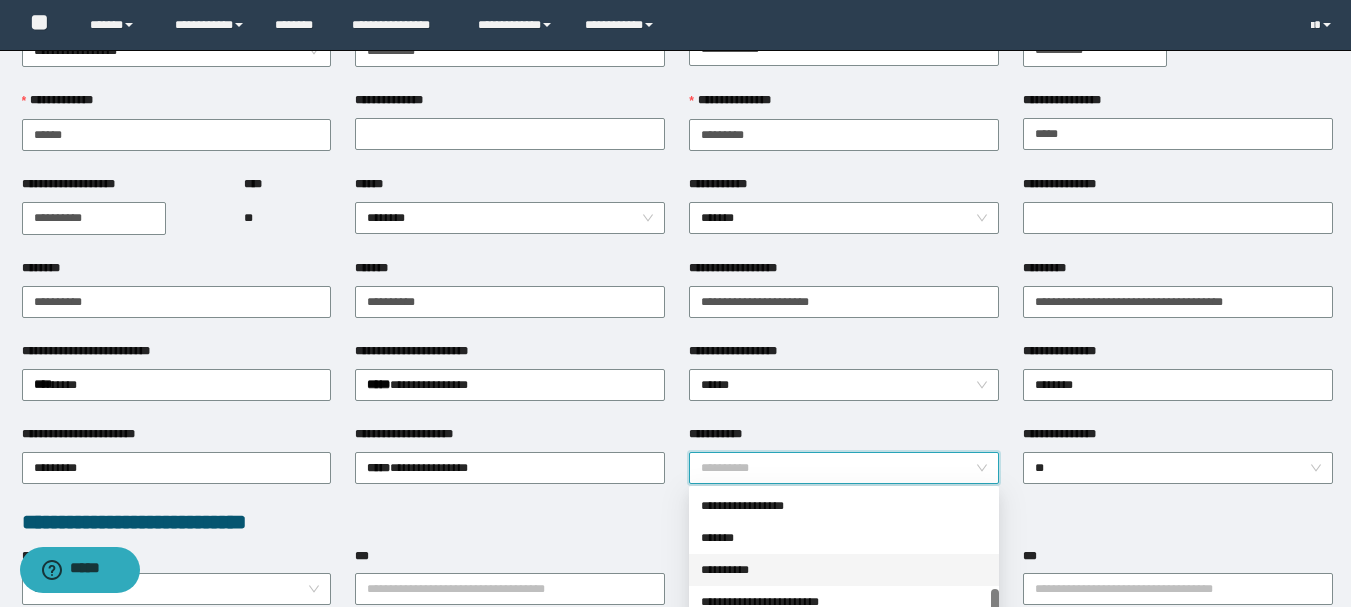 click on "**********" at bounding box center [844, 570] 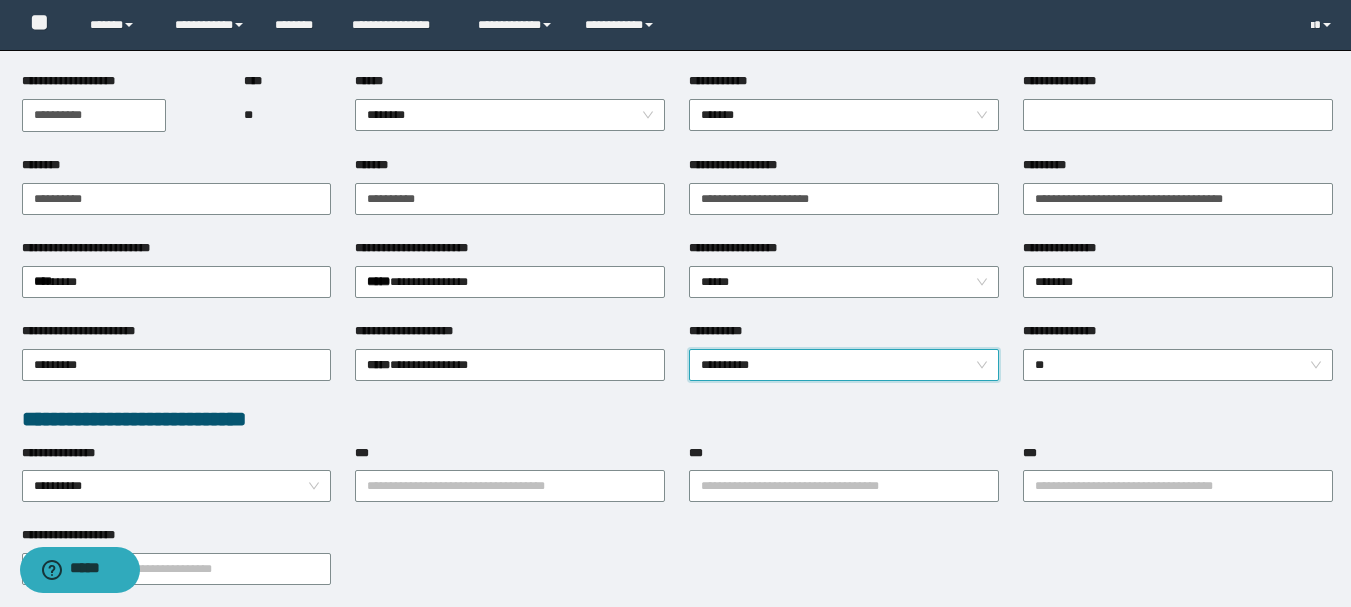 scroll, scrollTop: 300, scrollLeft: 0, axis: vertical 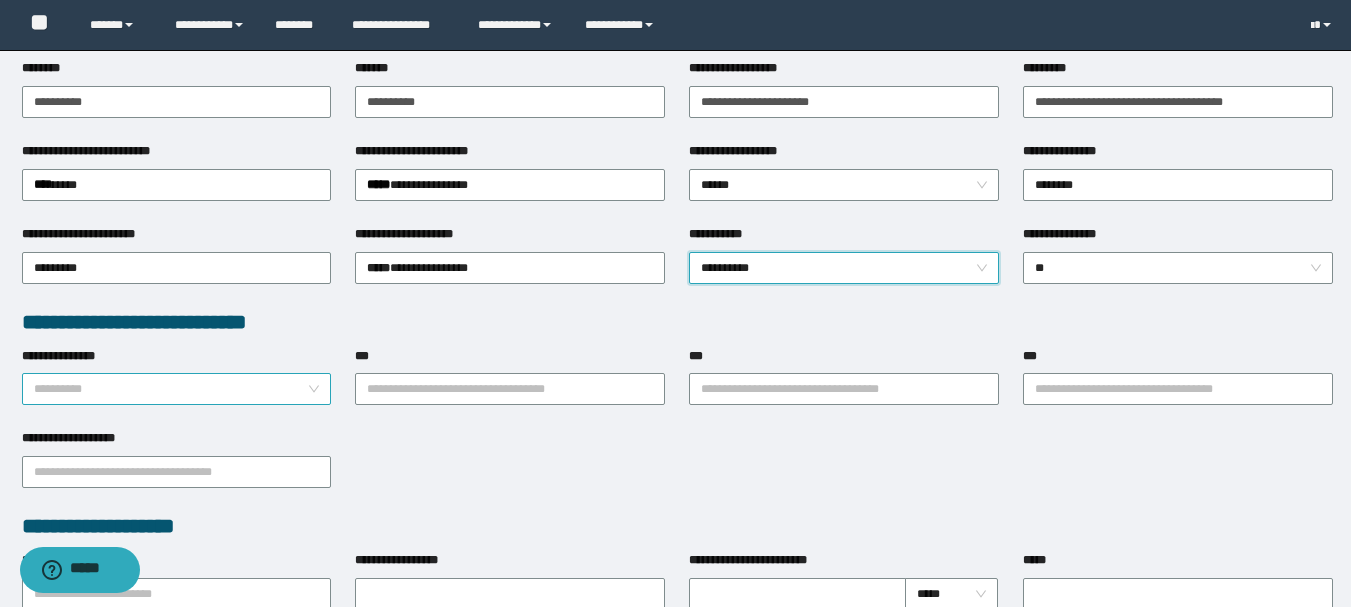 click on "**********" at bounding box center (177, 389) 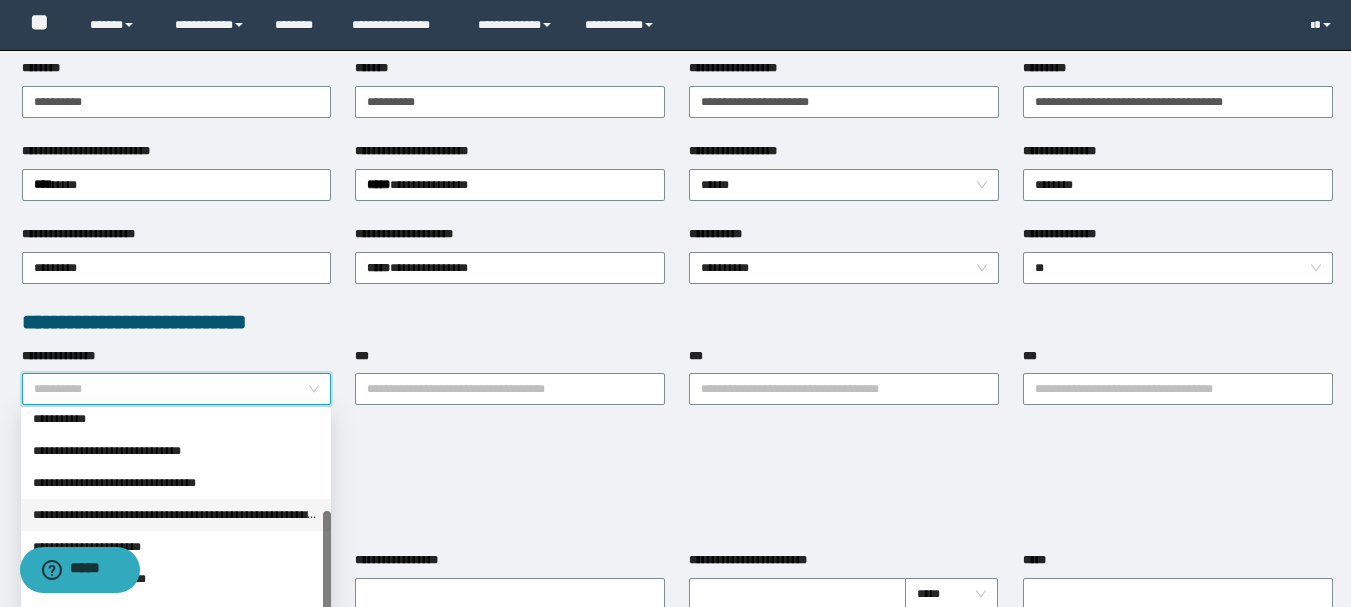 scroll, scrollTop: 256, scrollLeft: 0, axis: vertical 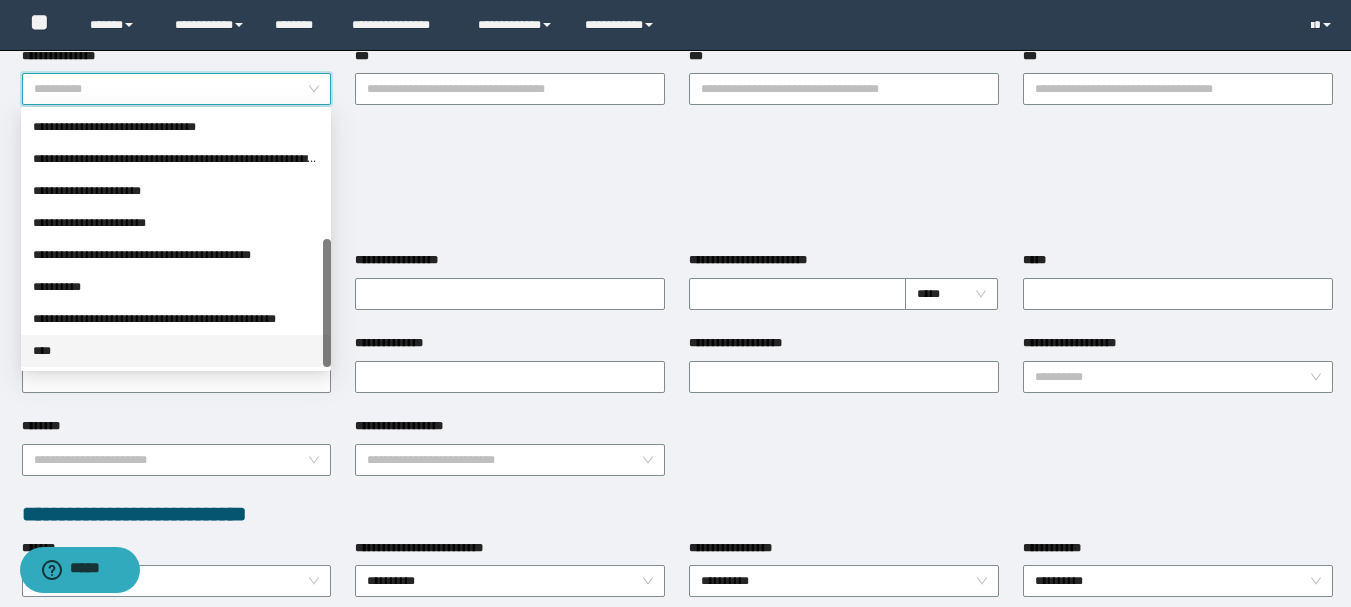 click on "****" at bounding box center [176, 351] 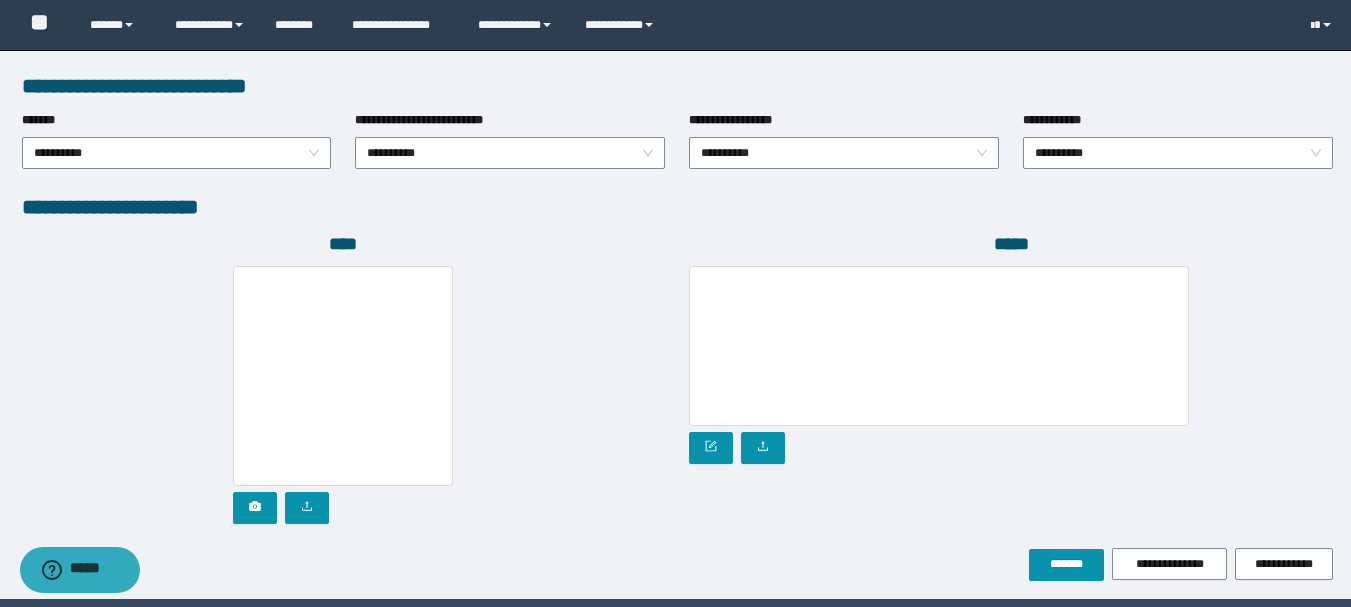 scroll, scrollTop: 1096, scrollLeft: 0, axis: vertical 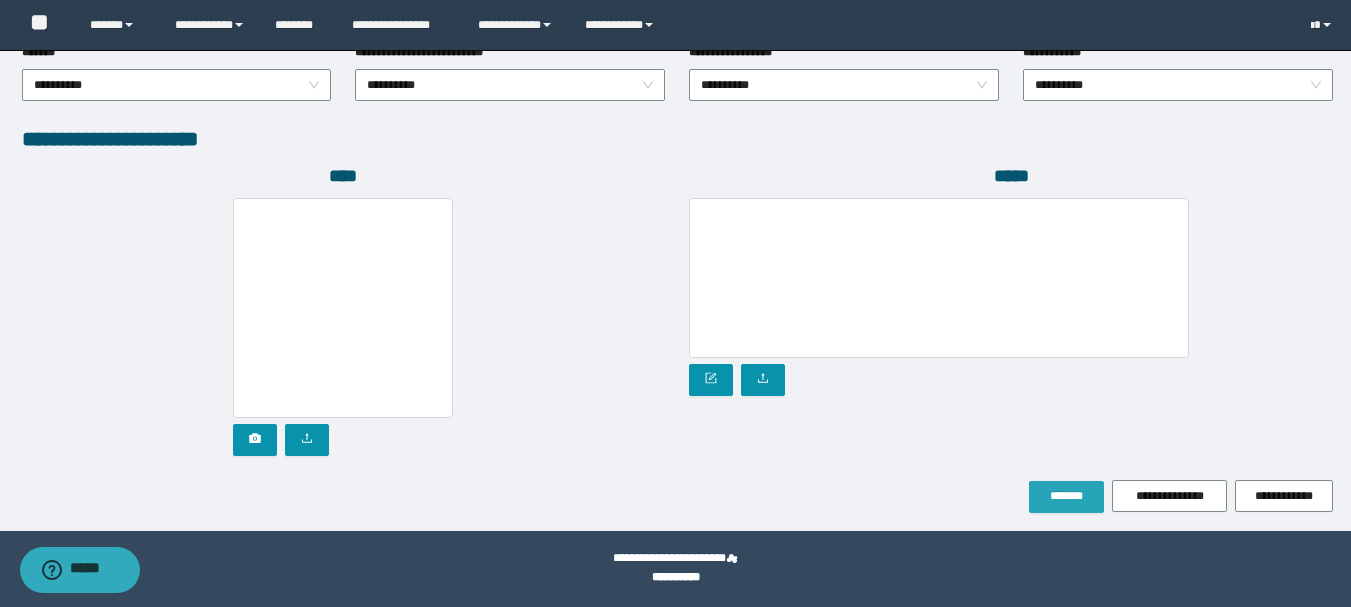 click on "*******" at bounding box center (1066, 496) 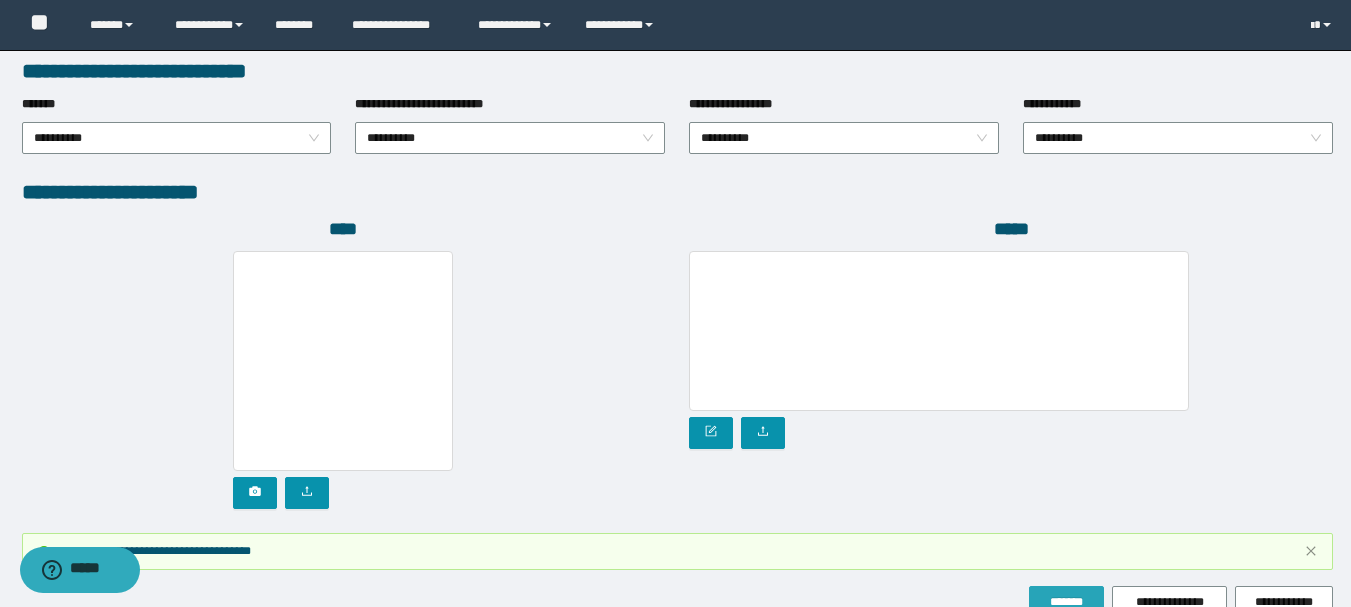 scroll, scrollTop: 1149, scrollLeft: 0, axis: vertical 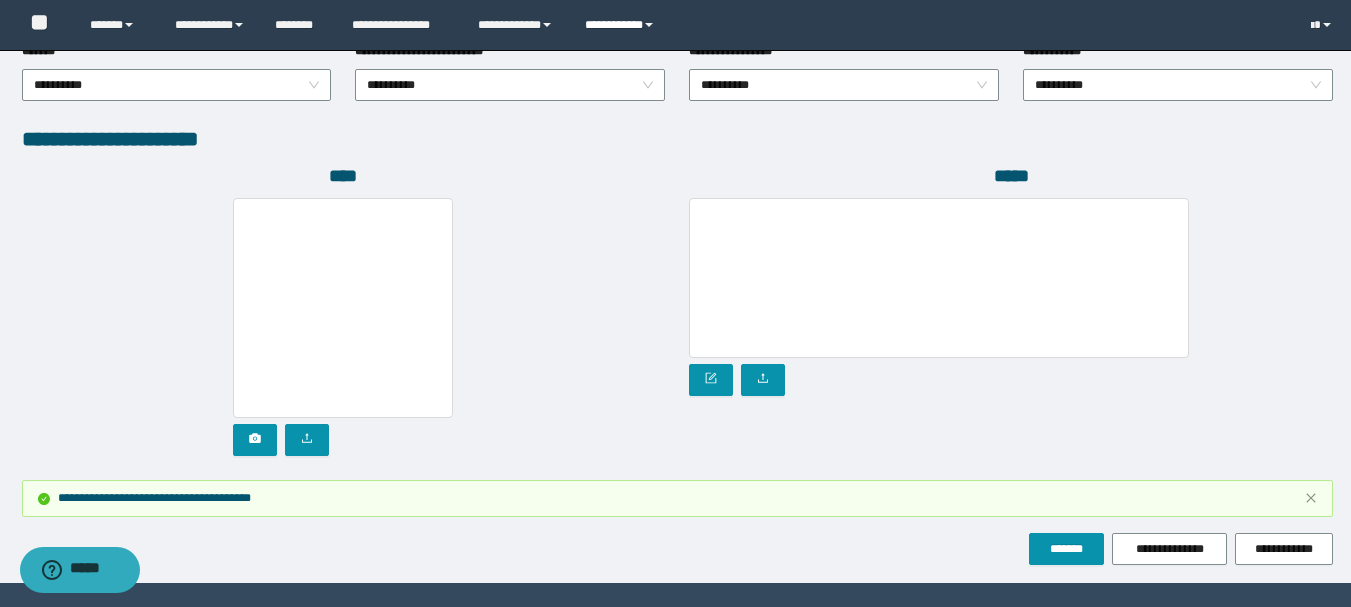 click on "**********" at bounding box center [622, 25] 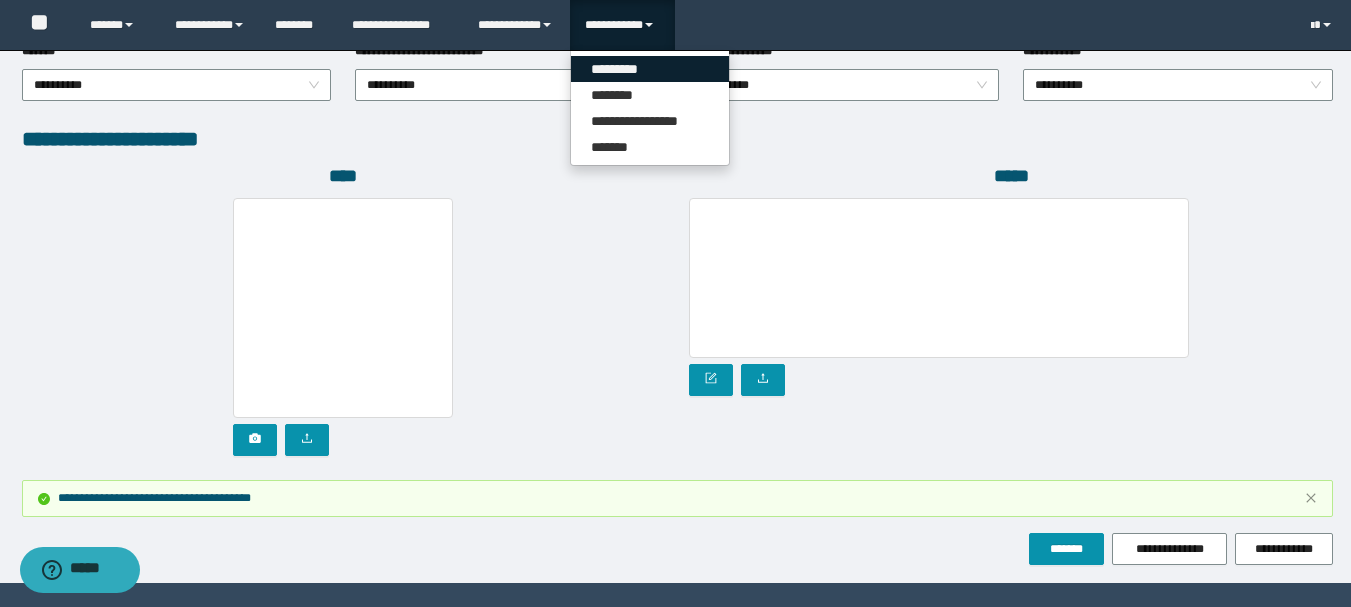 click on "*********" at bounding box center (650, 69) 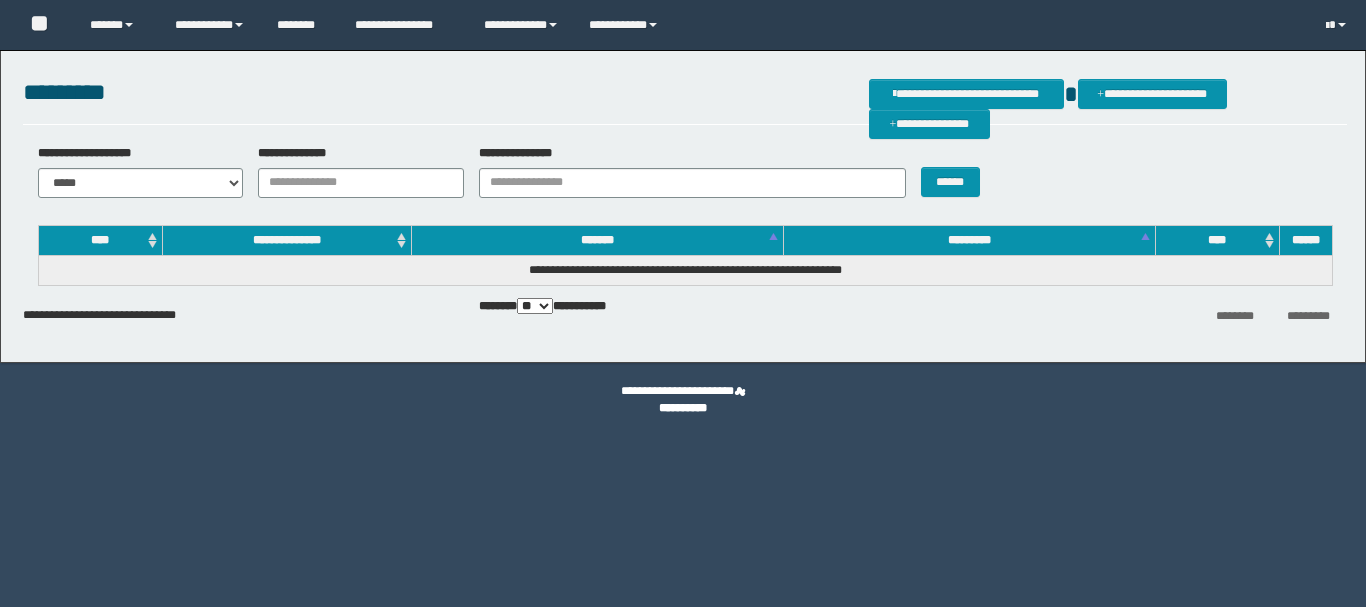 scroll, scrollTop: 0, scrollLeft: 0, axis: both 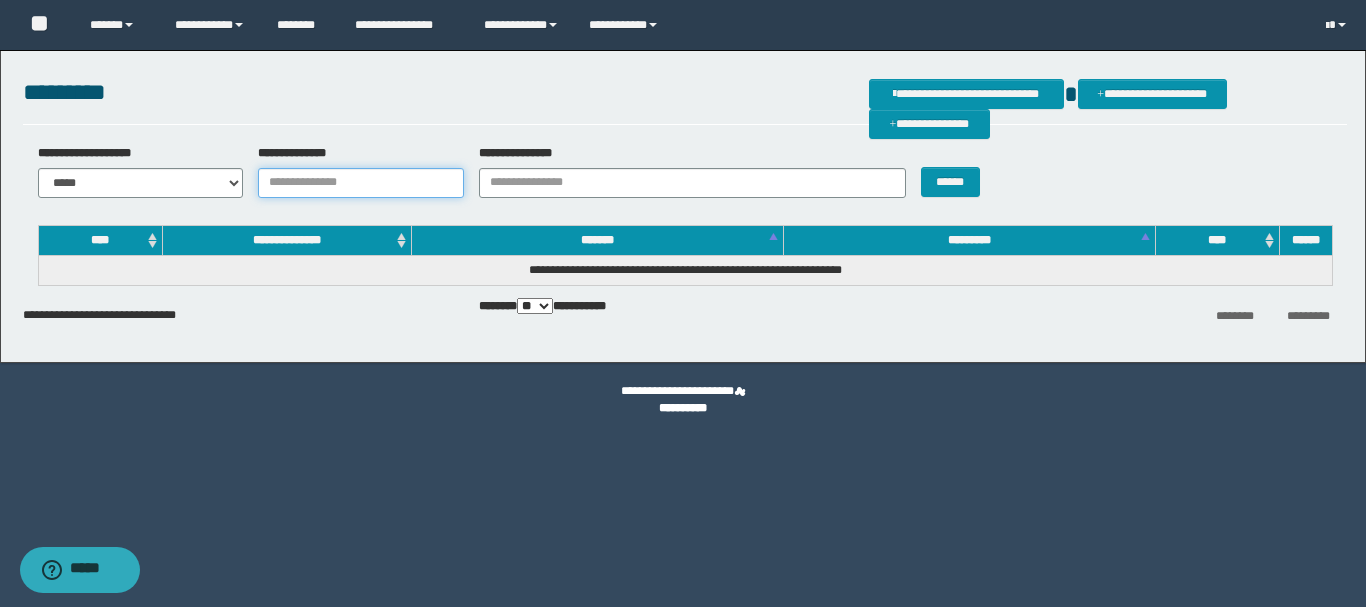 click on "**********" at bounding box center [361, 183] 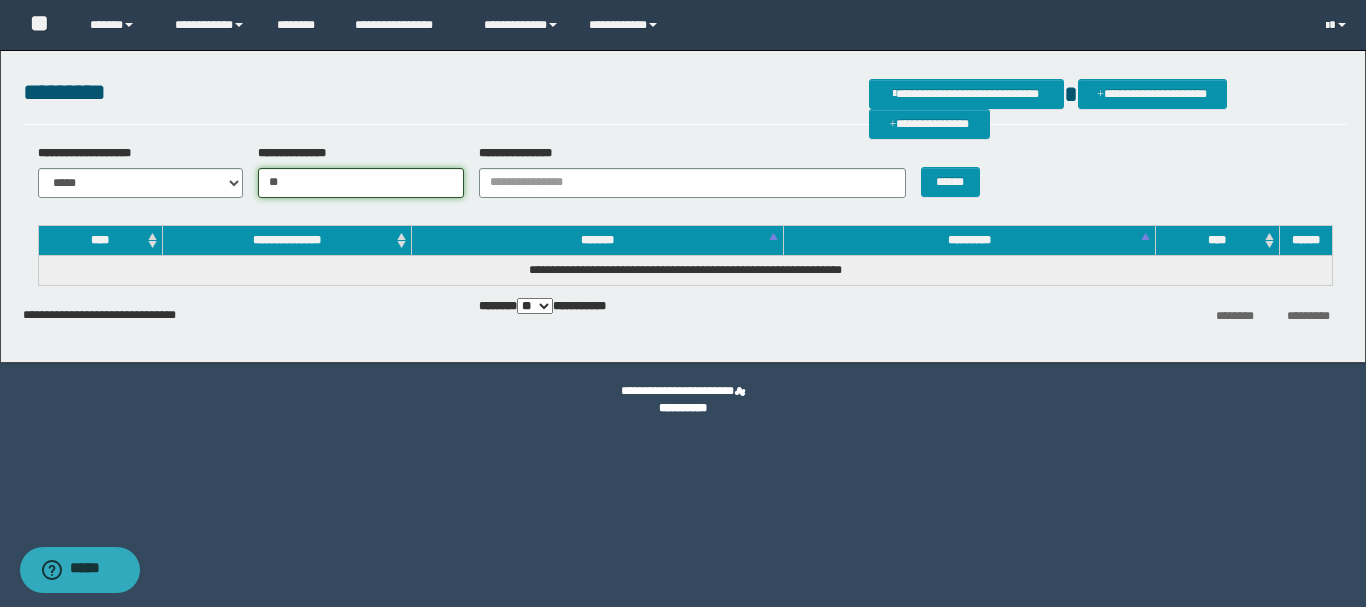 type on "*" 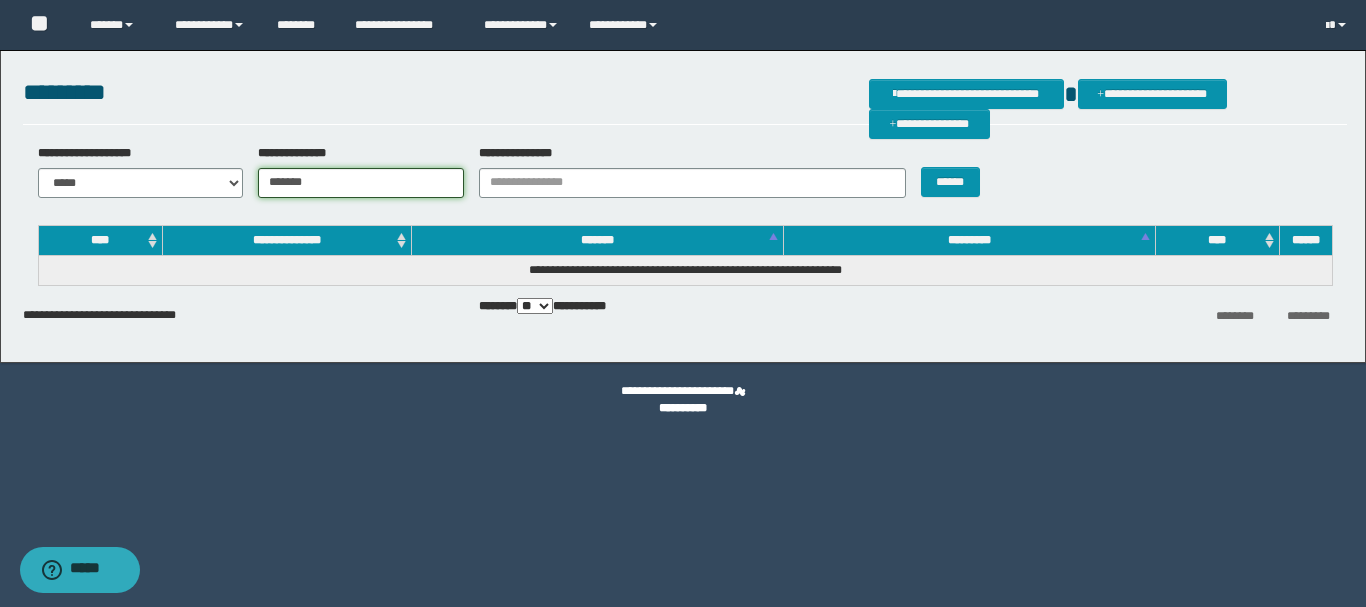 type on "*******" 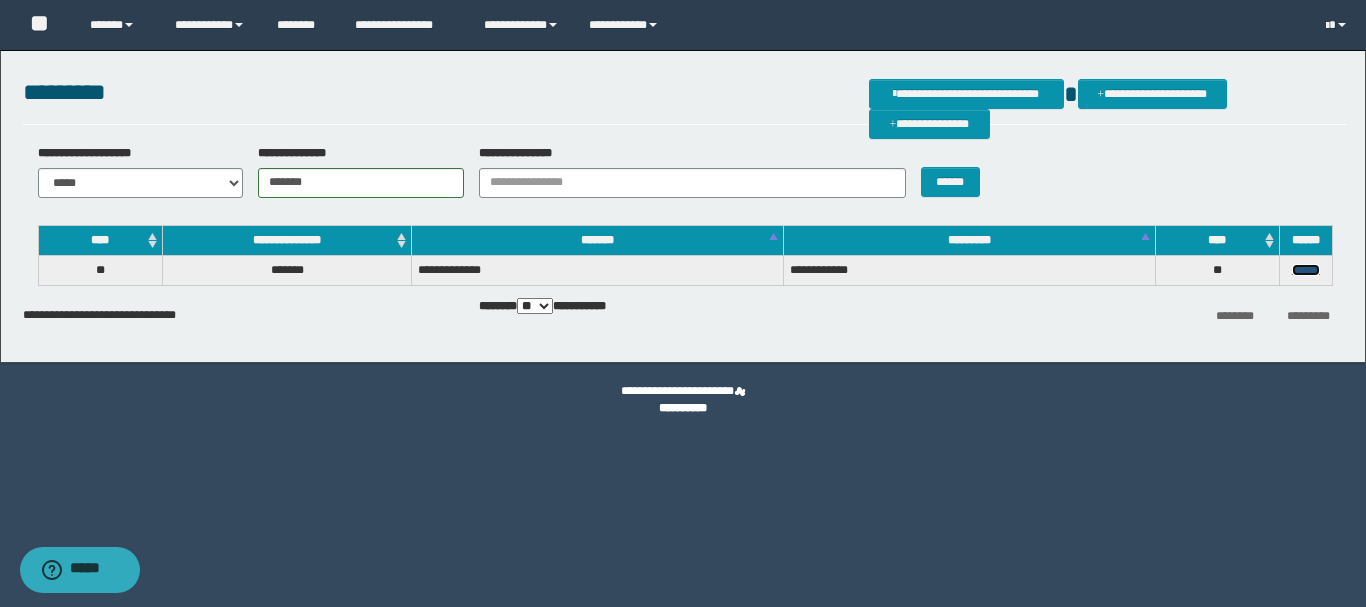 click on "******" at bounding box center (1306, 270) 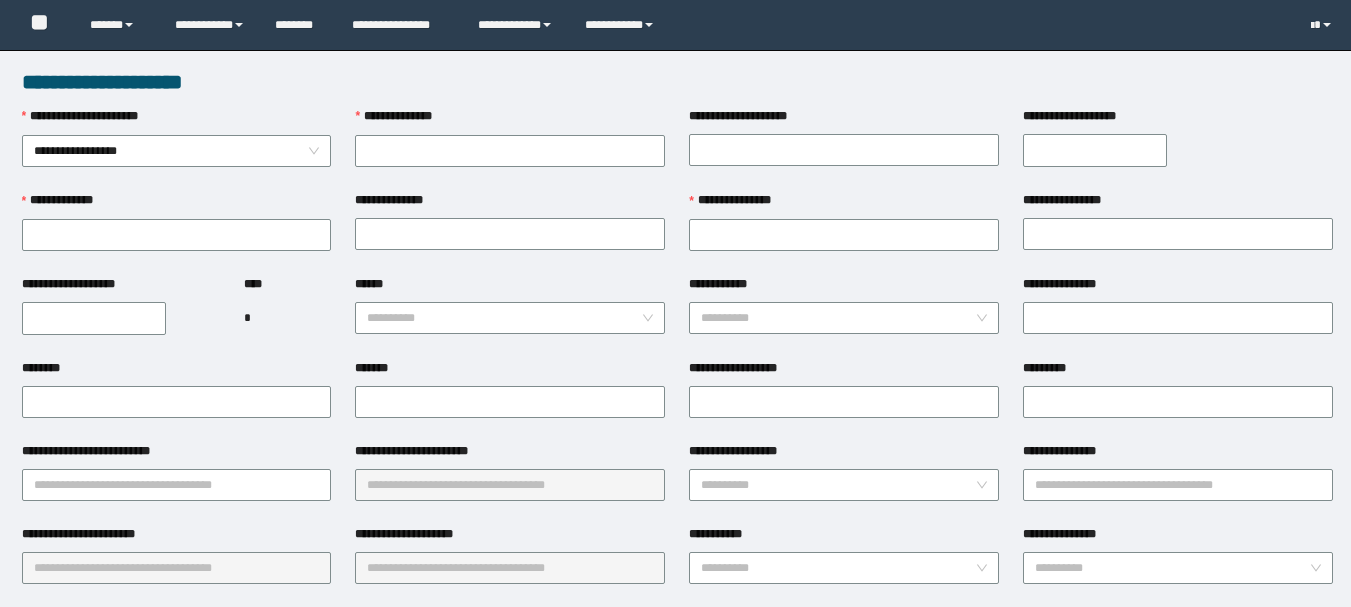 scroll, scrollTop: 0, scrollLeft: 0, axis: both 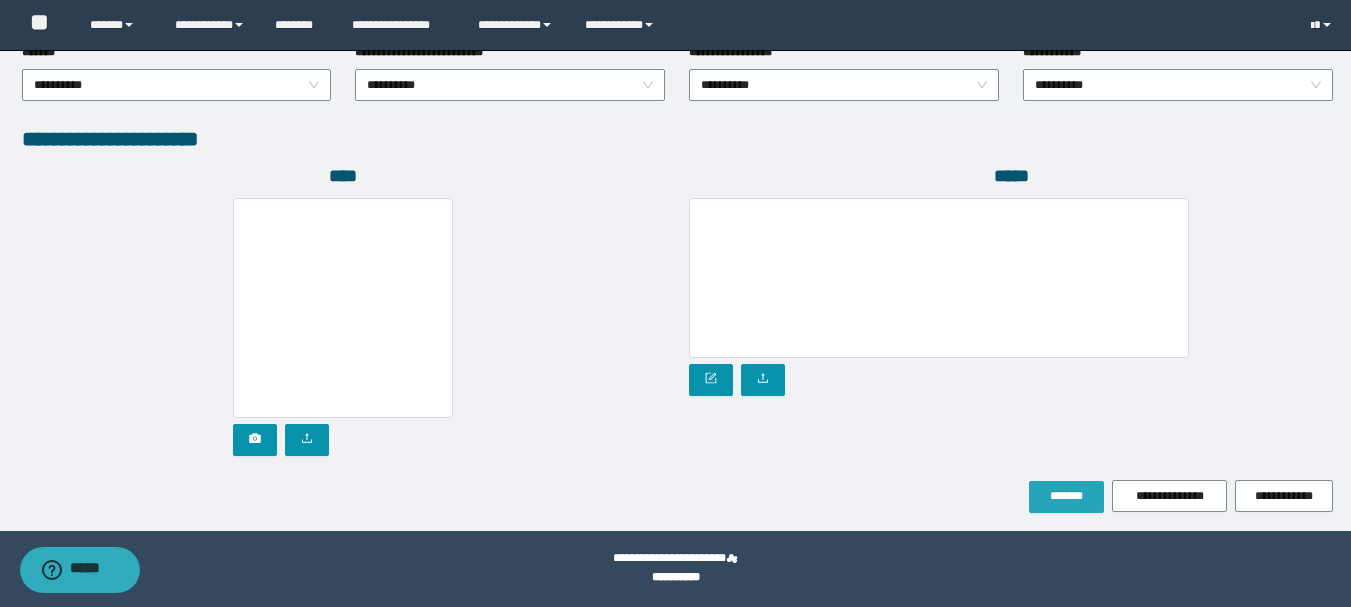 click on "*******" at bounding box center (1066, 496) 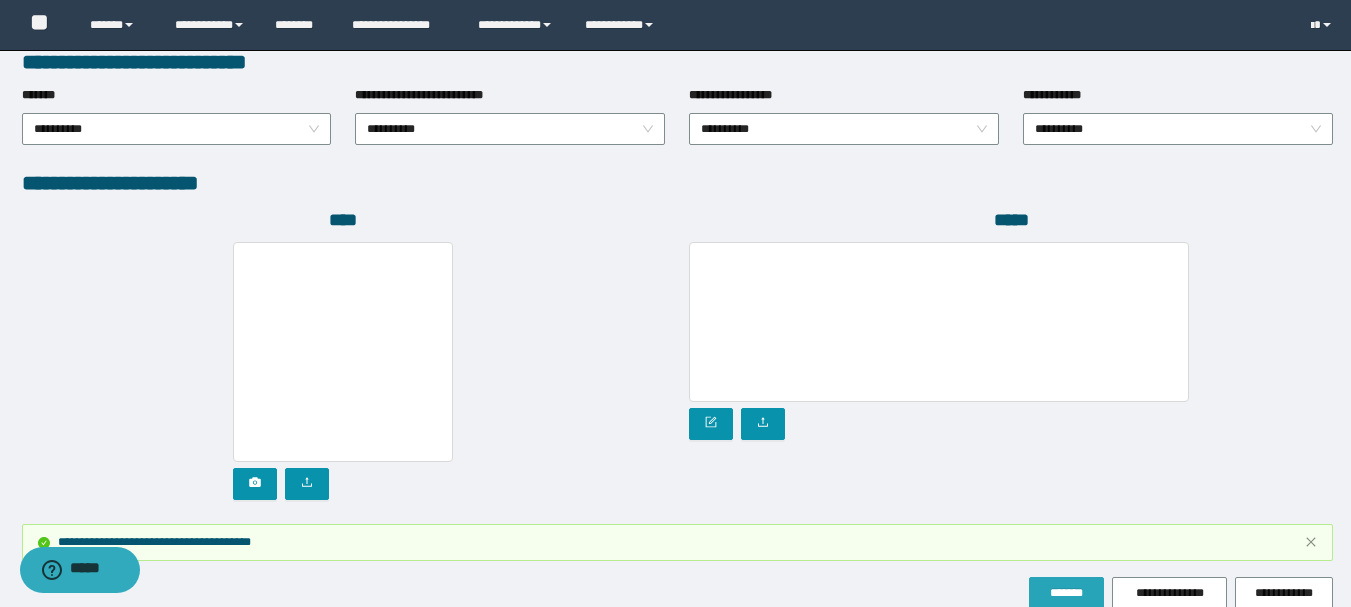 scroll, scrollTop: 1102, scrollLeft: 0, axis: vertical 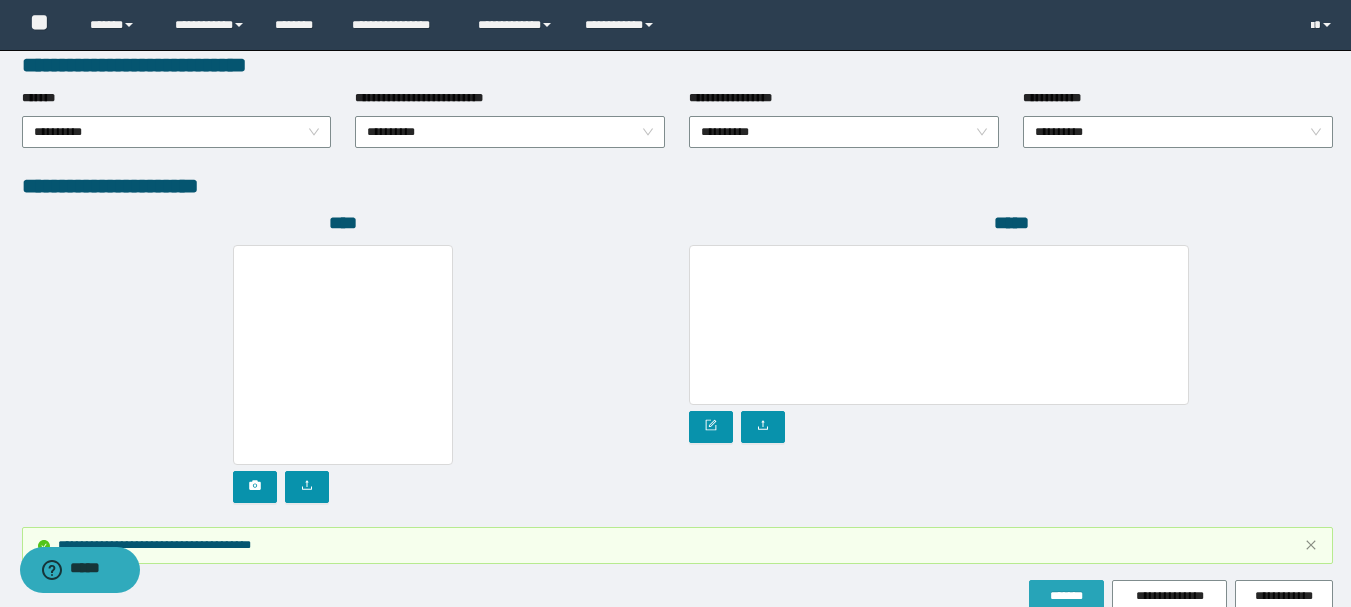 click on "*******" at bounding box center (1066, 596) 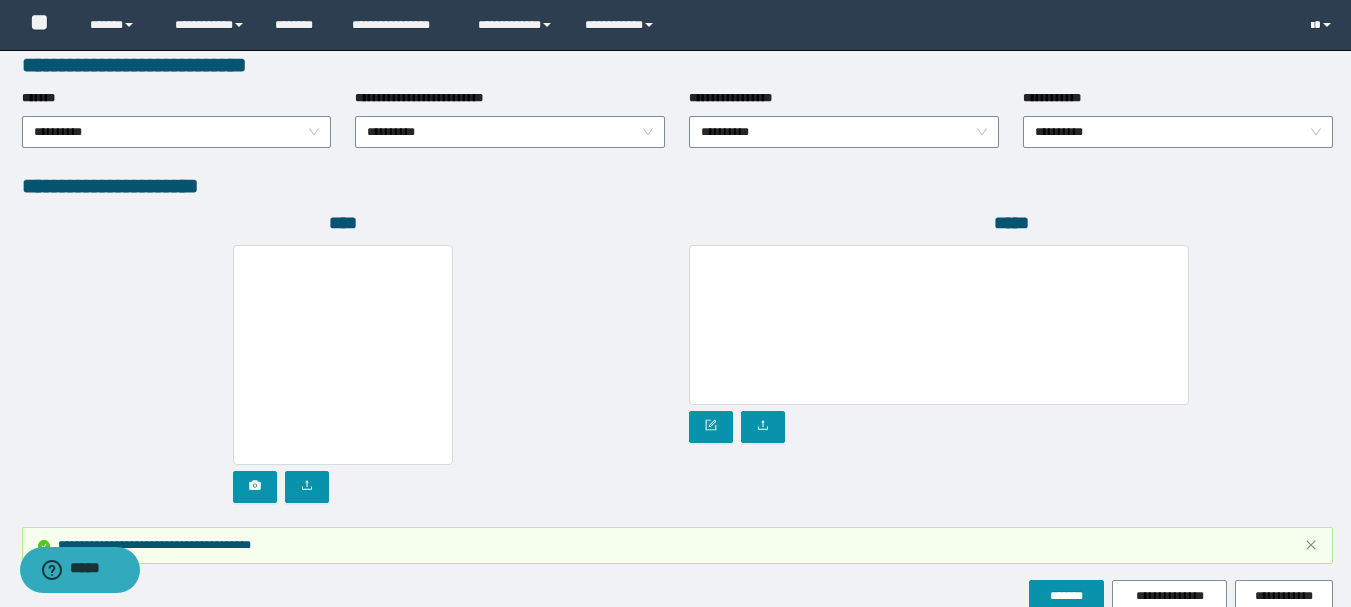 click at bounding box center (1312, 26) 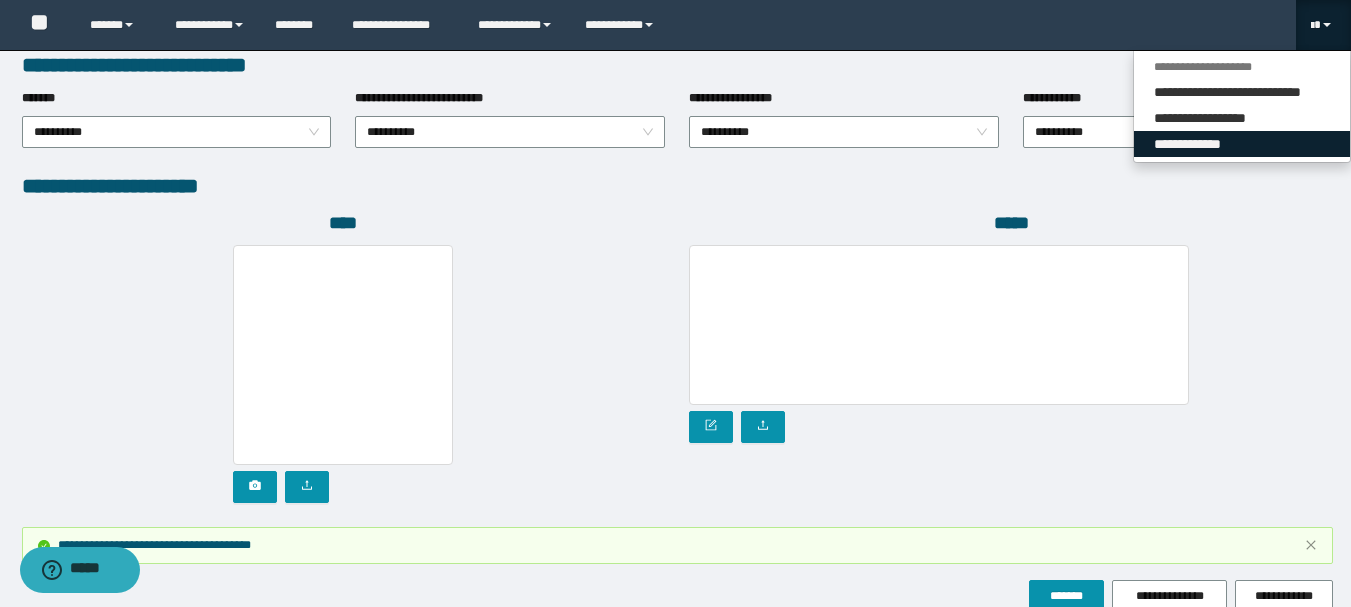click on "**********" at bounding box center [1242, 144] 